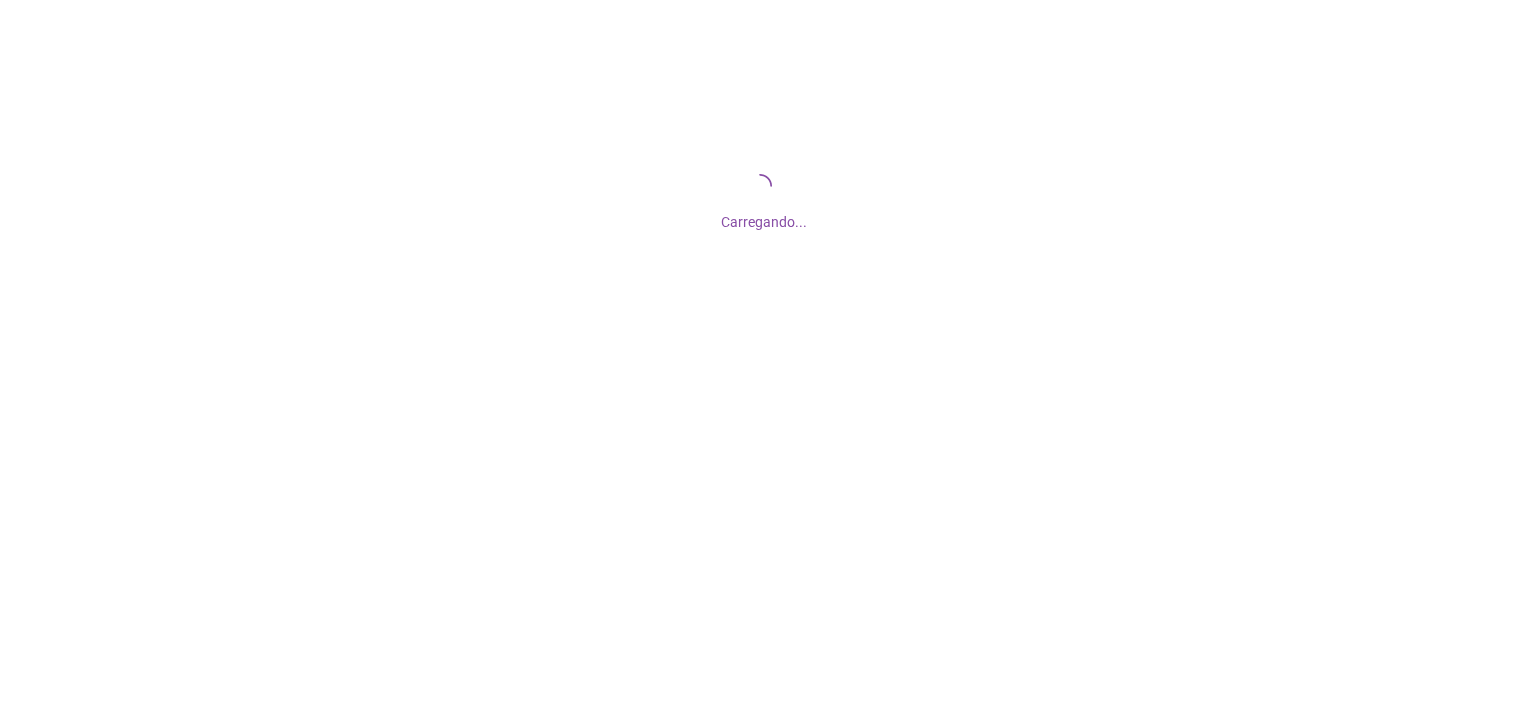 scroll, scrollTop: 0, scrollLeft: 0, axis: both 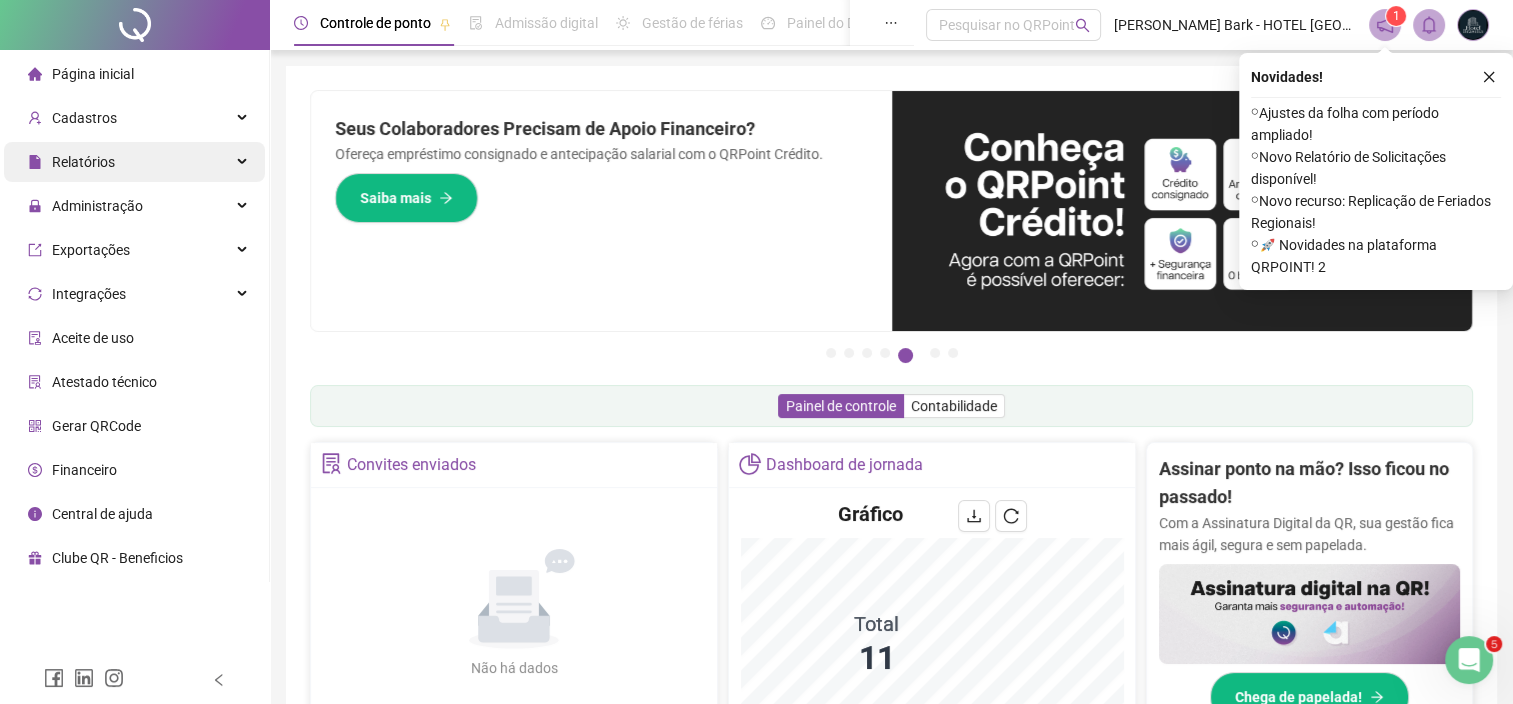 drag, startPoint x: 131, startPoint y: 168, endPoint x: 133, endPoint y: 181, distance: 13.152946 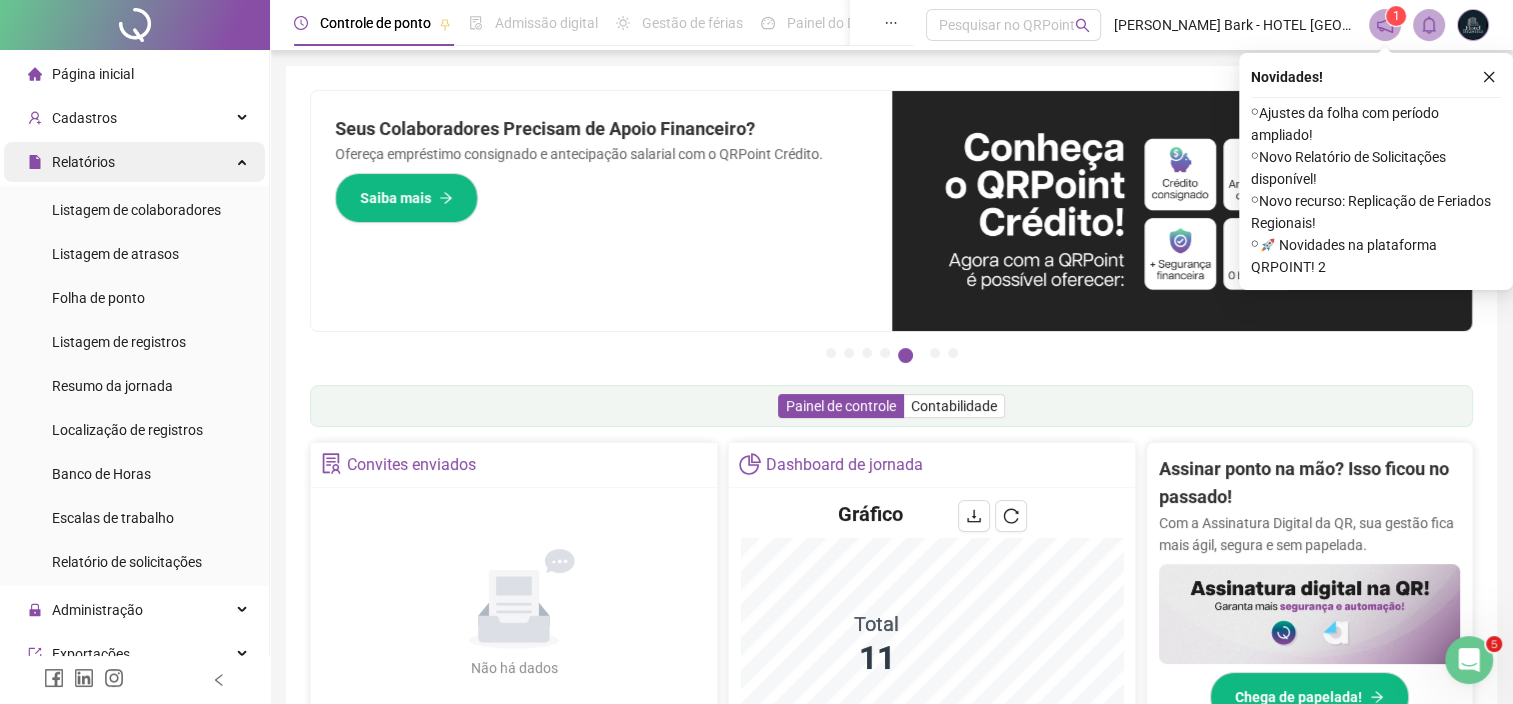 click on "Relatórios" at bounding box center [134, 162] 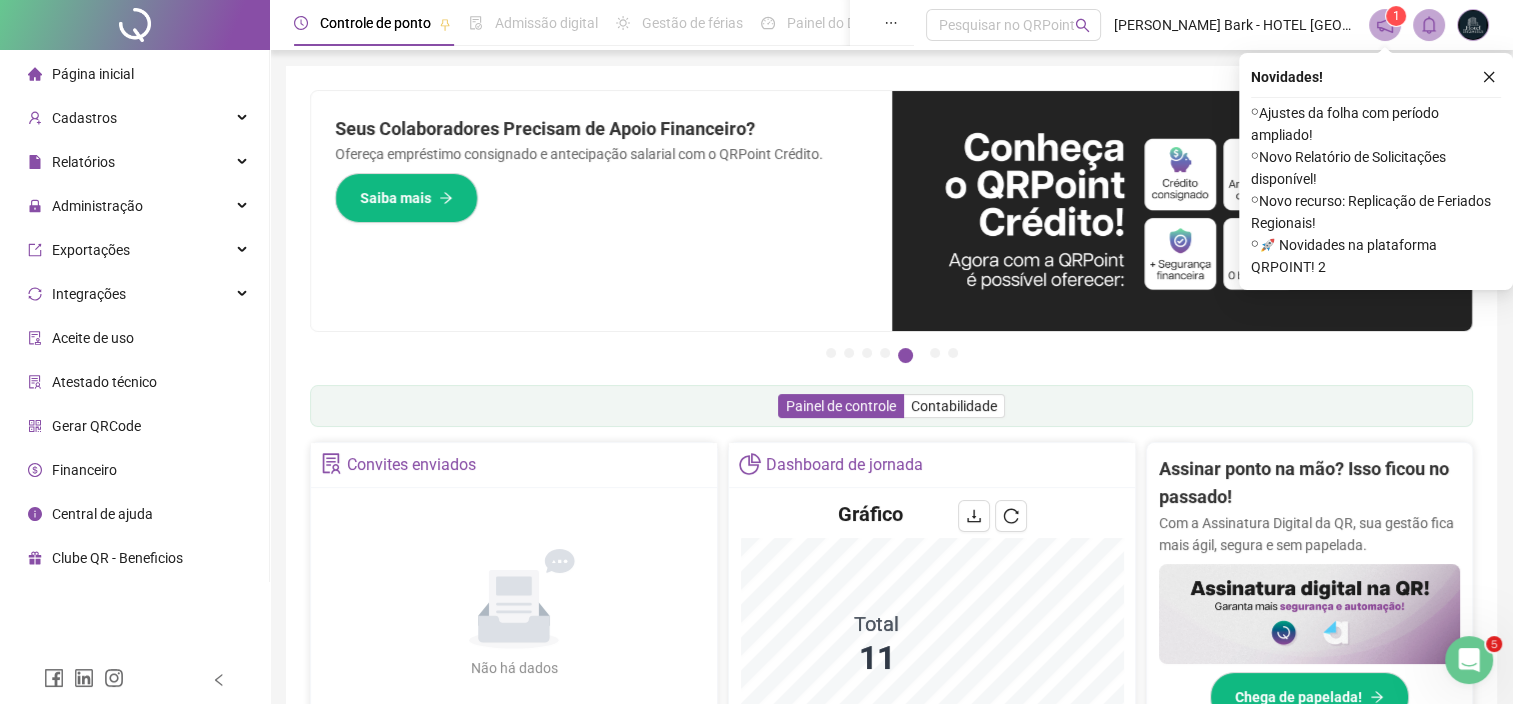 click on "Administração" at bounding box center [134, 206] 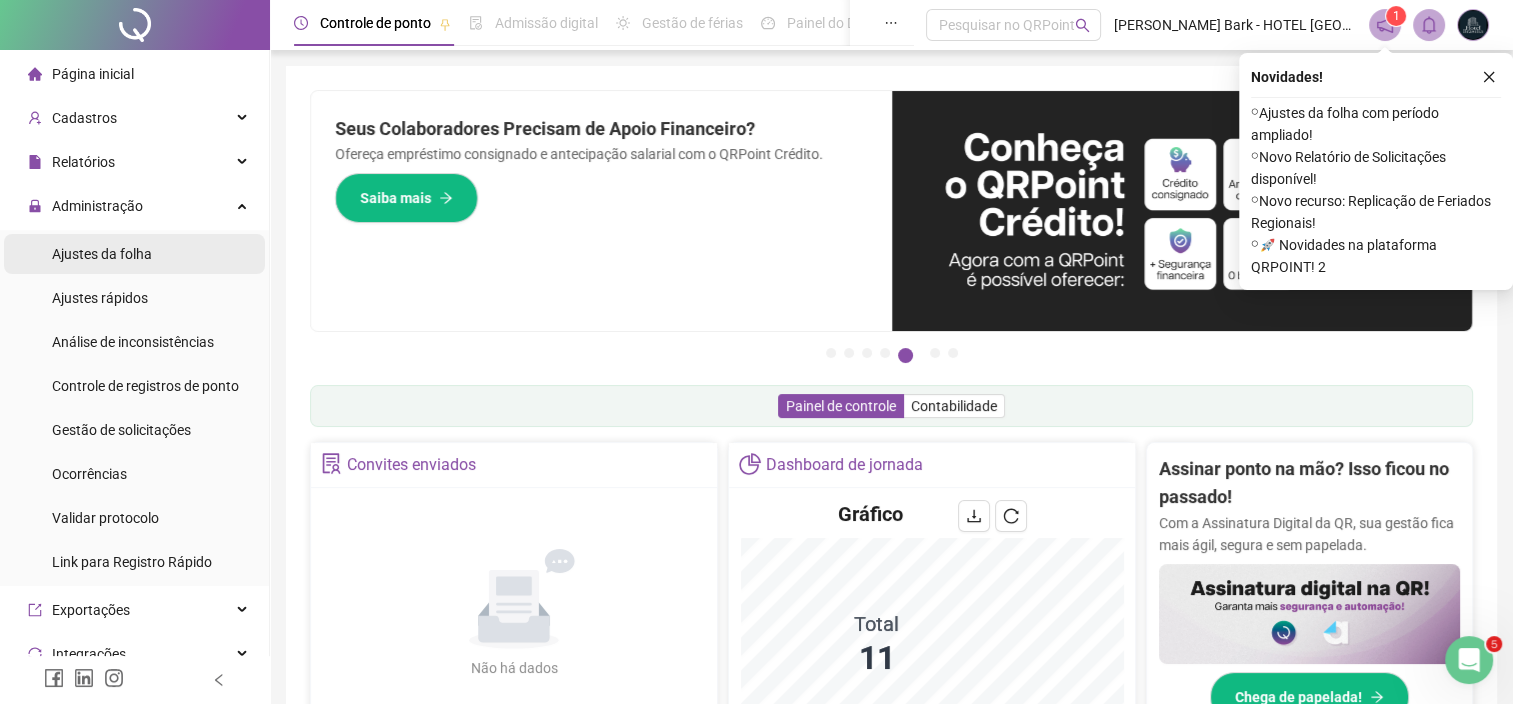 click on "Ajustes da folha" at bounding box center [102, 254] 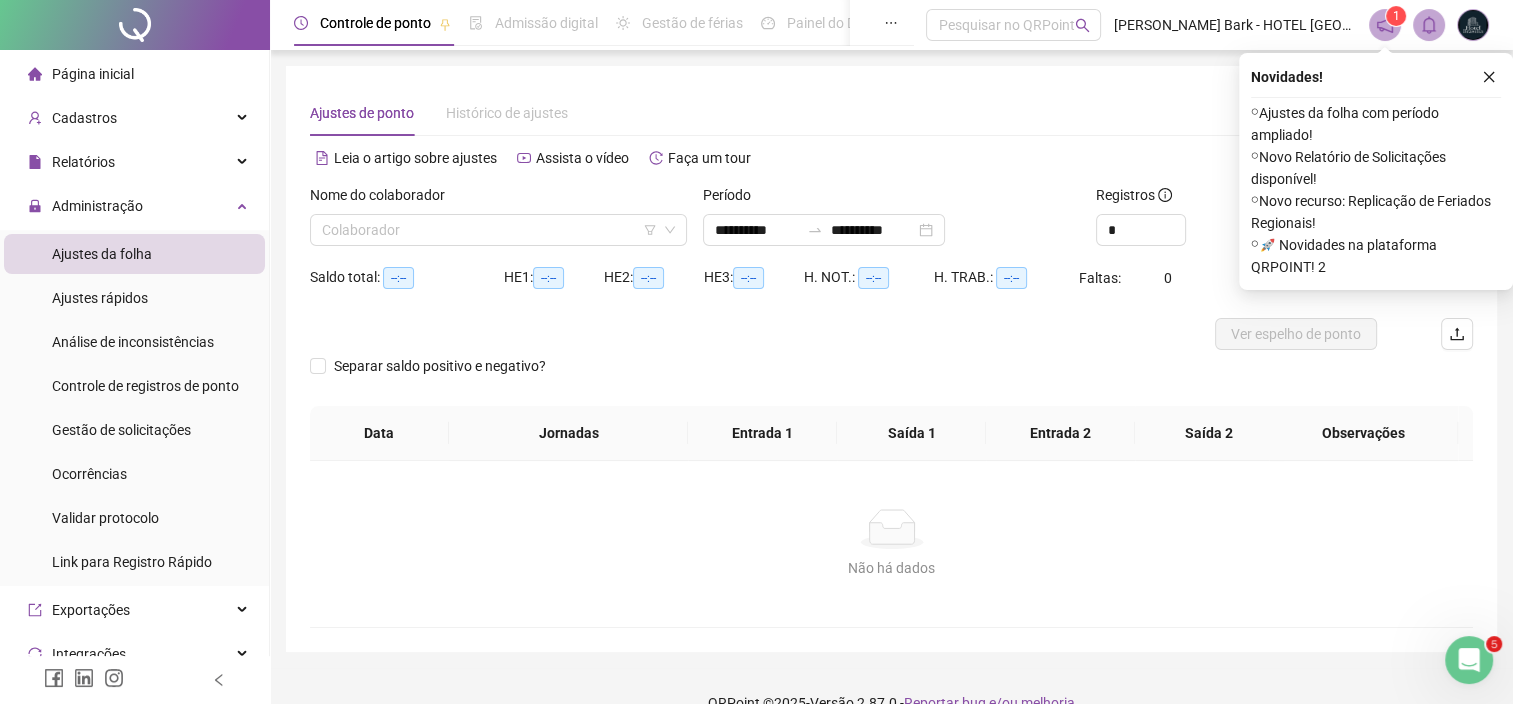 type 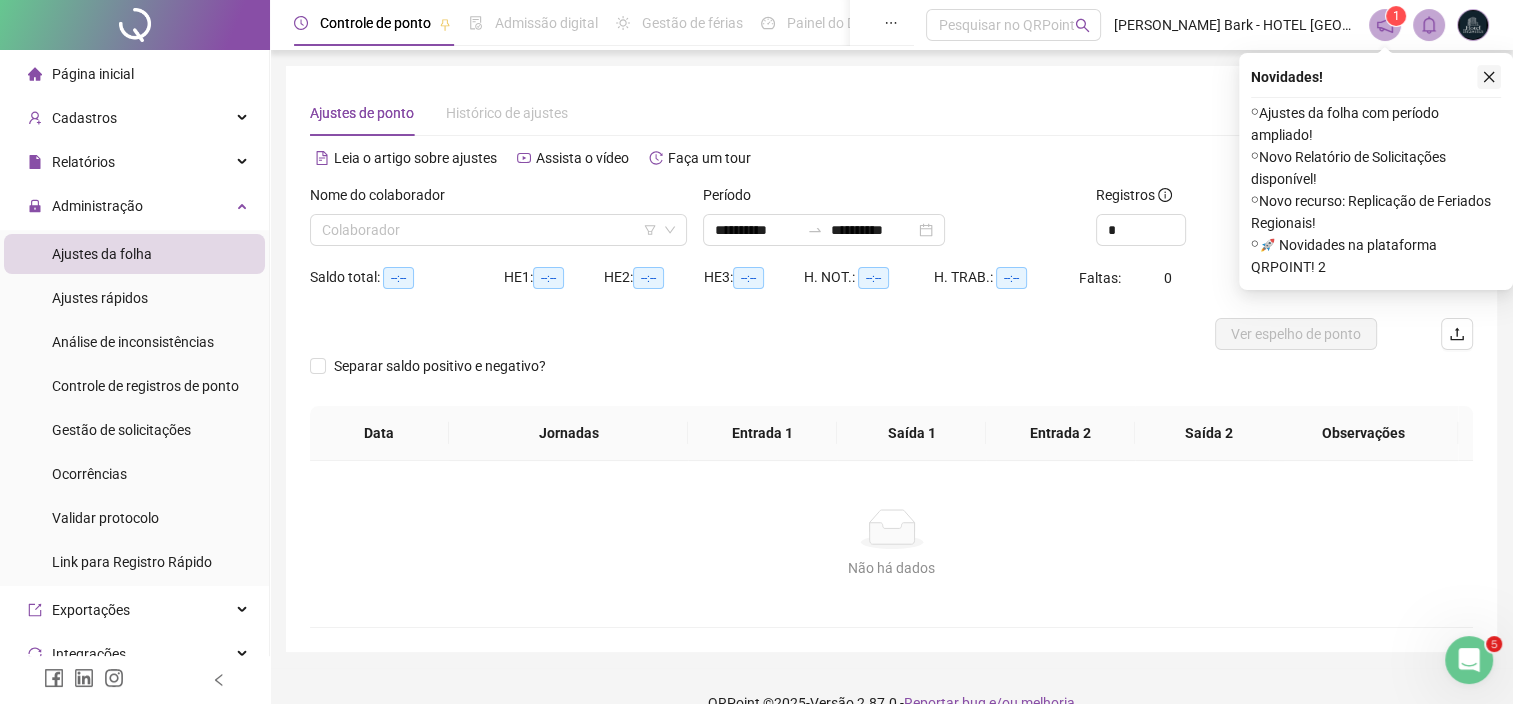 click at bounding box center (1489, 77) 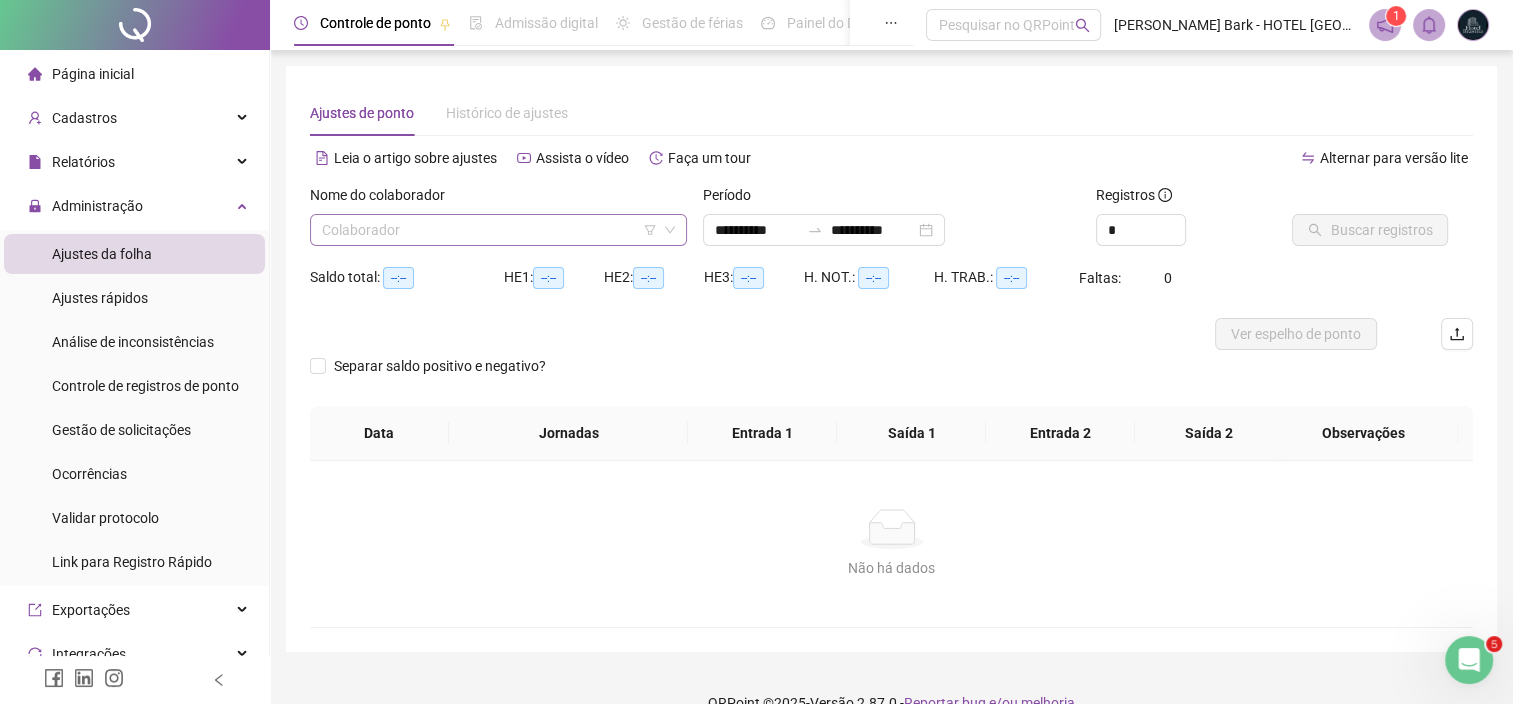 click at bounding box center [492, 230] 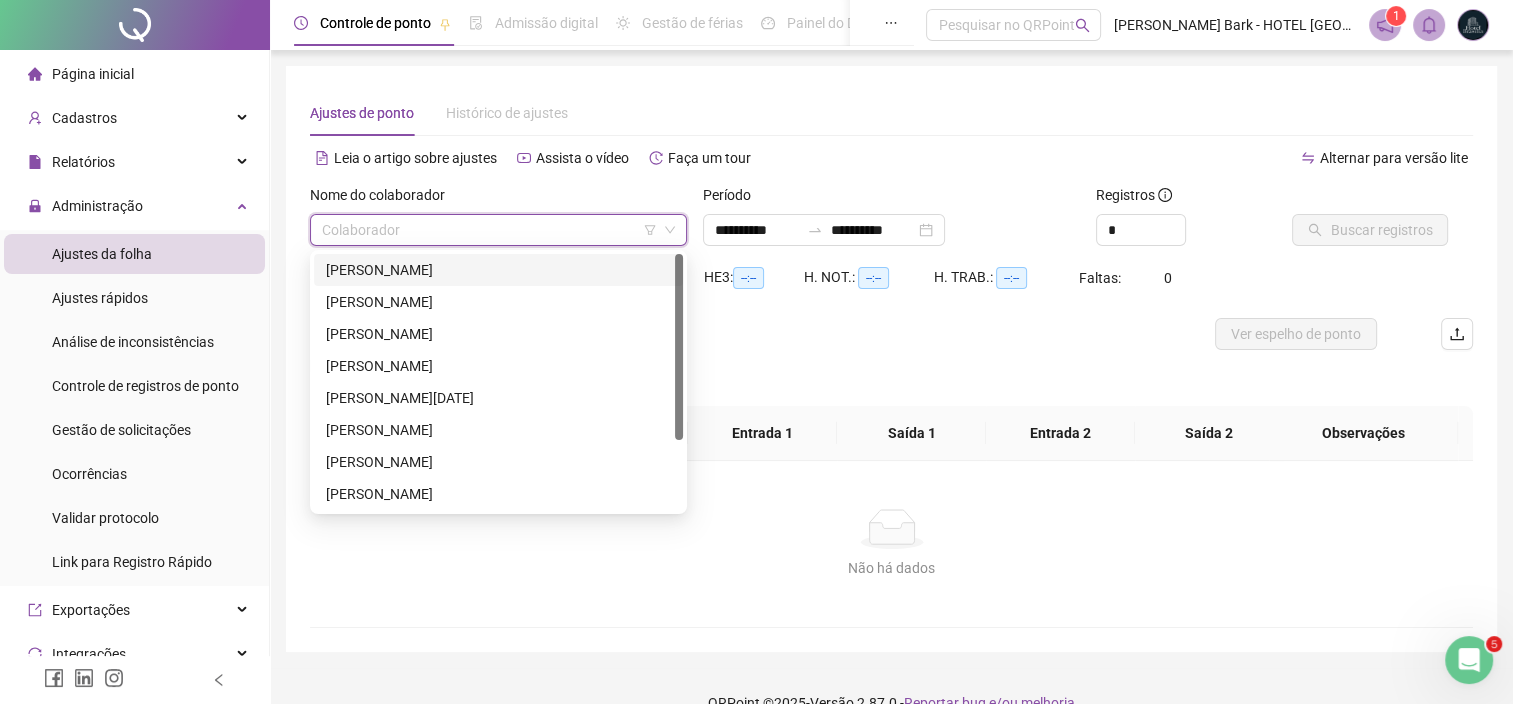 click on "Leia o artigo sobre ajustes Assista o vídeo Faça um tour" at bounding box center [601, 158] 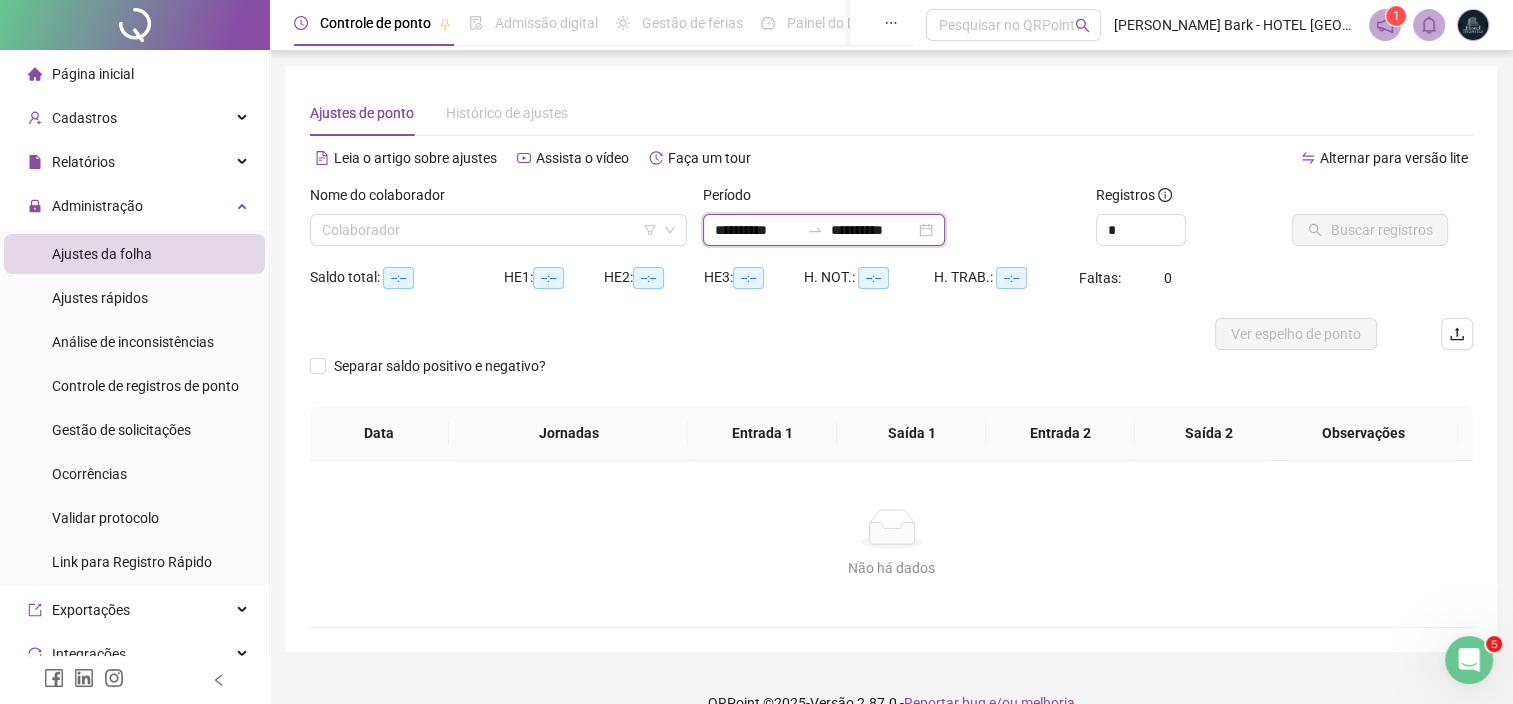 click on "**********" at bounding box center [757, 230] 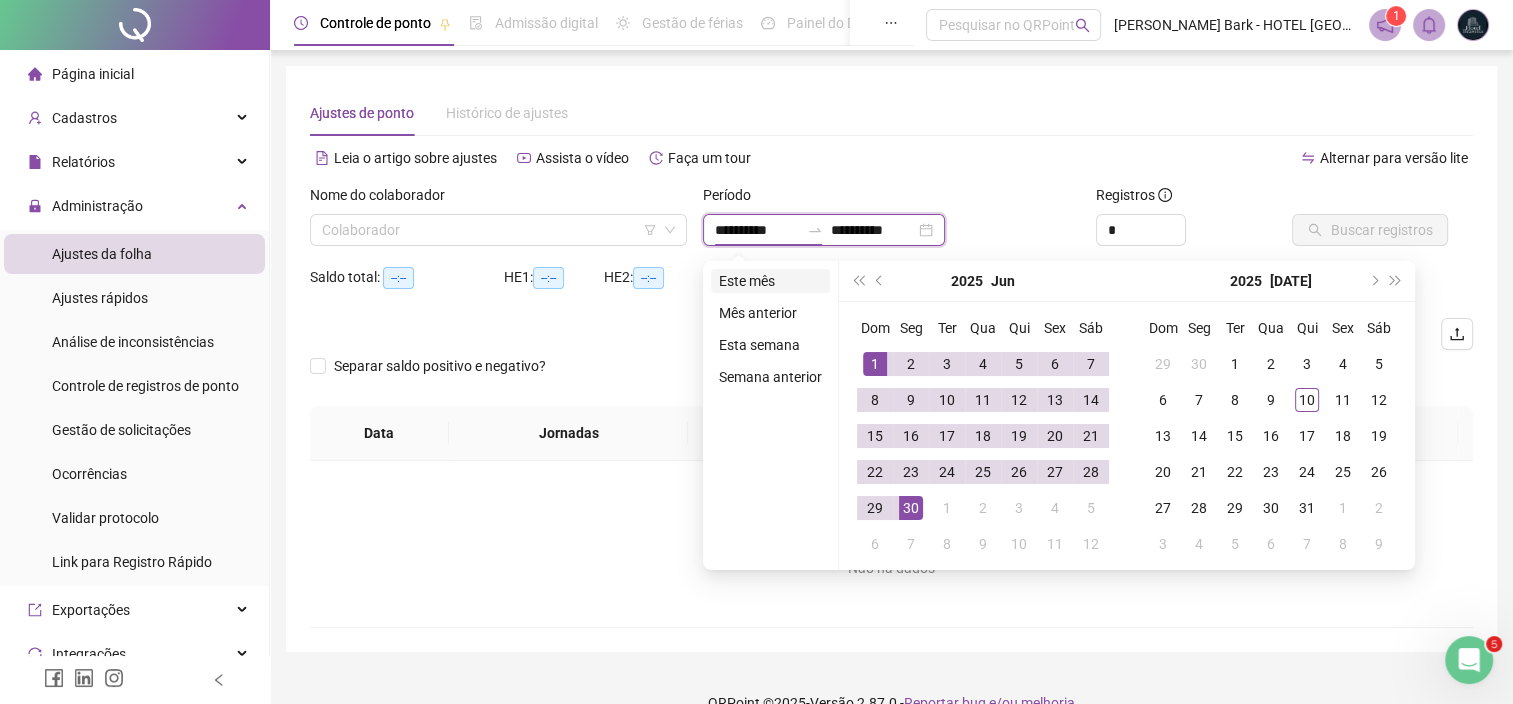type on "**********" 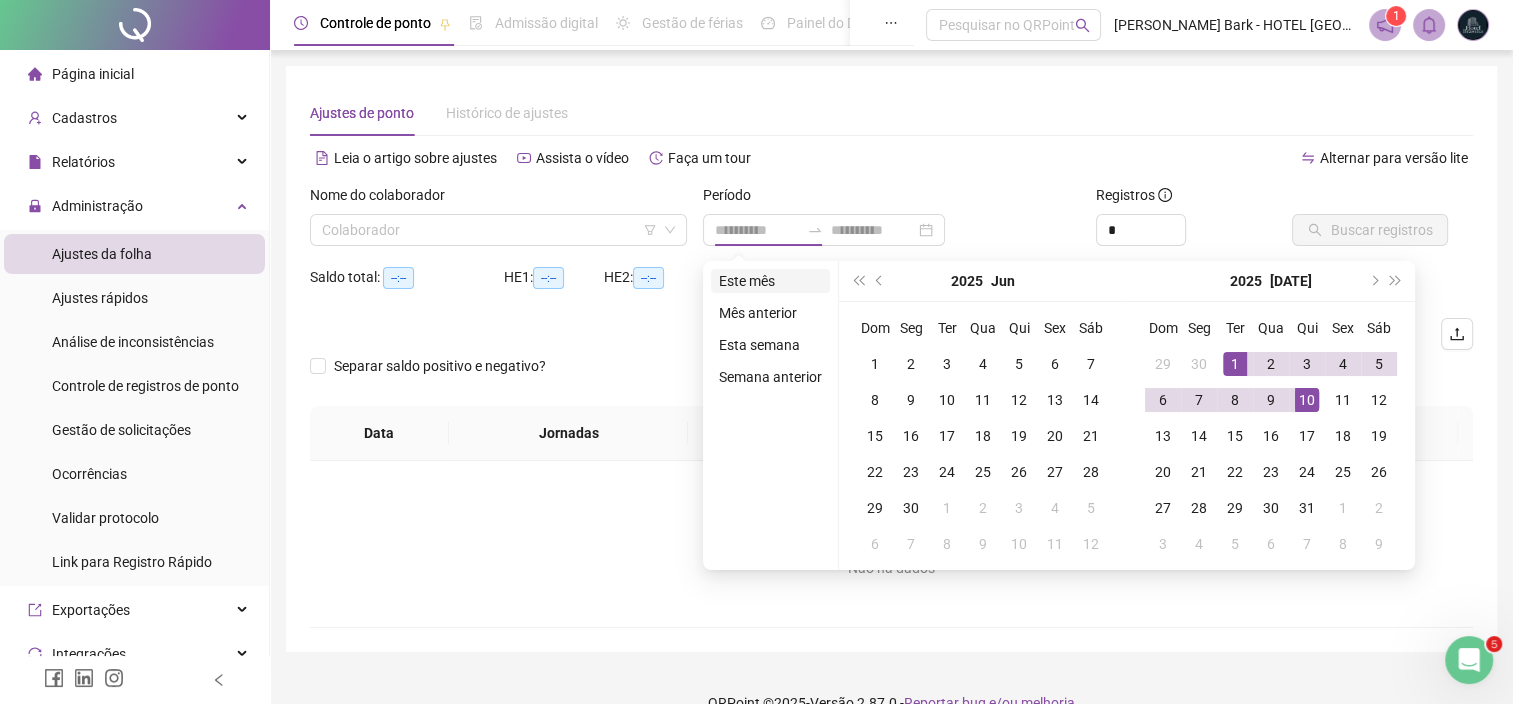 click on "Este mês" at bounding box center [770, 281] 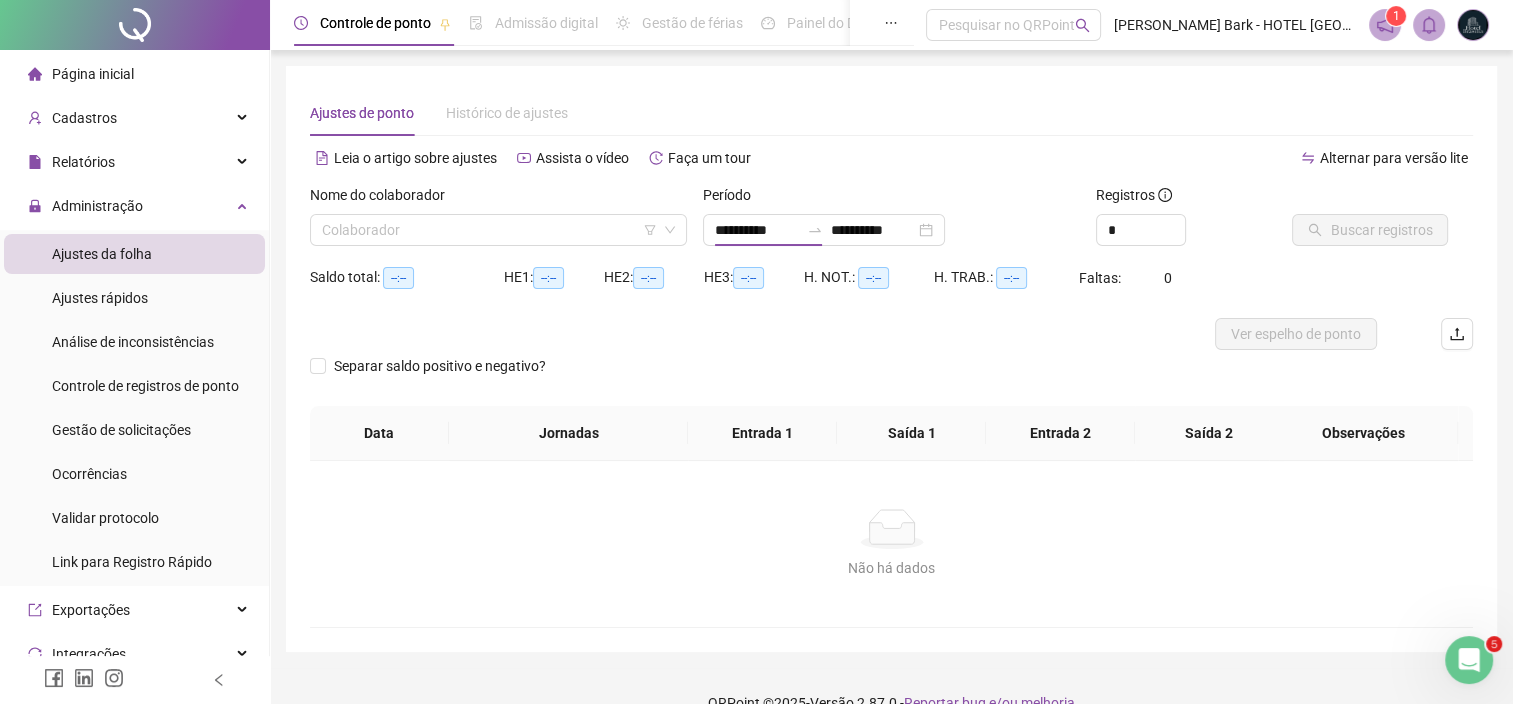 click on "Nome do colaborador" at bounding box center (498, 199) 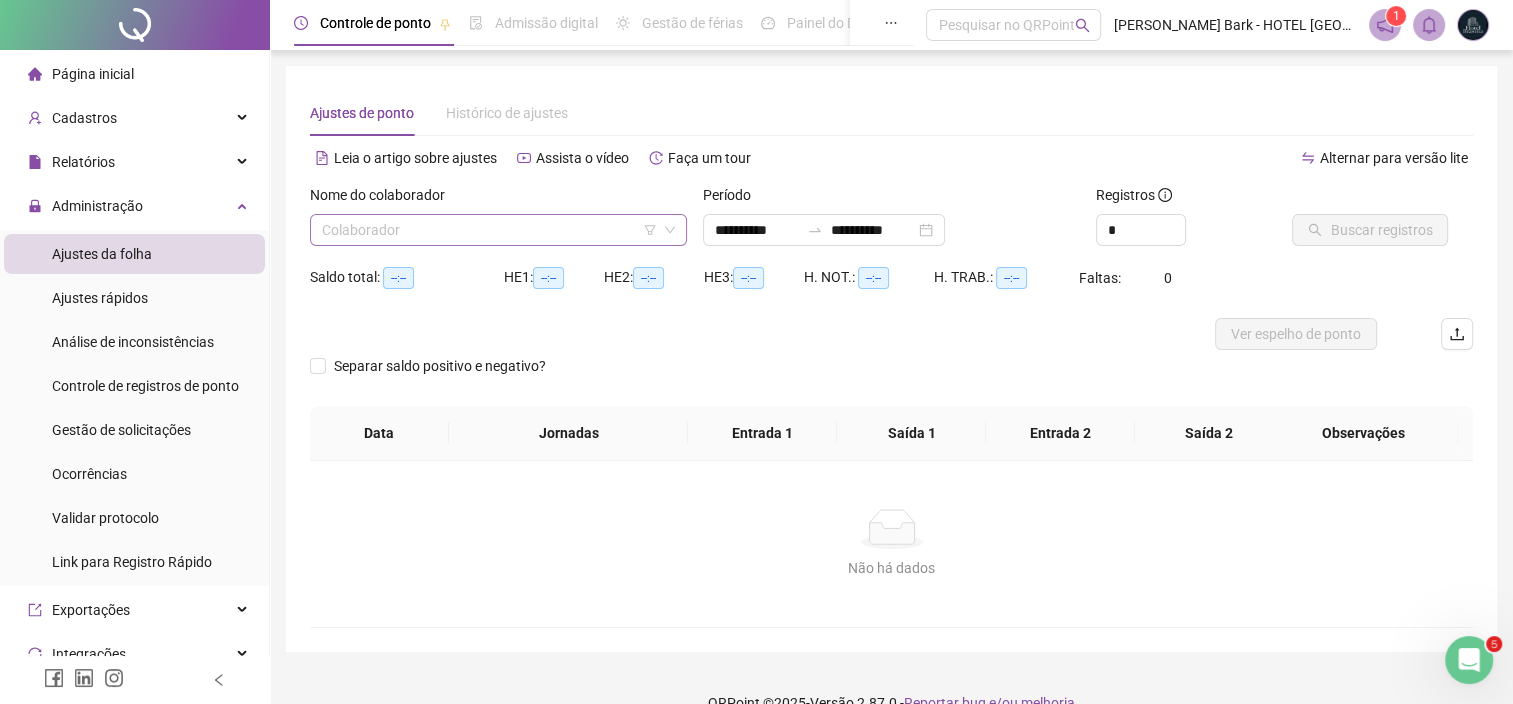 click at bounding box center (492, 230) 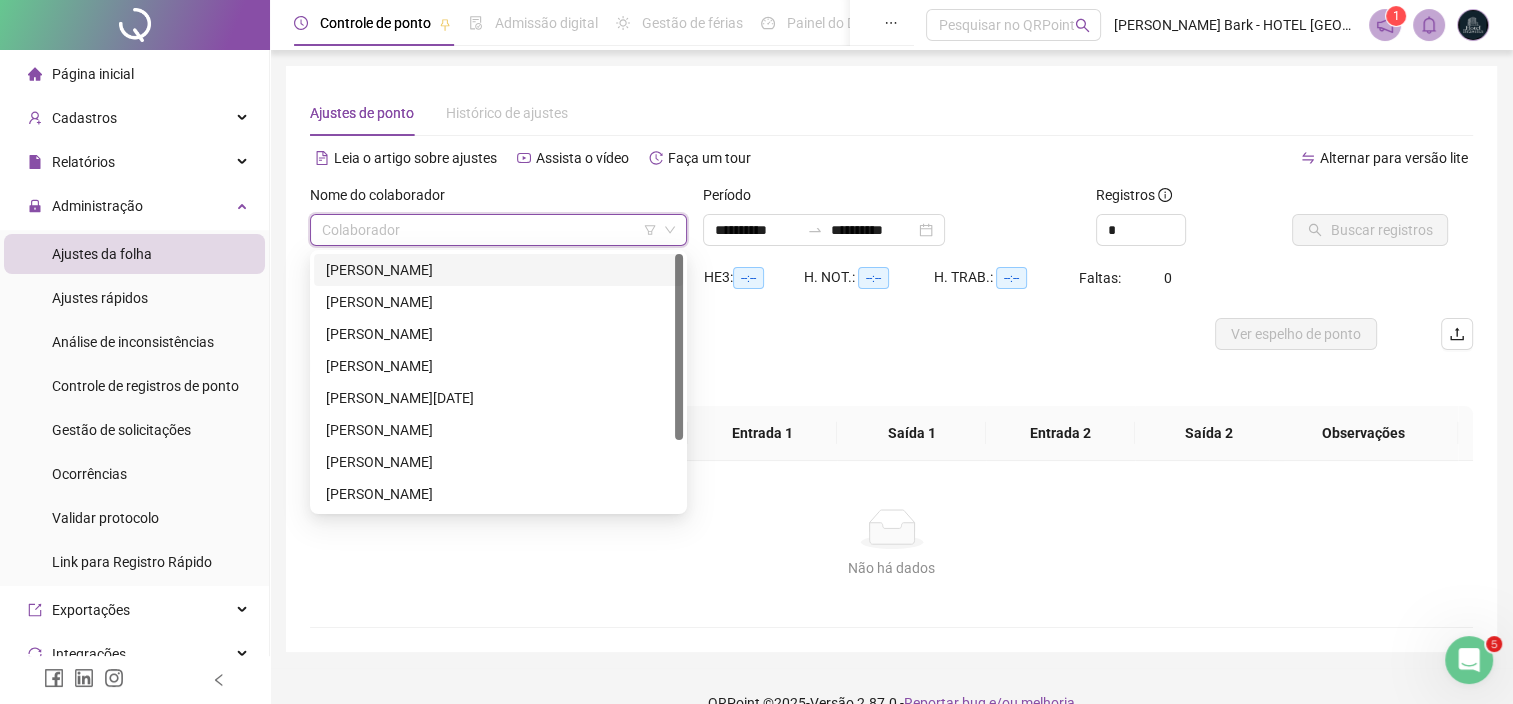 click on "[PERSON_NAME]" at bounding box center (498, 270) 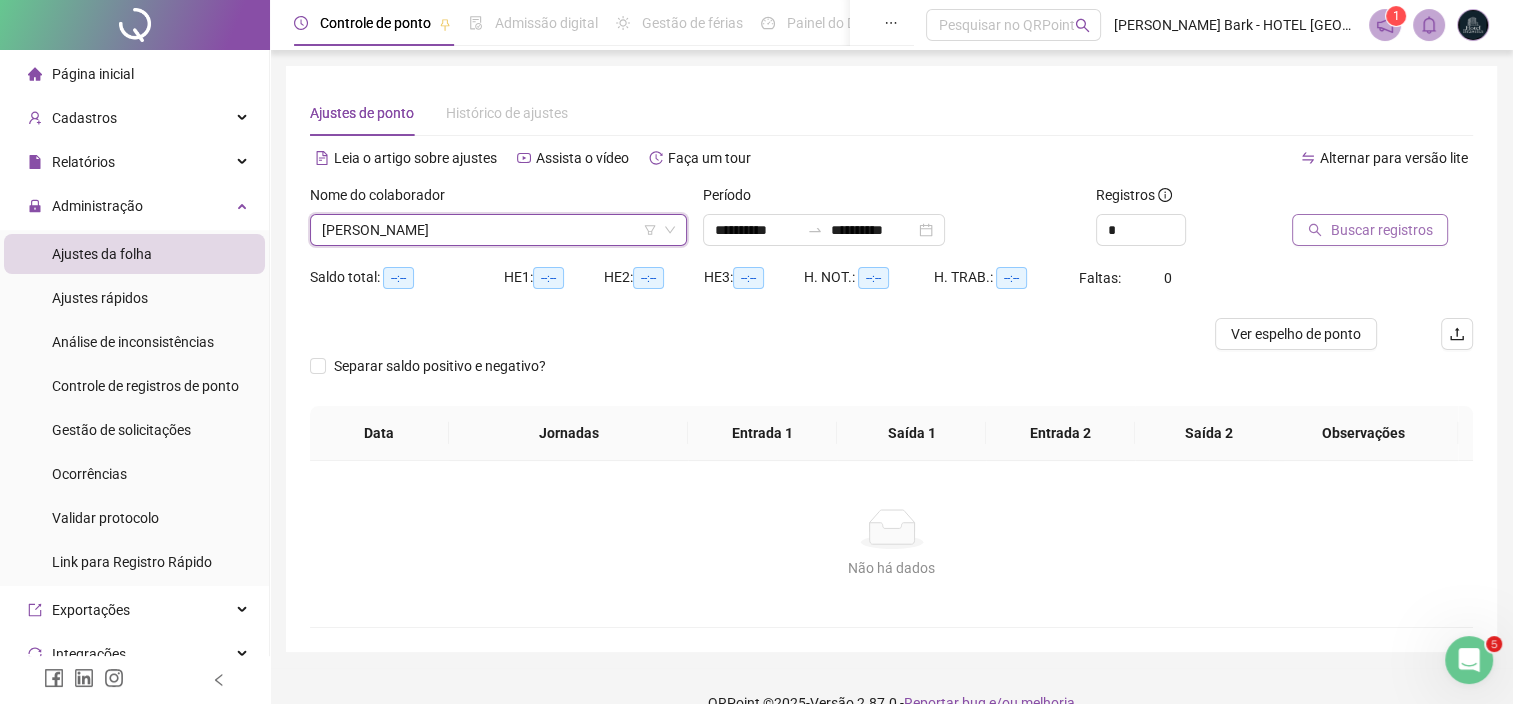 click on "Buscar registros" at bounding box center (1381, 230) 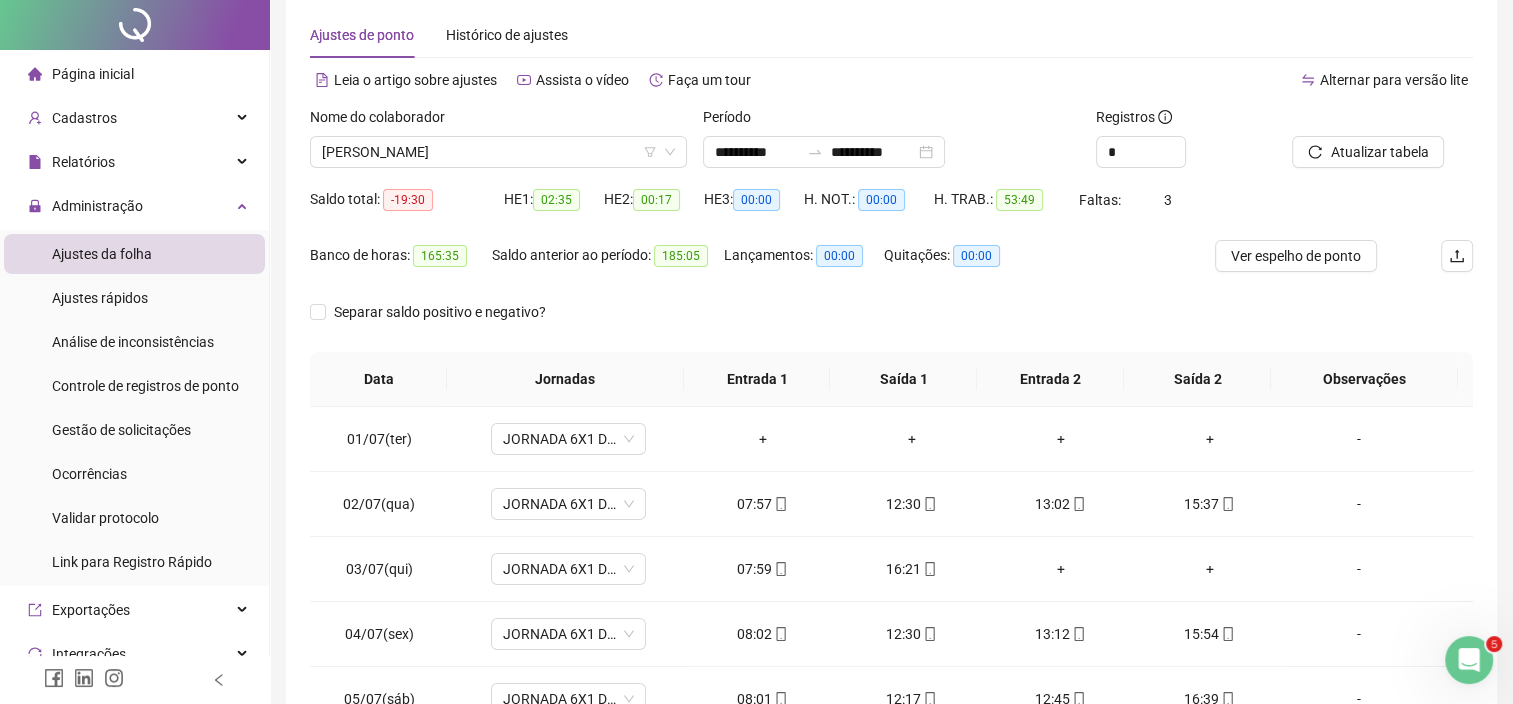 scroll, scrollTop: 200, scrollLeft: 0, axis: vertical 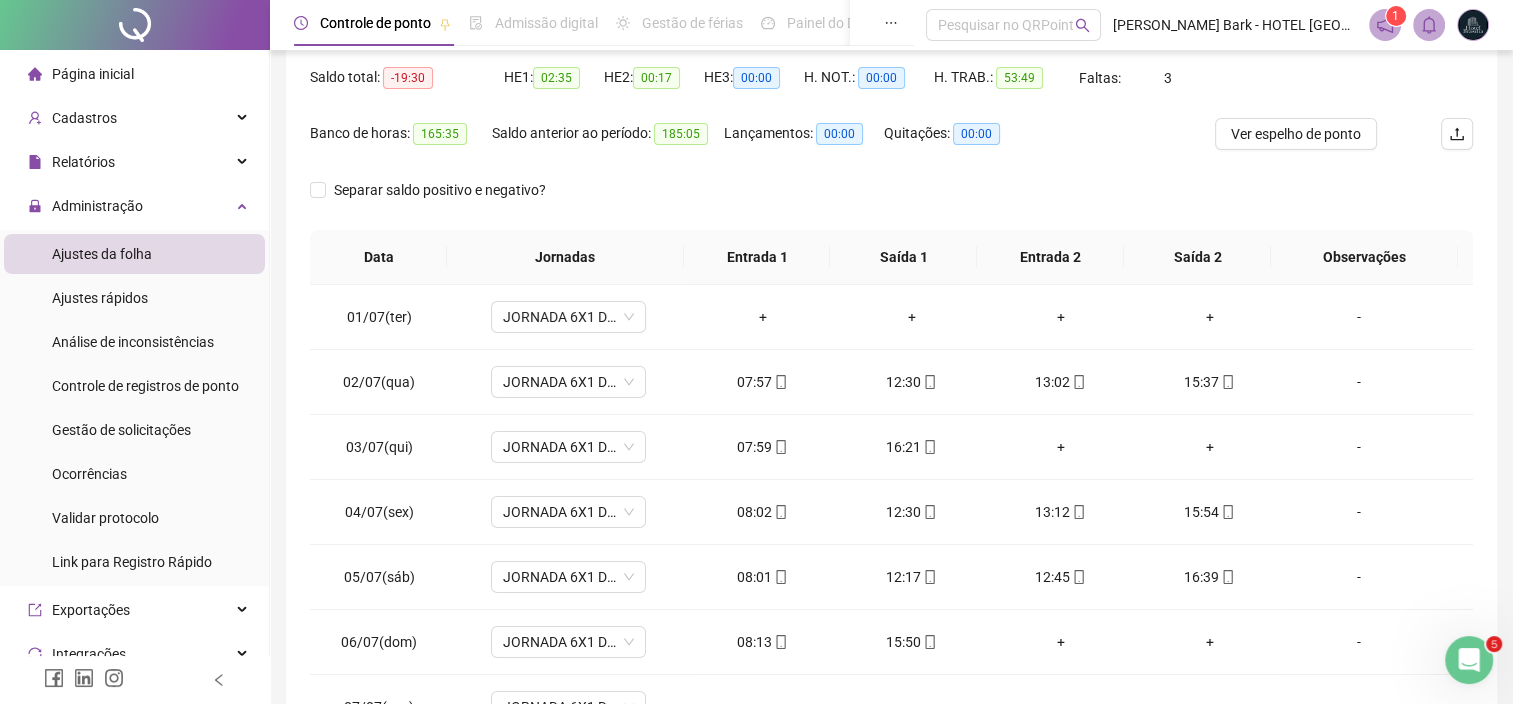 type 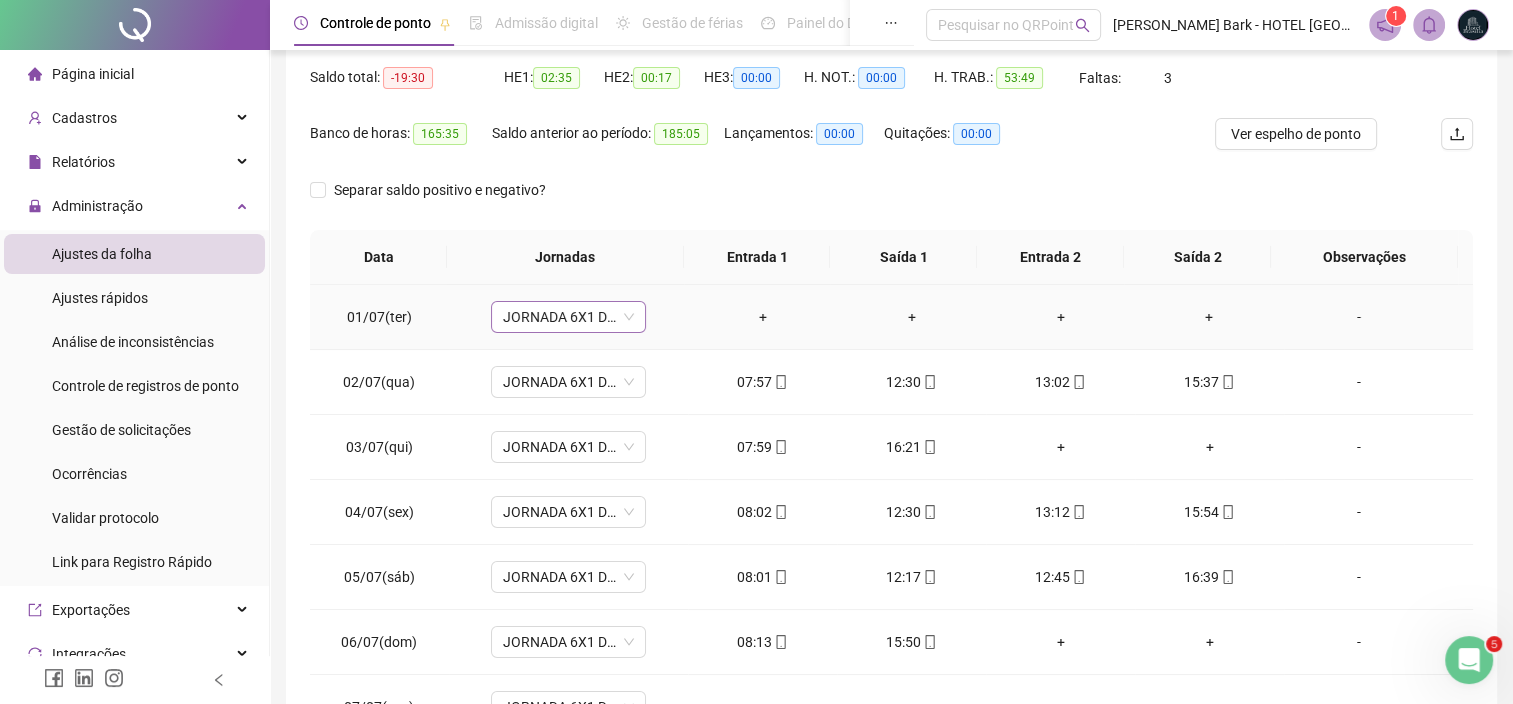 click on "JORNADA 6X1 DE 7:20 DIÁRIAS" at bounding box center [568, 317] 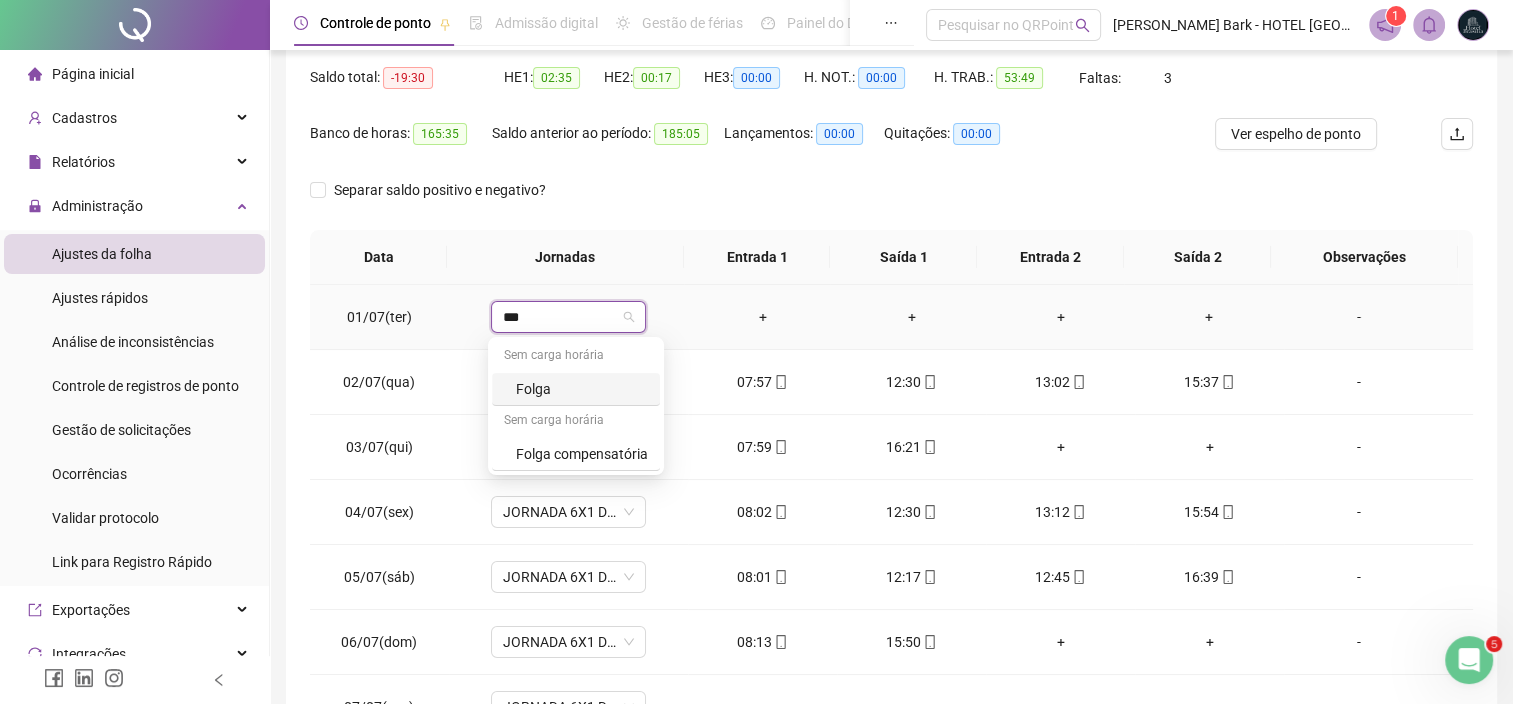 type on "****" 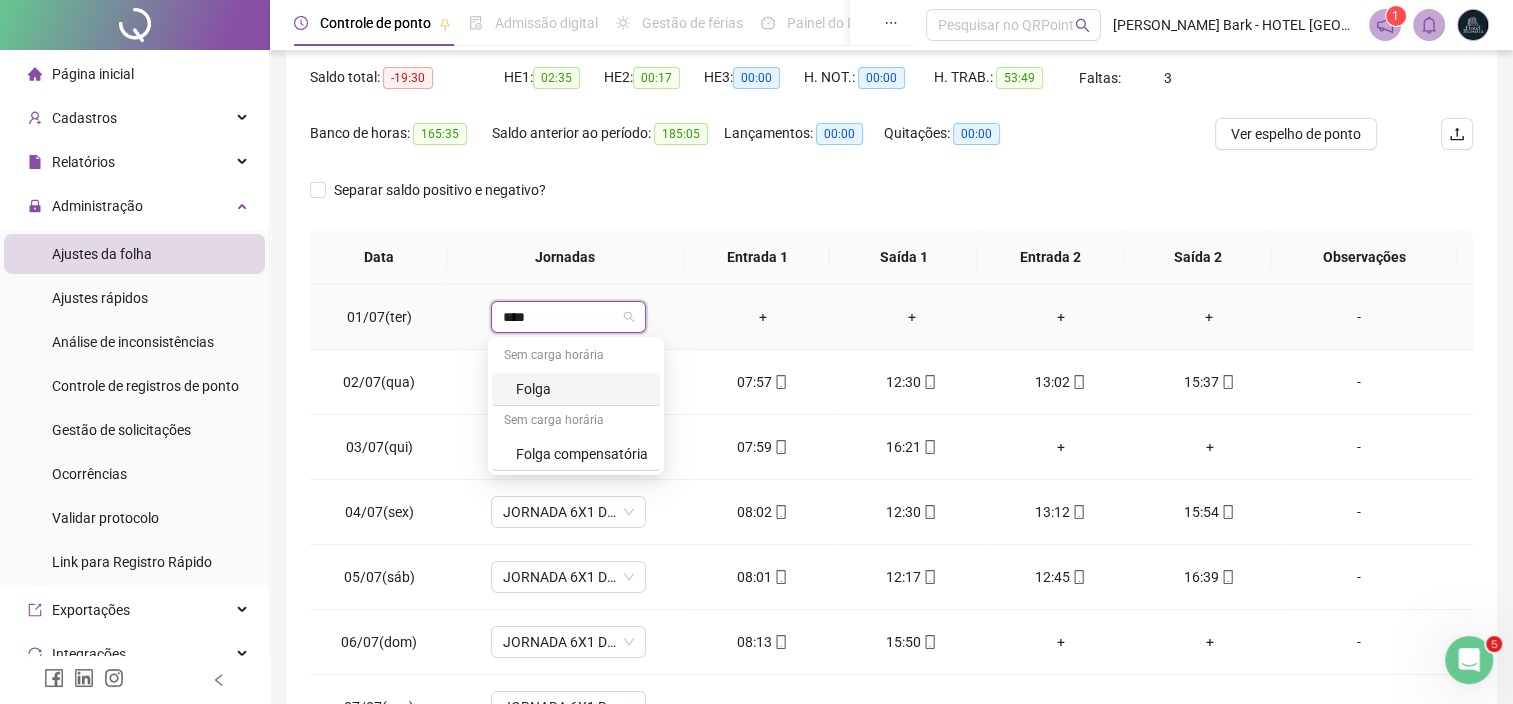 click on "Folga" at bounding box center (582, 389) 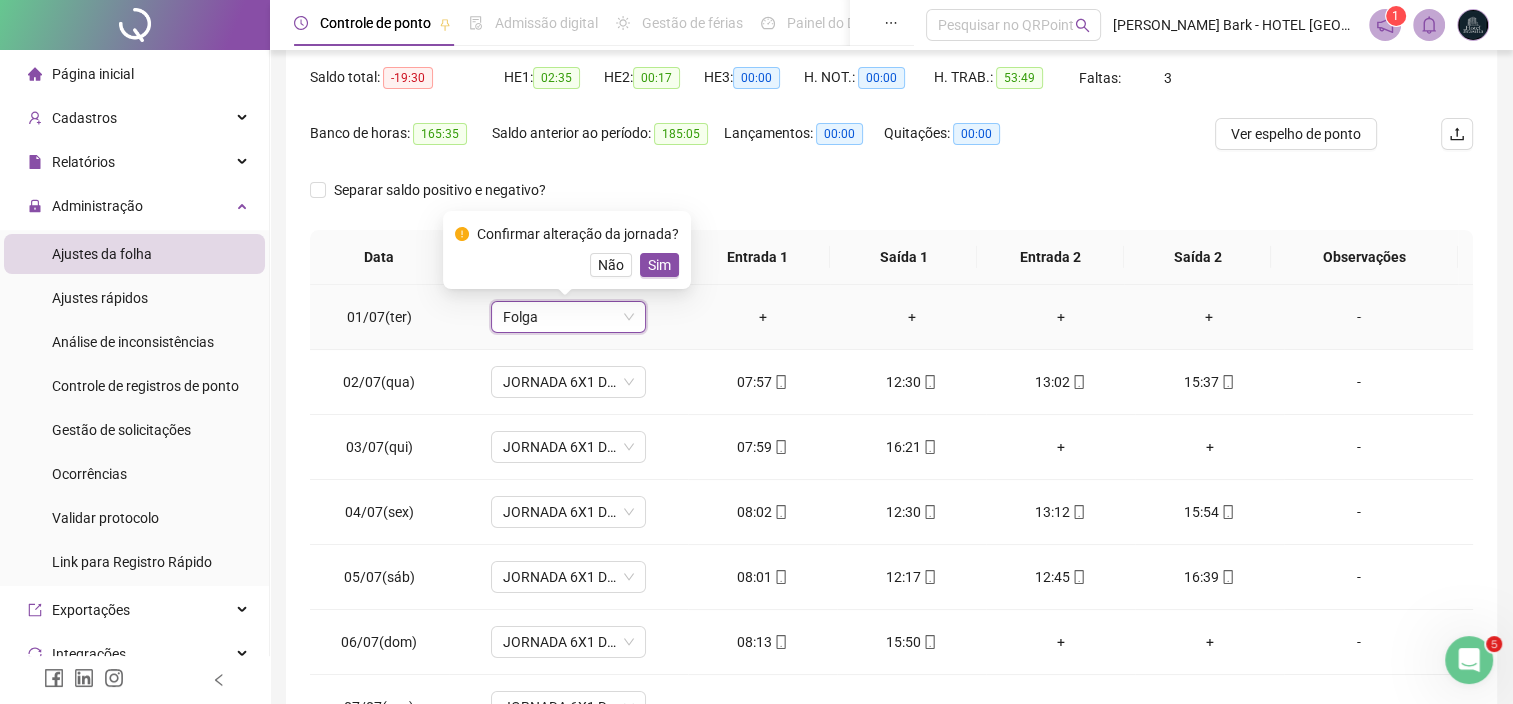click on "Confirmar alteração da jornada? Não Sim" at bounding box center (567, 250) 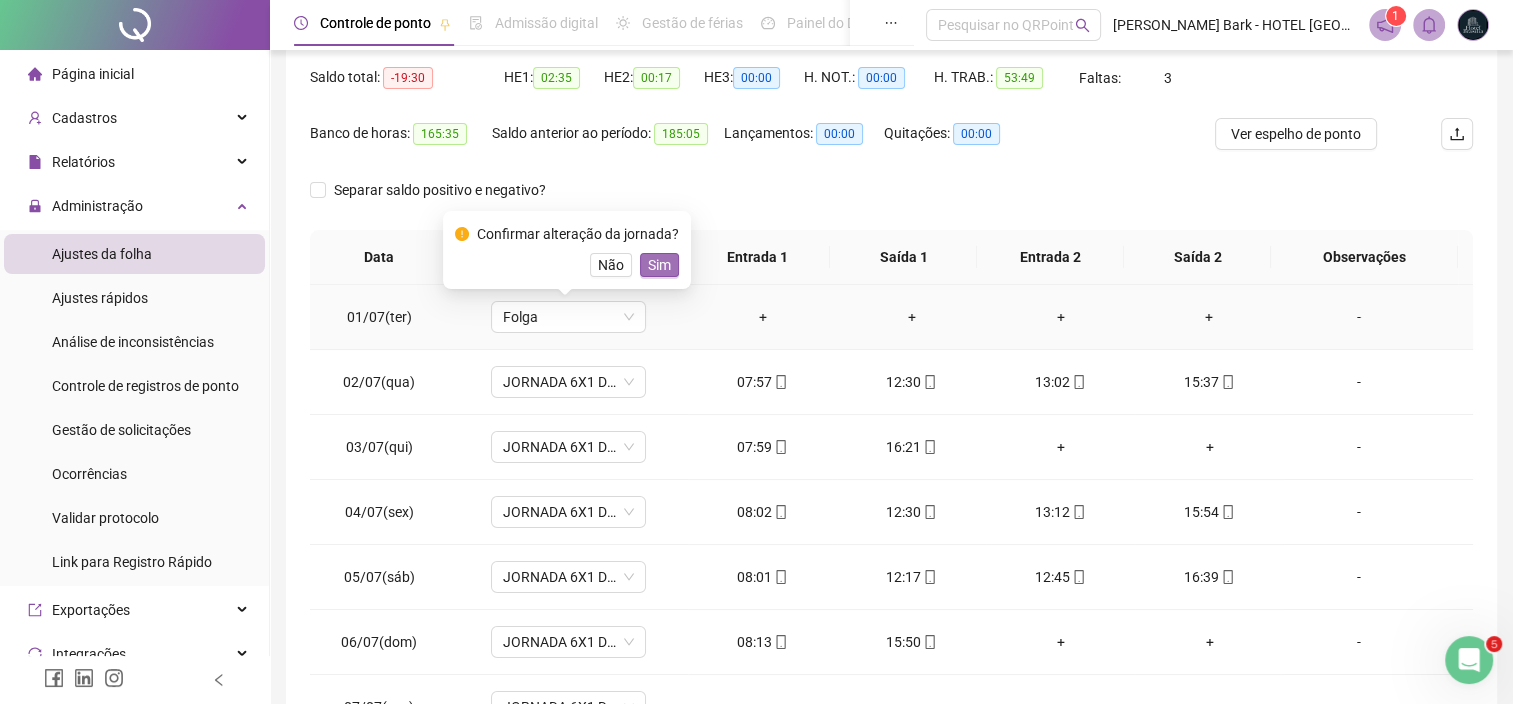 click on "Sim" at bounding box center (659, 265) 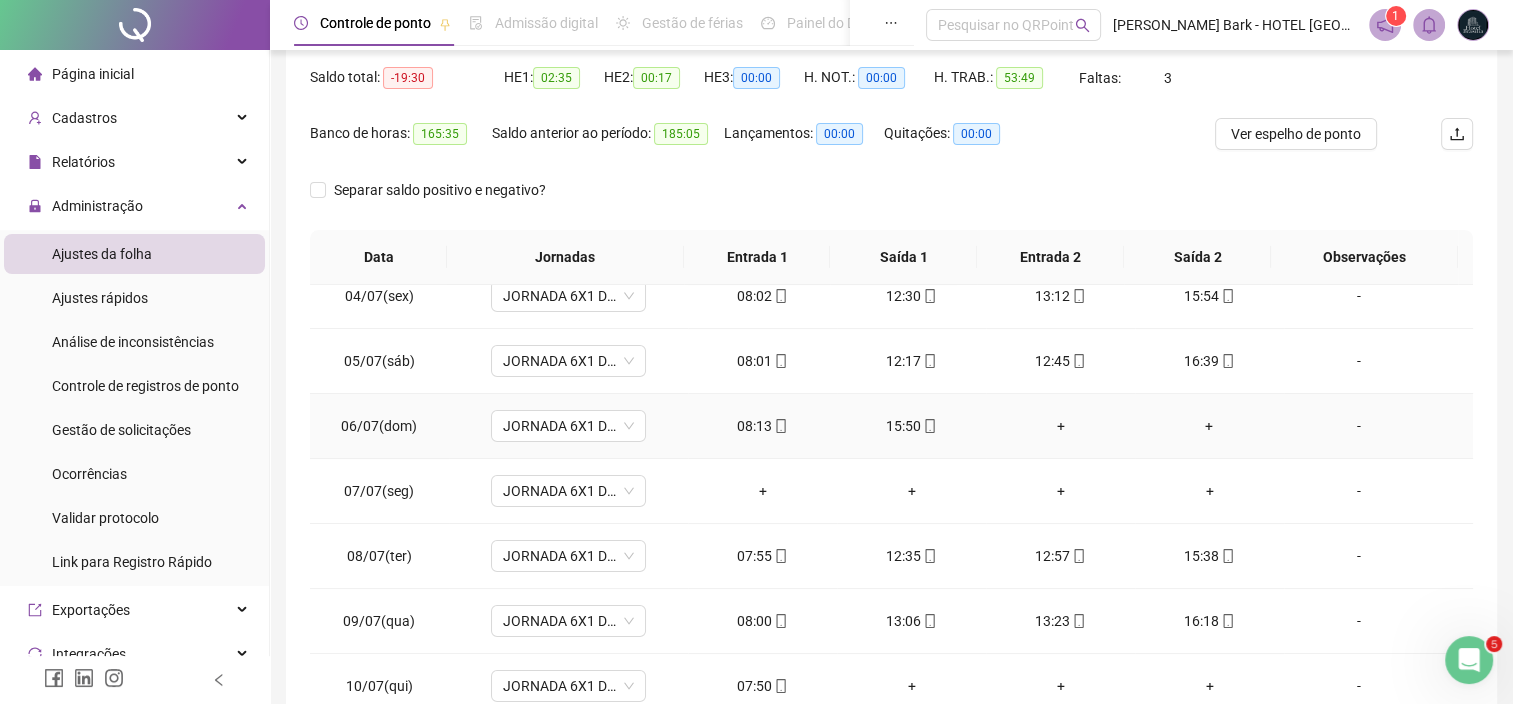 scroll, scrollTop: 220, scrollLeft: 0, axis: vertical 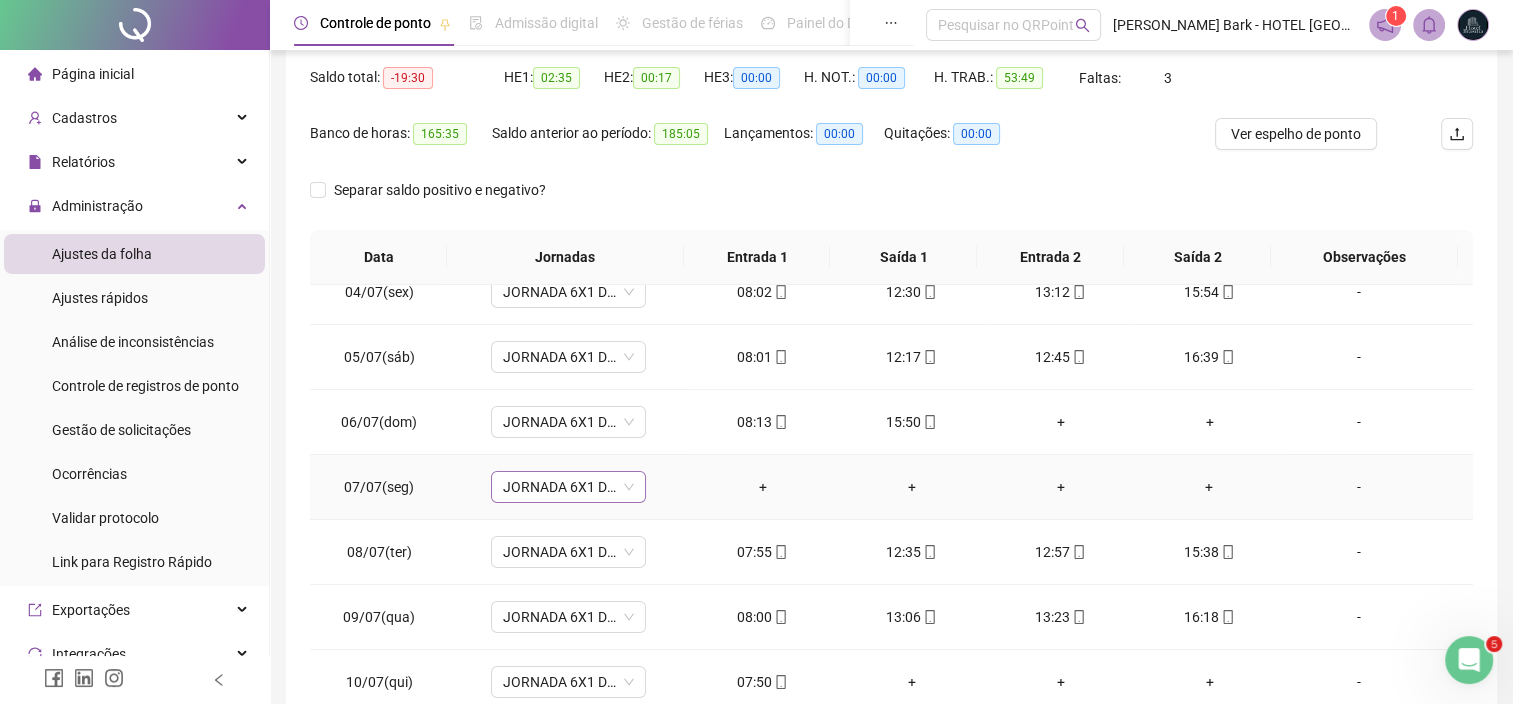 click on "JORNADA 6X1 DE 7:20 DIÁRIAS" at bounding box center [568, 487] 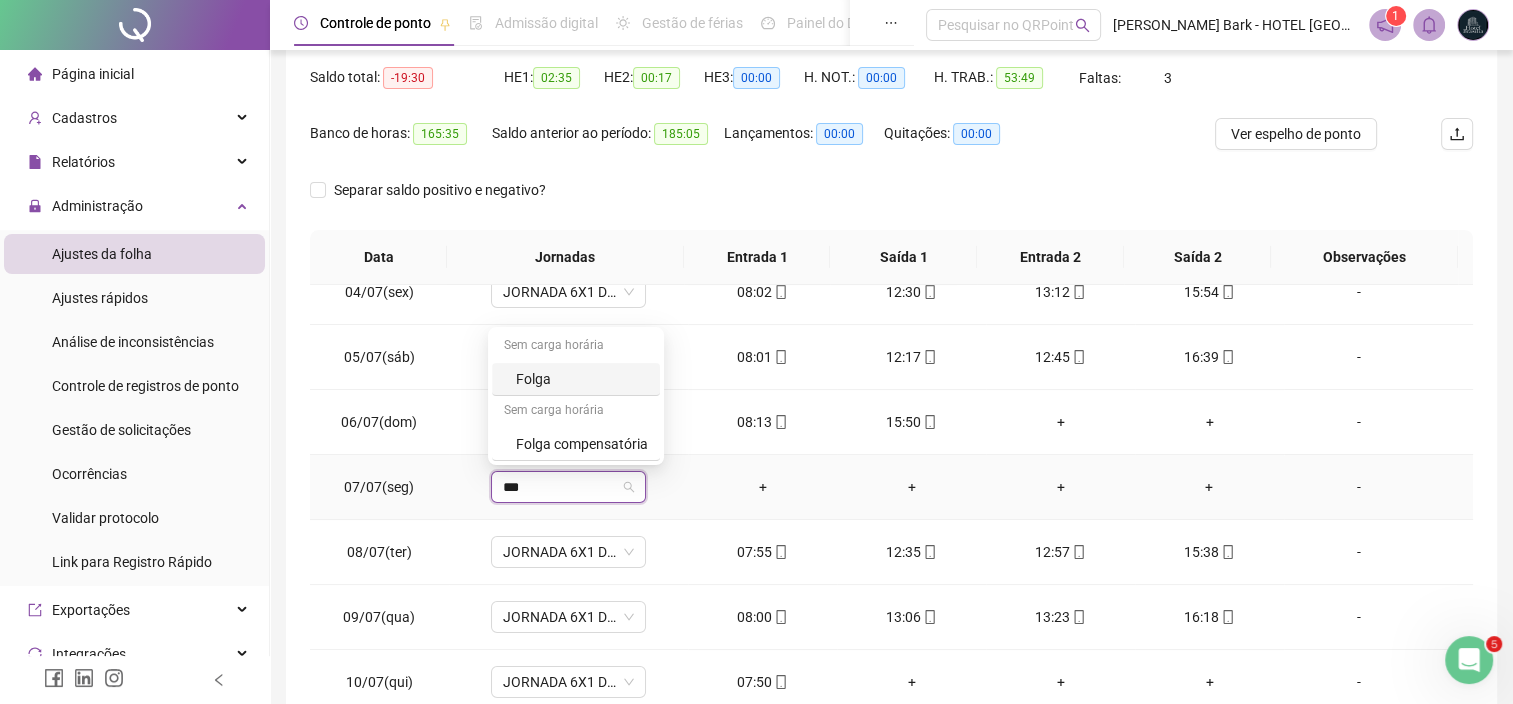 type on "****" 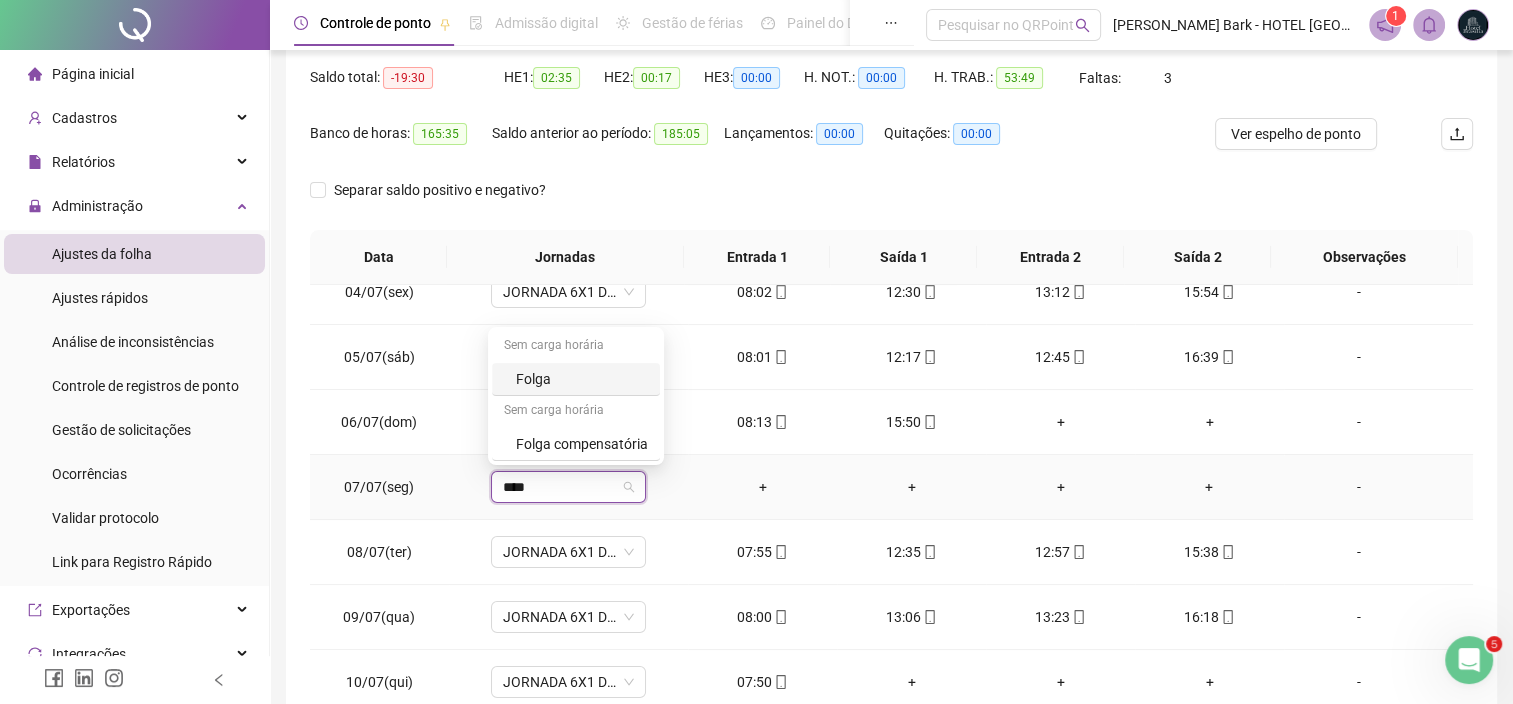 click on "Folga" at bounding box center (582, 379) 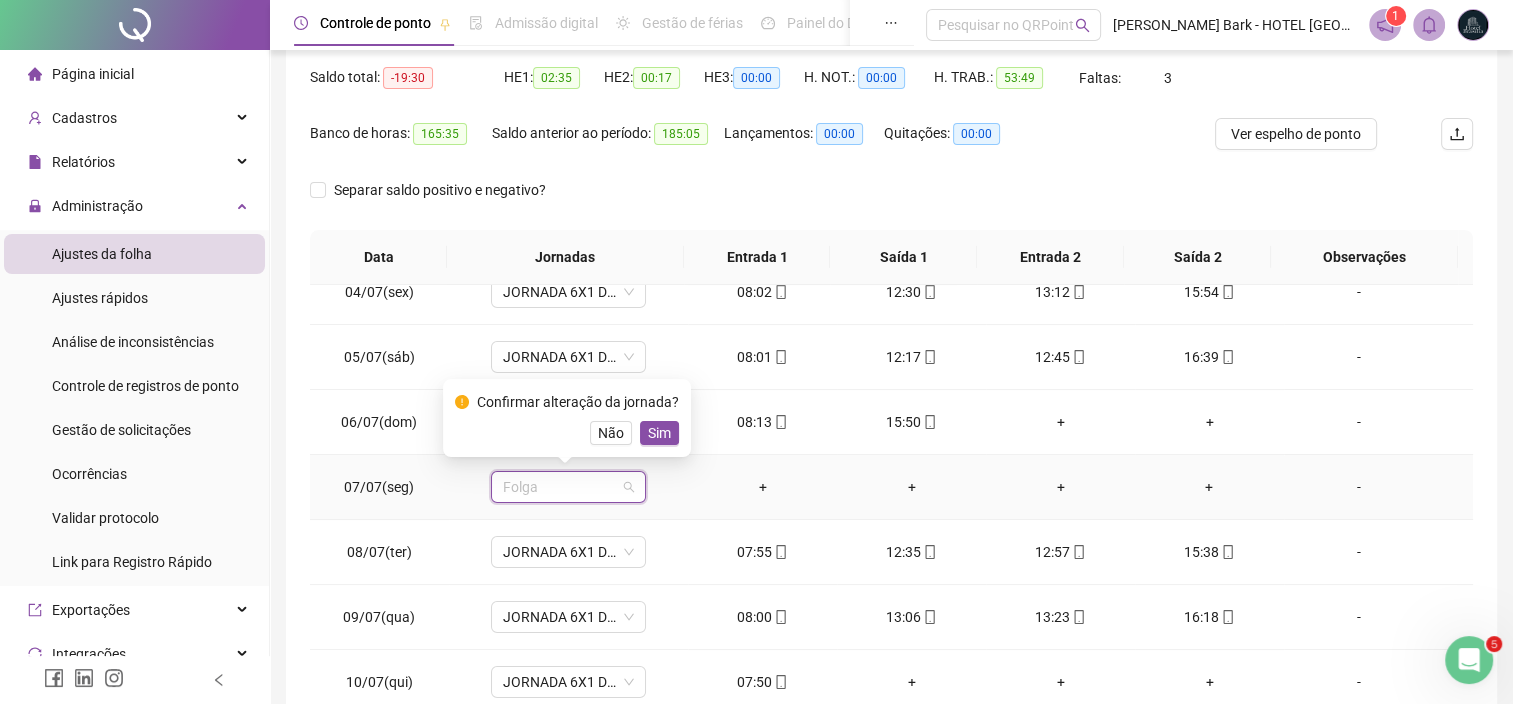 scroll, scrollTop: 1174, scrollLeft: 0, axis: vertical 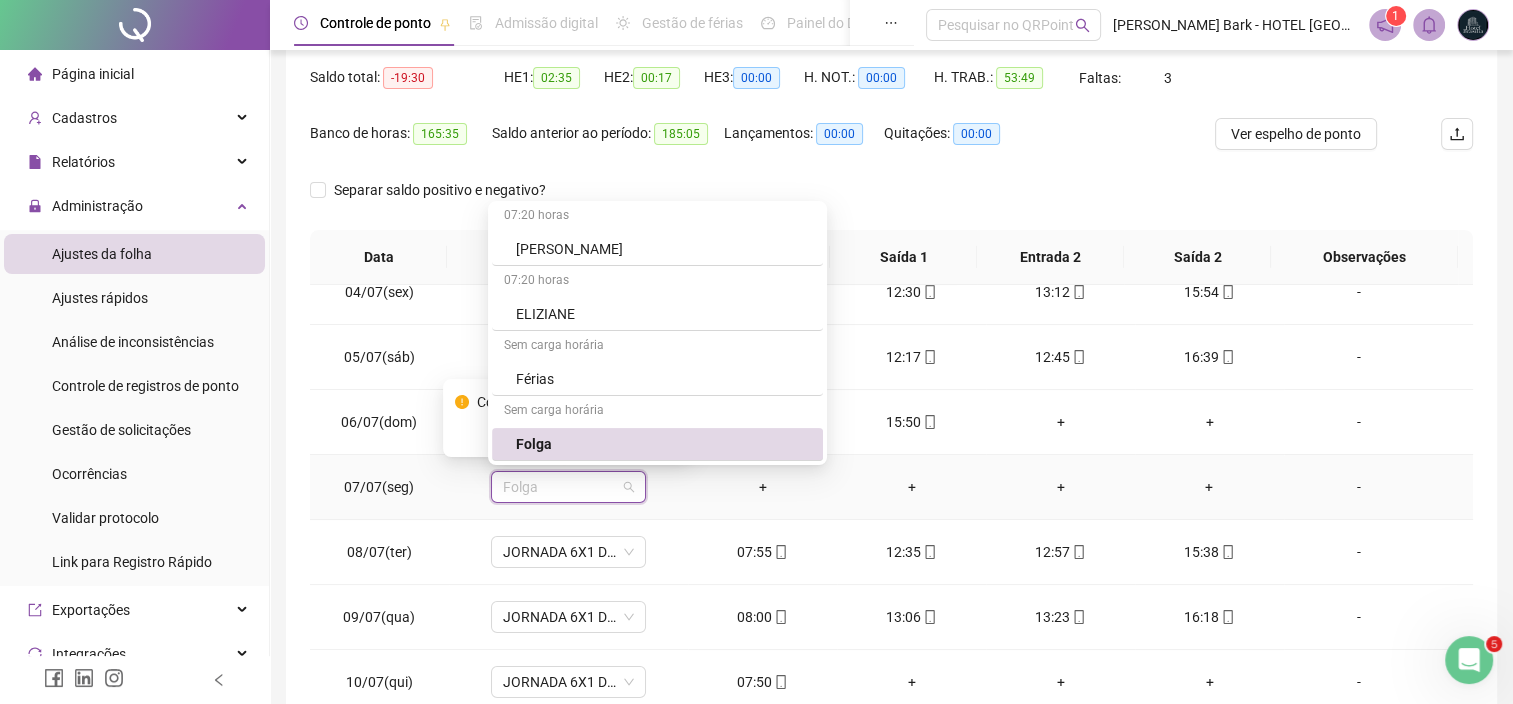 click on "Folga" at bounding box center [663, 444] 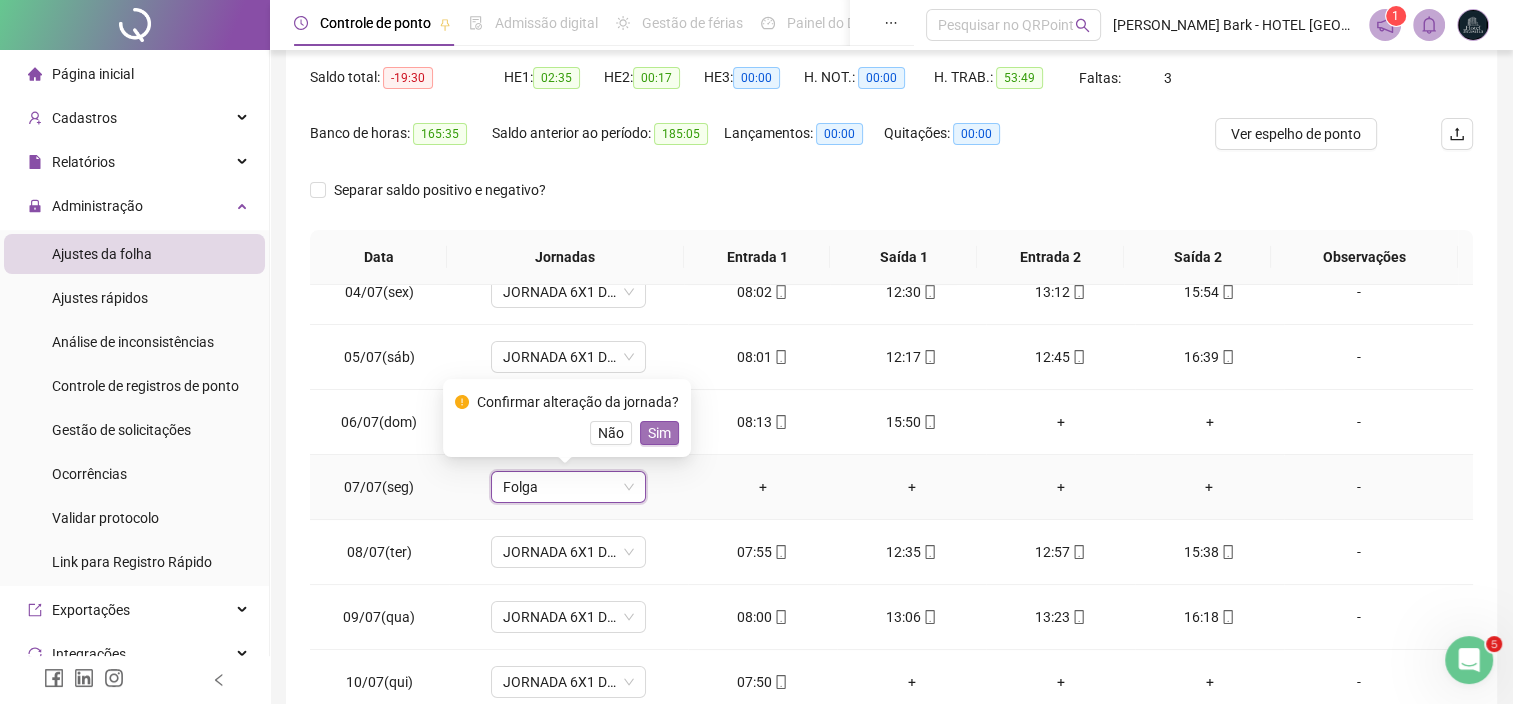 click on "Sim" at bounding box center (659, 433) 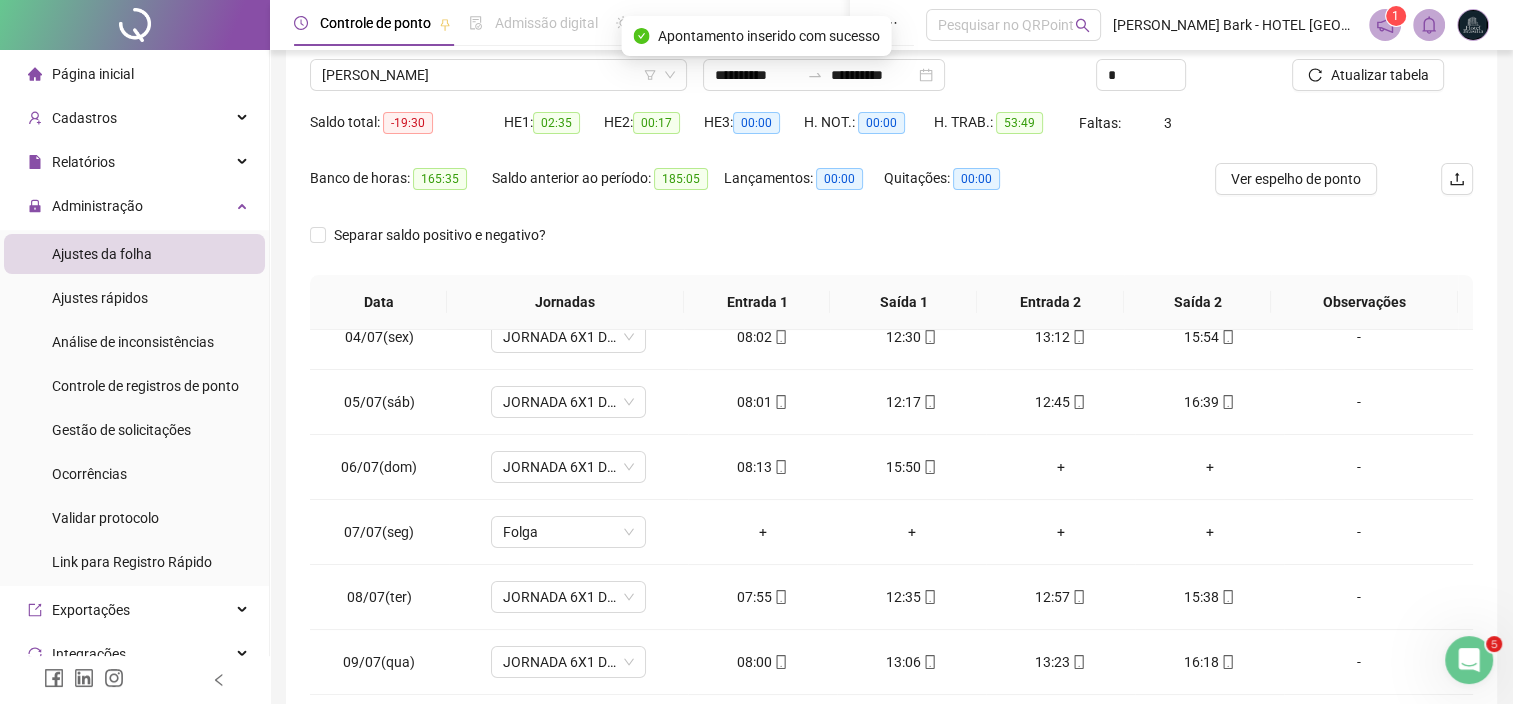 scroll, scrollTop: 0, scrollLeft: 0, axis: both 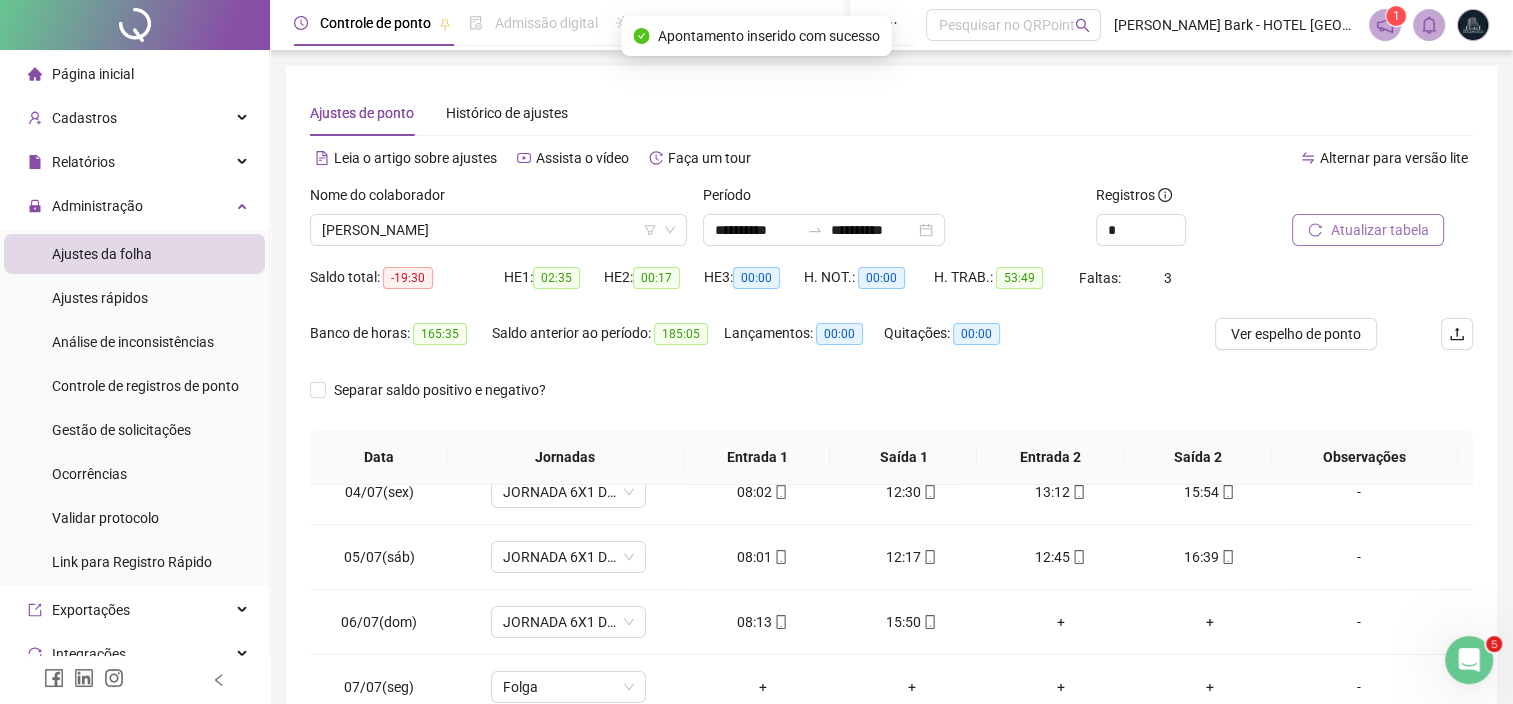 click on "Atualizar tabela" at bounding box center (1368, 230) 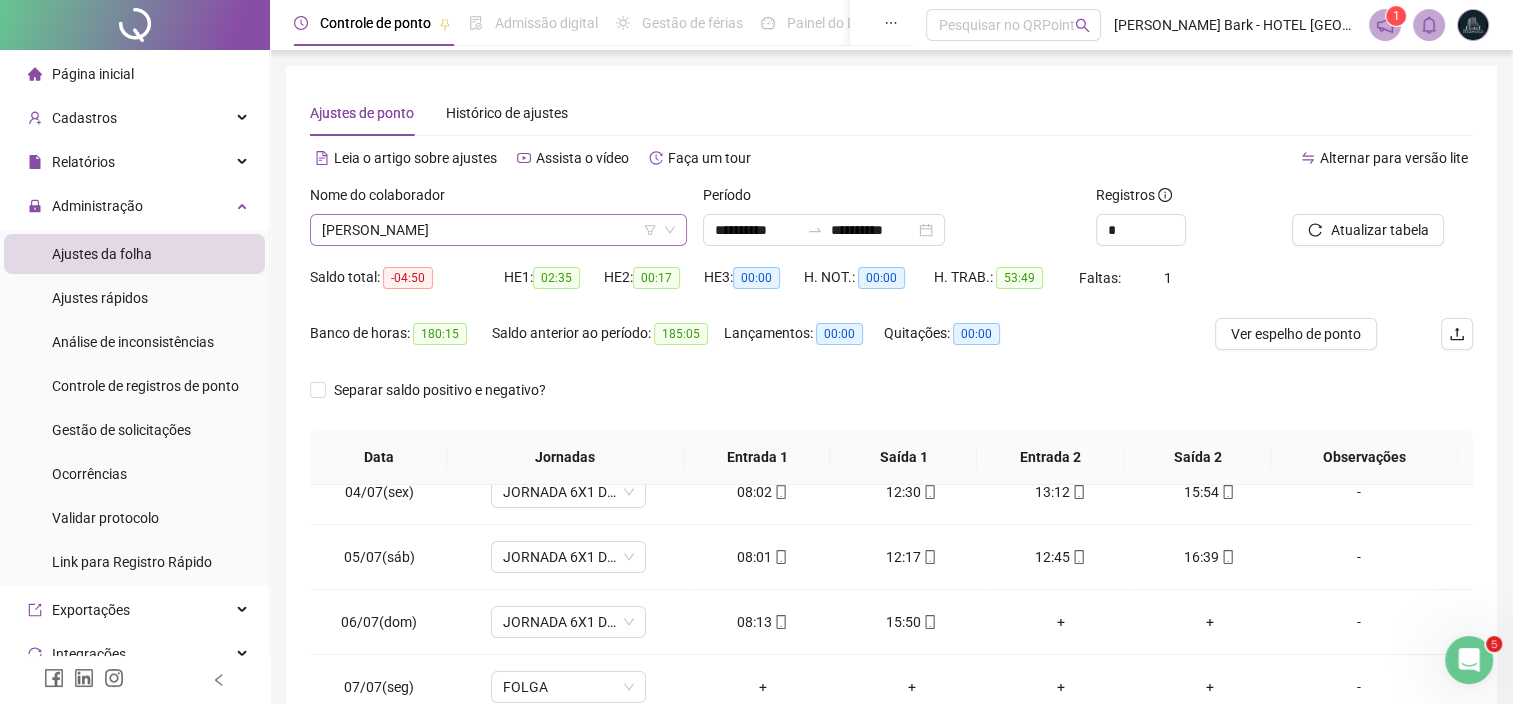 click on "[PERSON_NAME]" at bounding box center (498, 230) 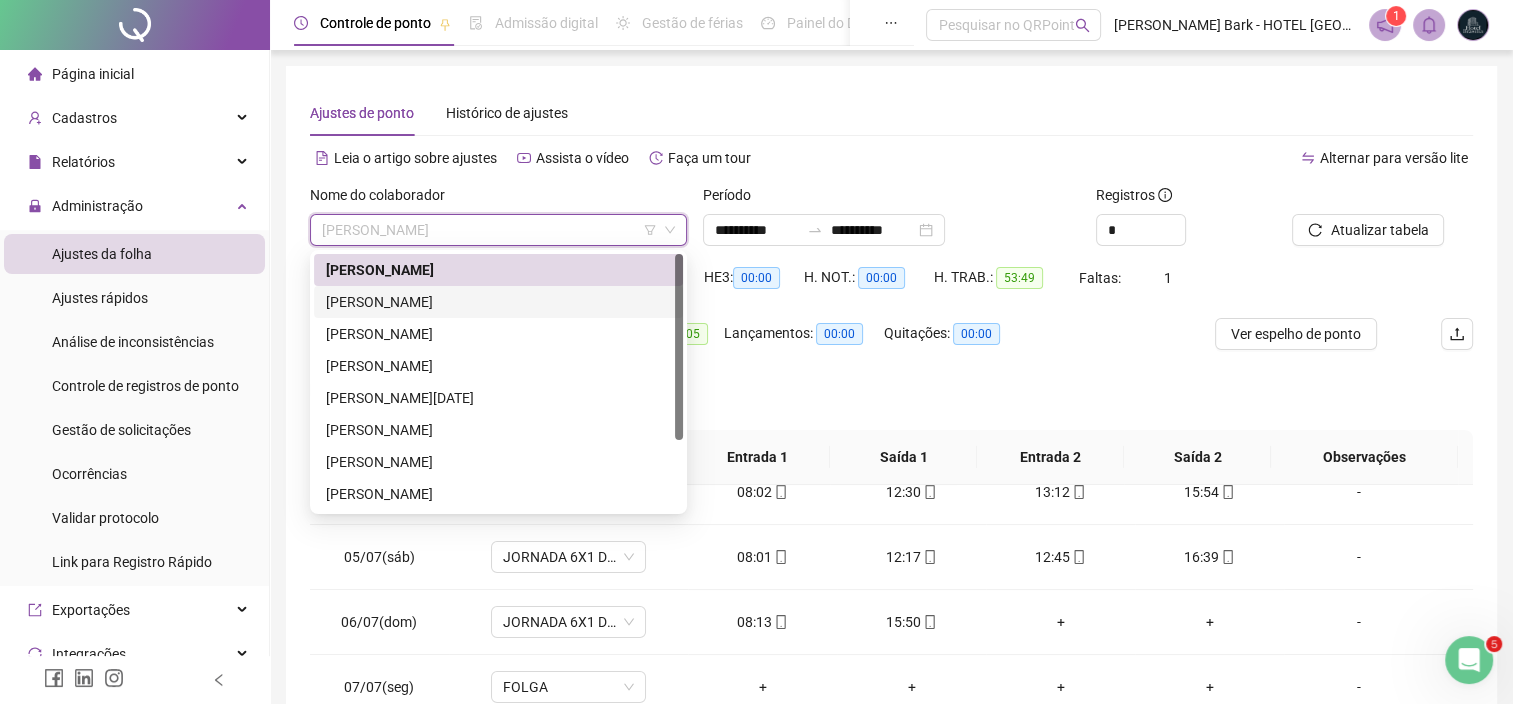 click on "[PERSON_NAME]" at bounding box center [498, 302] 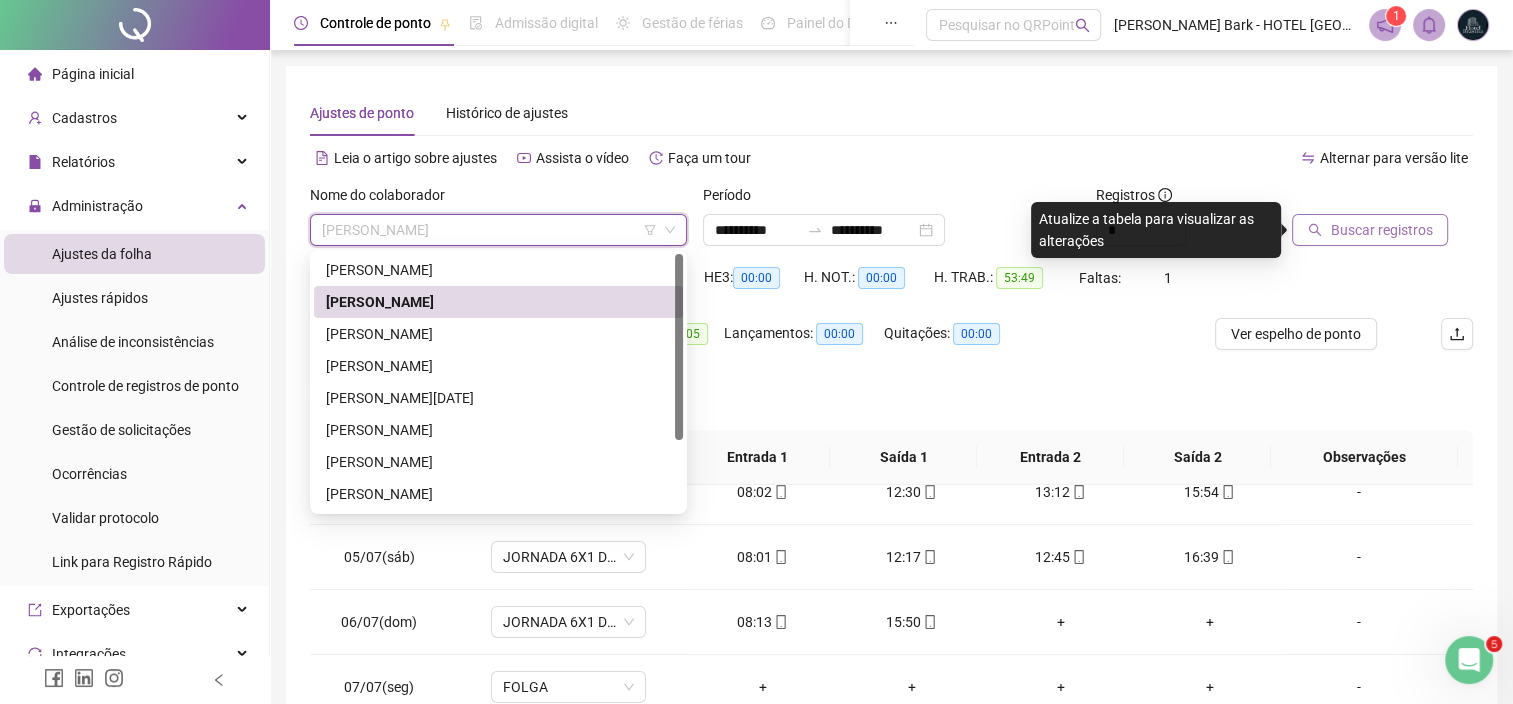 click on "Buscar registros" at bounding box center [1381, 230] 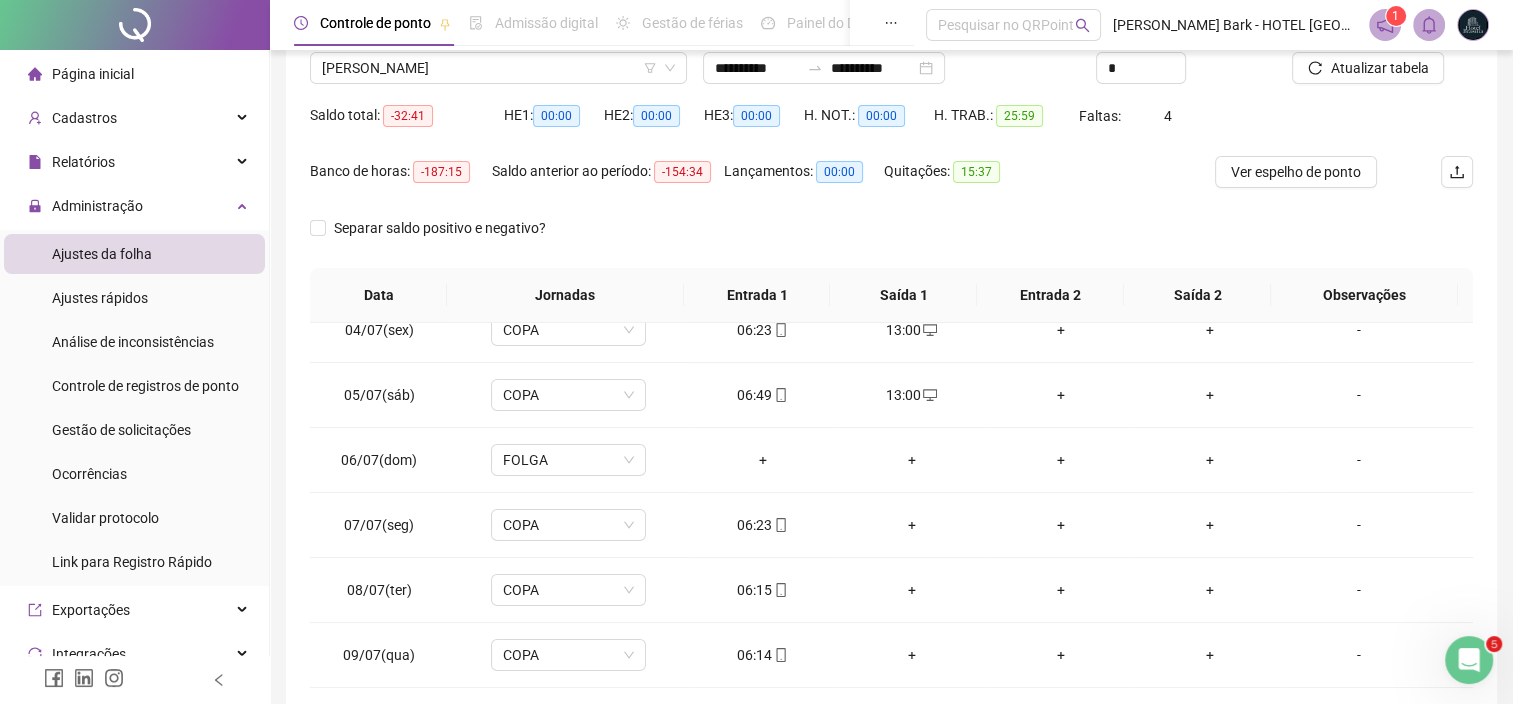 scroll, scrollTop: 317, scrollLeft: 0, axis: vertical 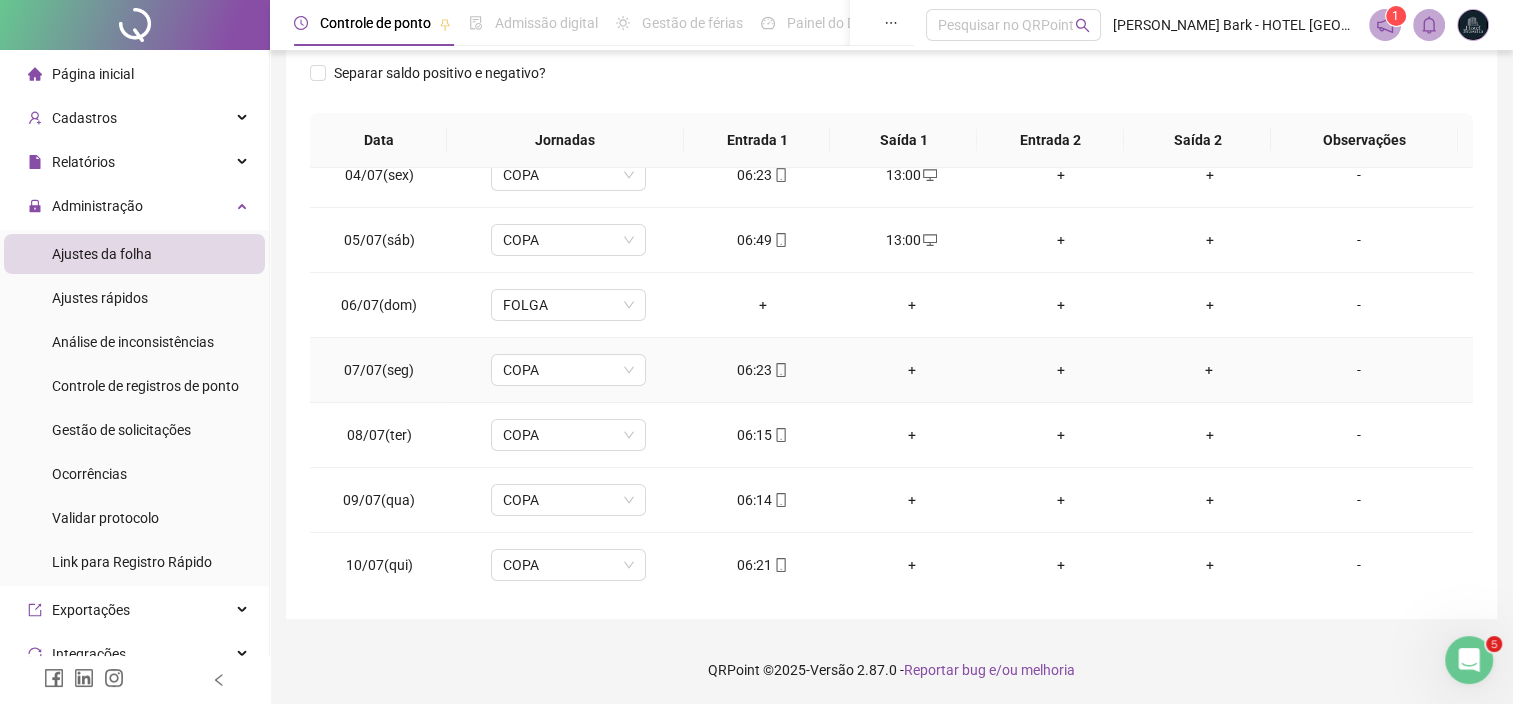click on "+" at bounding box center (911, 370) 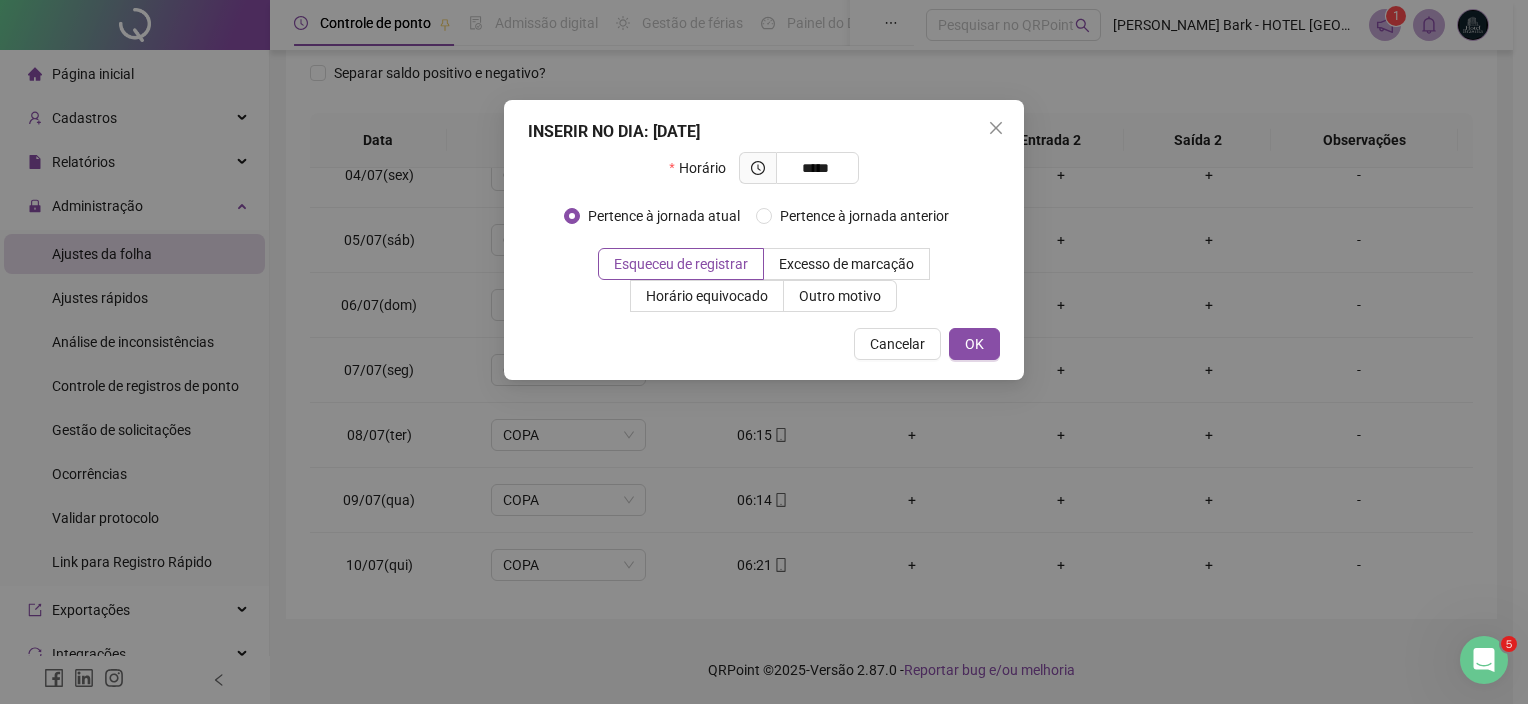 type on "*****" 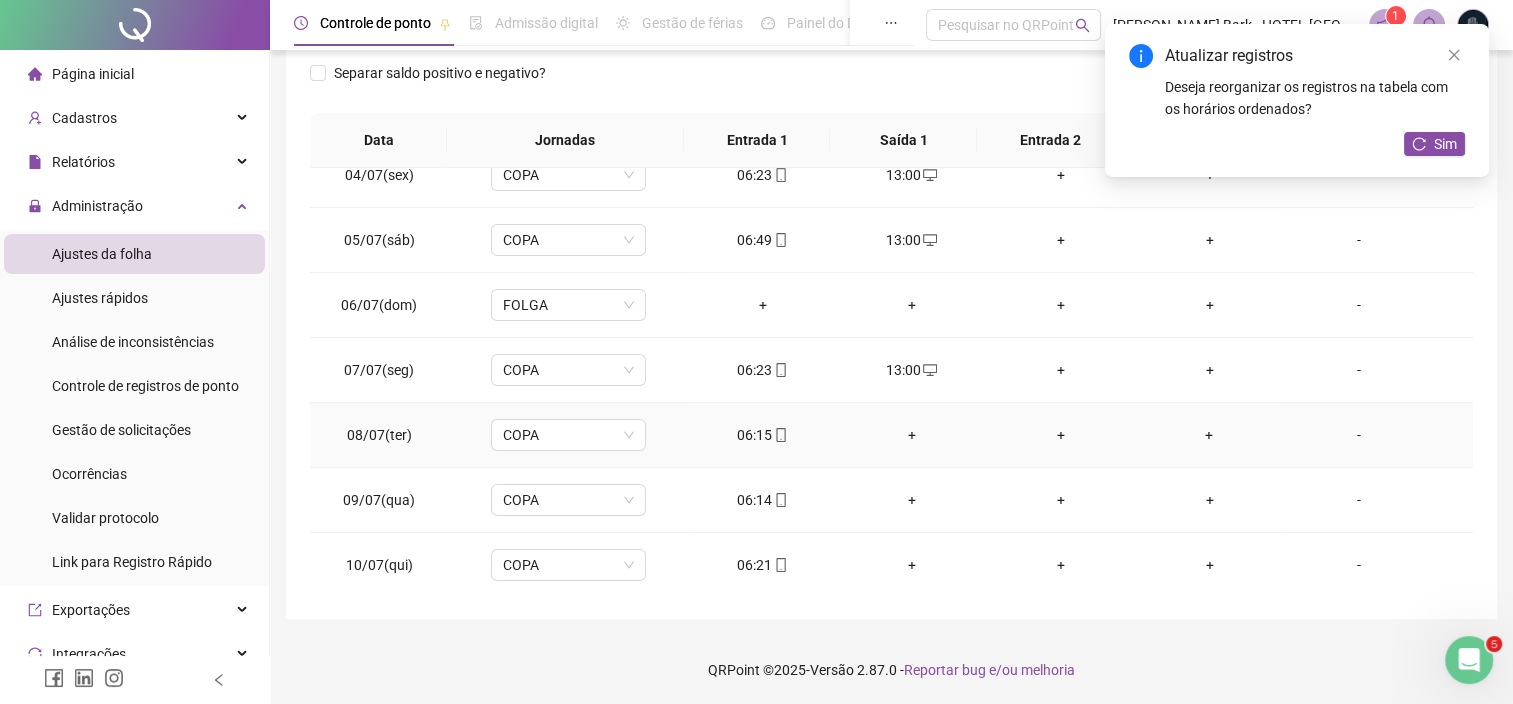 click on "+" at bounding box center [911, 435] 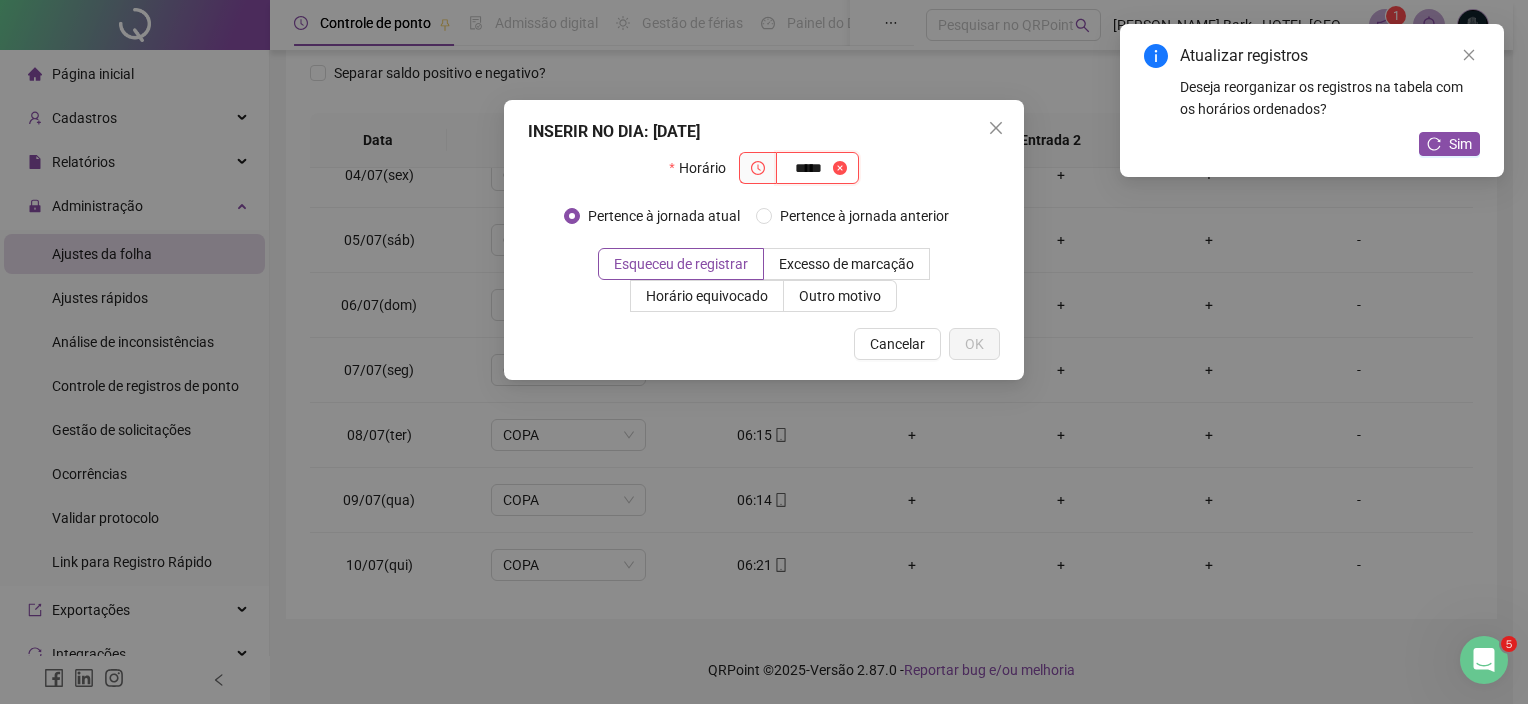 type on "*****" 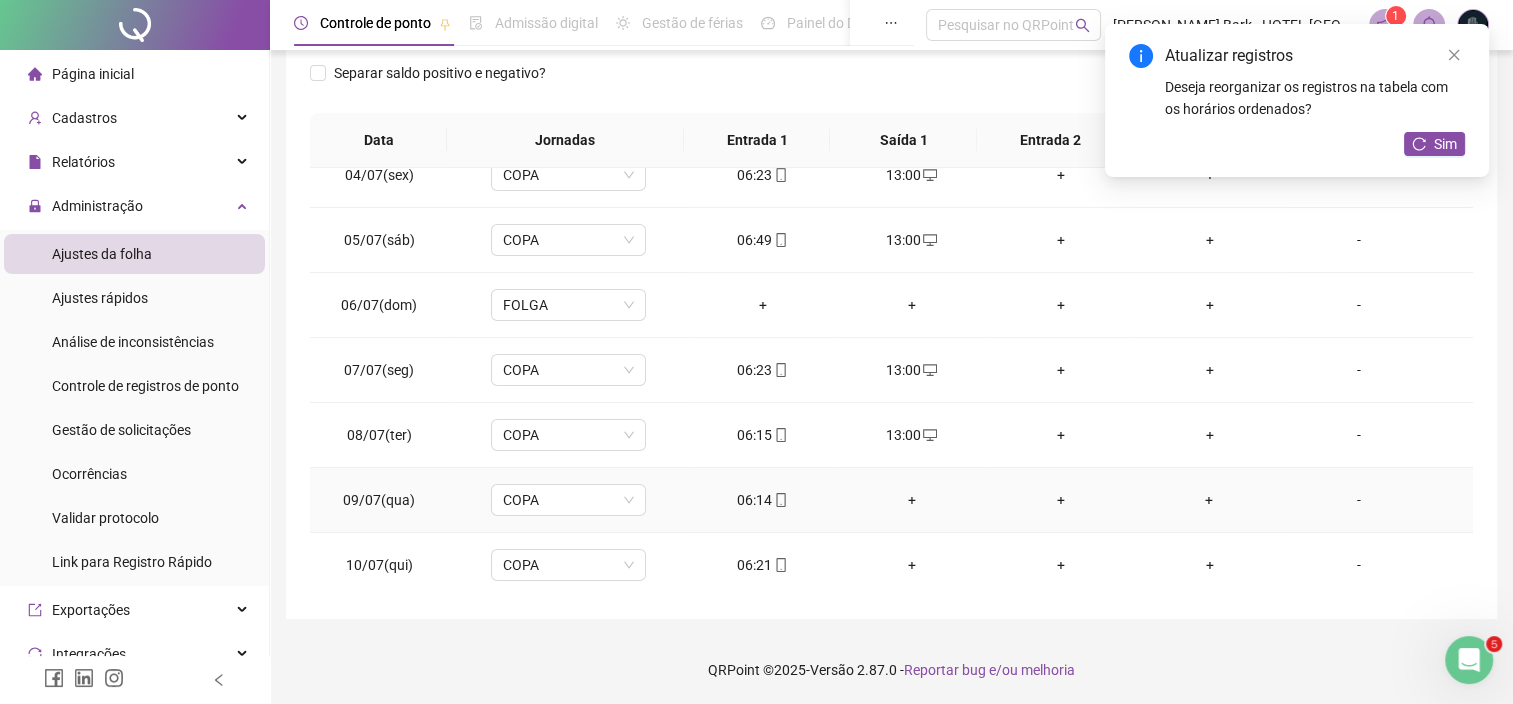 click on "+" at bounding box center [911, 500] 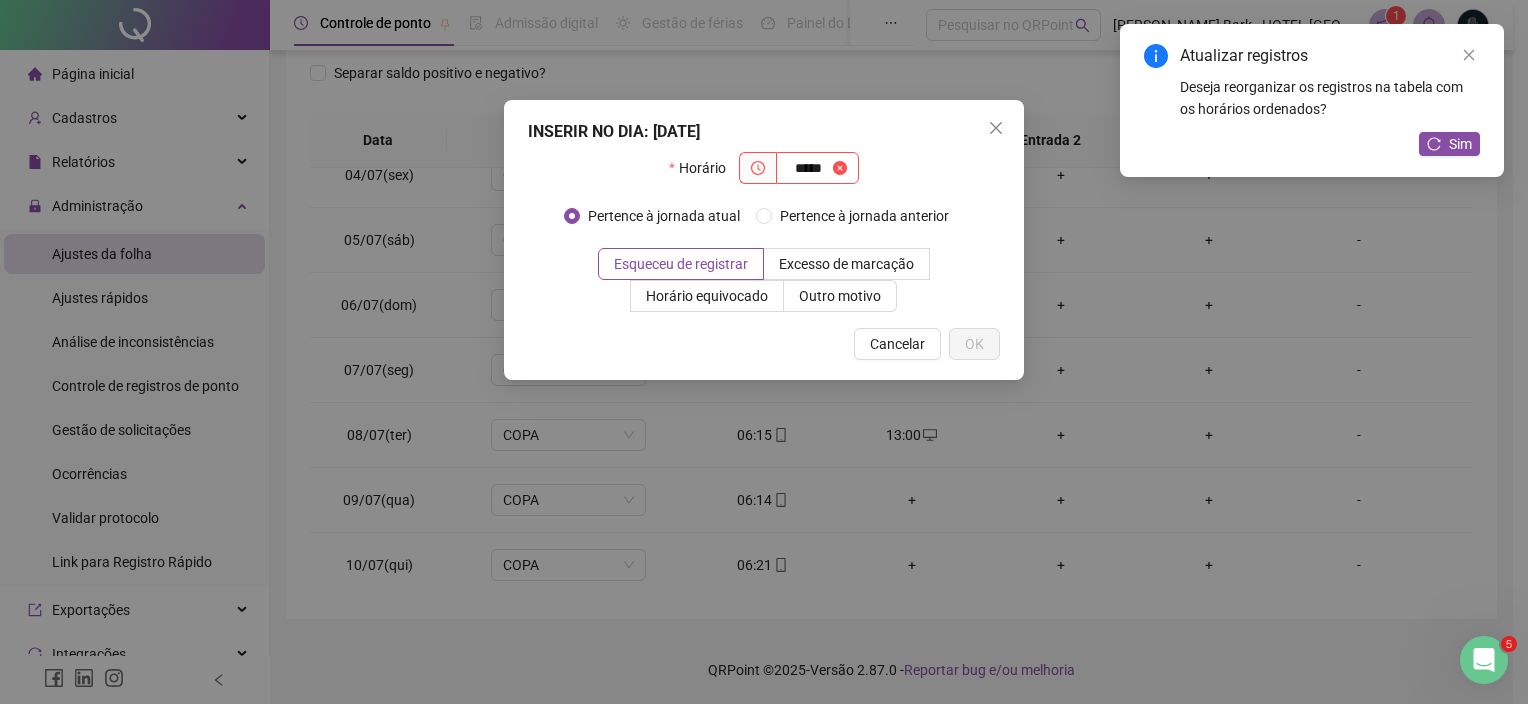 type on "*****" 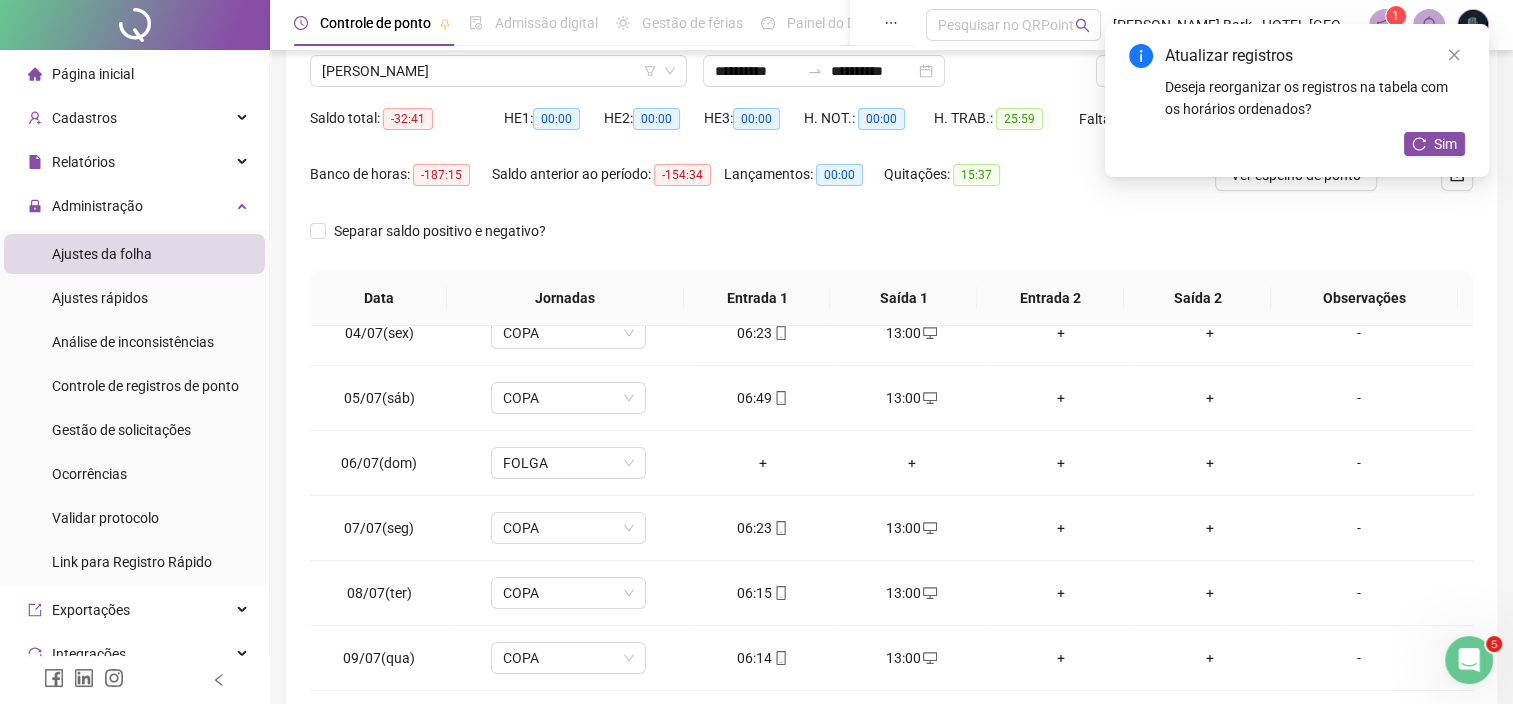 scroll, scrollTop: 17, scrollLeft: 0, axis: vertical 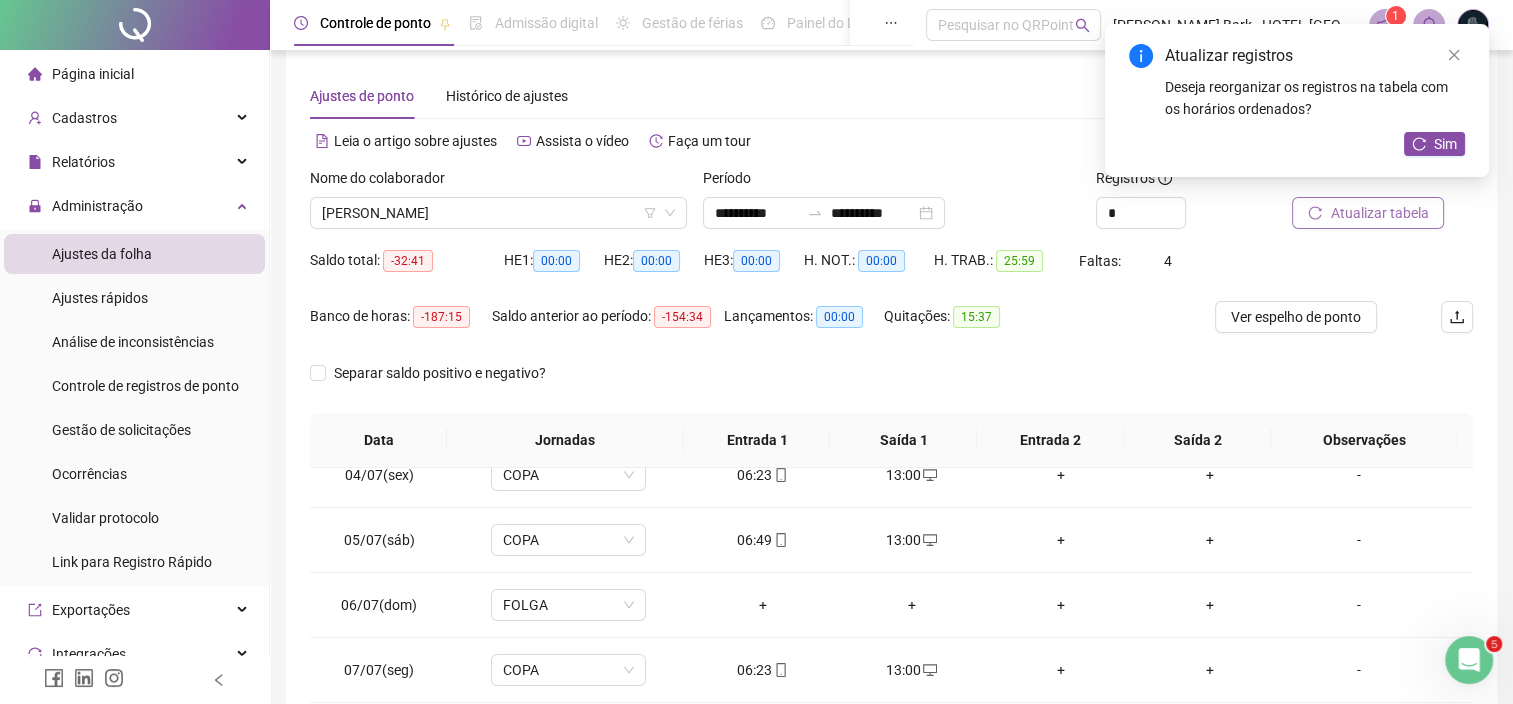 click on "Atualizar tabela" at bounding box center [1379, 213] 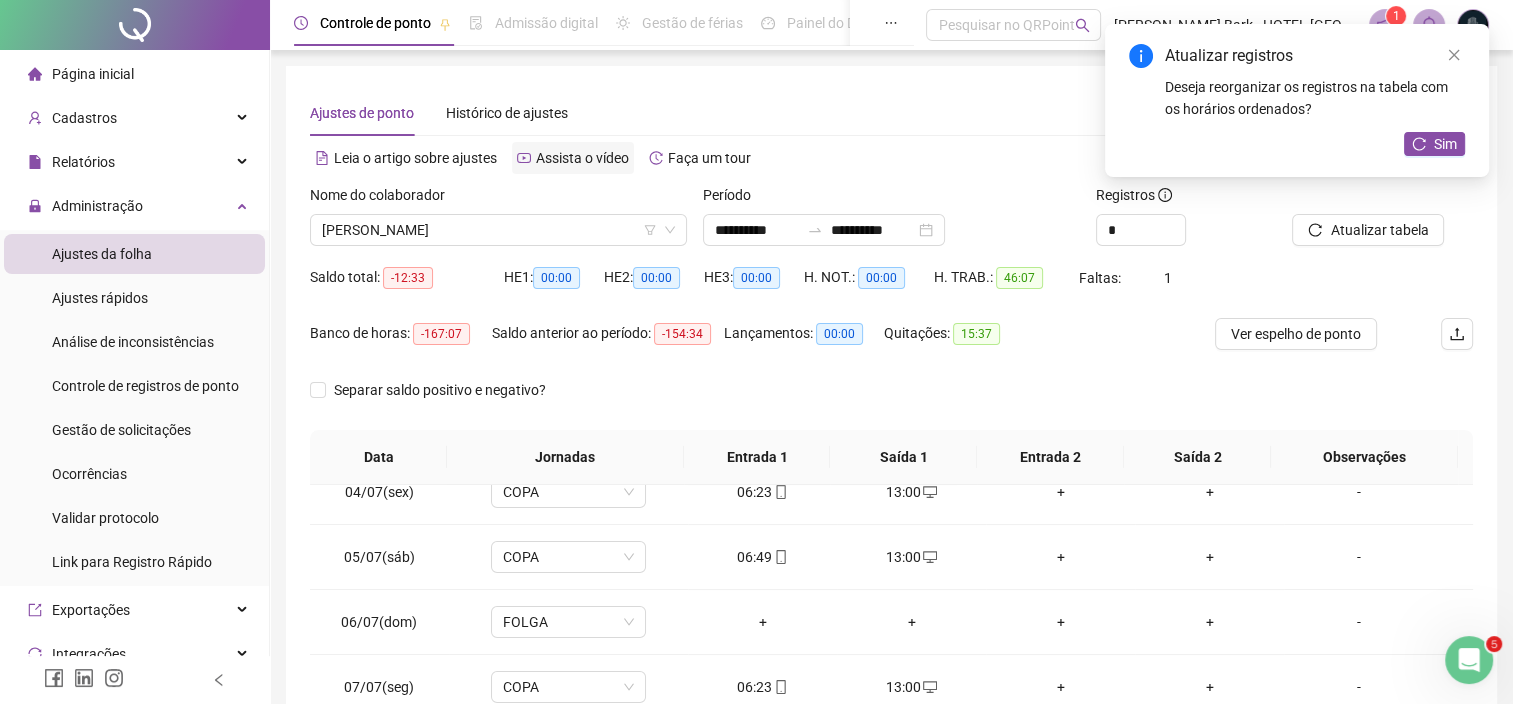 scroll, scrollTop: 0, scrollLeft: 0, axis: both 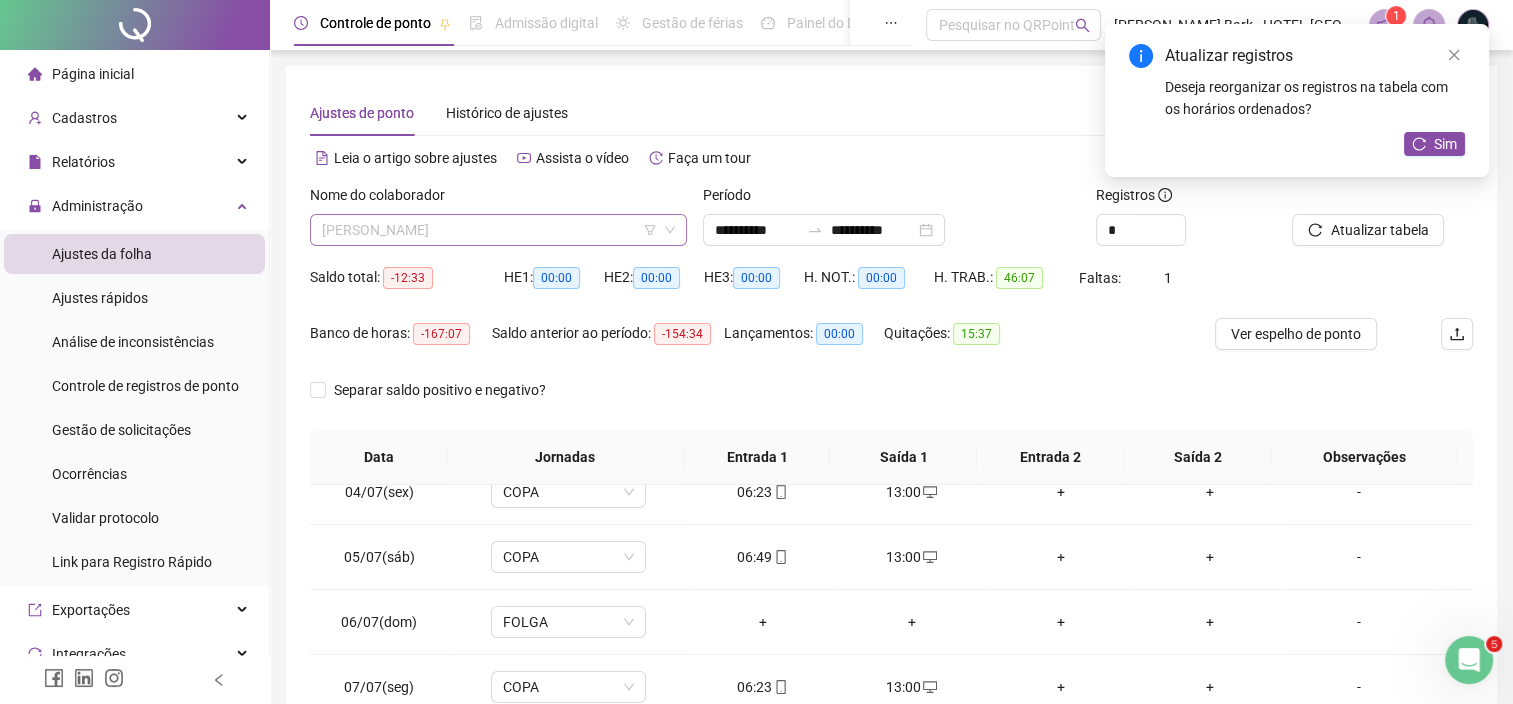 click on "[PERSON_NAME]" at bounding box center [498, 230] 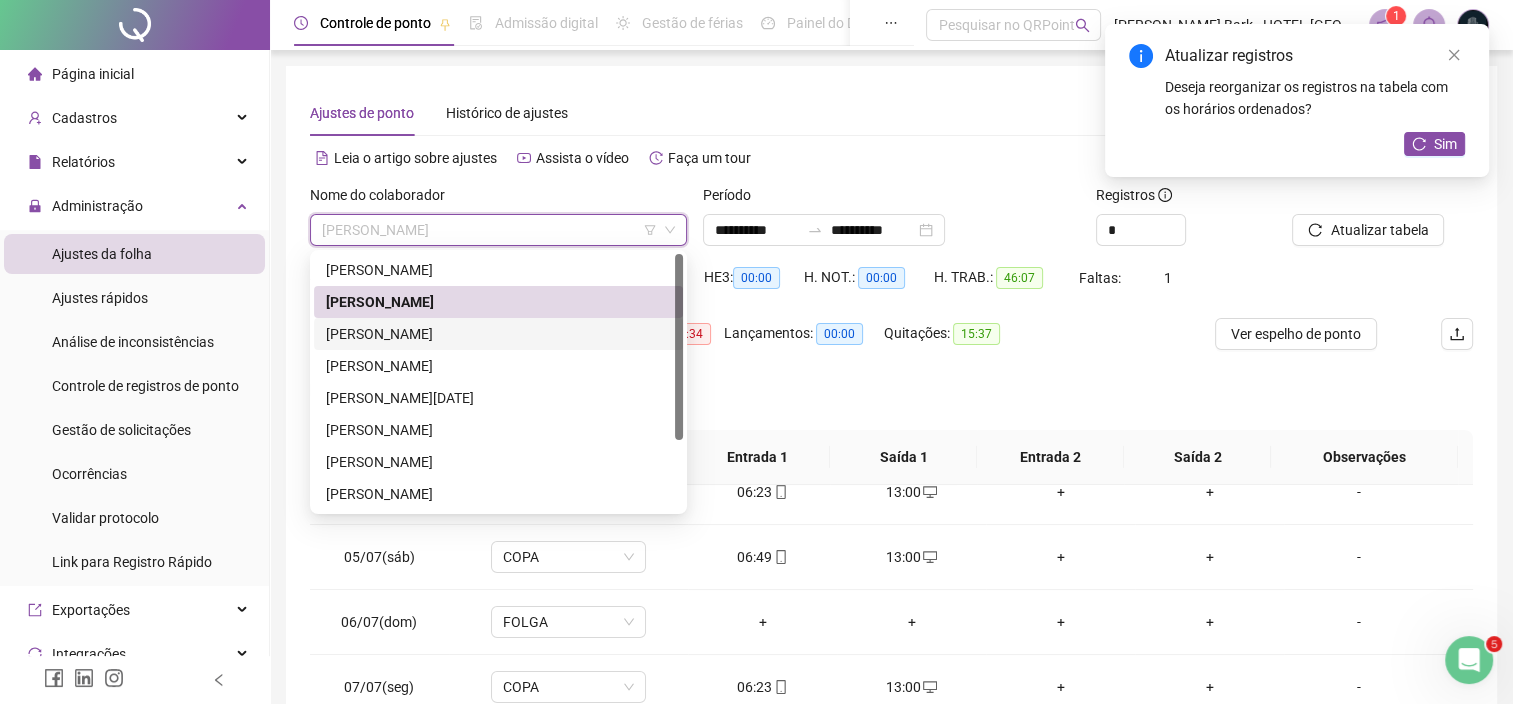 click on "[PERSON_NAME]" at bounding box center [498, 334] 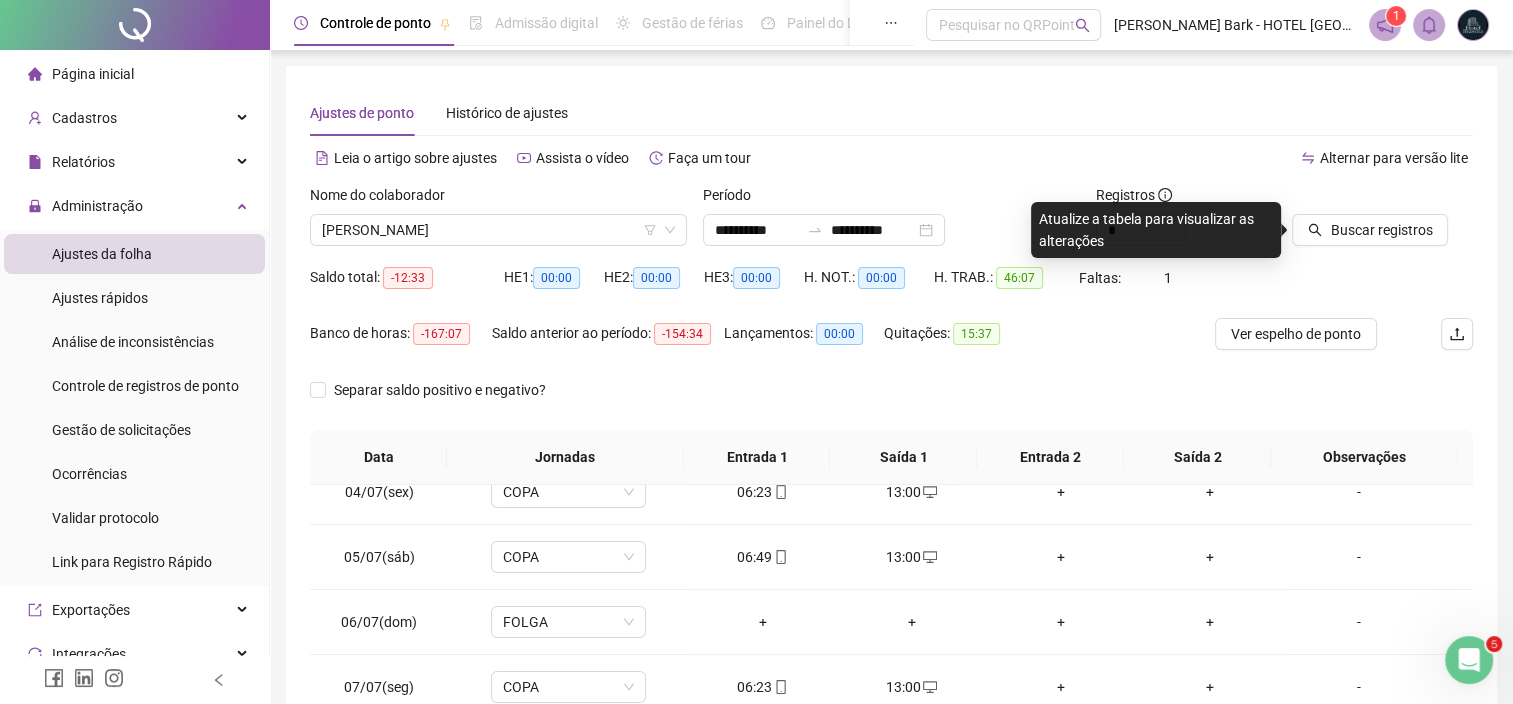click at bounding box center [1357, 199] 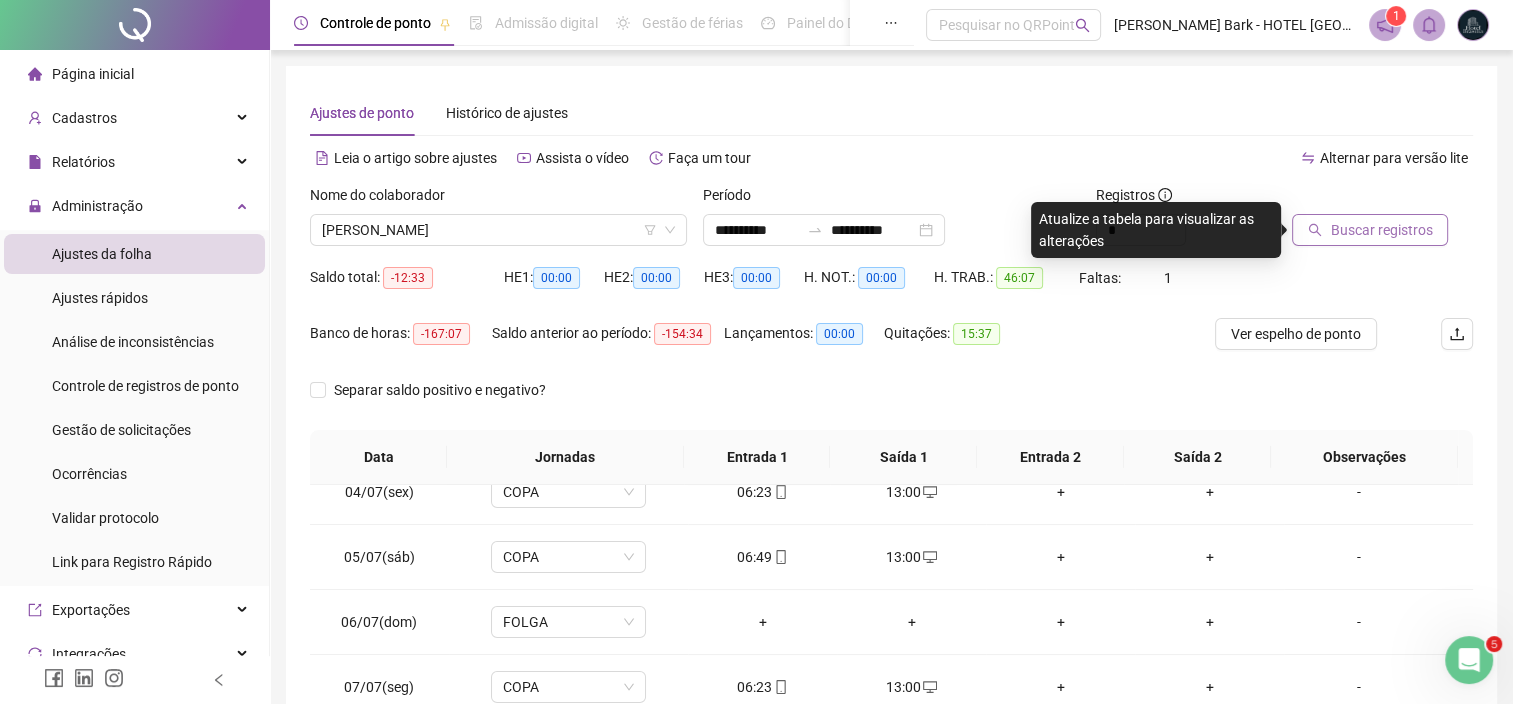 click on "Buscar registros" at bounding box center (1381, 230) 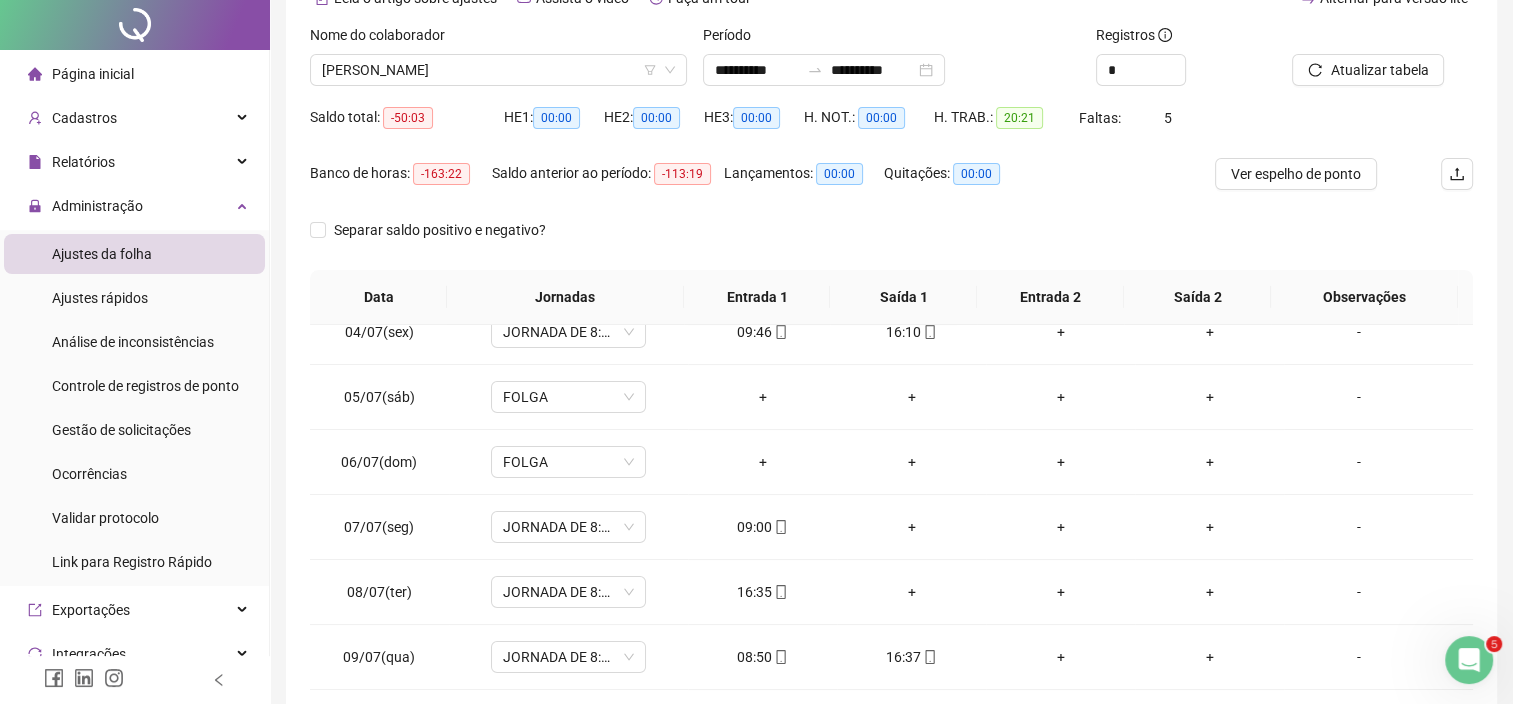 scroll, scrollTop: 317, scrollLeft: 0, axis: vertical 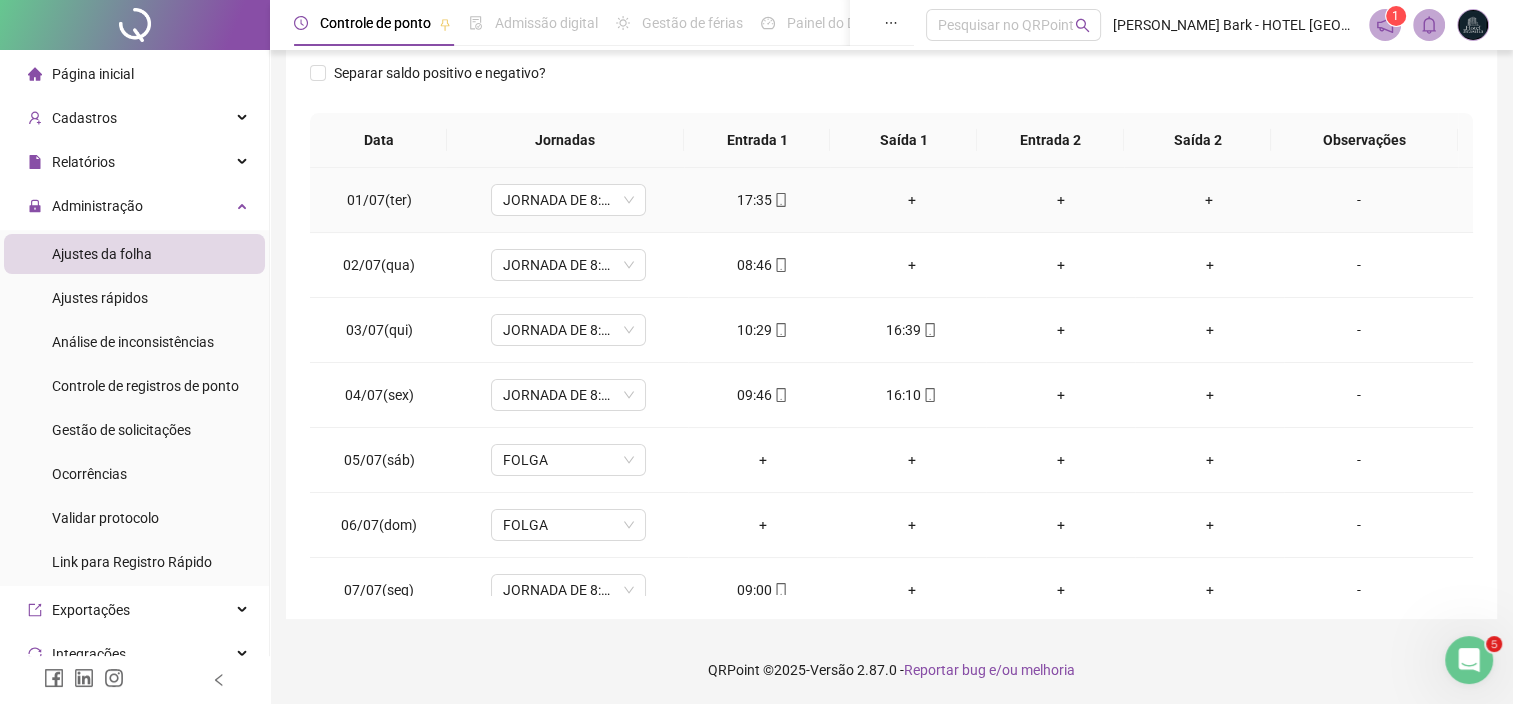click on "17:35" at bounding box center (762, 200) 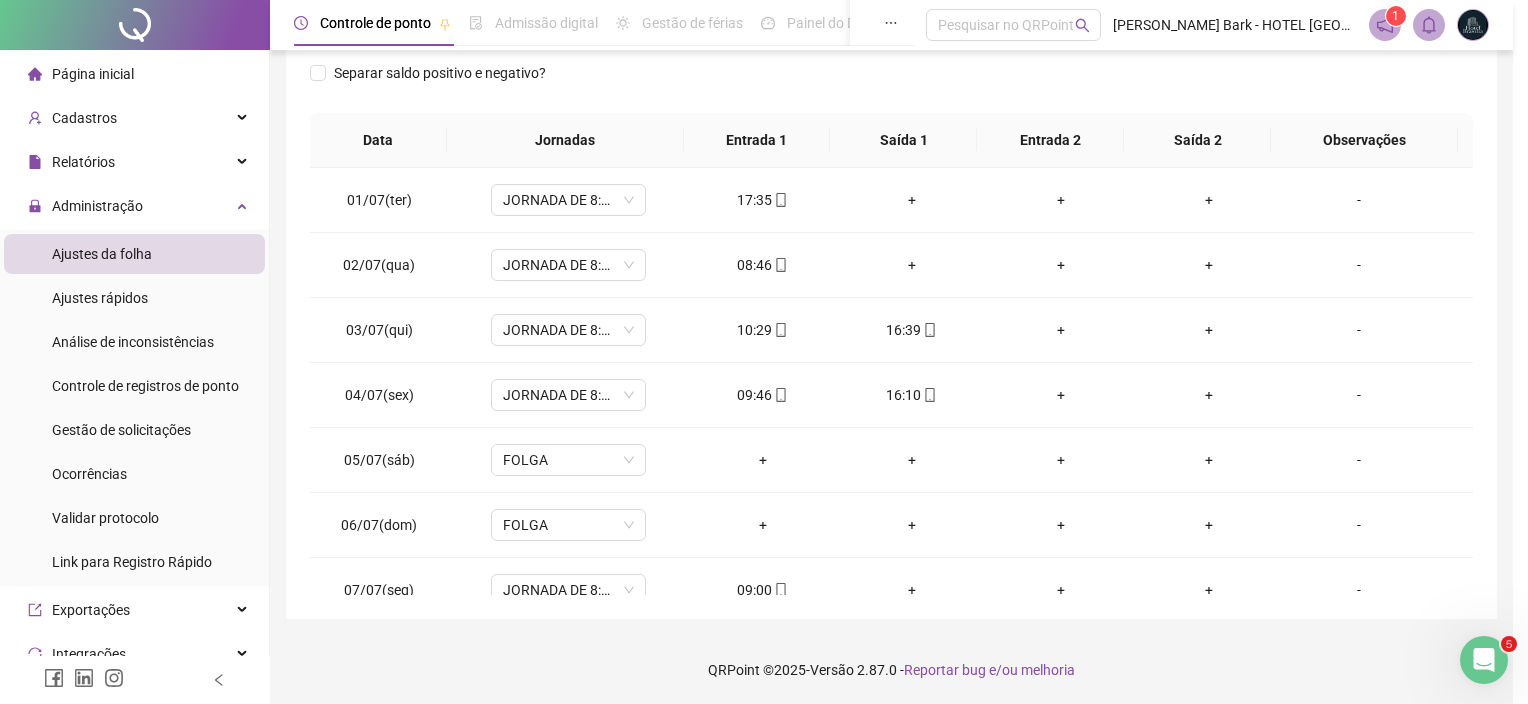 type on "**********" 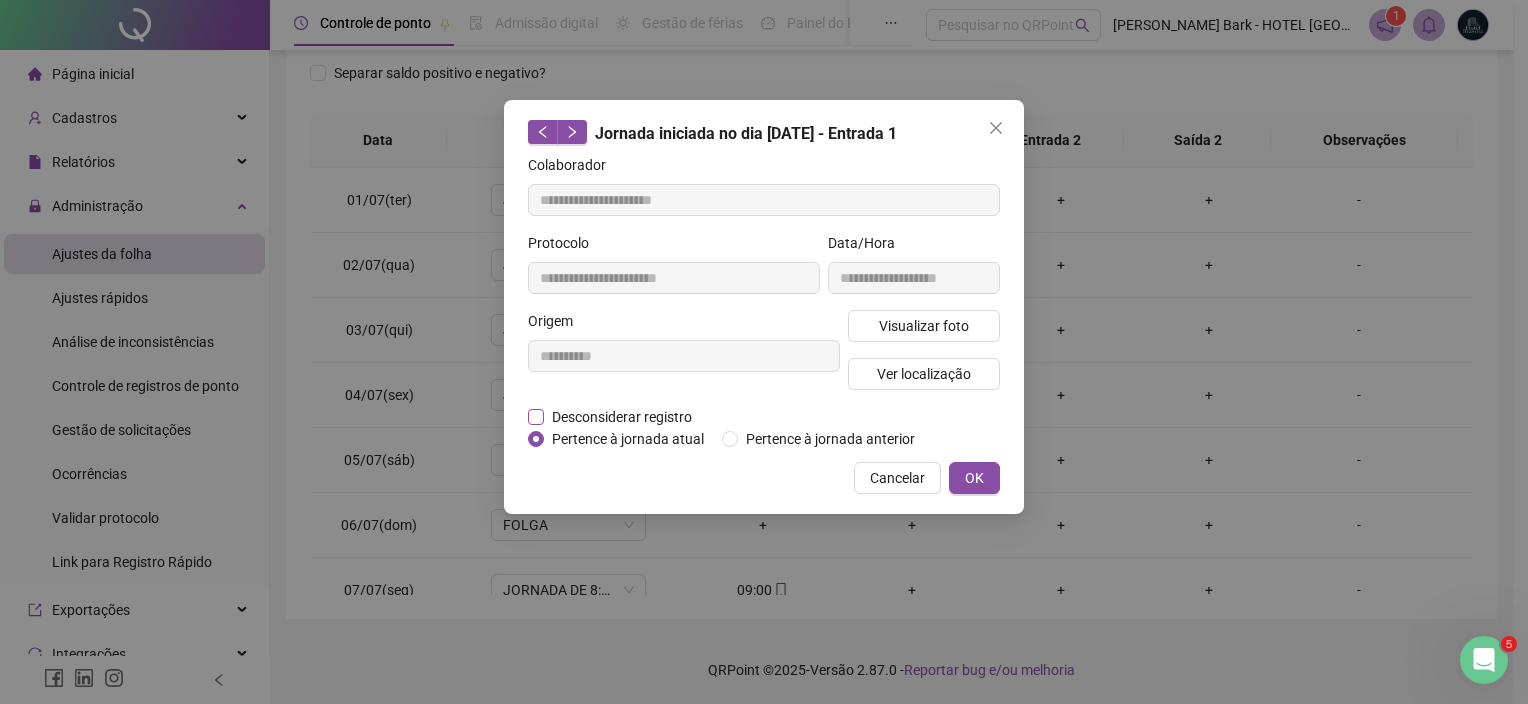 click on "Desconsiderar registro" at bounding box center [622, 417] 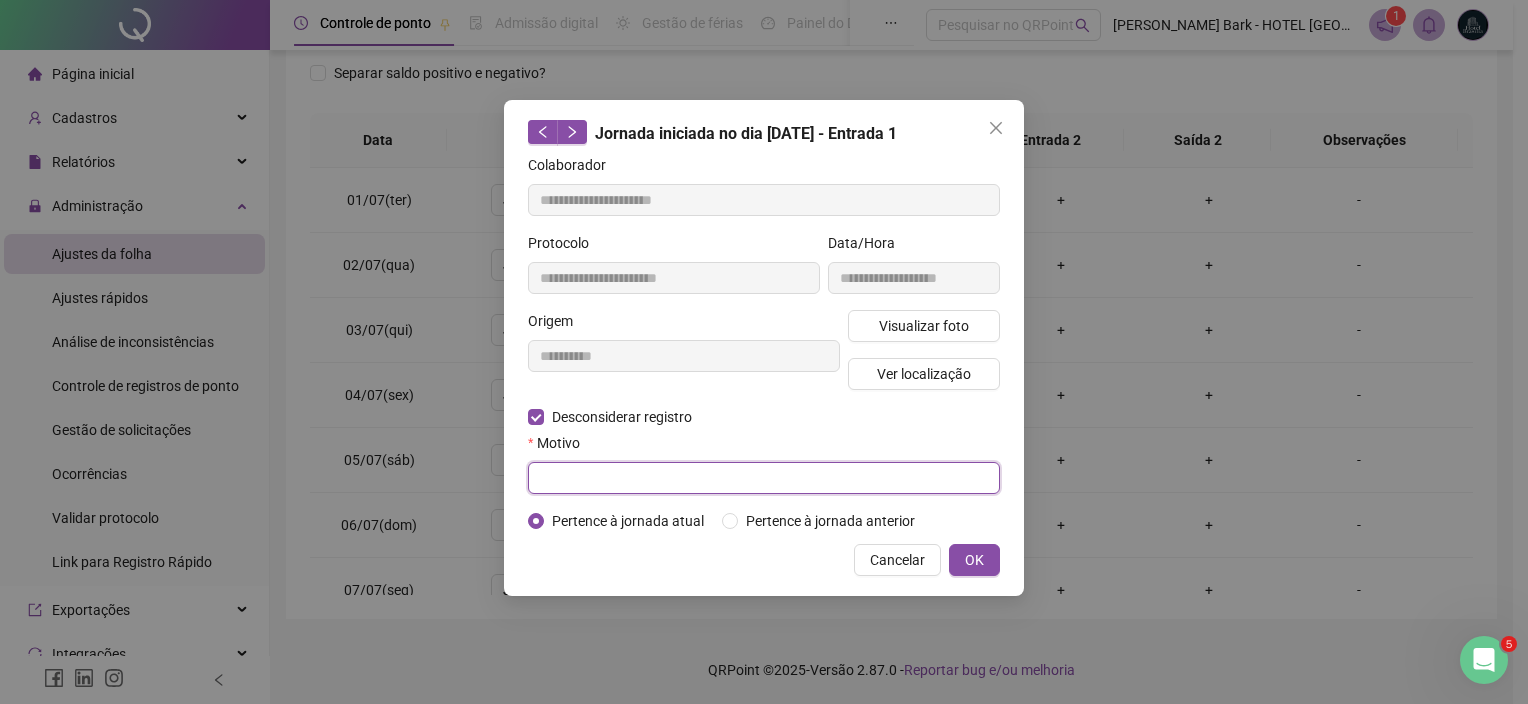 click at bounding box center (764, 478) 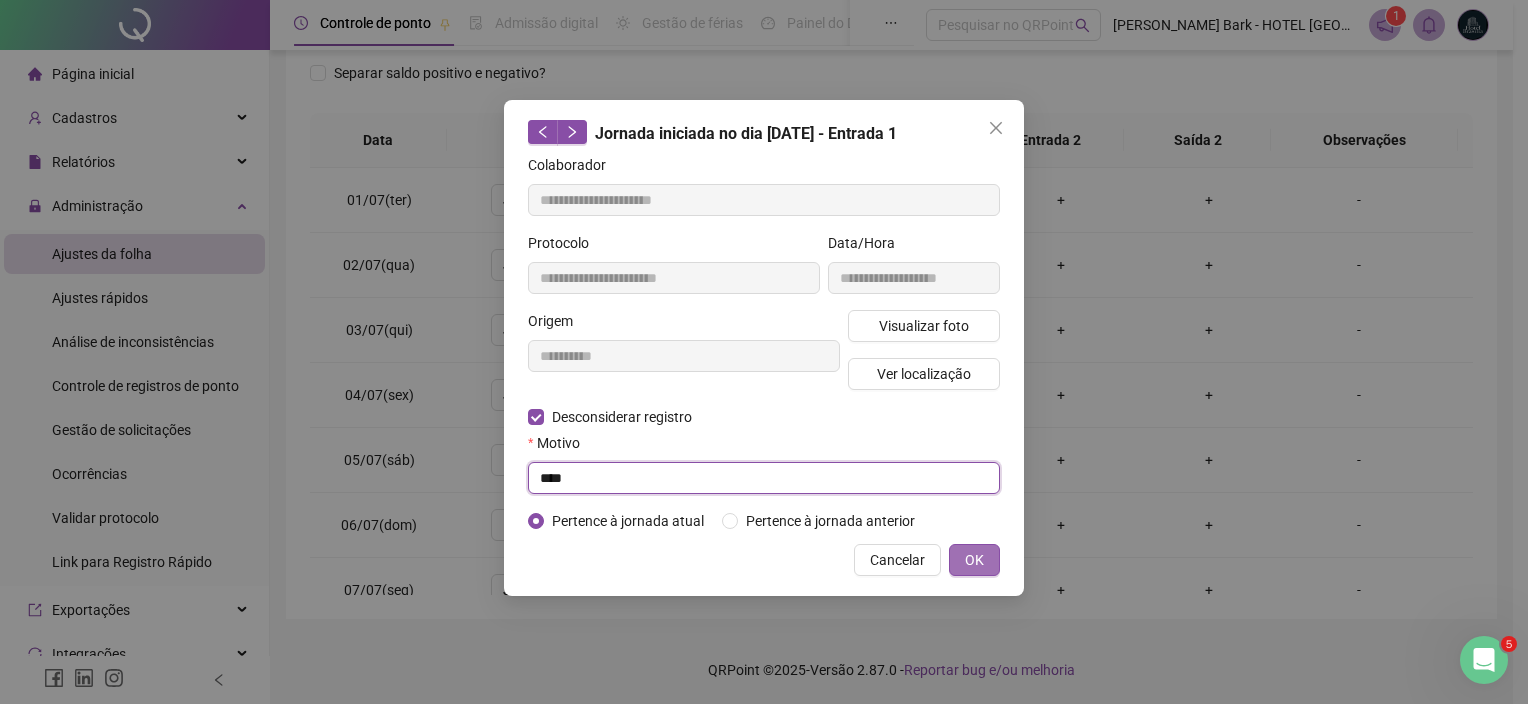 type on "****" 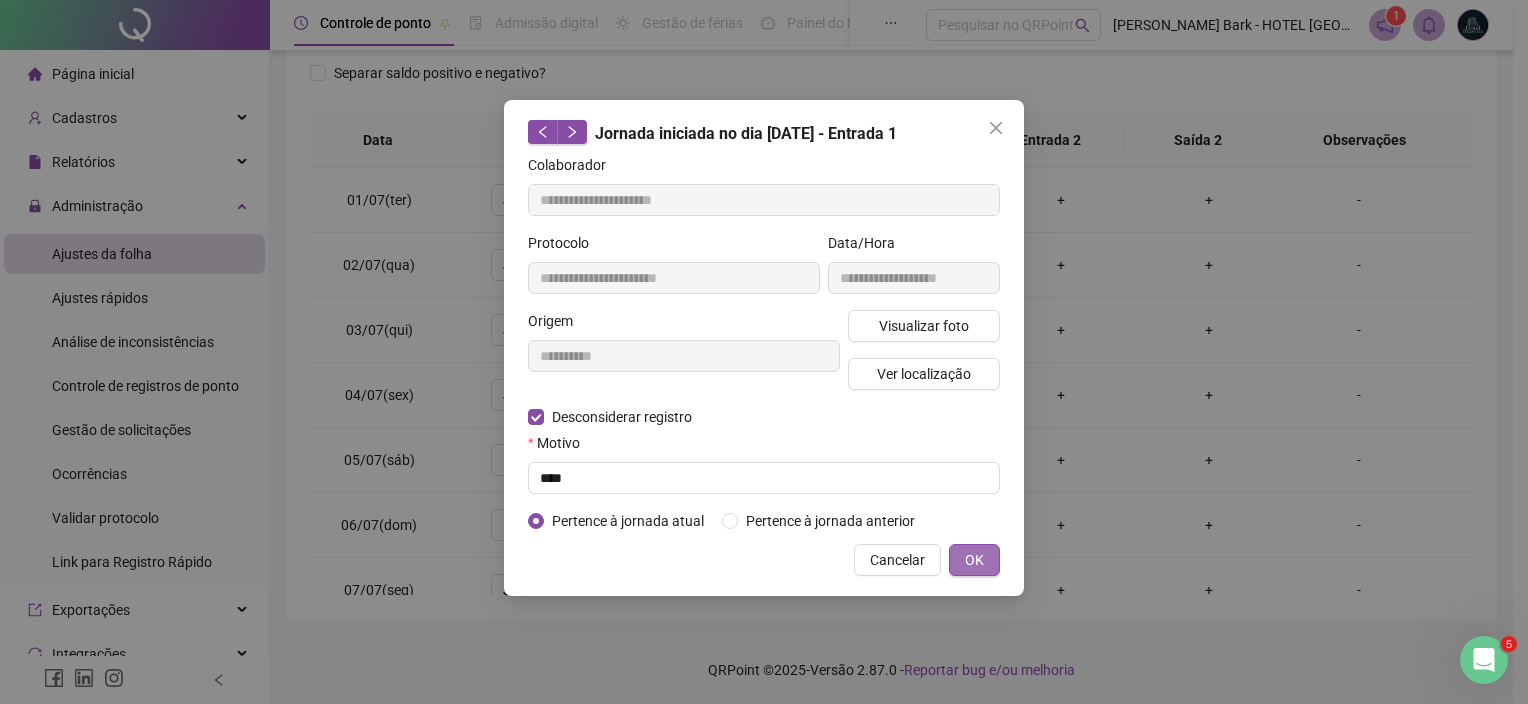 click on "OK" at bounding box center (974, 560) 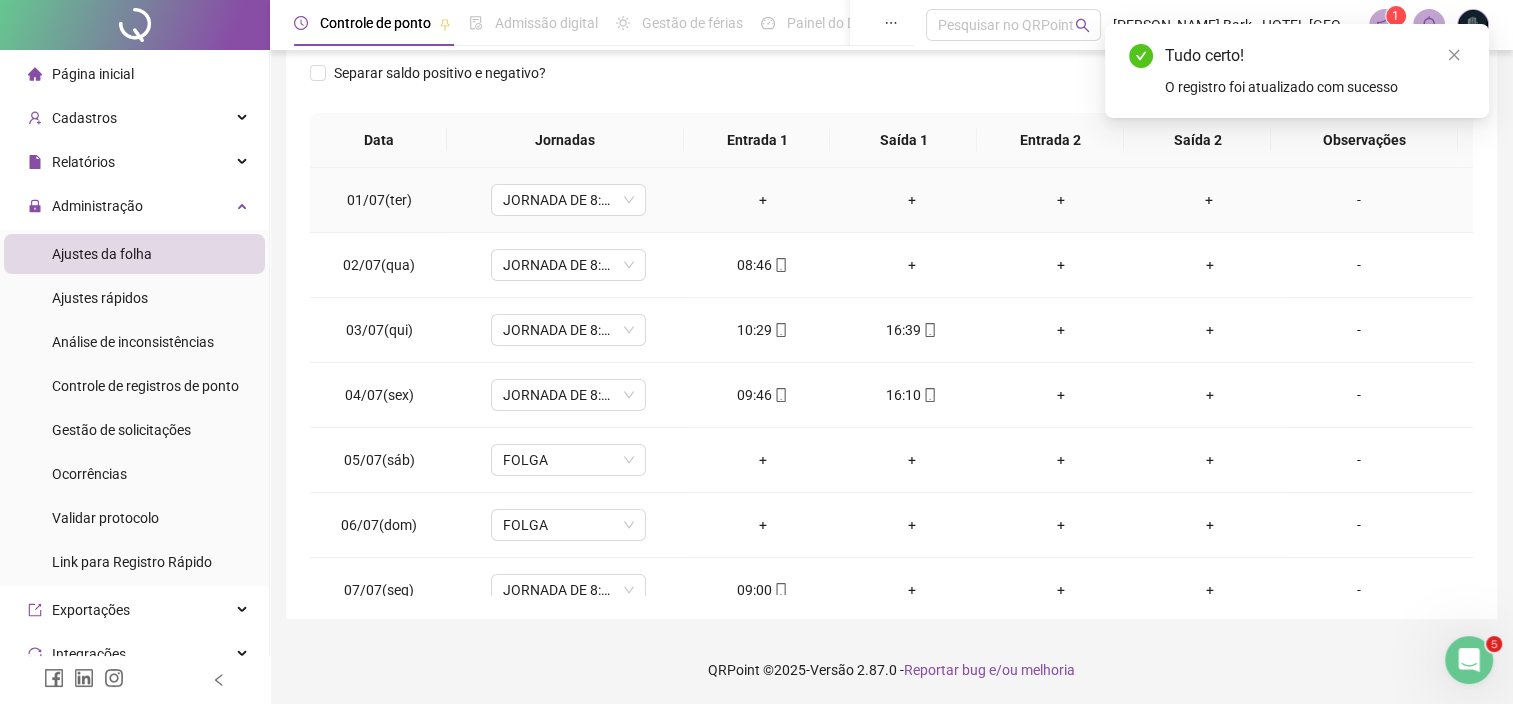 click on "+" at bounding box center (762, 200) 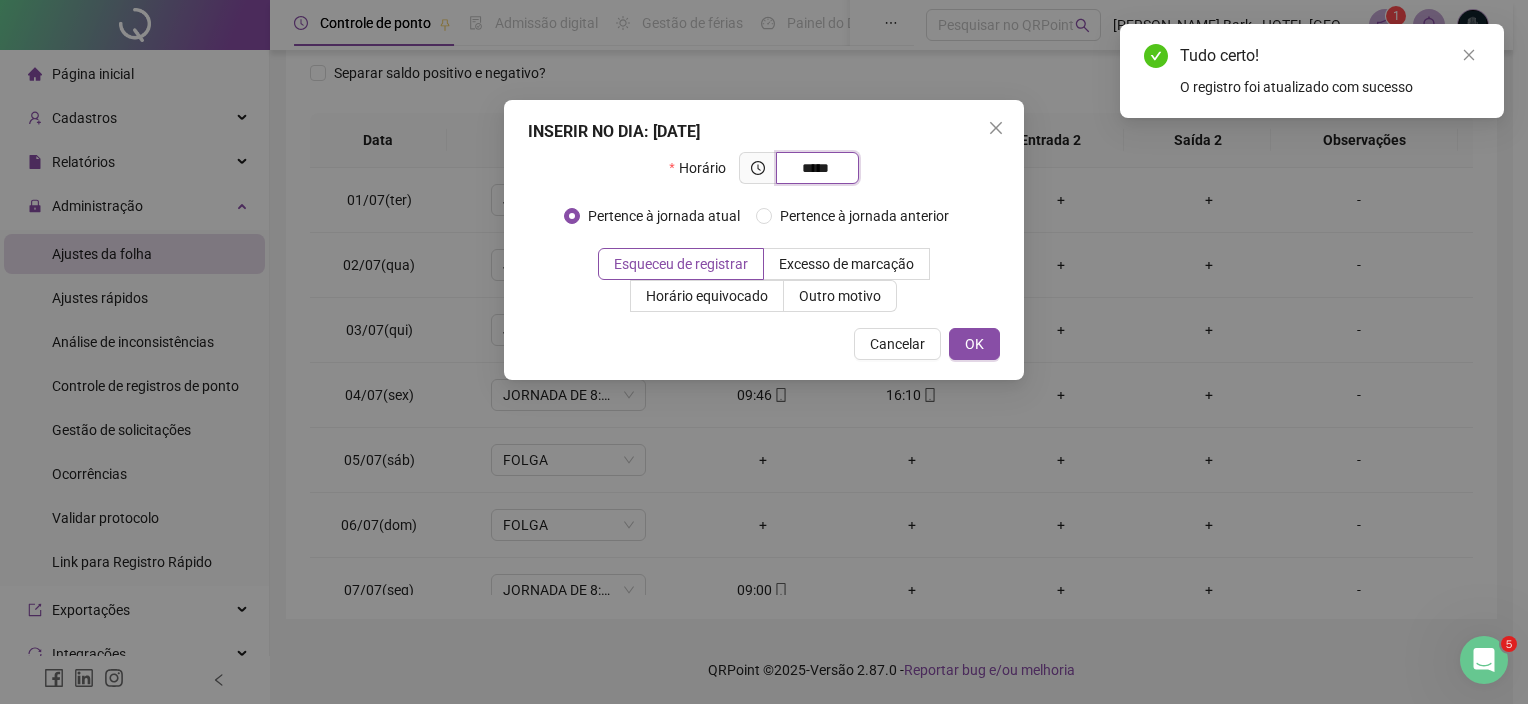 type on "*****" 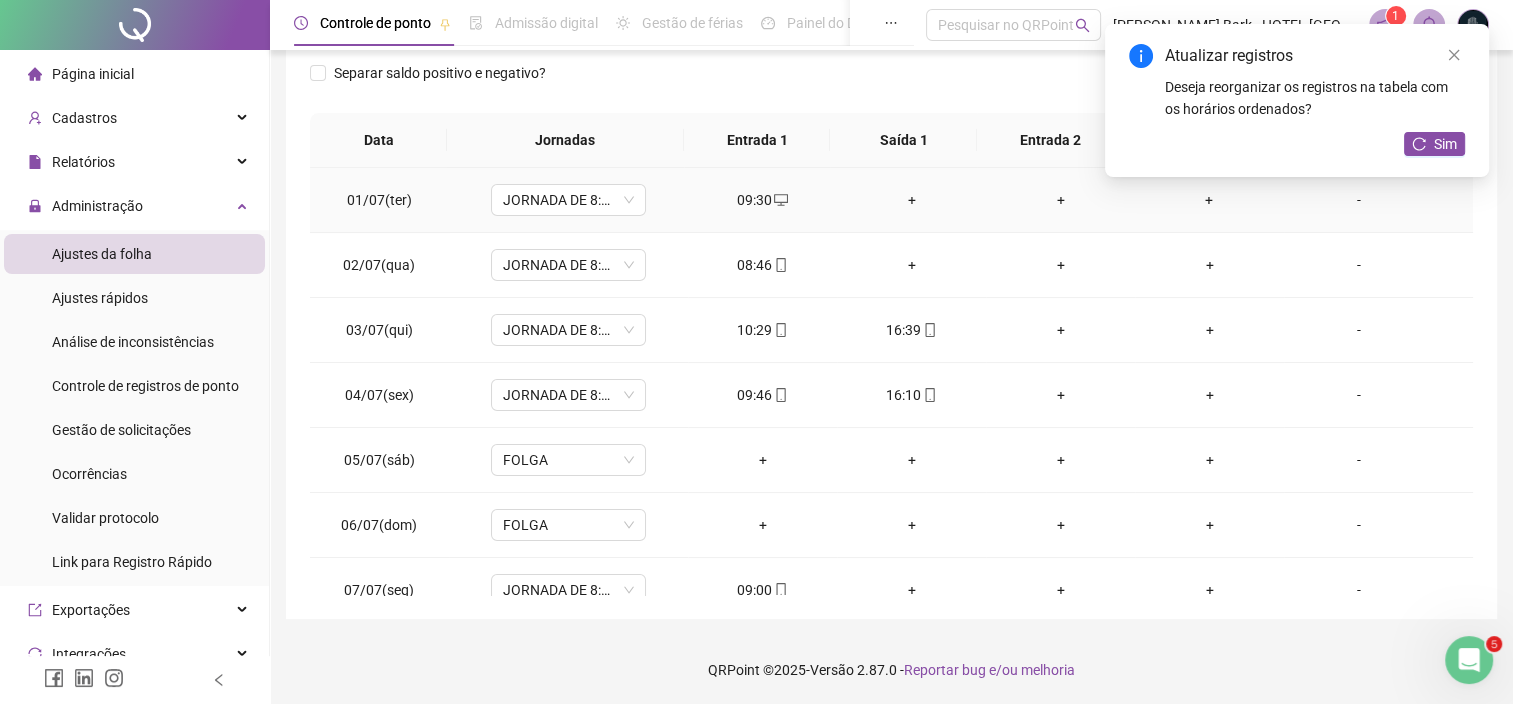click on "+" at bounding box center [911, 200] 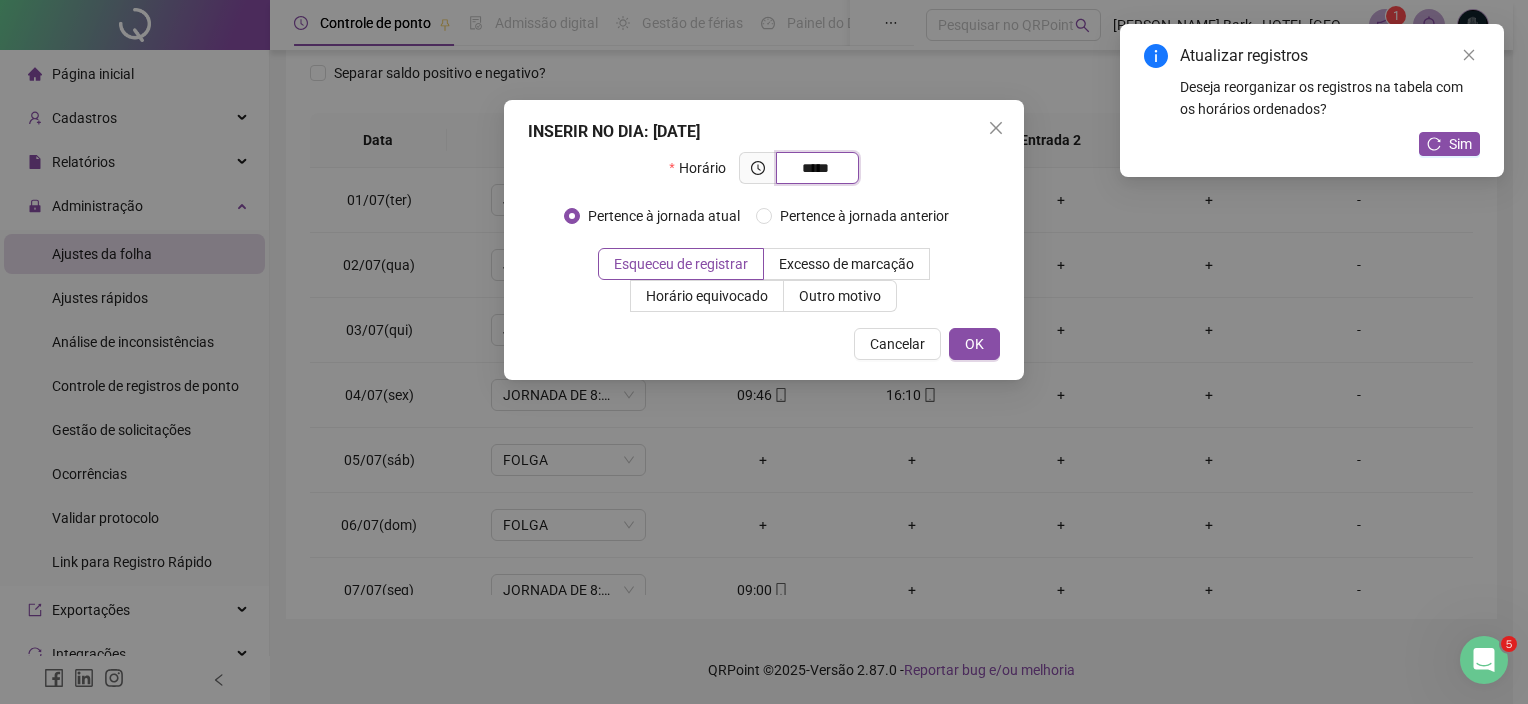 type on "*****" 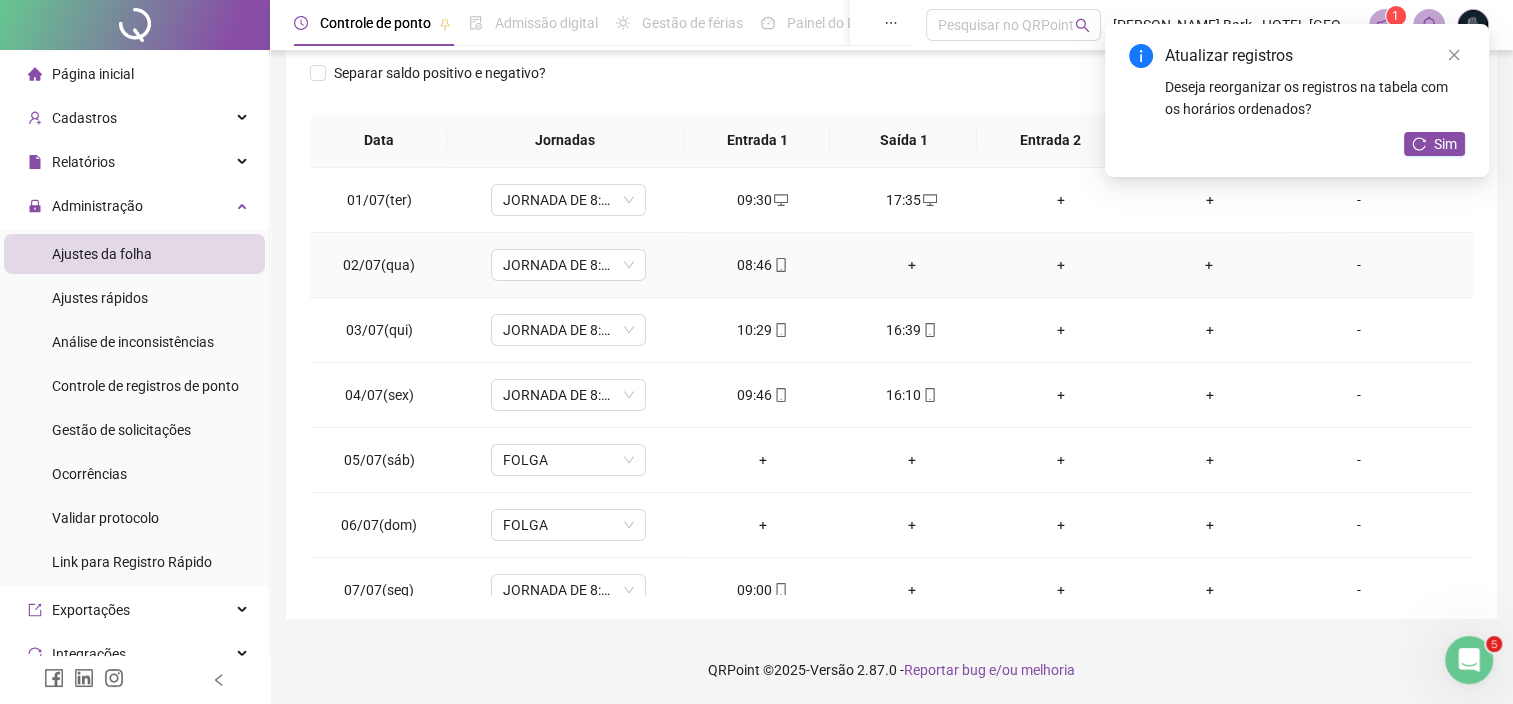 click on "+" at bounding box center [911, 265] 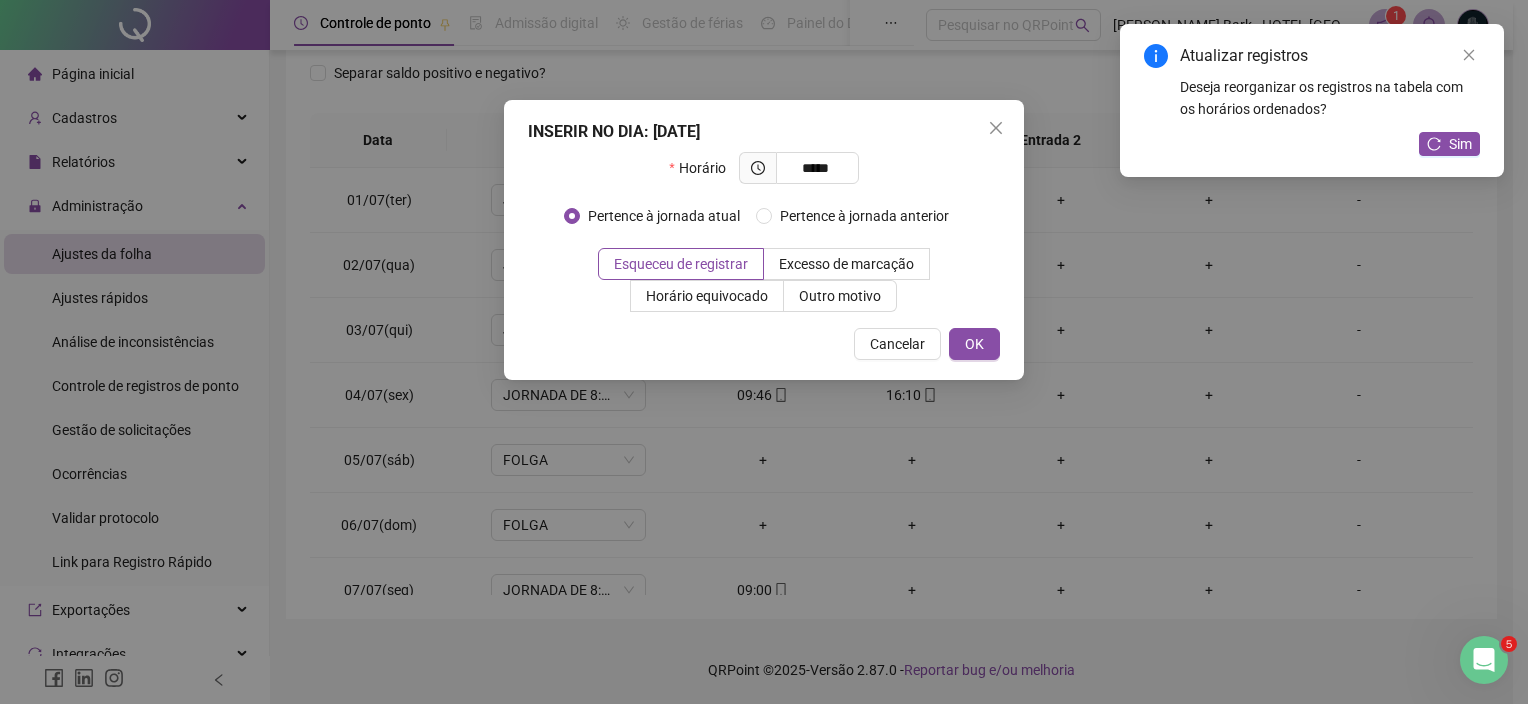 type on "*****" 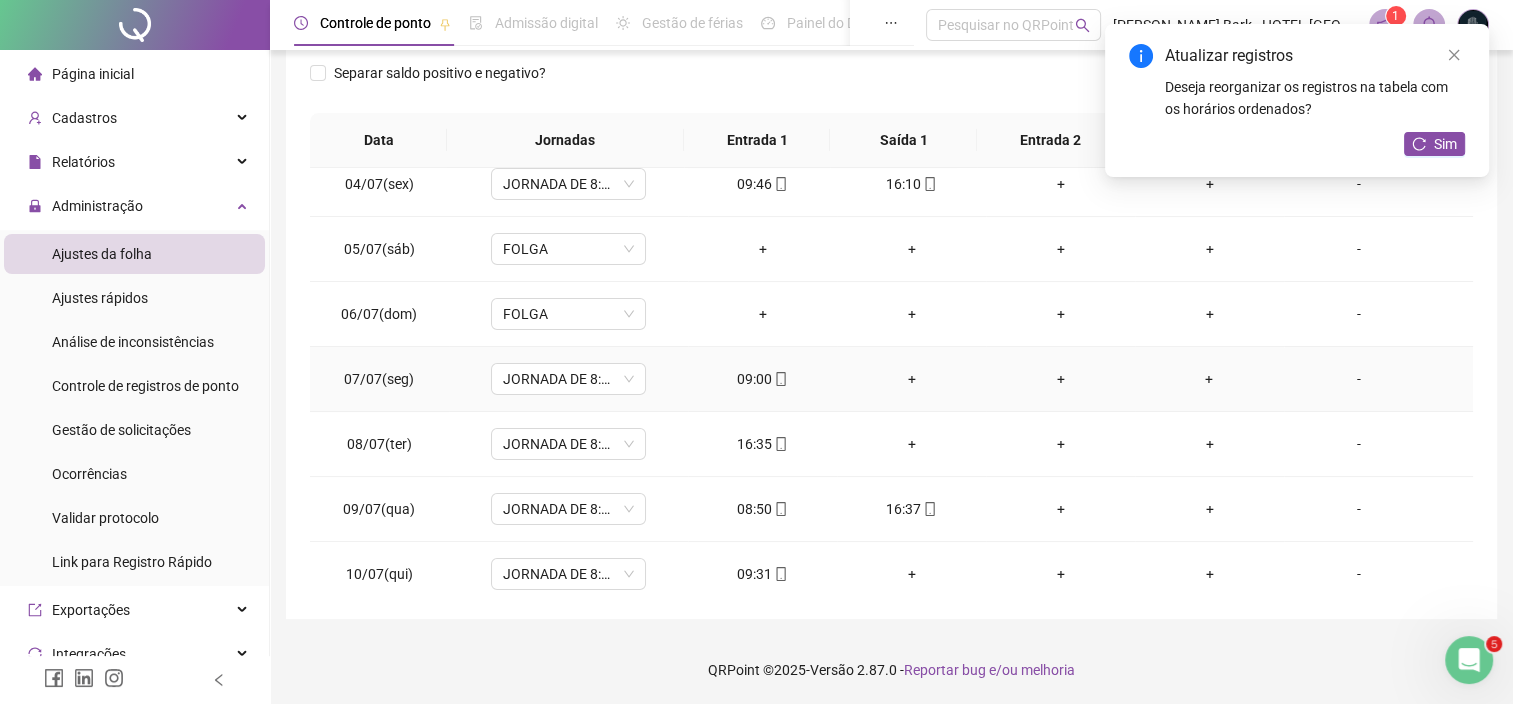 scroll, scrollTop: 220, scrollLeft: 0, axis: vertical 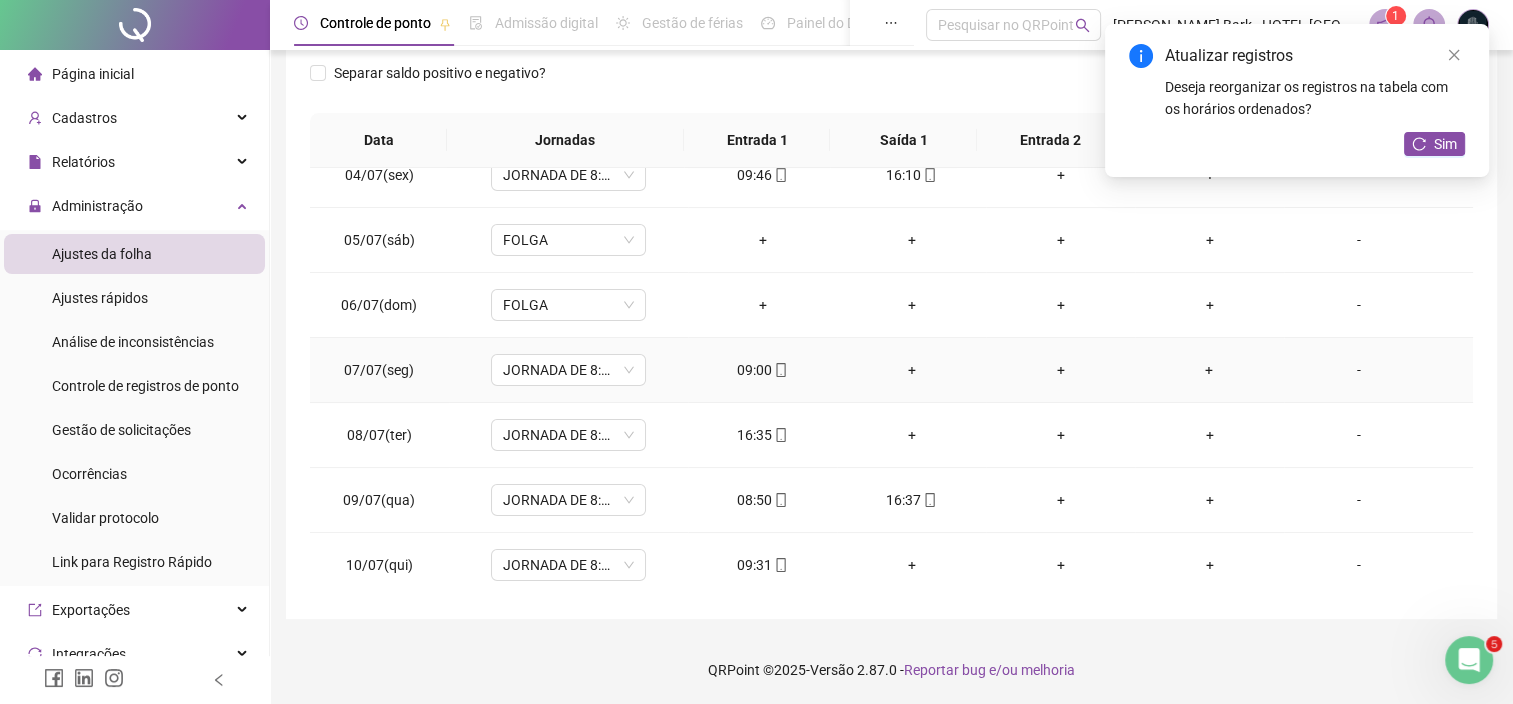 click on "+" at bounding box center [911, 370] 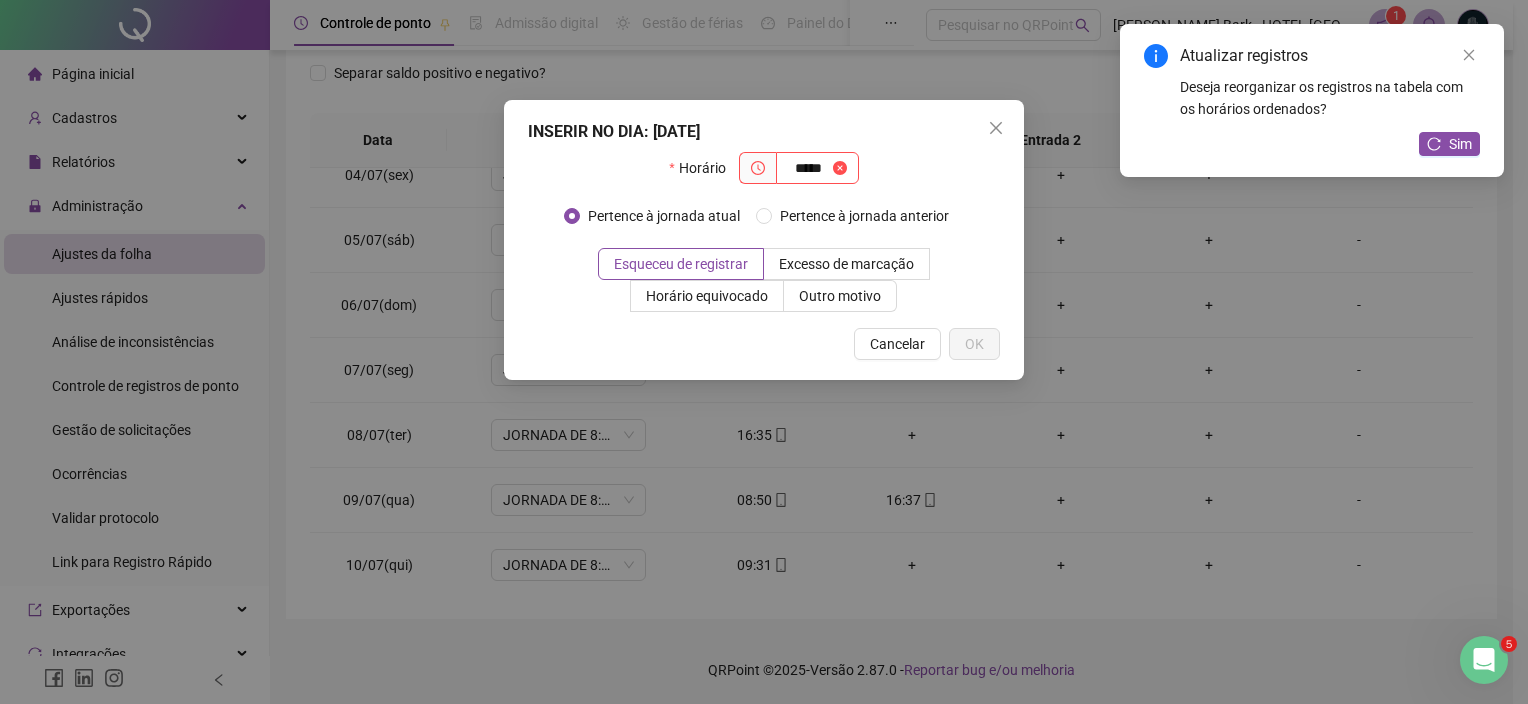 type on "*****" 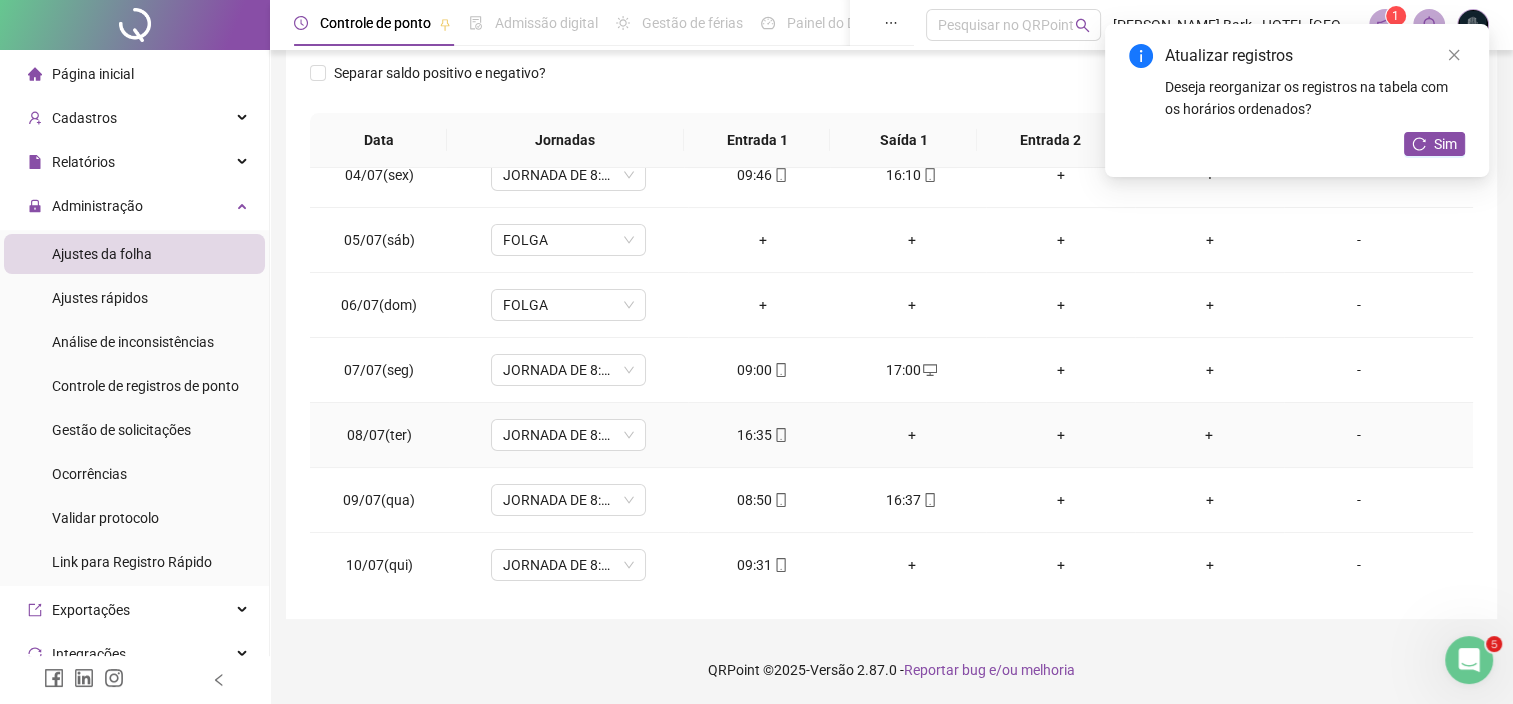click on "+" at bounding box center (911, 435) 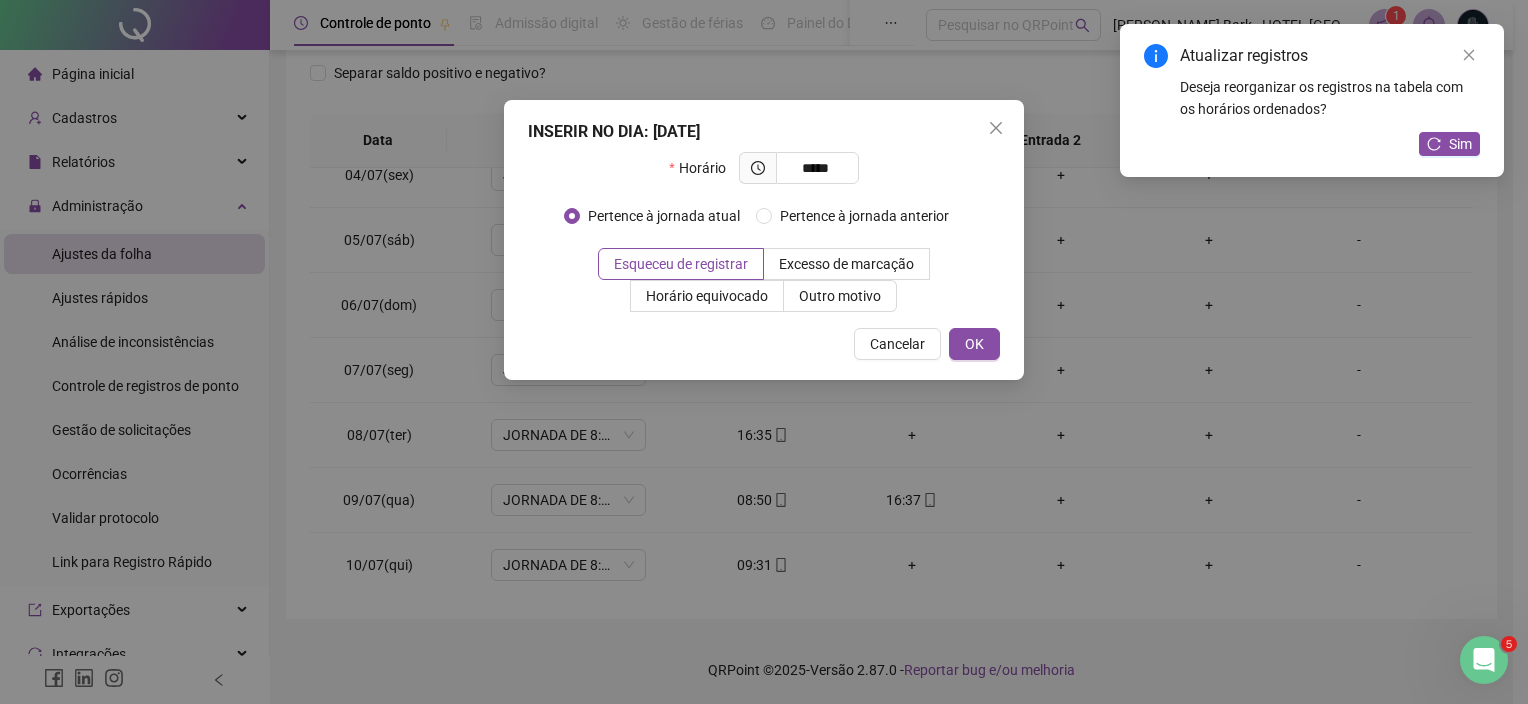 type on "*****" 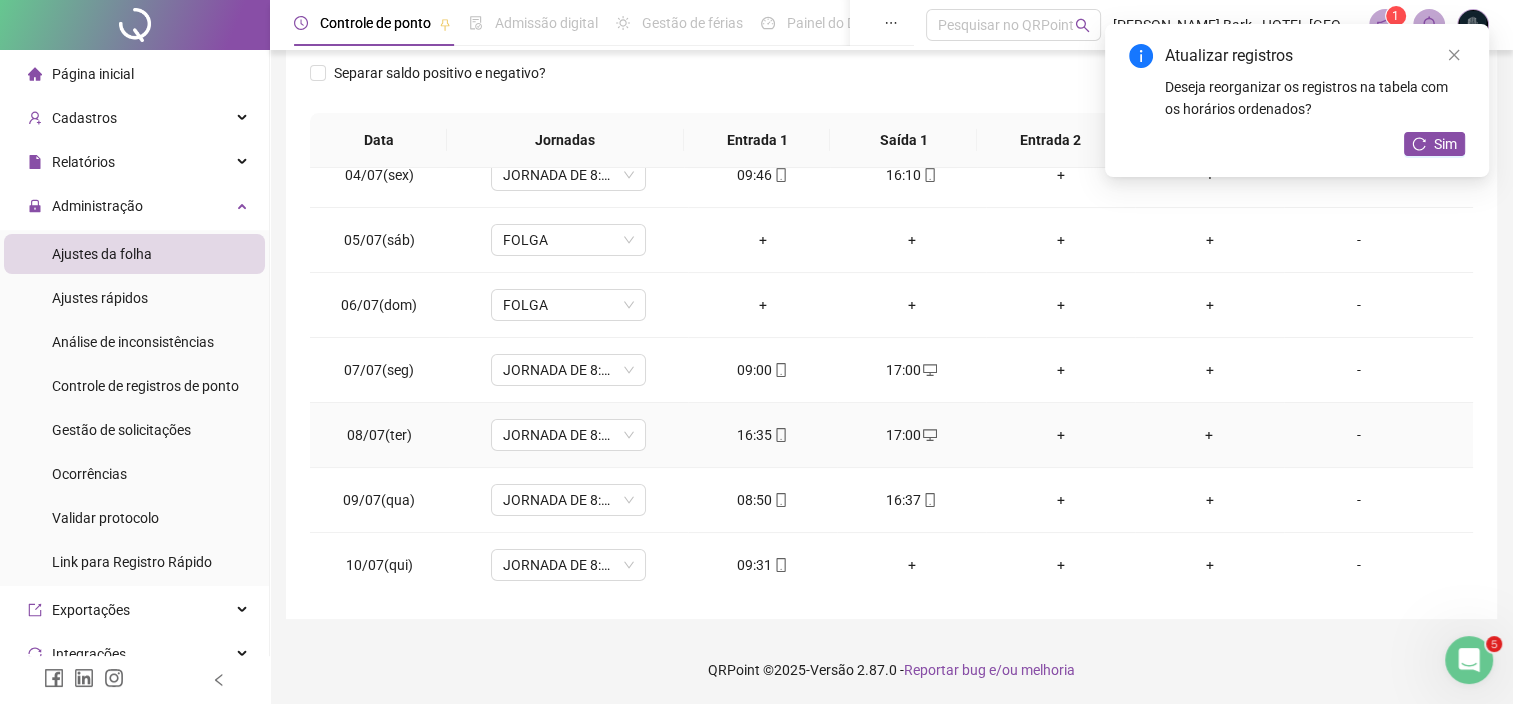click on "16:35" at bounding box center (762, 435) 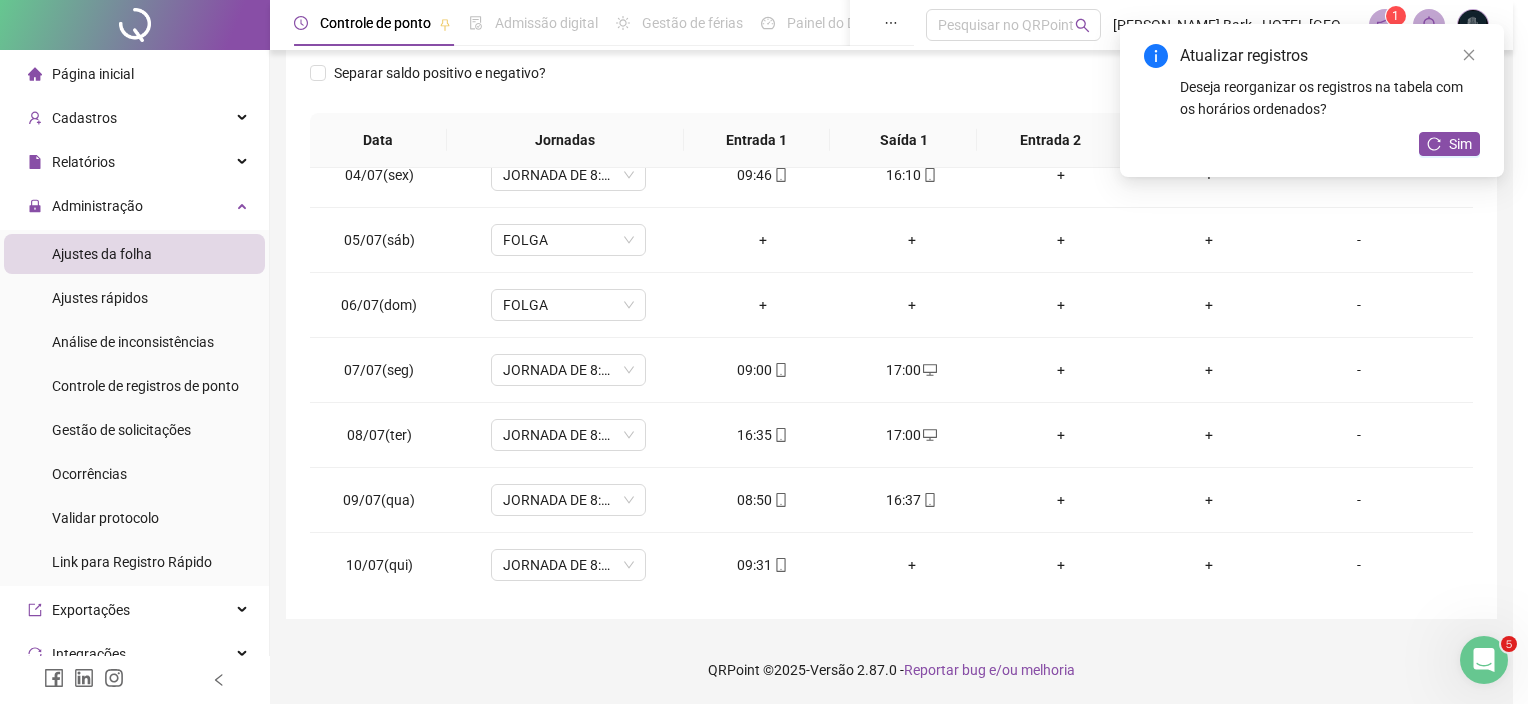 type on "**********" 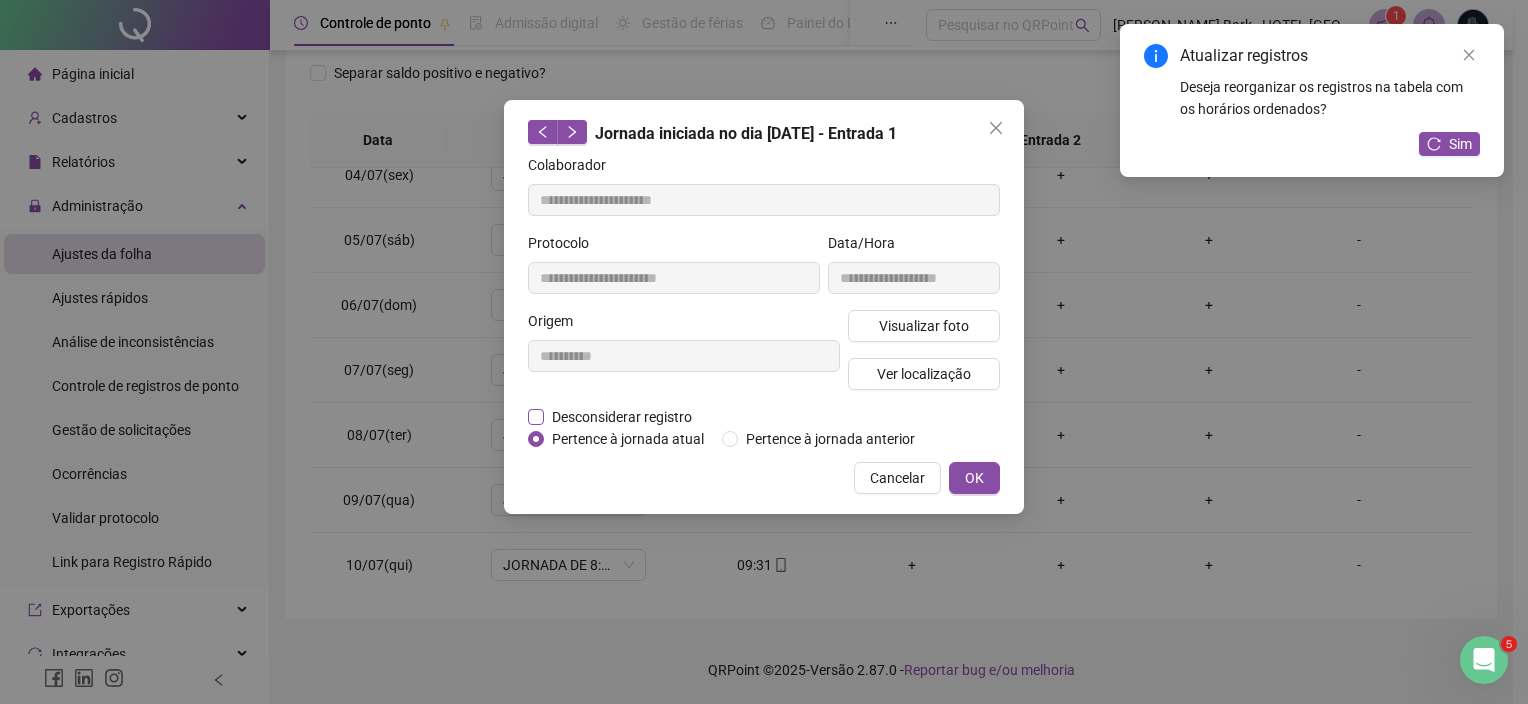 click on "Desconsiderar registro" at bounding box center [622, 417] 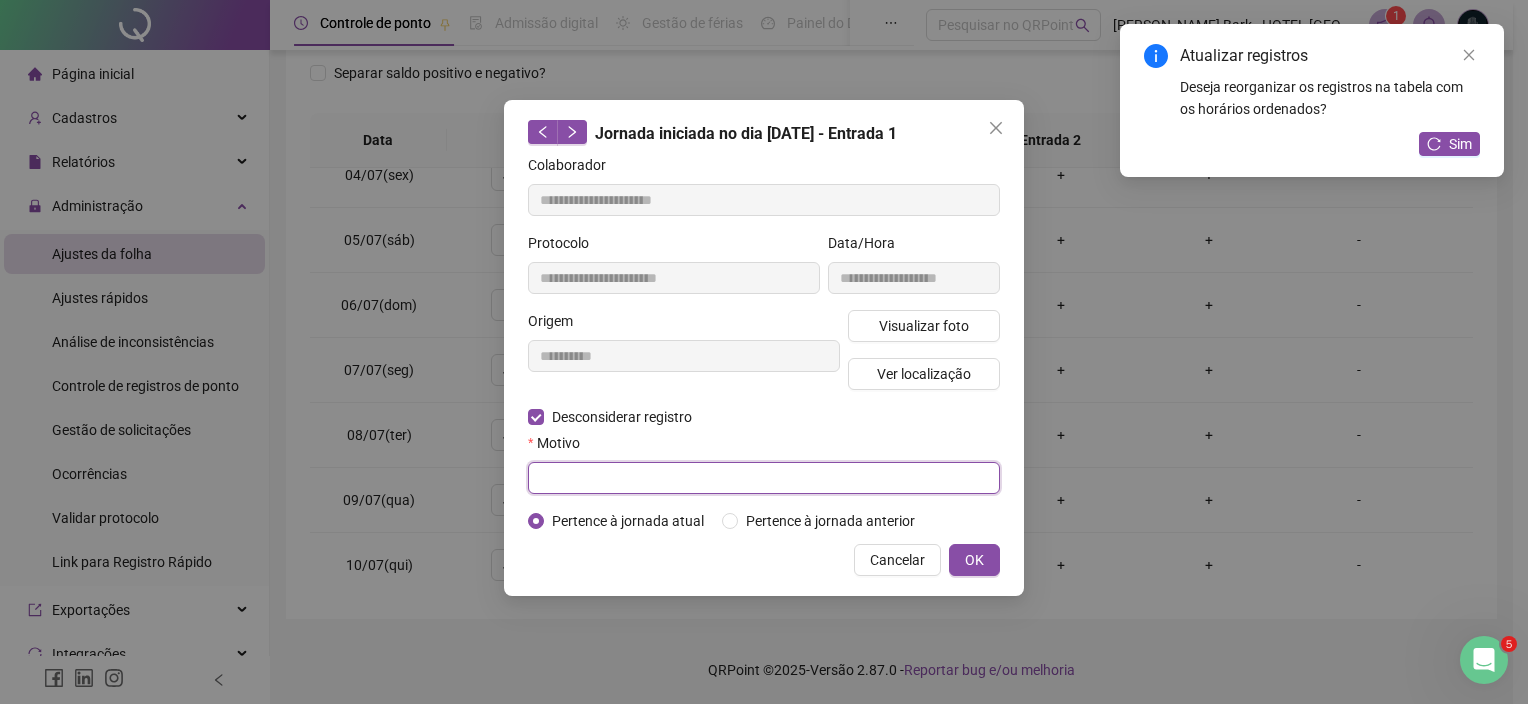 drag, startPoint x: 575, startPoint y: 426, endPoint x: 608, endPoint y: 493, distance: 74.68601 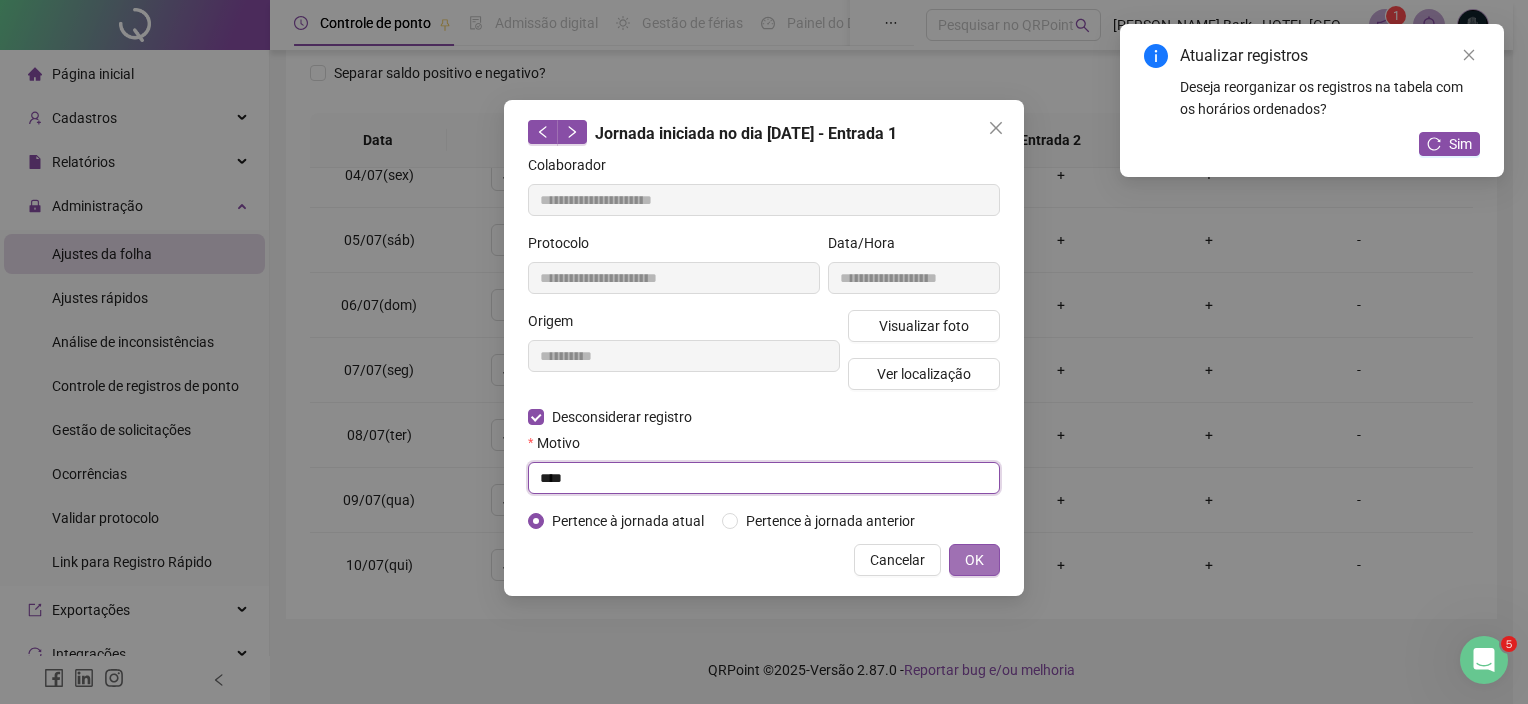 type on "****" 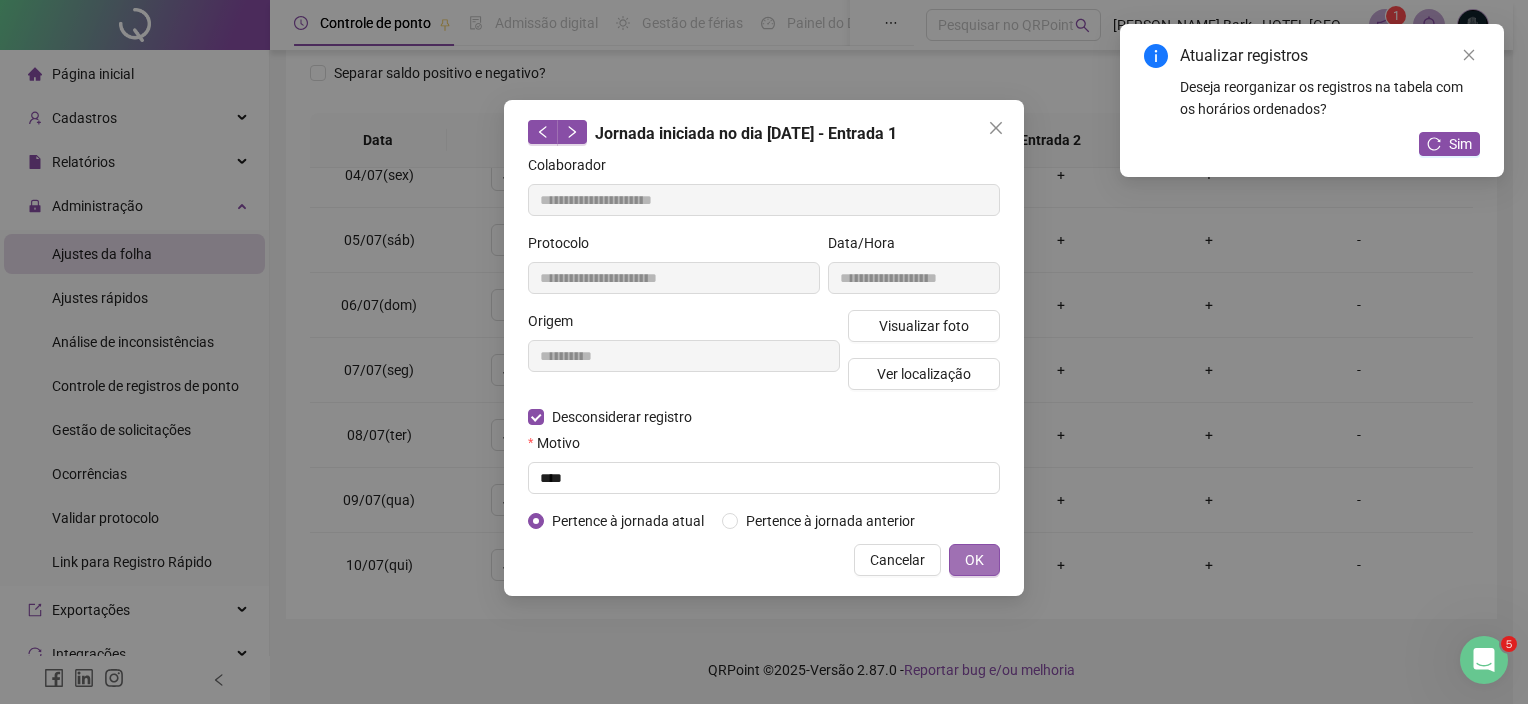 click on "OK" at bounding box center (974, 560) 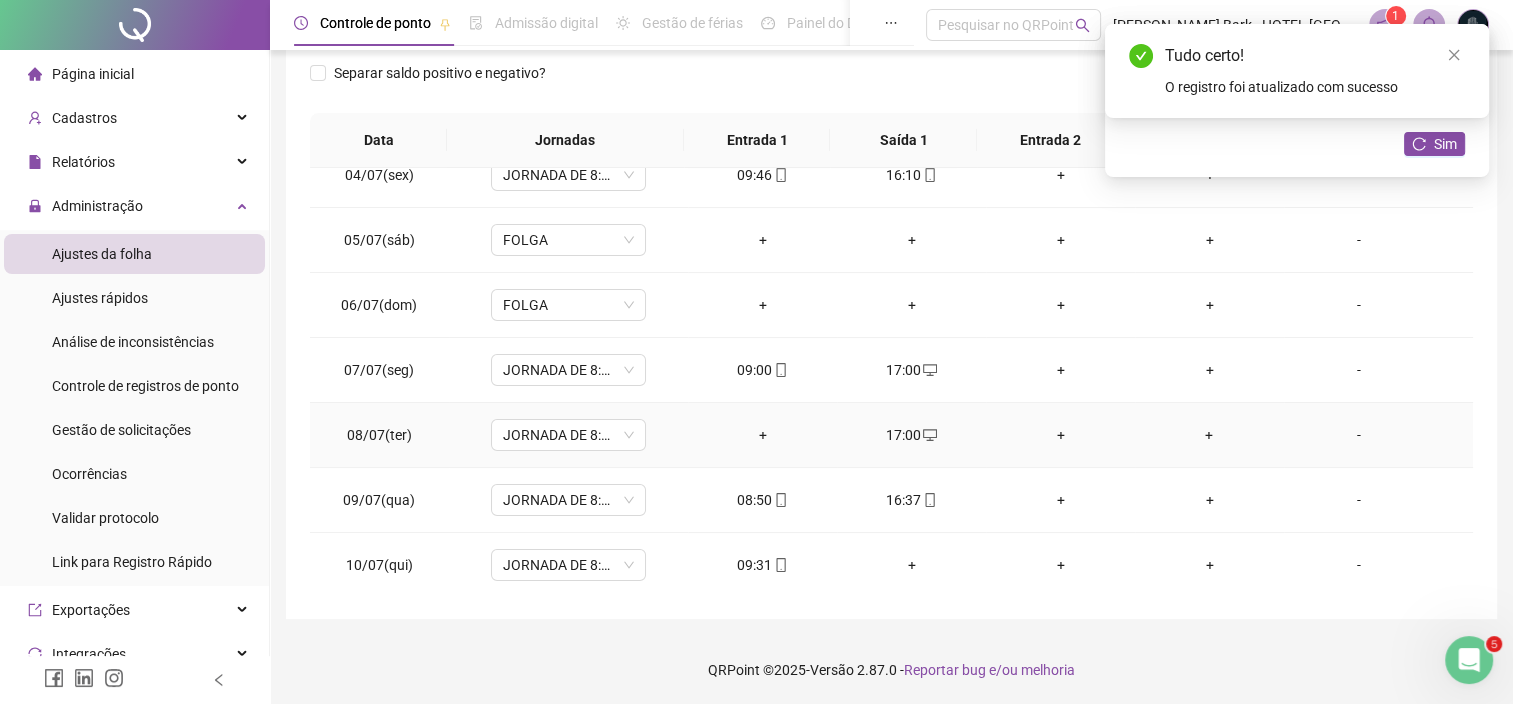 click on "+" at bounding box center [762, 435] 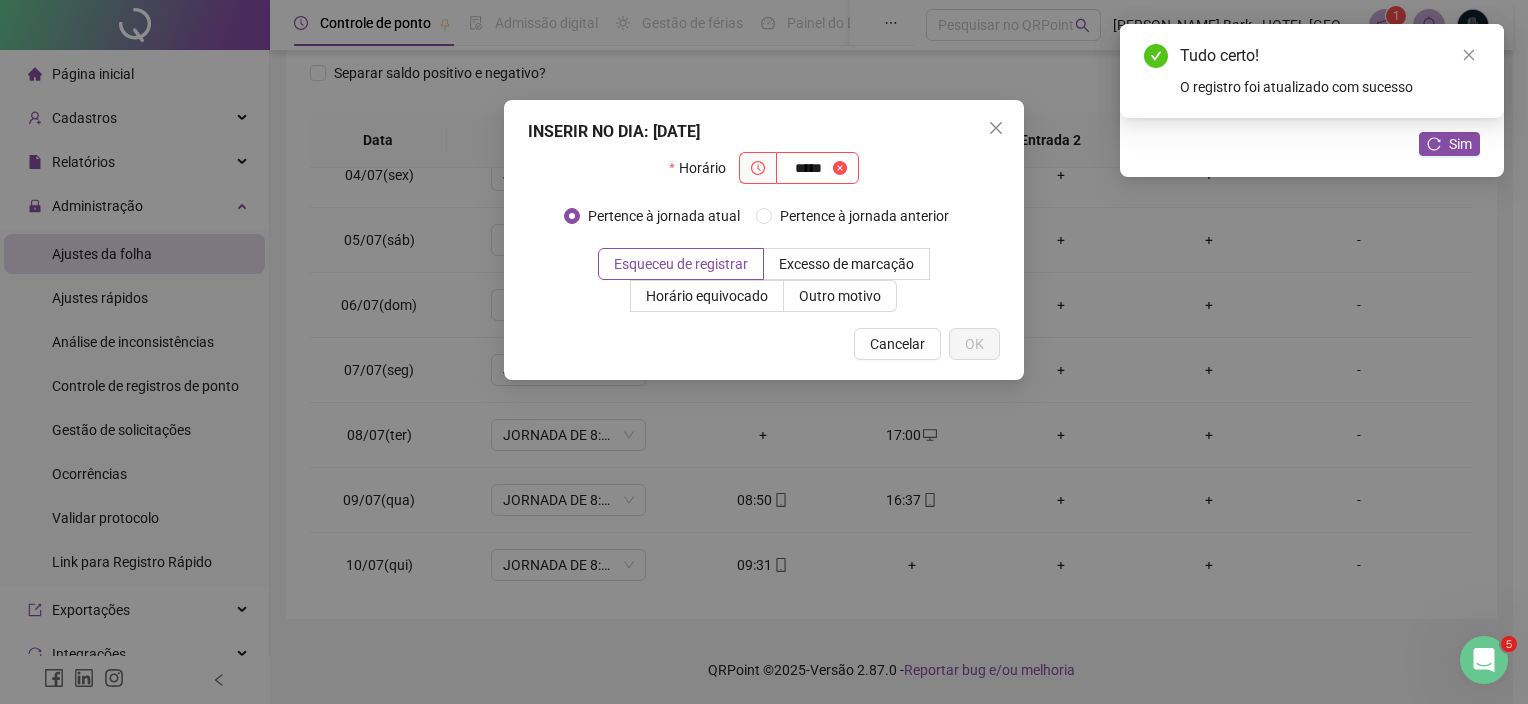type on "*****" 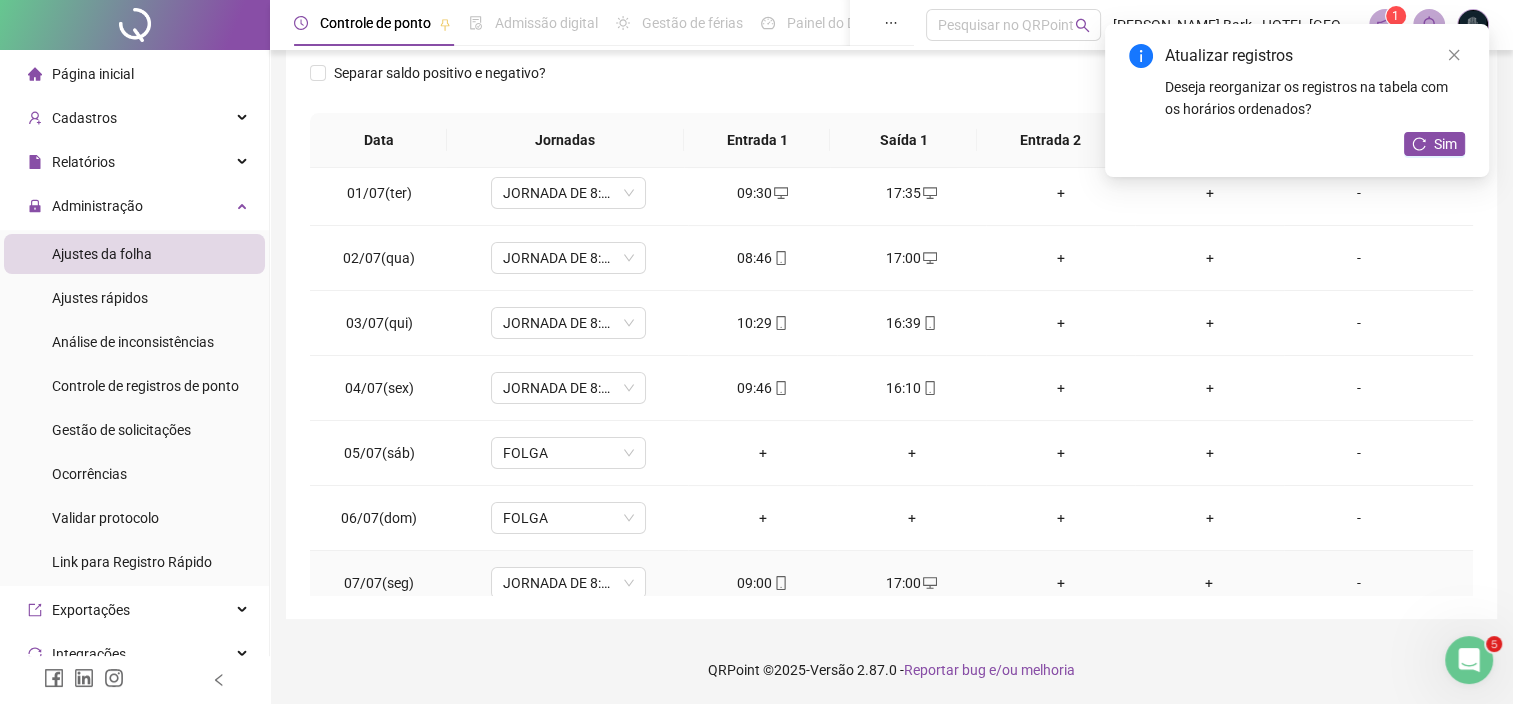 scroll, scrollTop: 0, scrollLeft: 0, axis: both 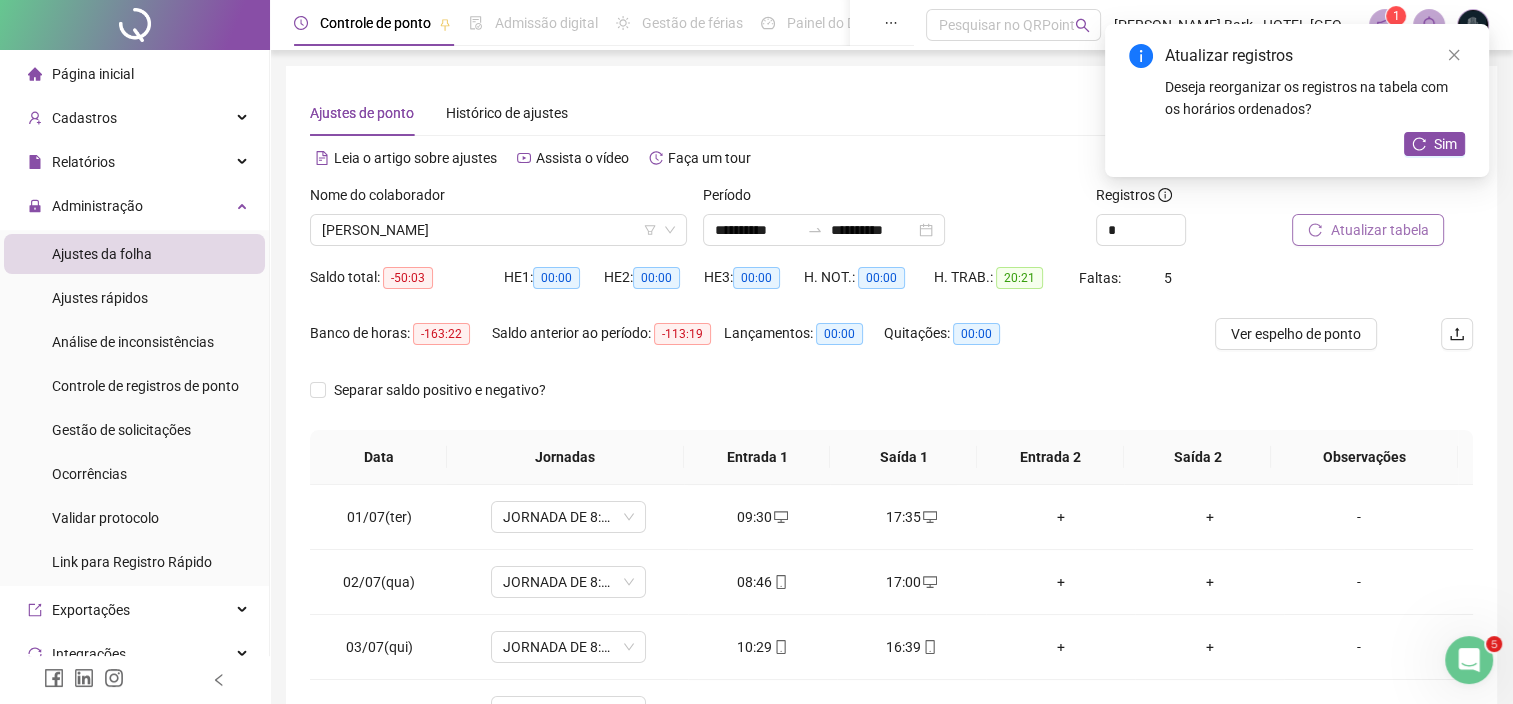 click on "Atualizar tabela" at bounding box center [1379, 230] 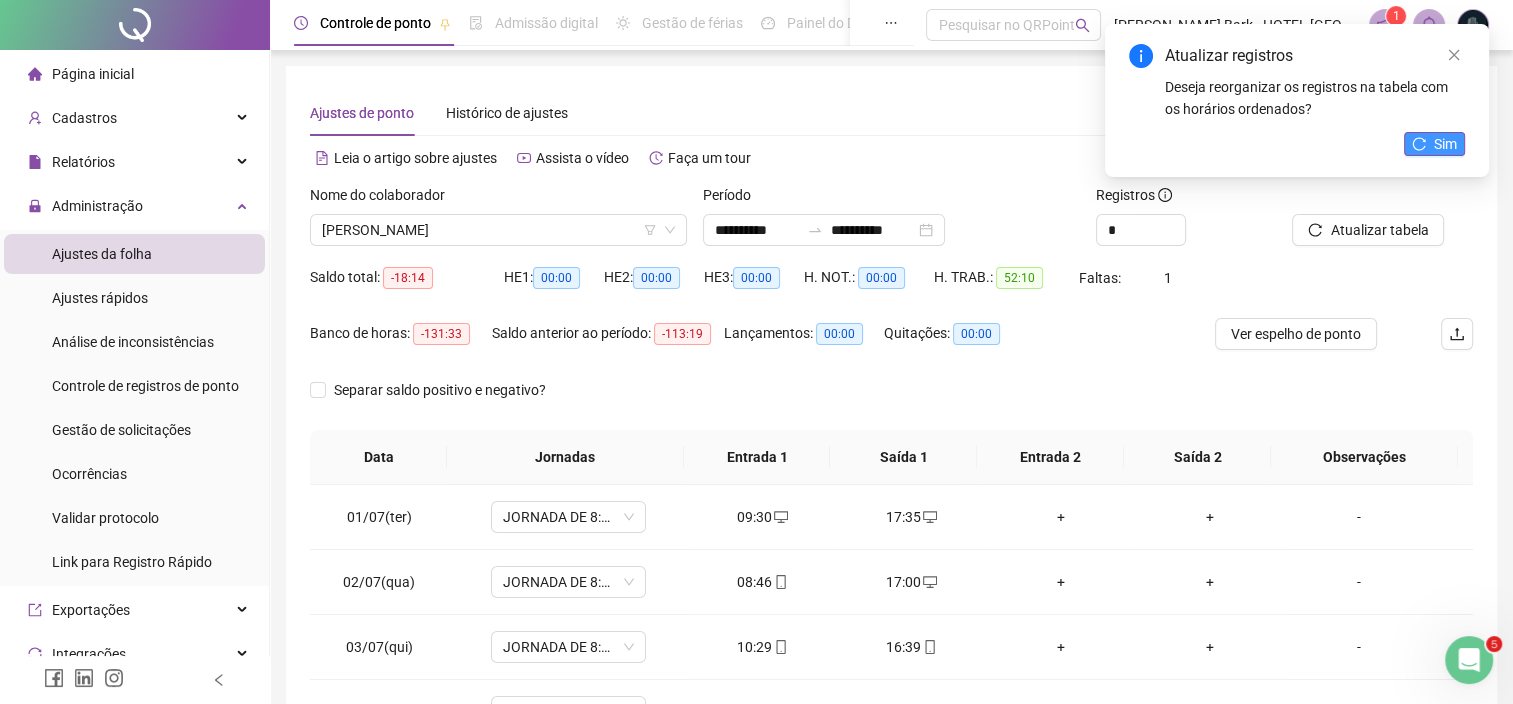 click on "Sim" at bounding box center (1445, 144) 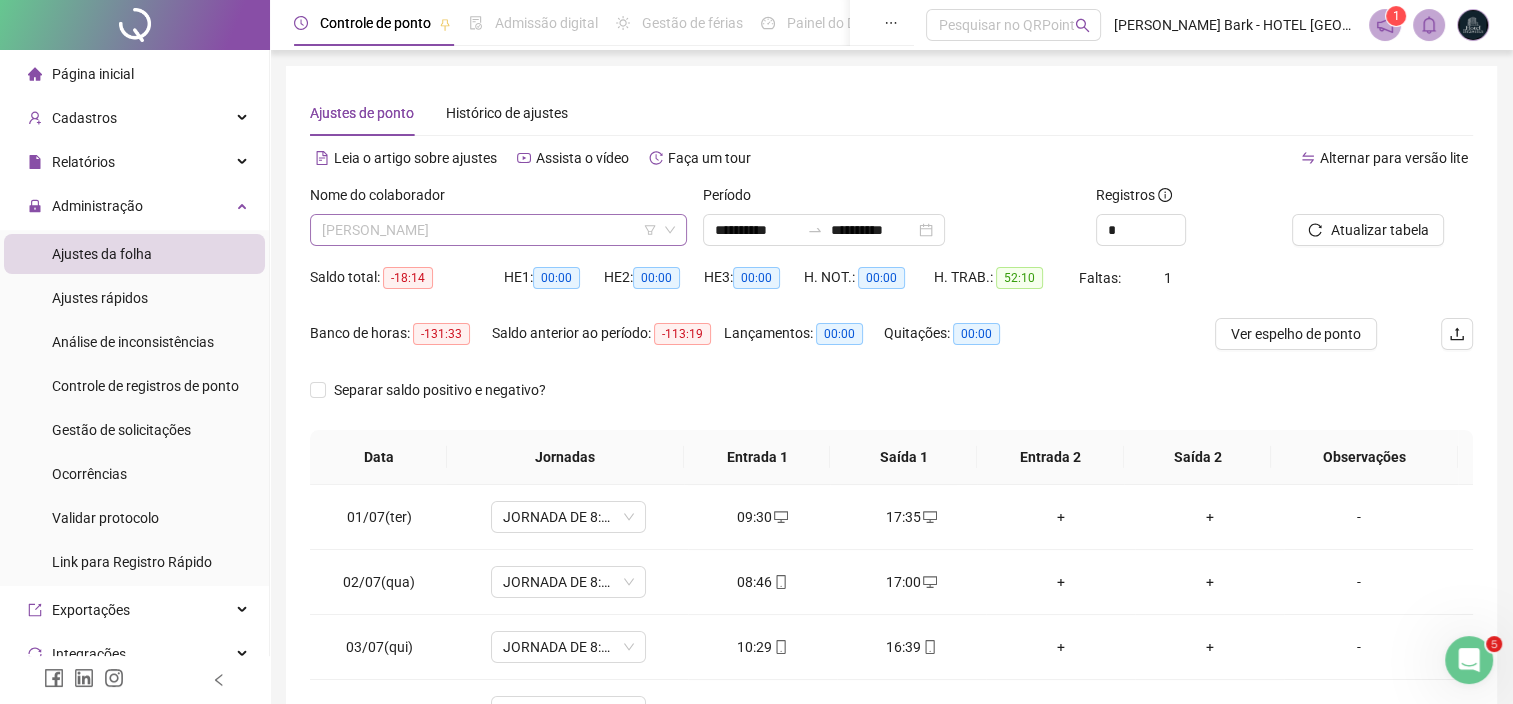 click on "[PERSON_NAME]" at bounding box center [498, 230] 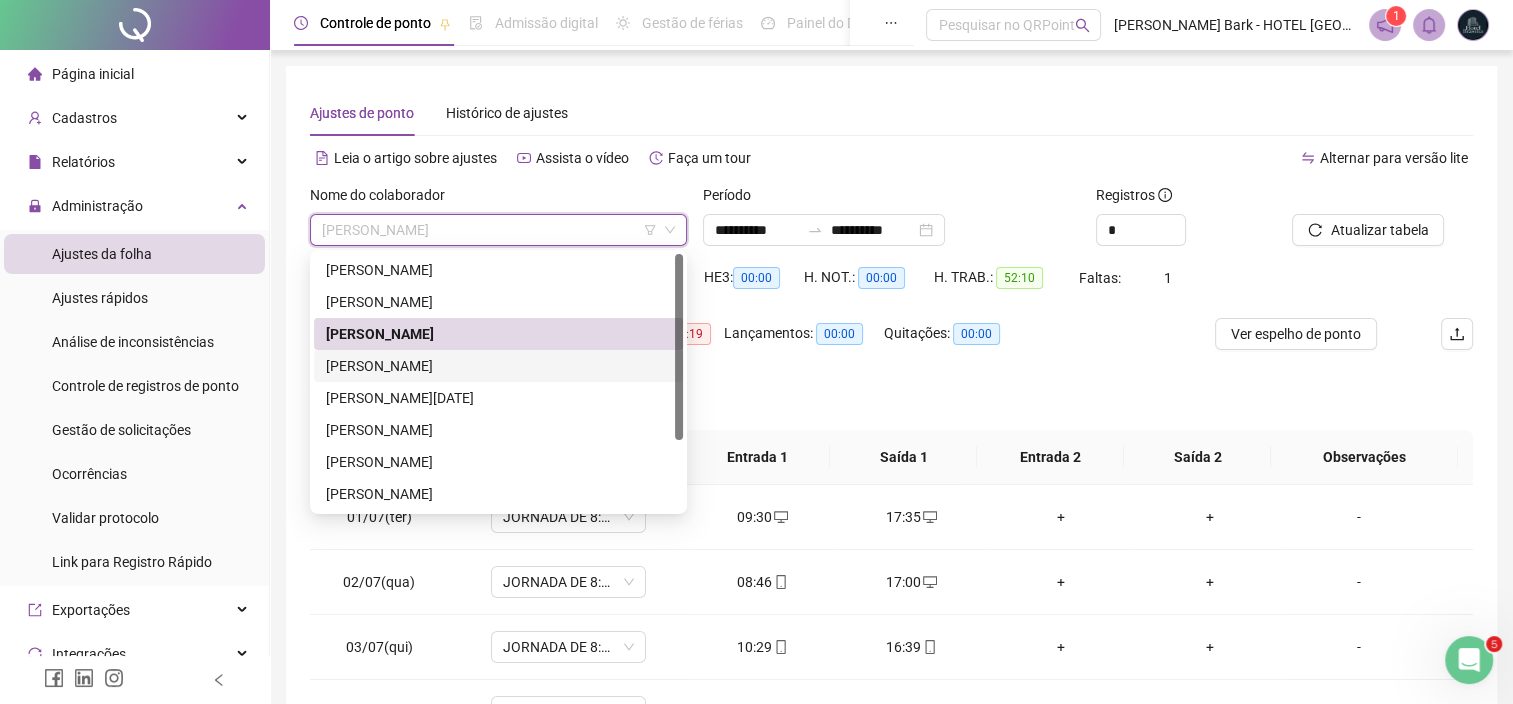 click on "[PERSON_NAME]" at bounding box center (498, 366) 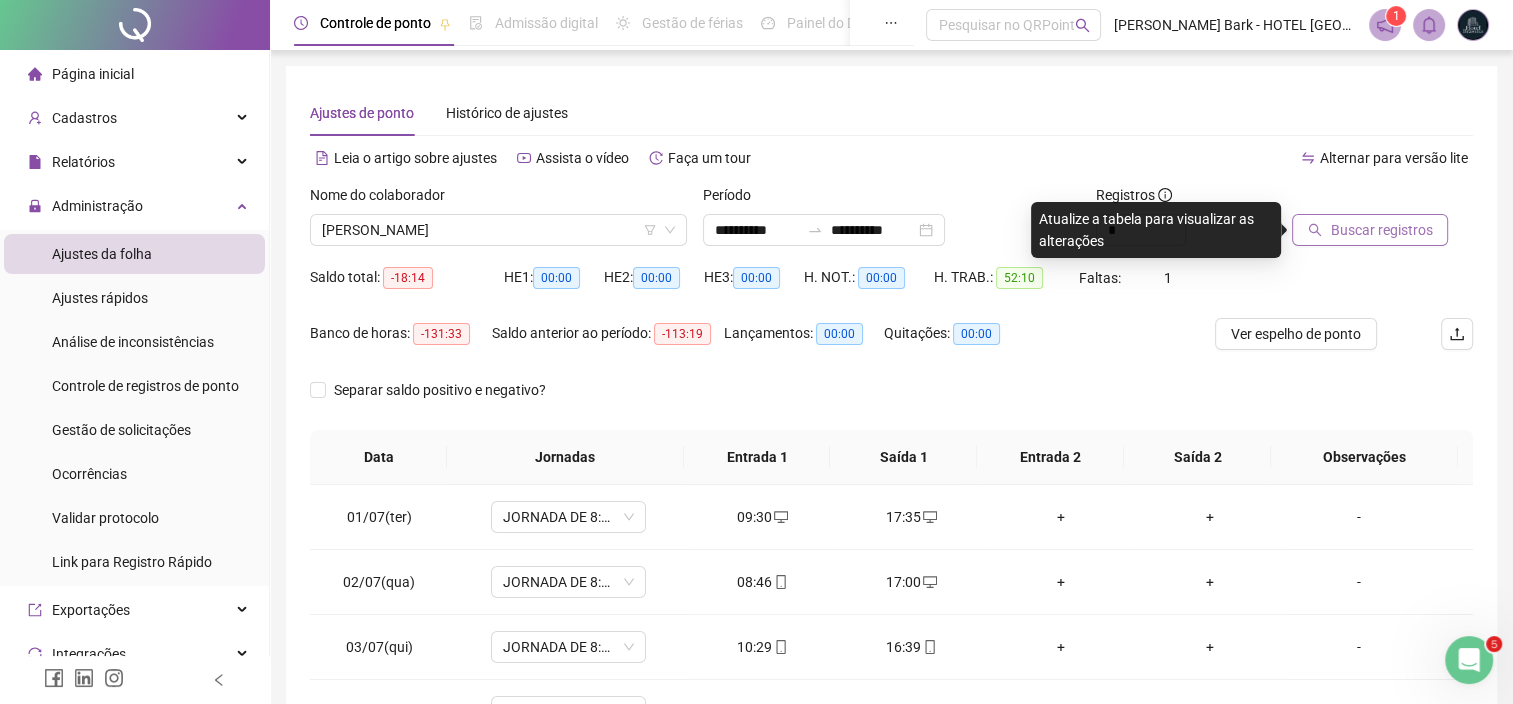 click on "Buscar registros" at bounding box center [1381, 230] 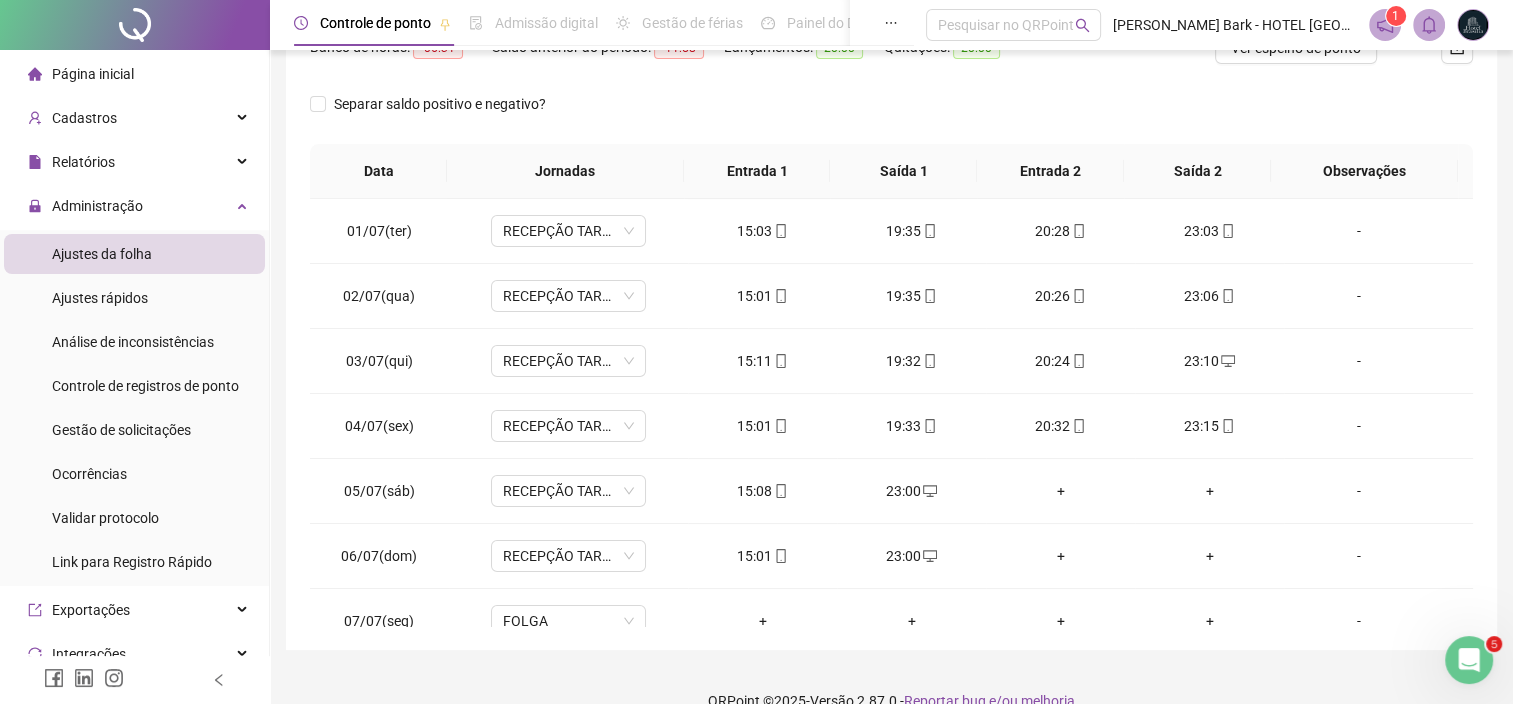 scroll, scrollTop: 317, scrollLeft: 0, axis: vertical 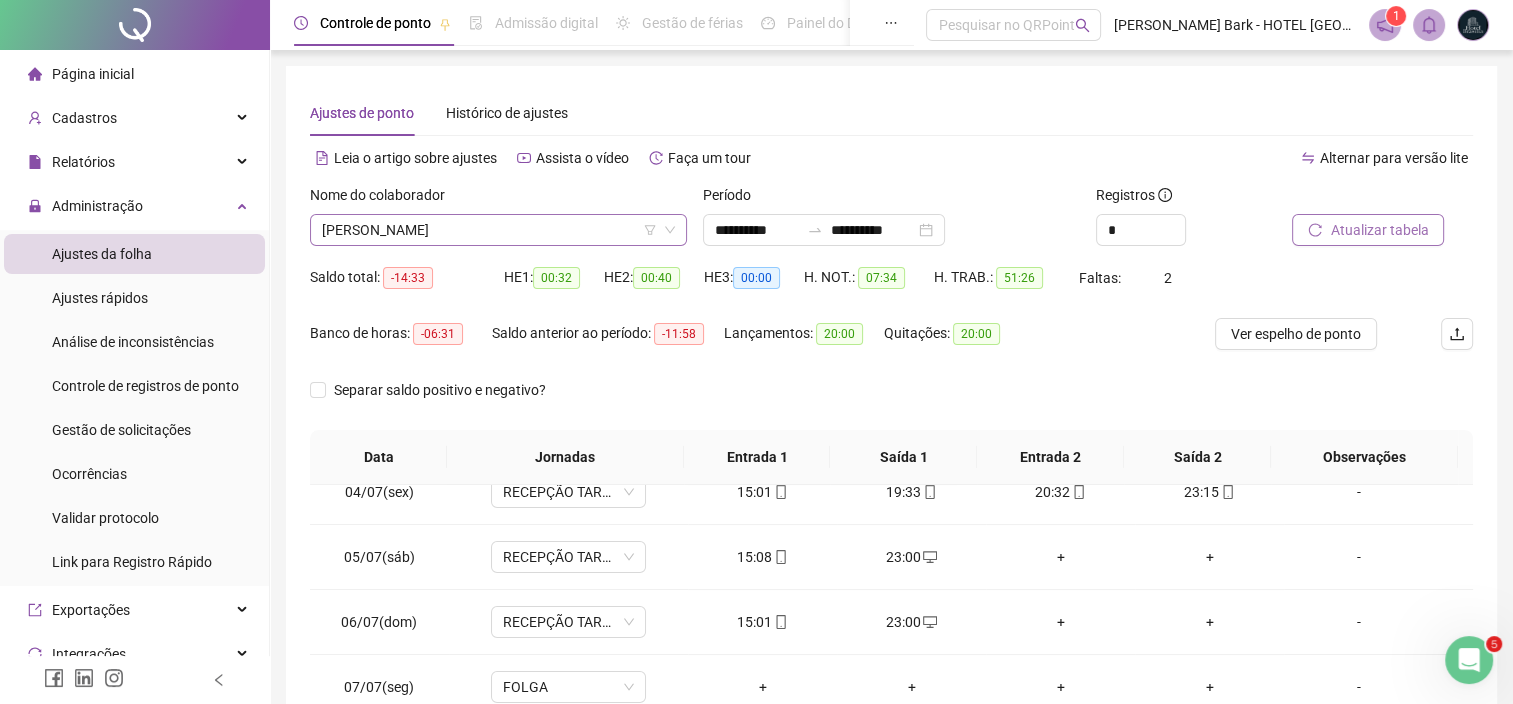click on "[PERSON_NAME]" at bounding box center [498, 230] 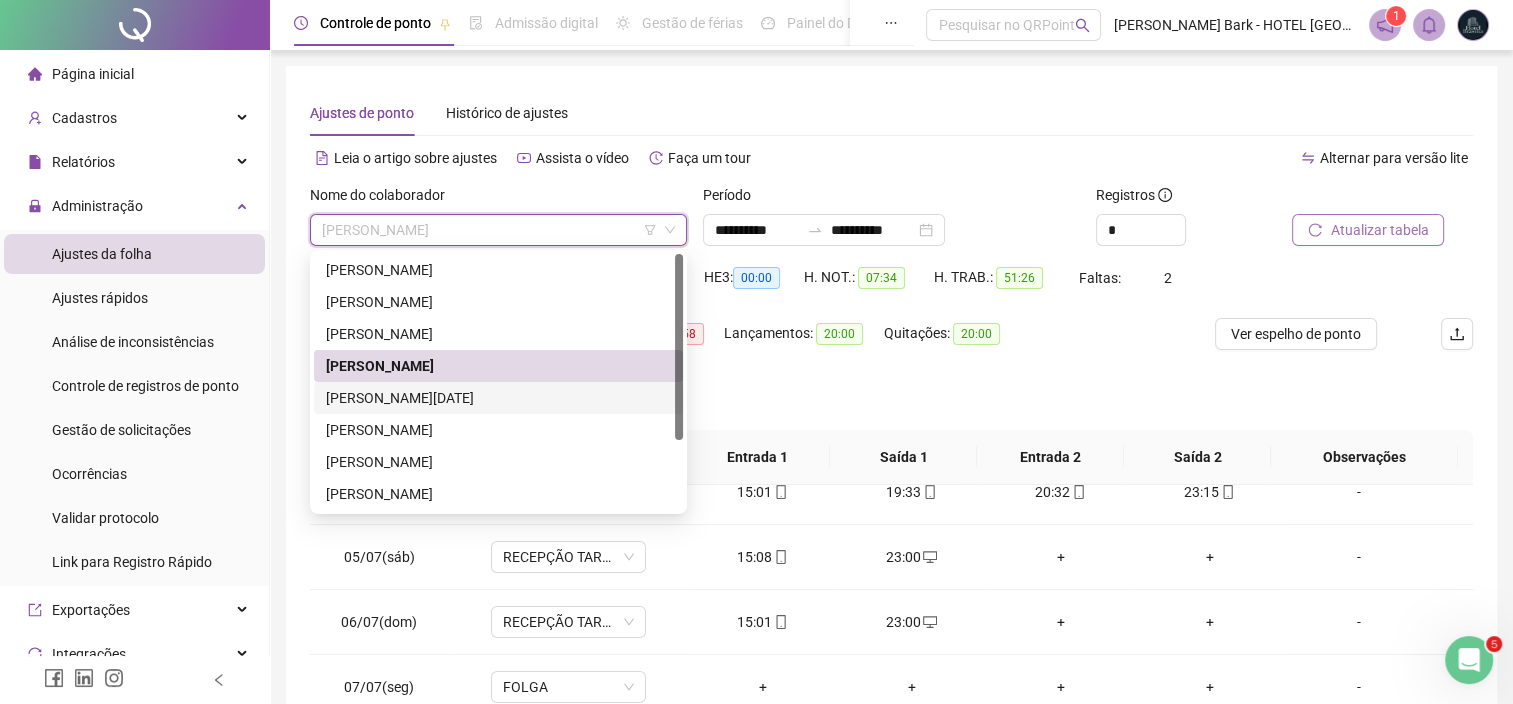 click on "[PERSON_NAME][DATE]" at bounding box center (498, 398) 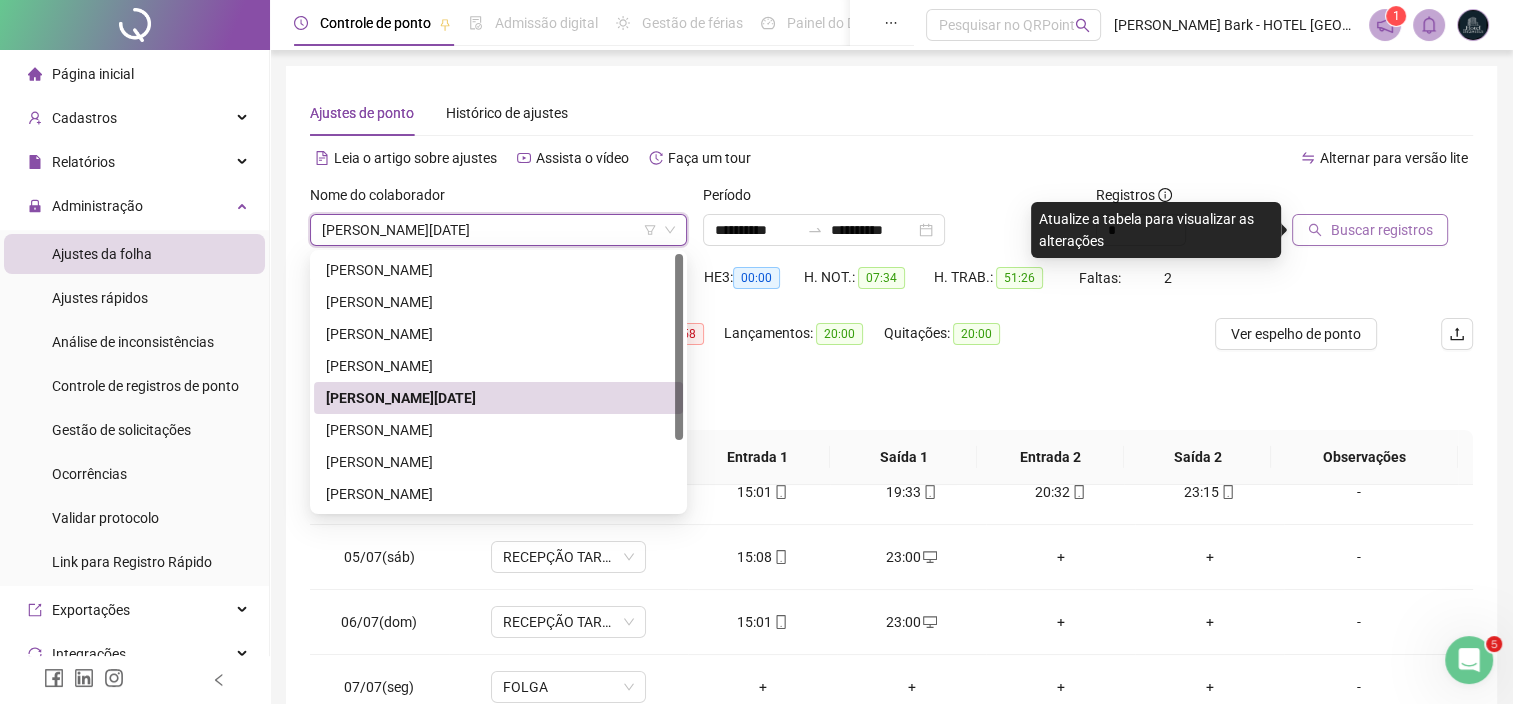 click on "Buscar registros" at bounding box center [1381, 230] 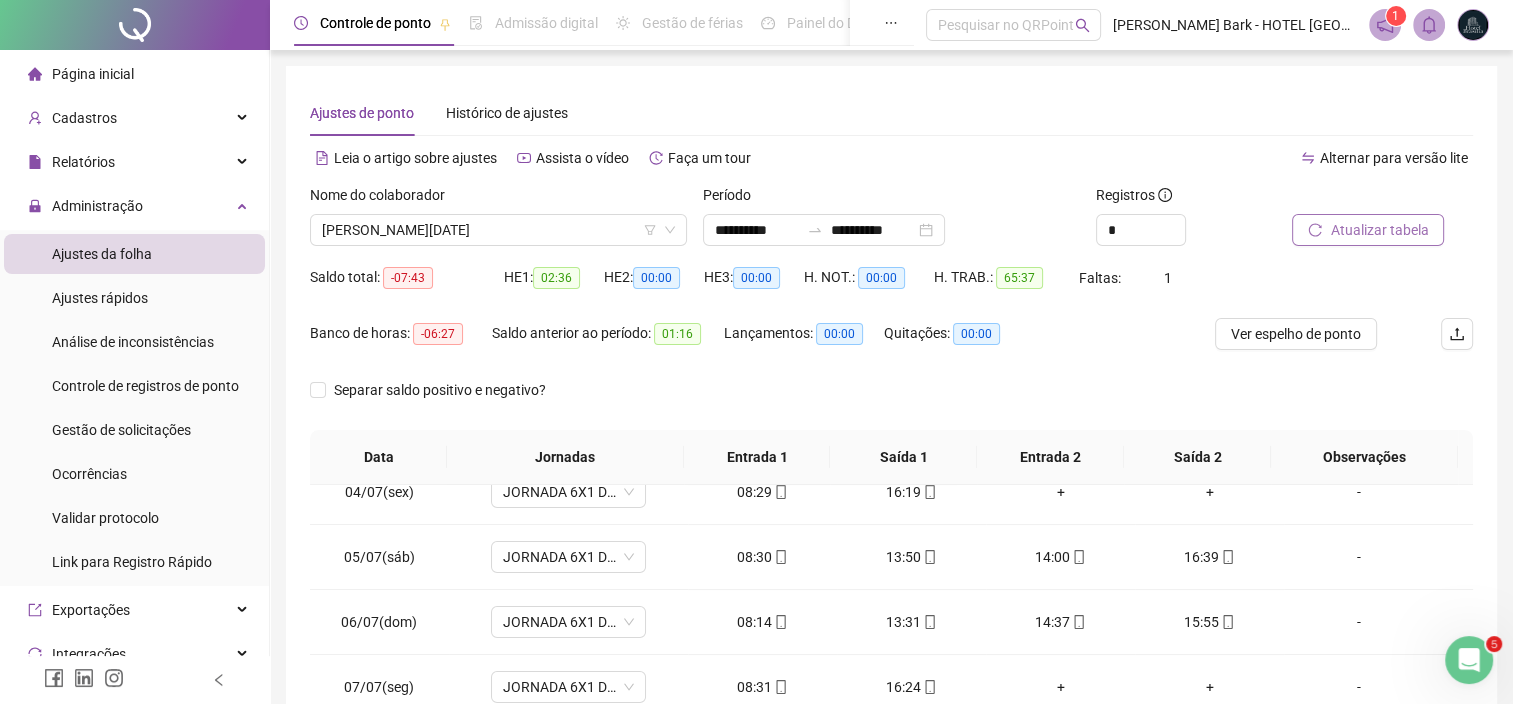 scroll, scrollTop: 317, scrollLeft: 0, axis: vertical 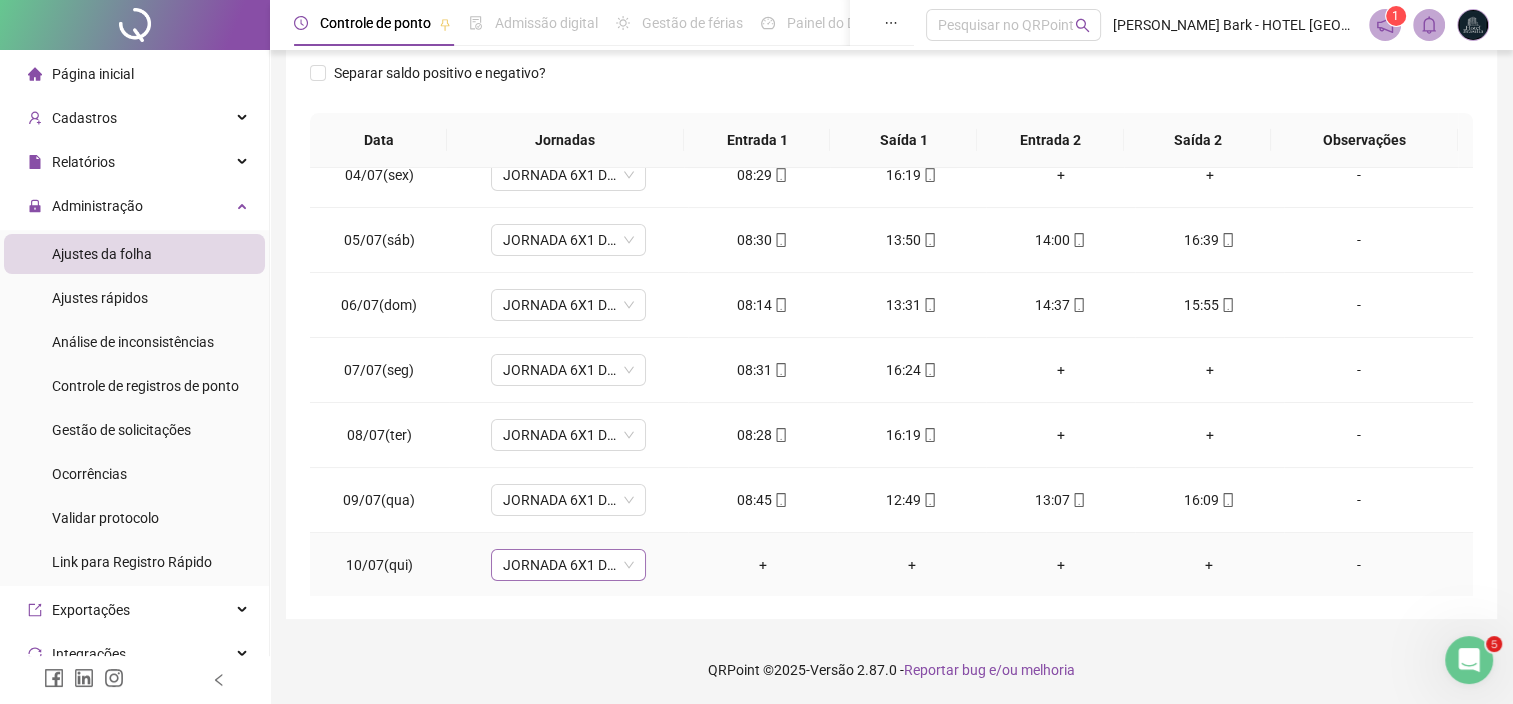 click on "JORNADA 6X1 DE 7:20 DIÁRIAS" at bounding box center [568, 565] 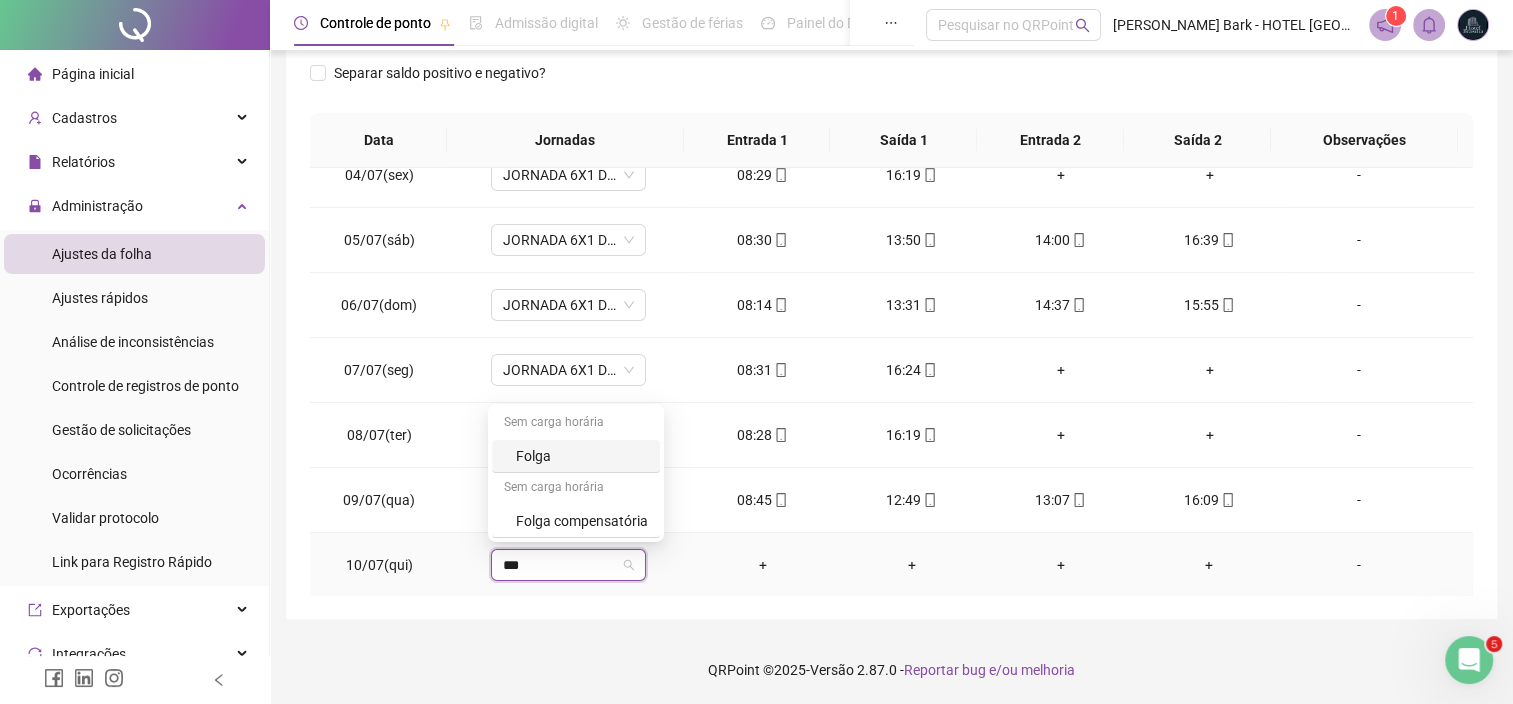 type on "****" 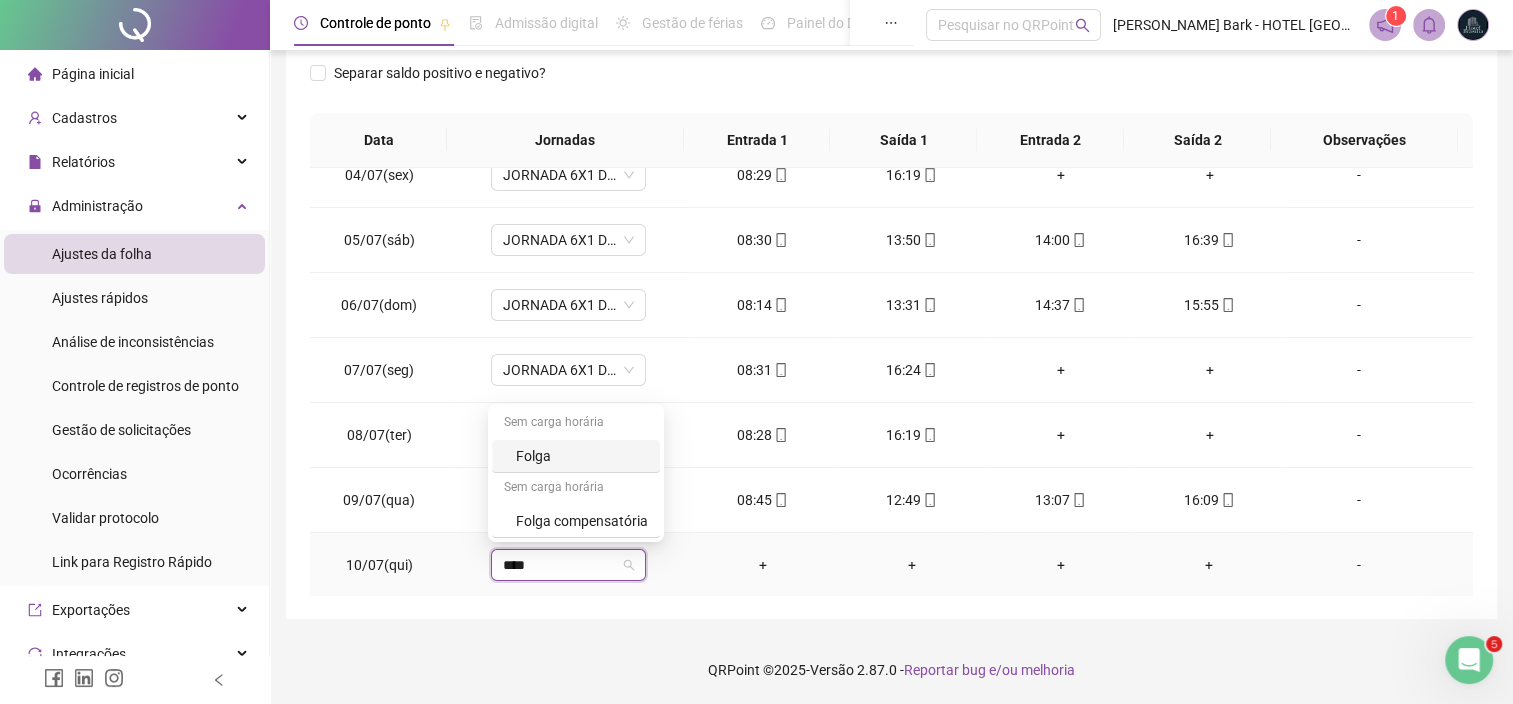 click on "Folga" at bounding box center [582, 456] 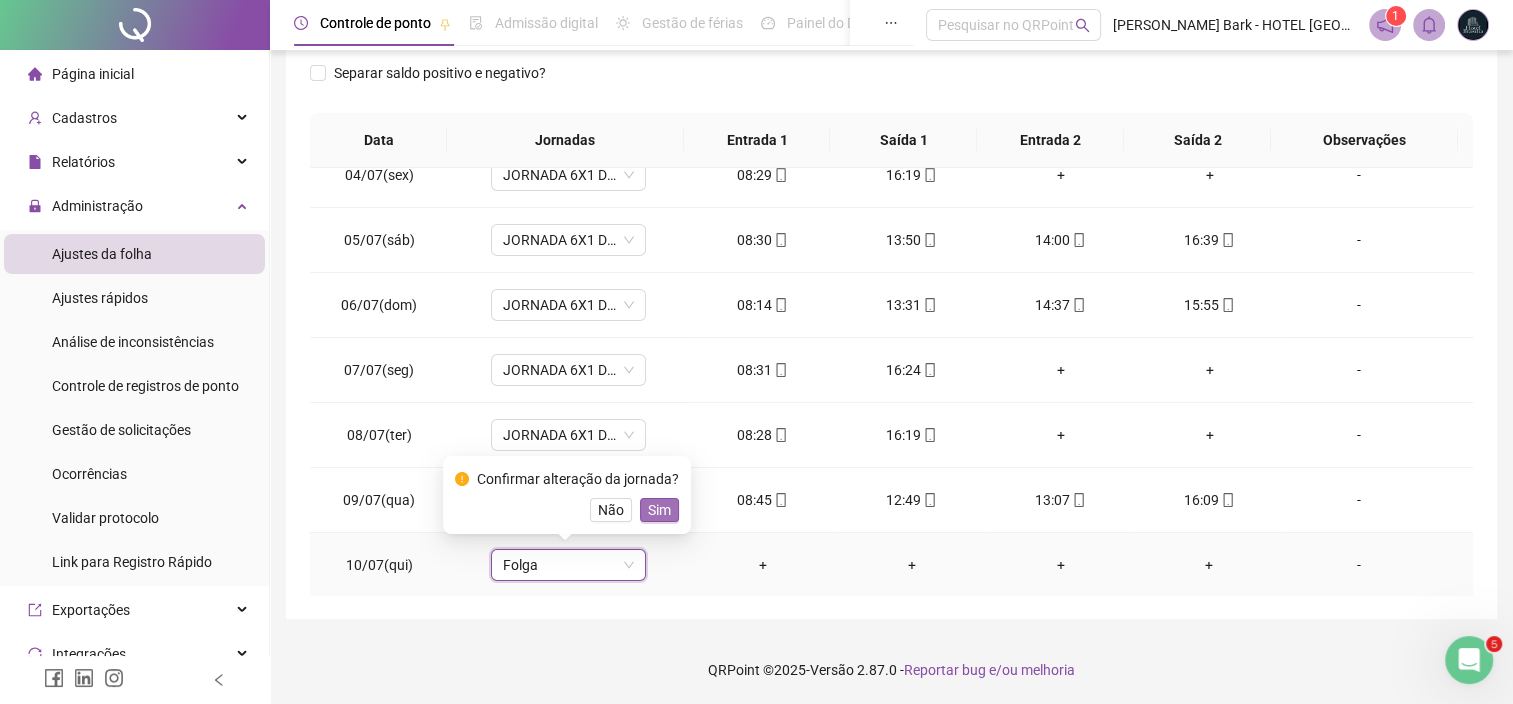 click on "Sim" at bounding box center (659, 510) 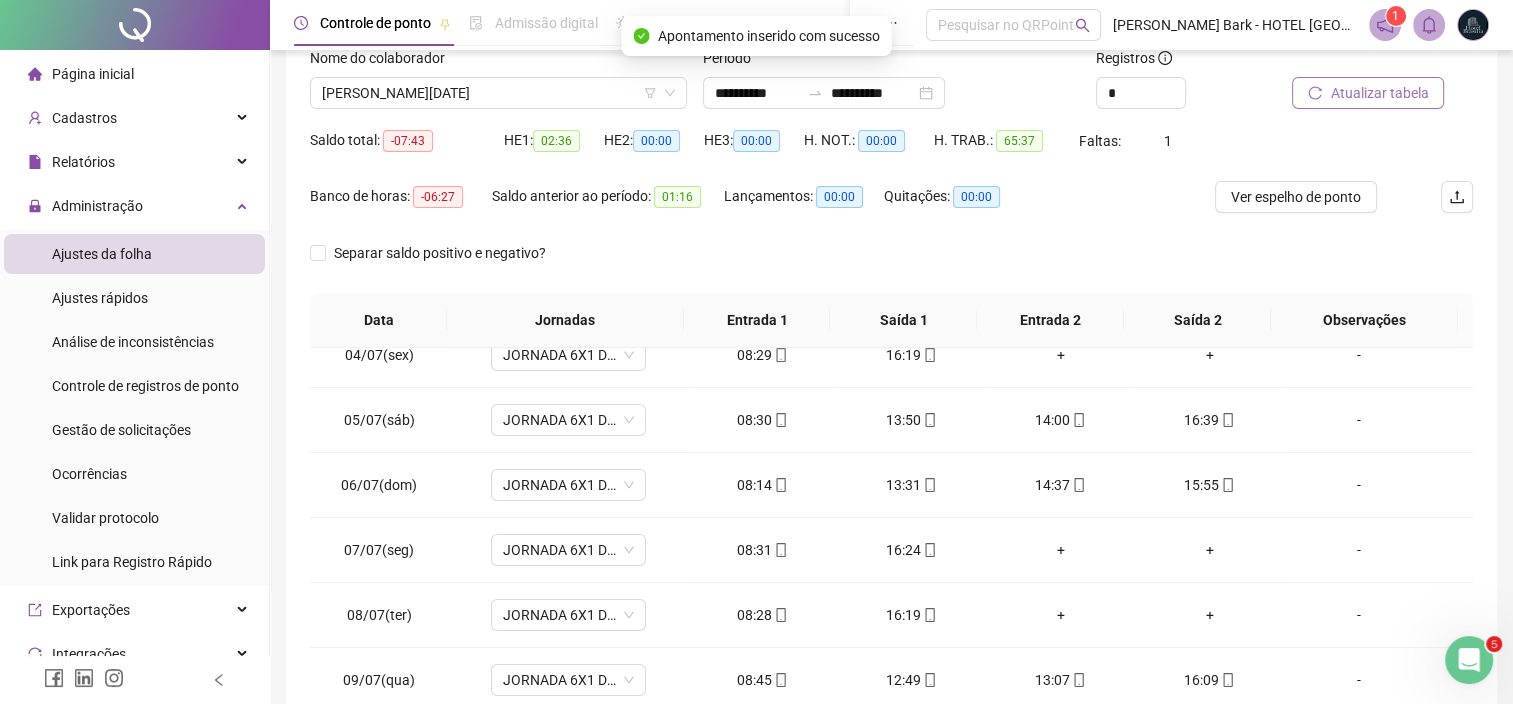 scroll, scrollTop: 0, scrollLeft: 0, axis: both 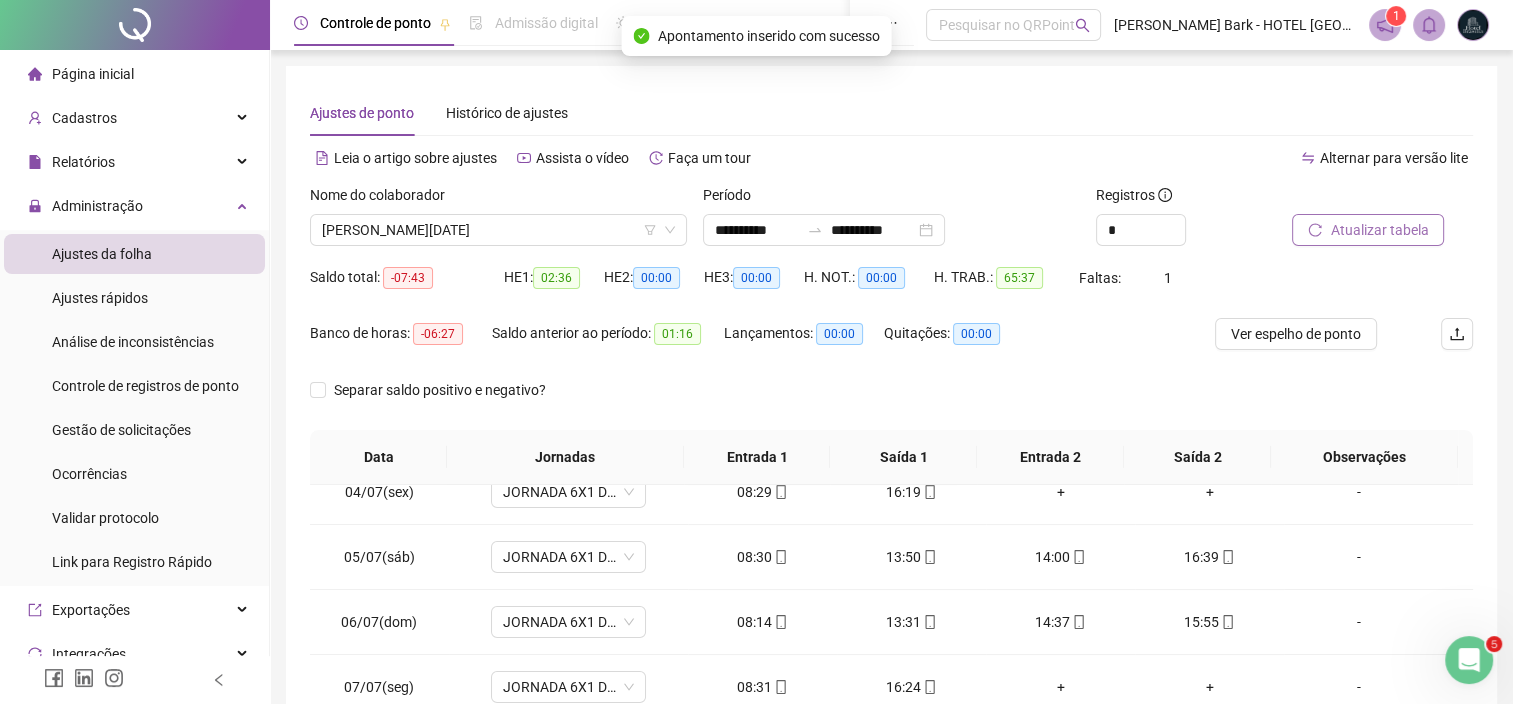 click on "Atualizar tabela" at bounding box center [1379, 230] 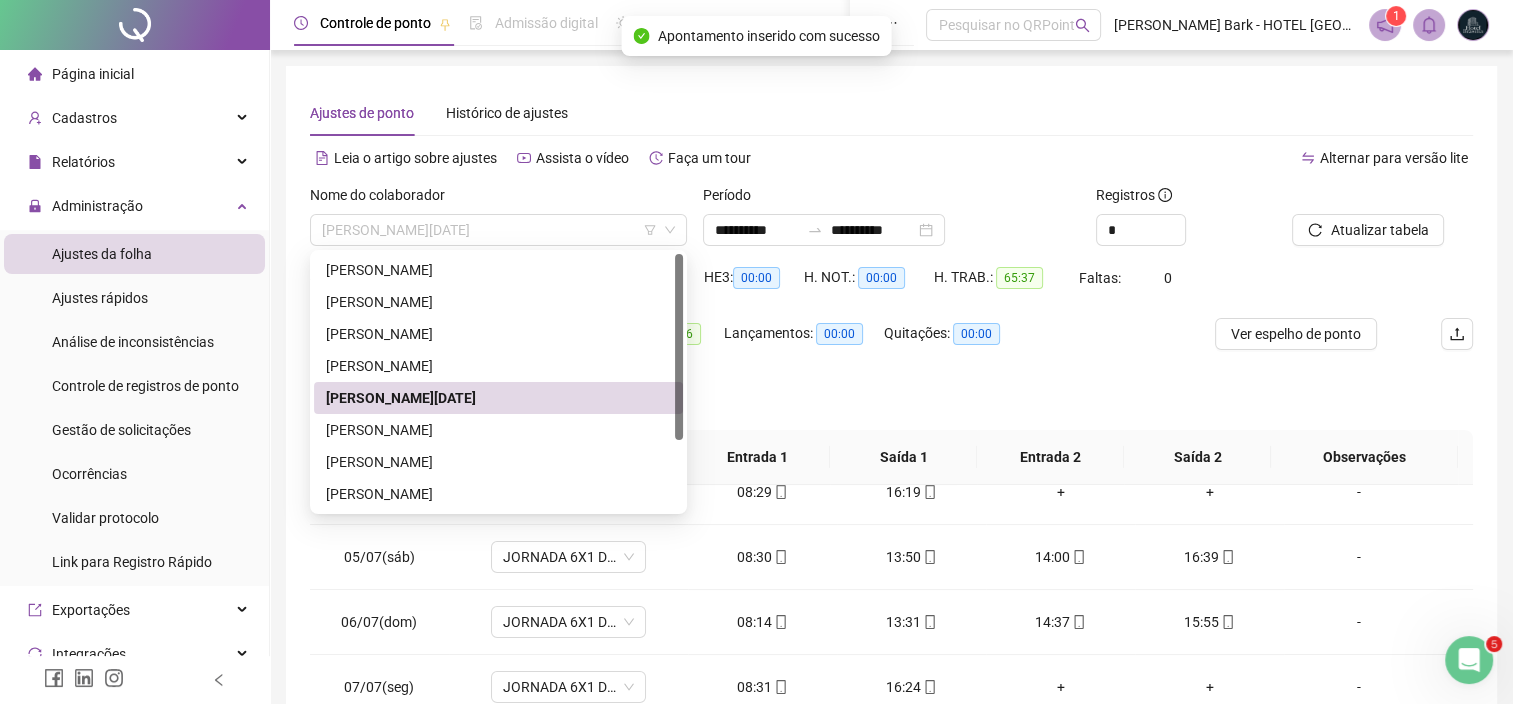 click on "[PERSON_NAME][DATE]" at bounding box center (498, 230) 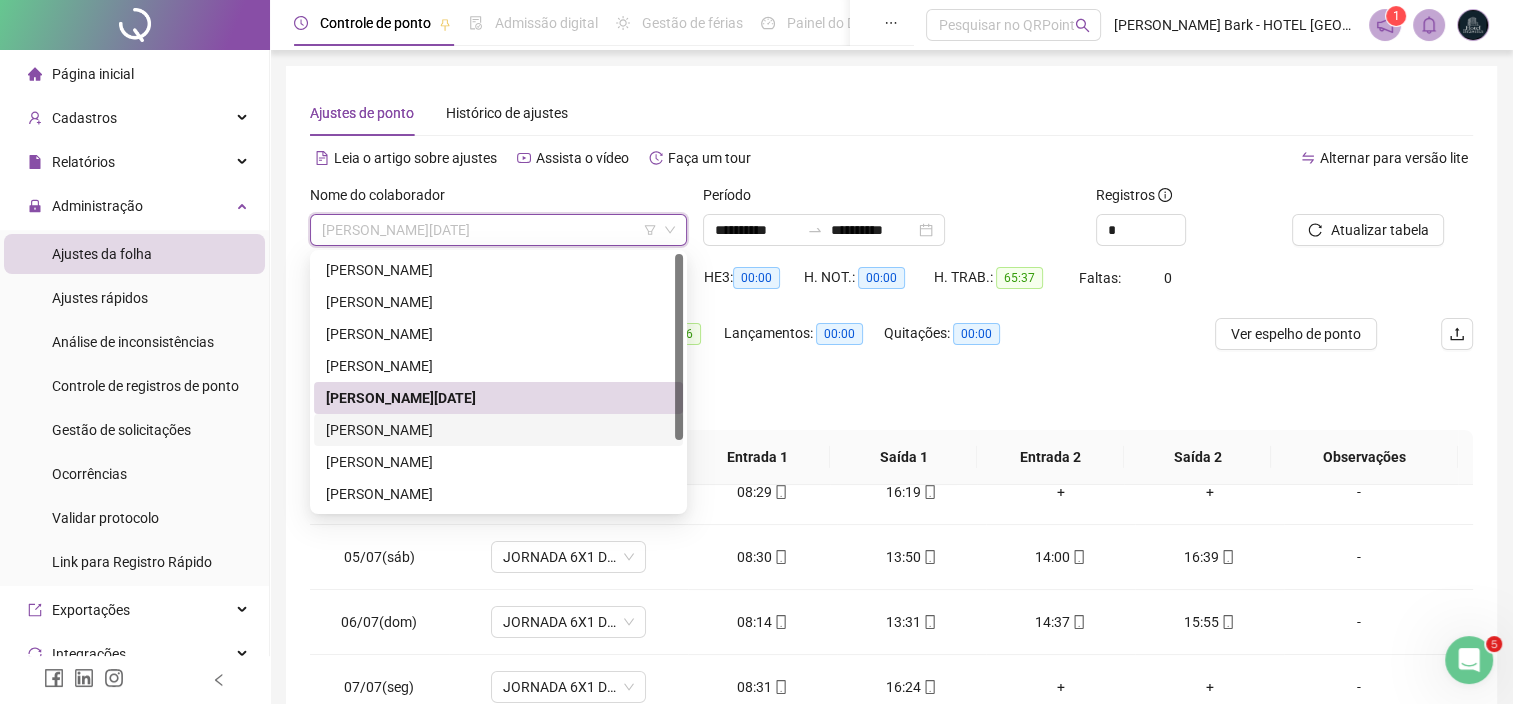 click on "[PERSON_NAME]" at bounding box center [498, 430] 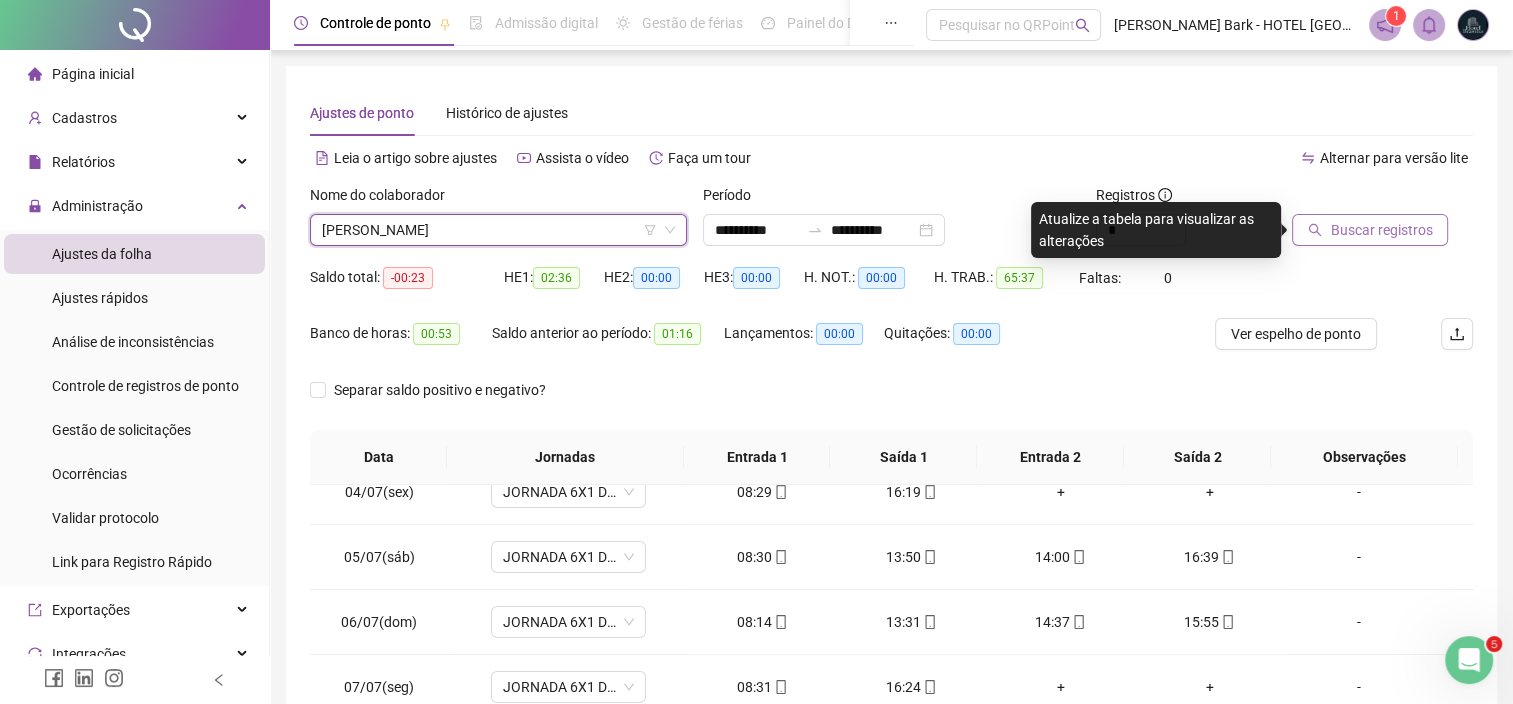 click on "Buscar registros" at bounding box center (1381, 230) 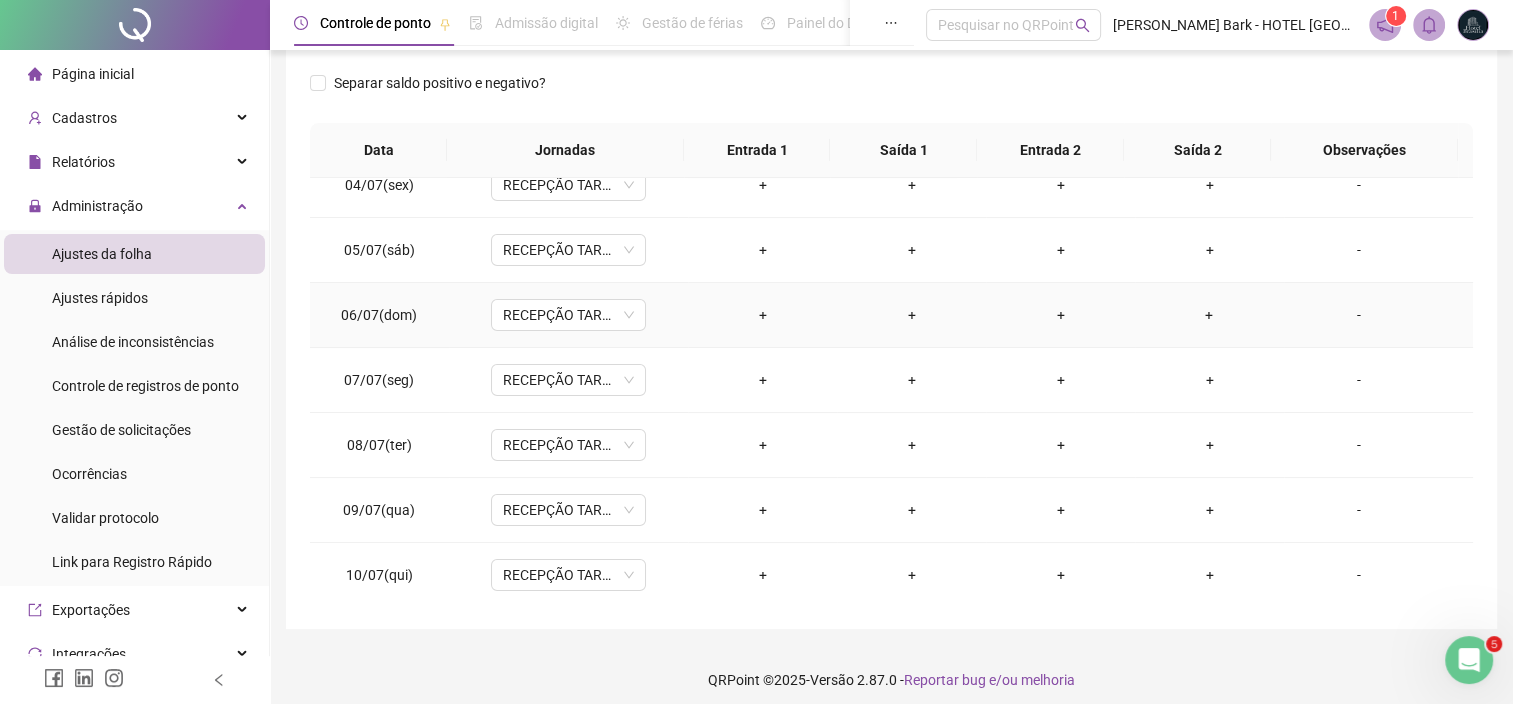 scroll, scrollTop: 317, scrollLeft: 0, axis: vertical 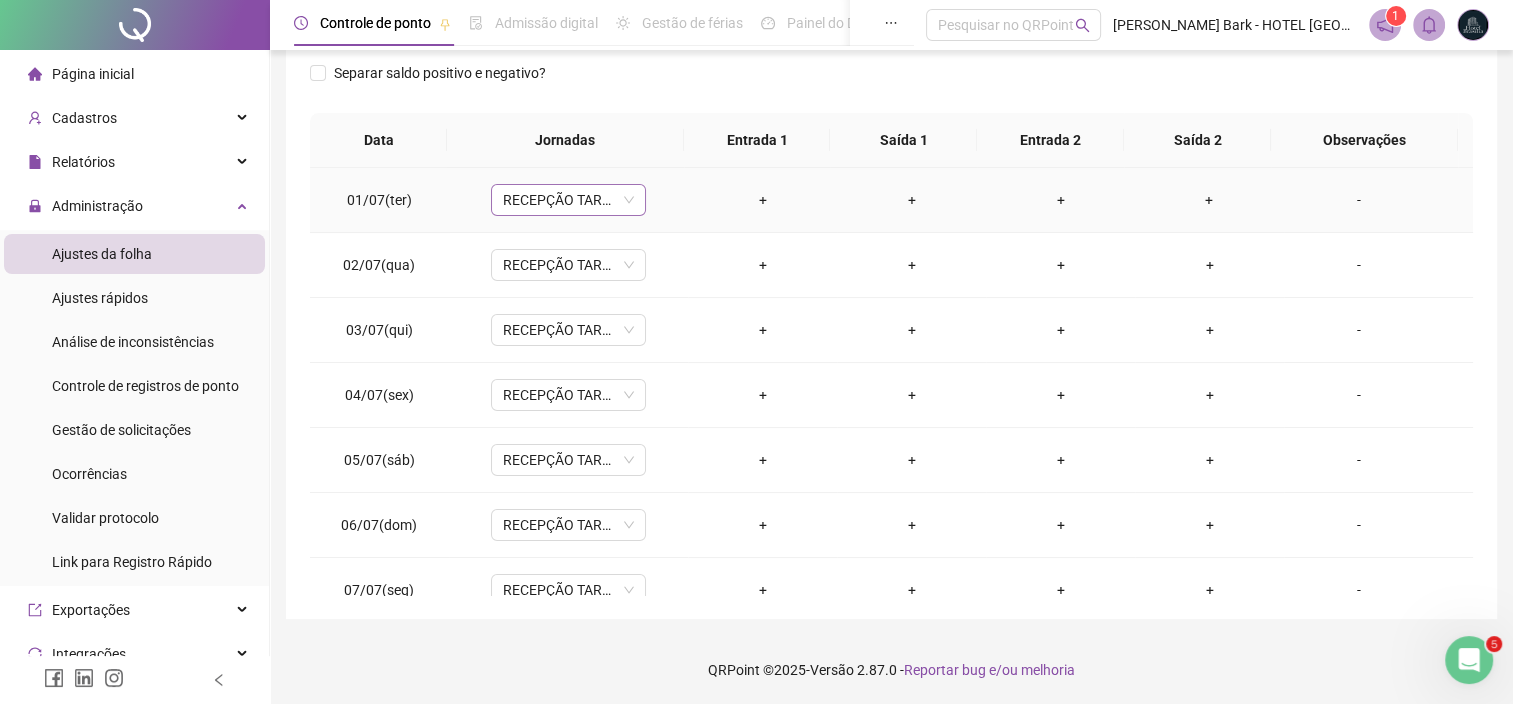 click on "RECEPÇÃO TARDE" at bounding box center (568, 200) 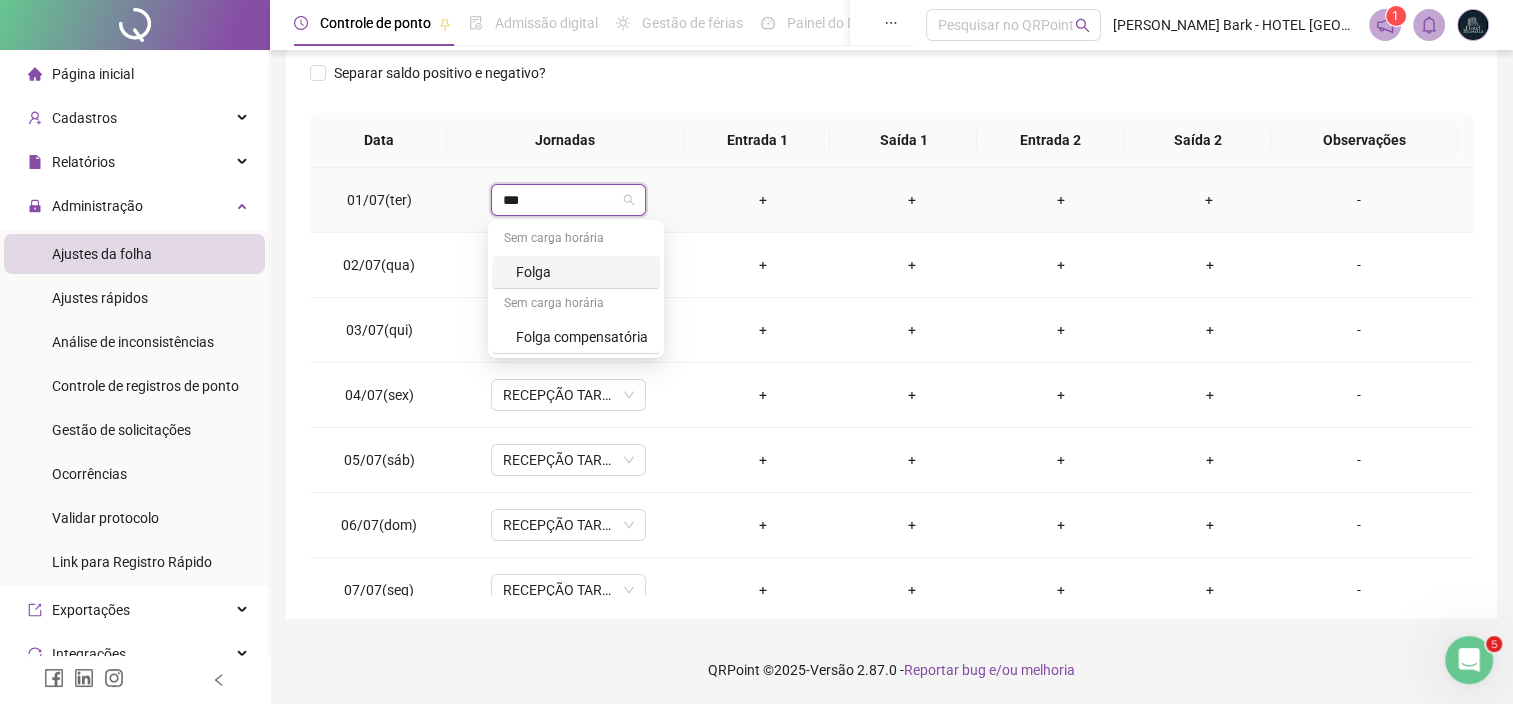 type on "****" 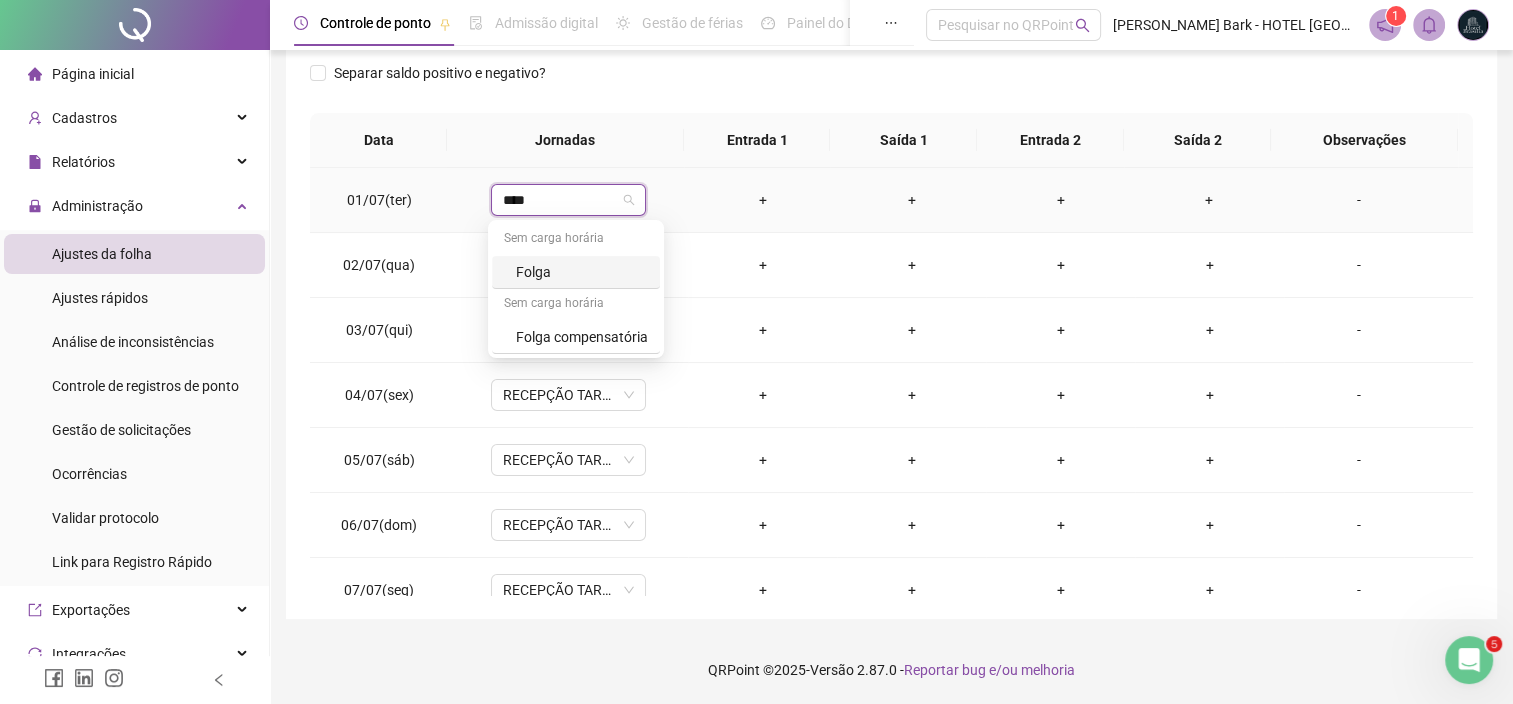 click on "Folga" at bounding box center (582, 272) 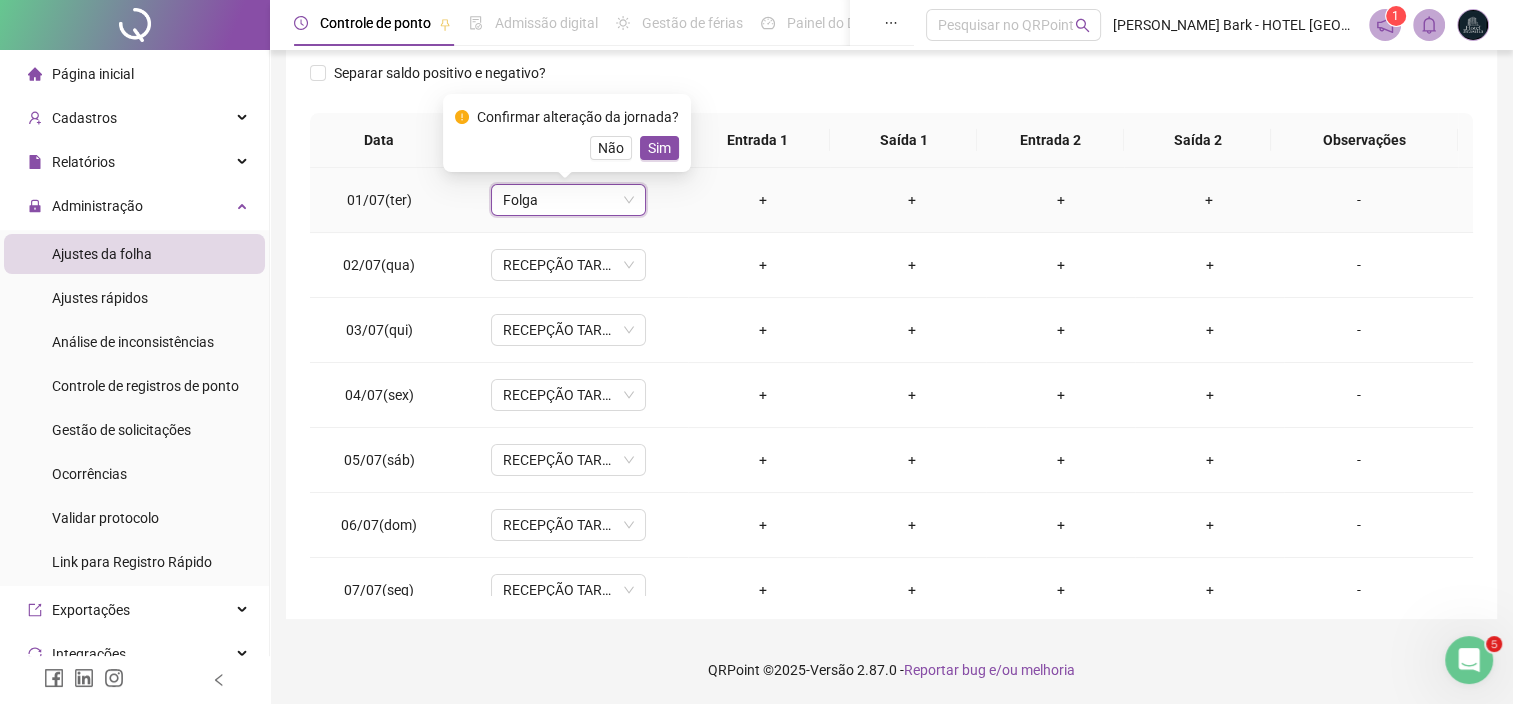 click on "Sim" at bounding box center [659, 148] 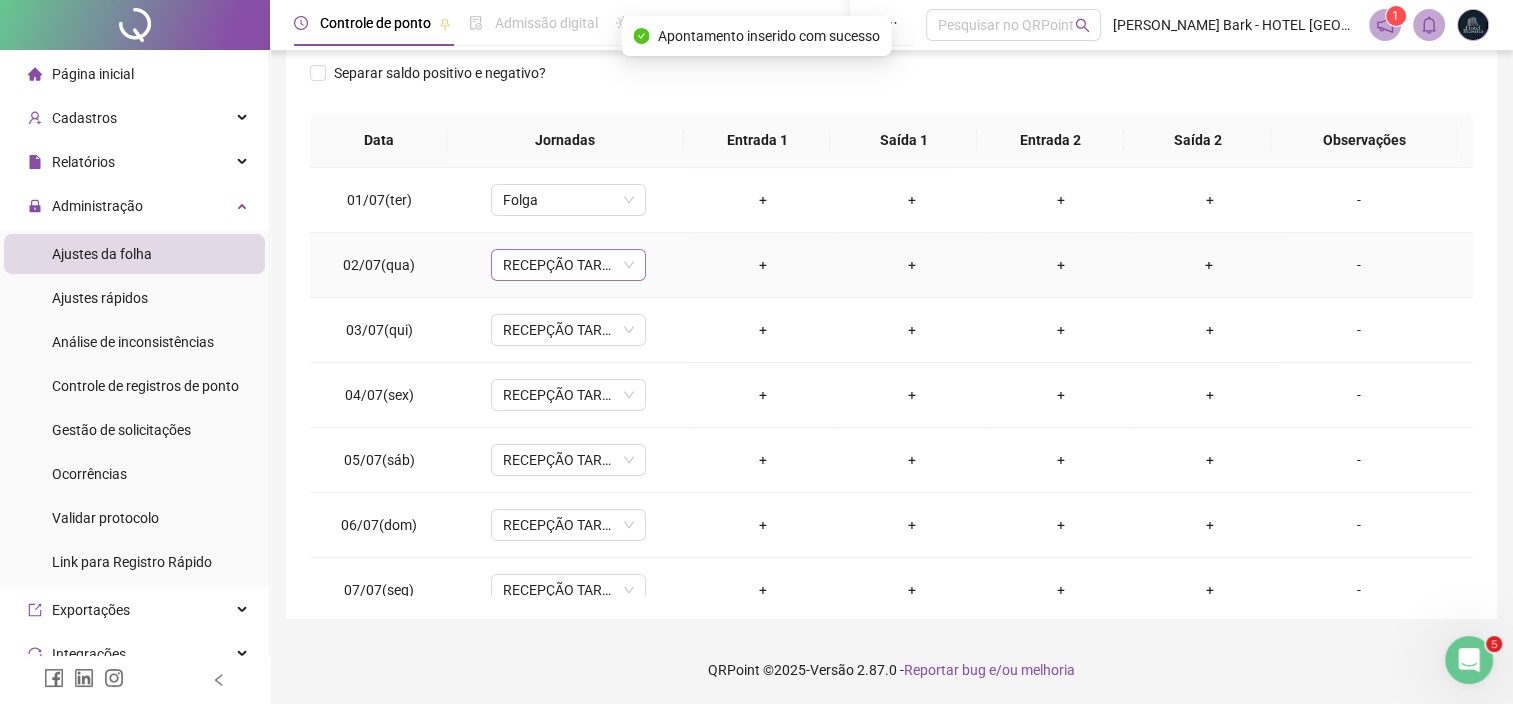 click on "RECEPÇÃO TARDE" at bounding box center (568, 265) 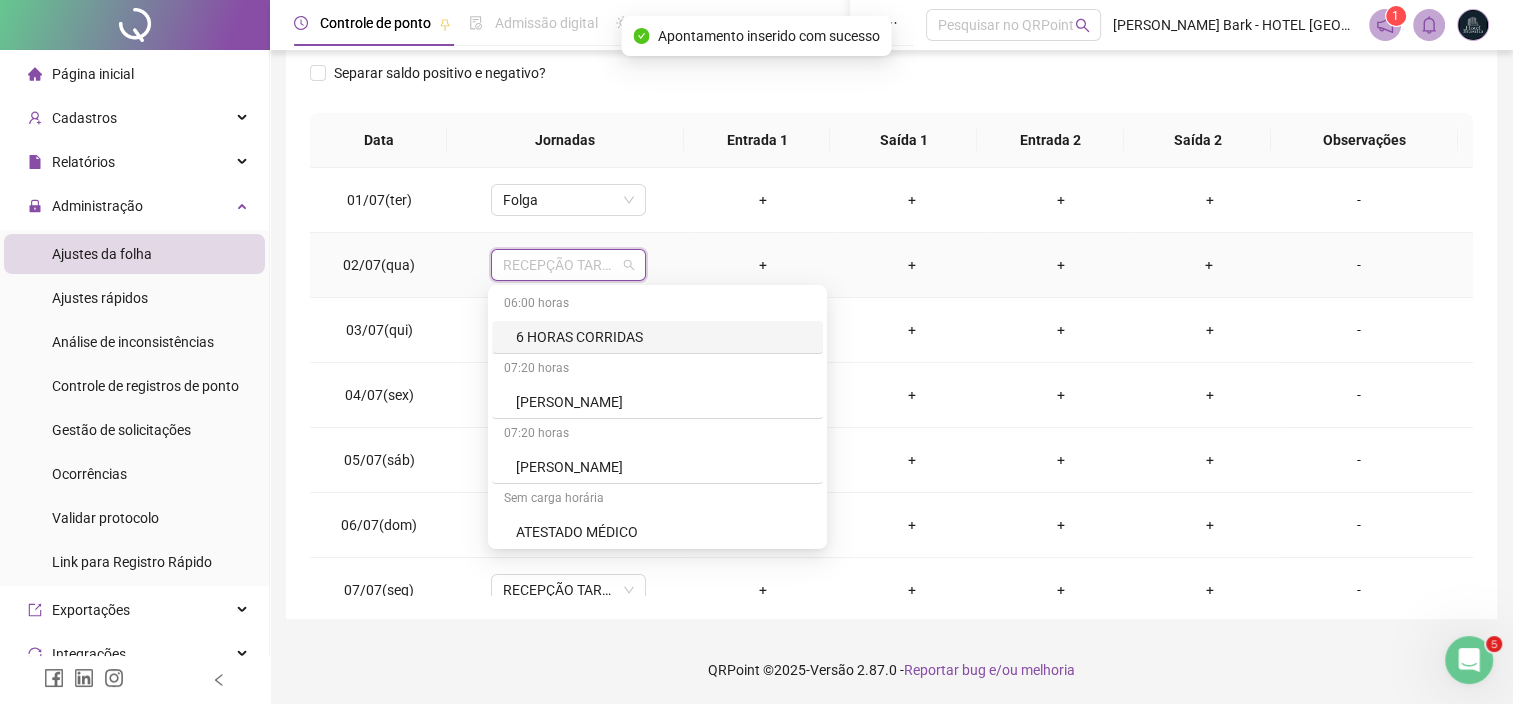 type on "*" 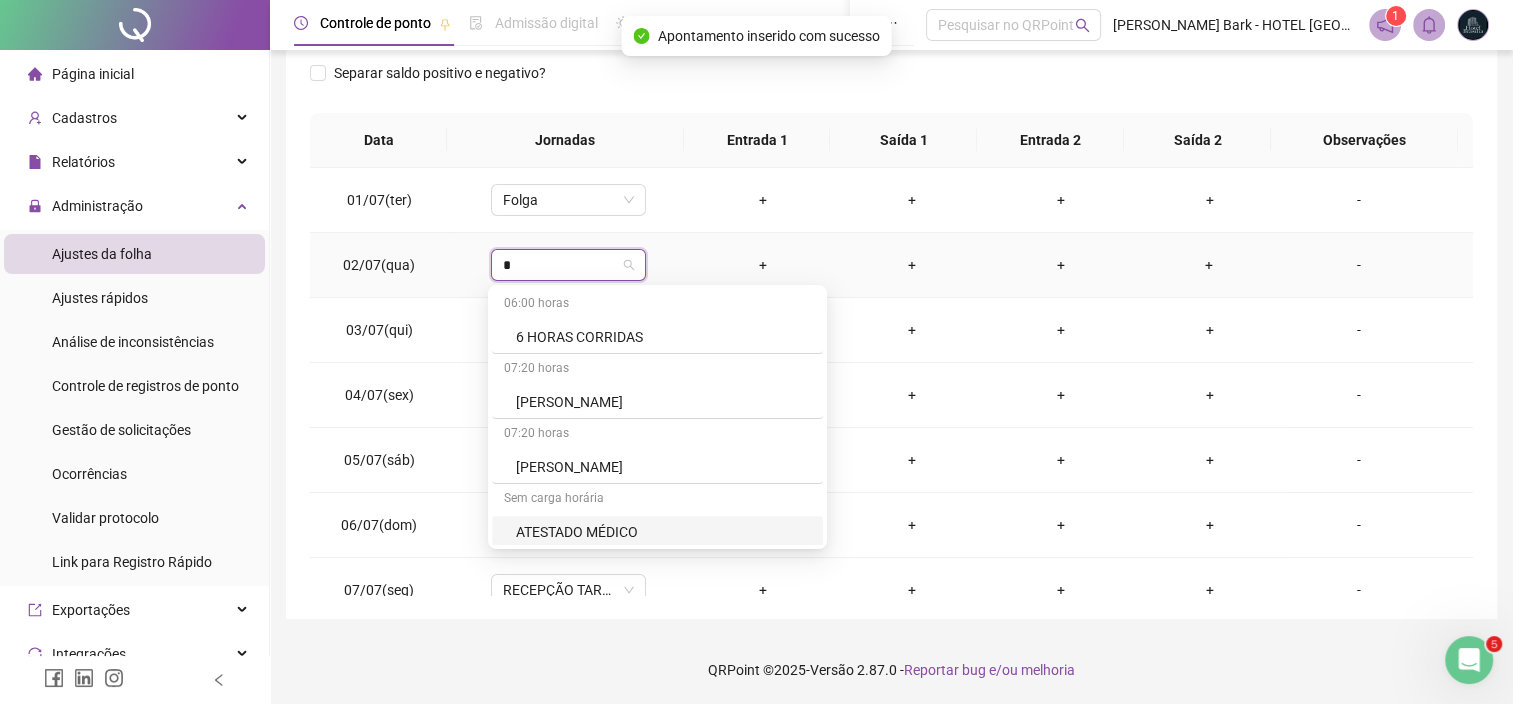 click on "ATESTADO MÉDICO" at bounding box center (663, 532) 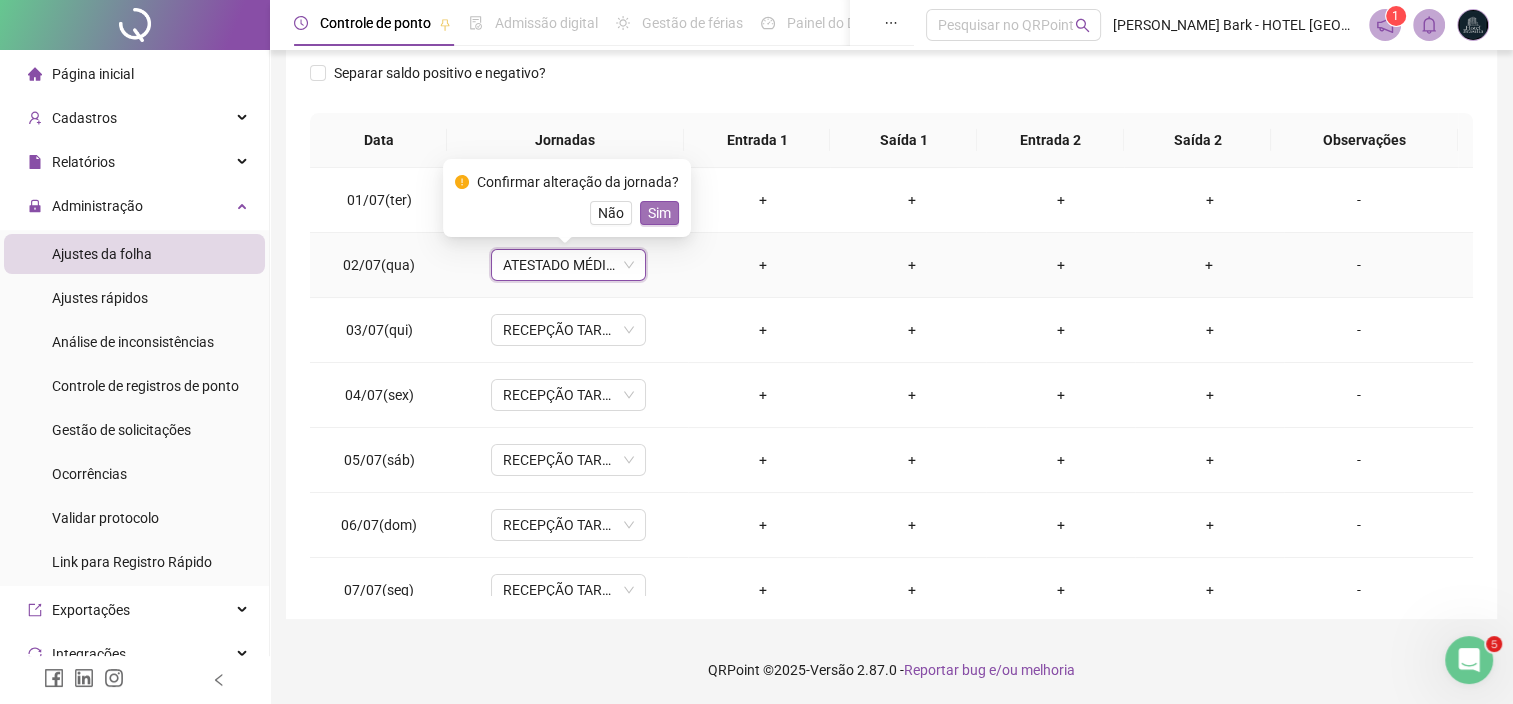 click on "Sim" at bounding box center [659, 213] 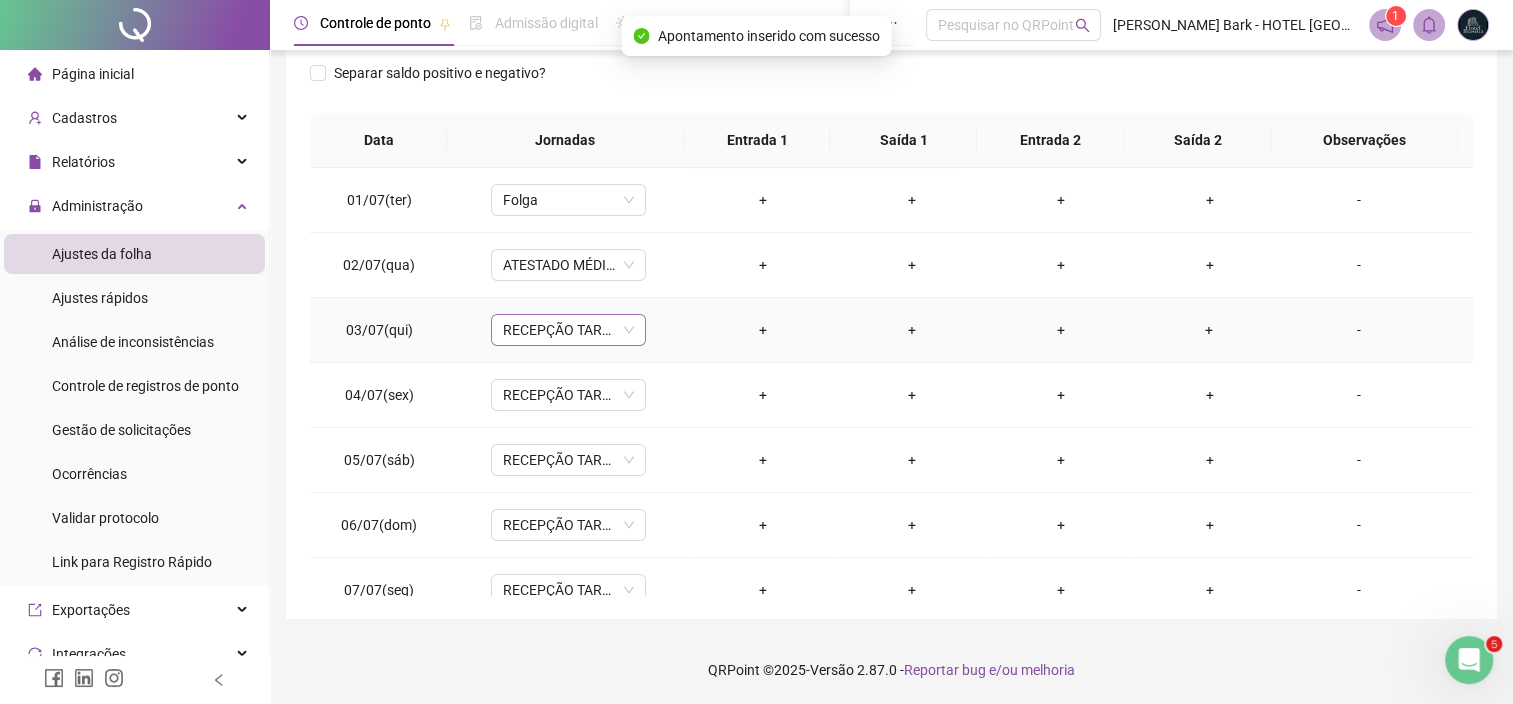 click on "RECEPÇÃO TARDE" at bounding box center [568, 330] 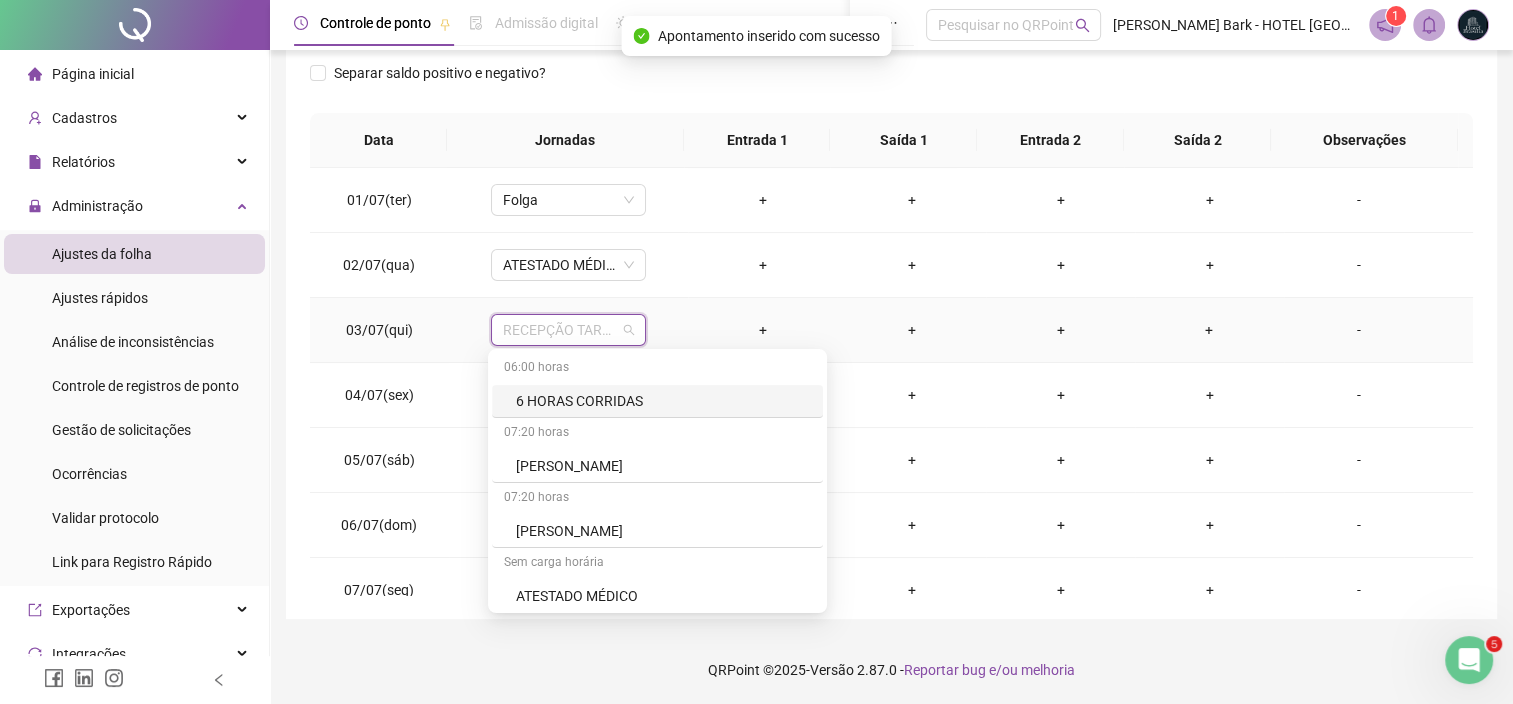 type on "*" 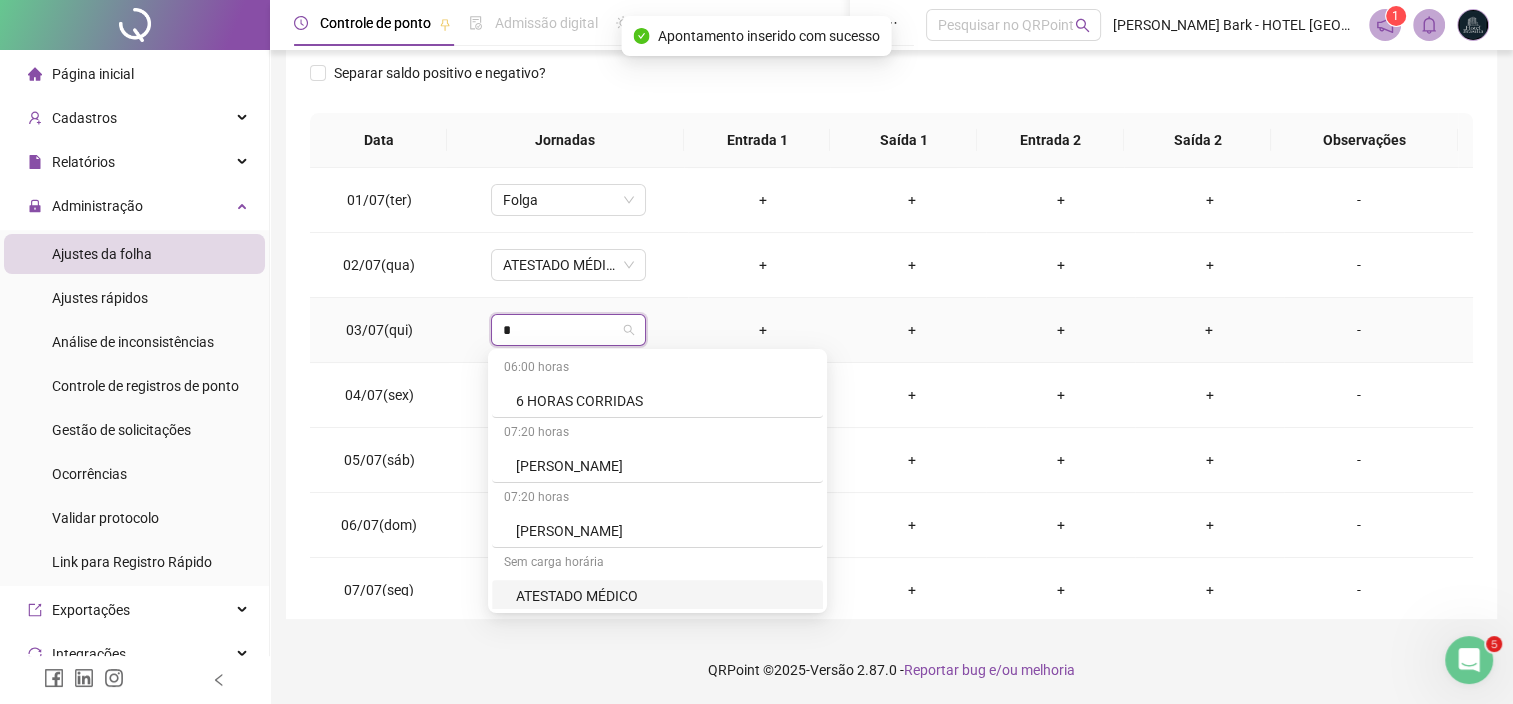 click on "ATESTADO MÉDICO" at bounding box center (663, 596) 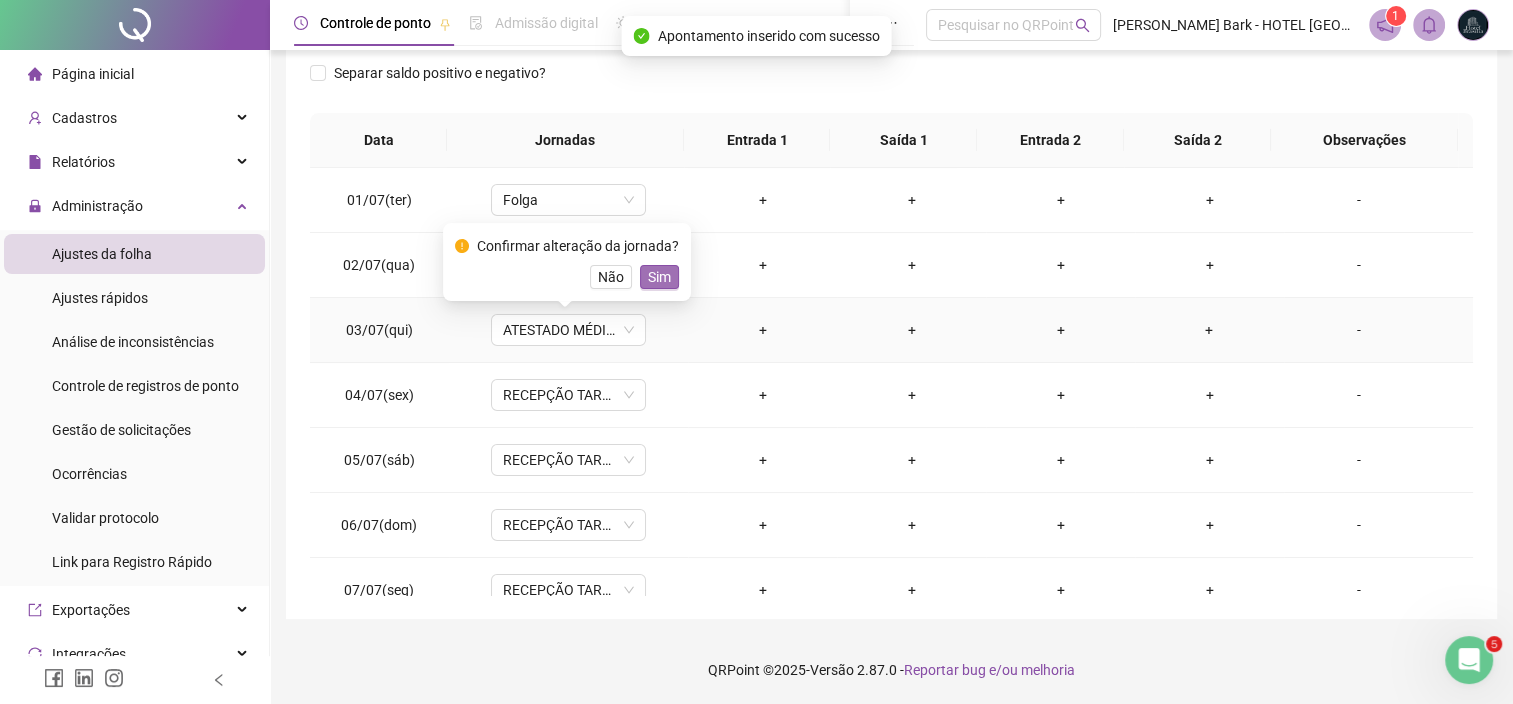 click on "Sim" at bounding box center (659, 277) 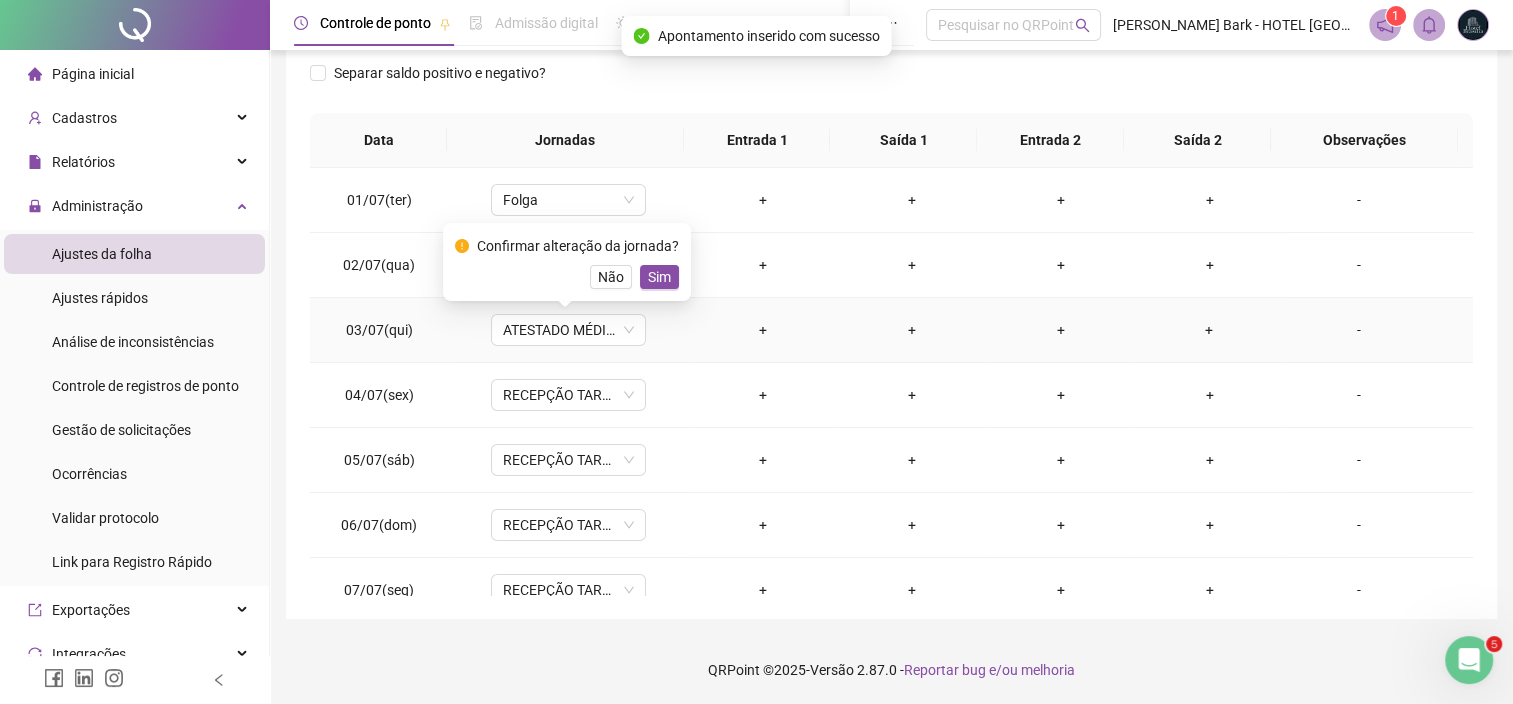 type 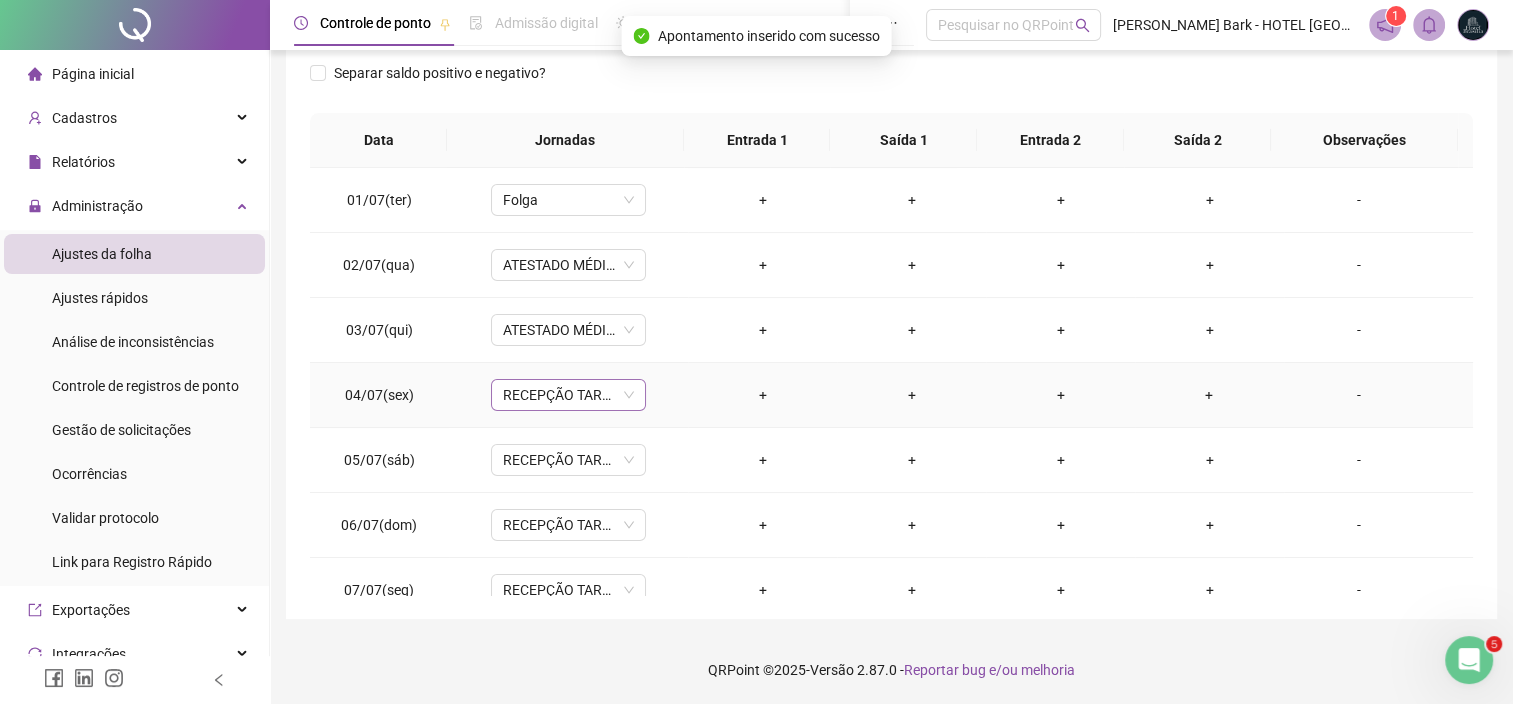 click on "RECEPÇÃO TARDE" at bounding box center (568, 395) 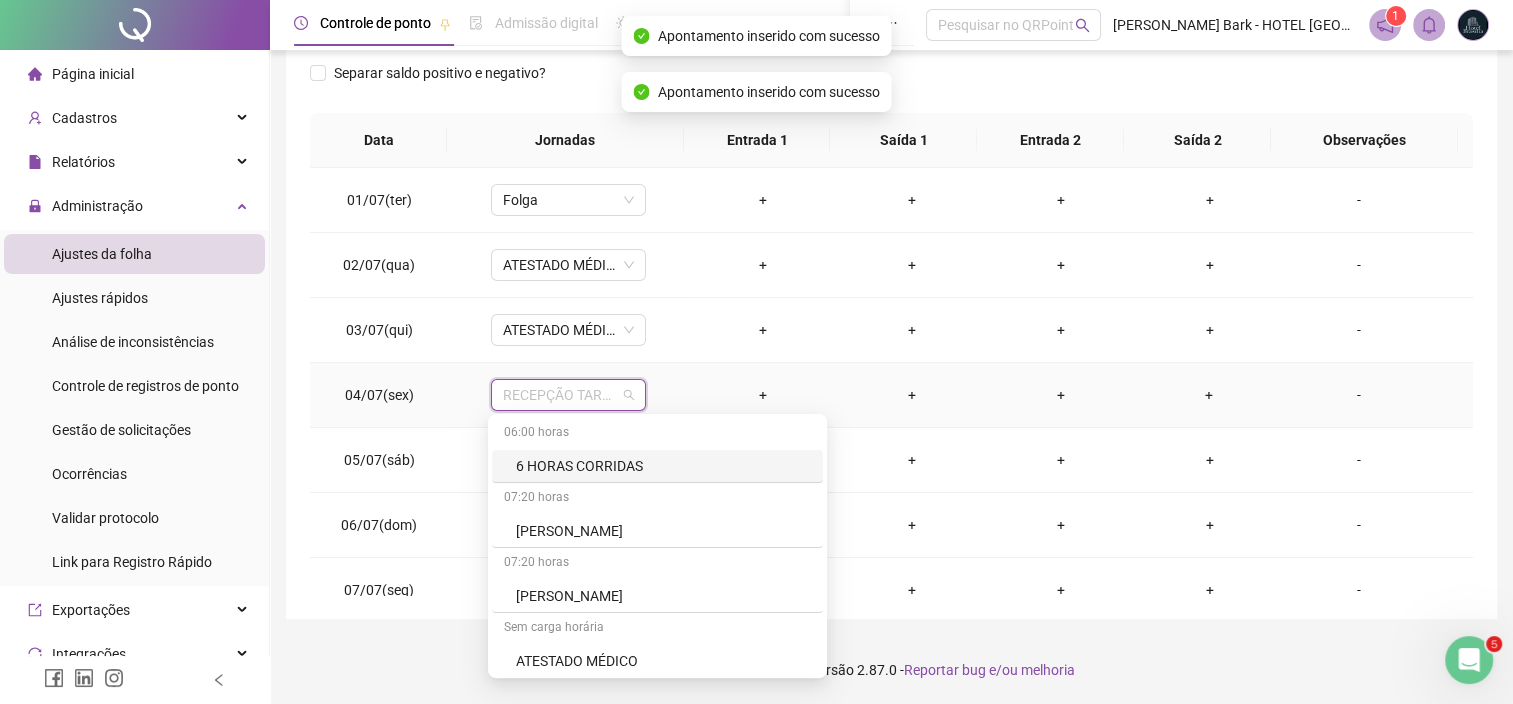 type on "*" 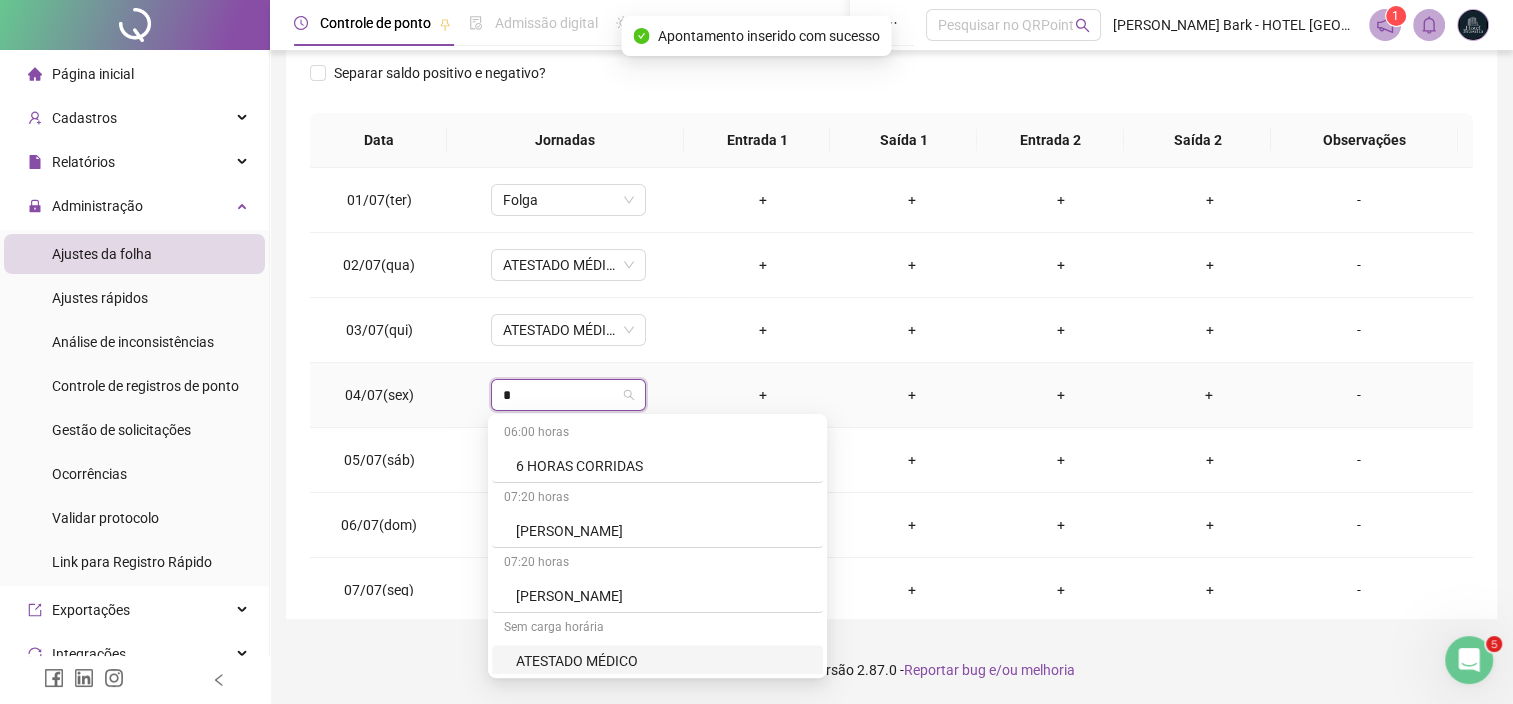 click on "ATESTADO MÉDICO" at bounding box center (663, 661) 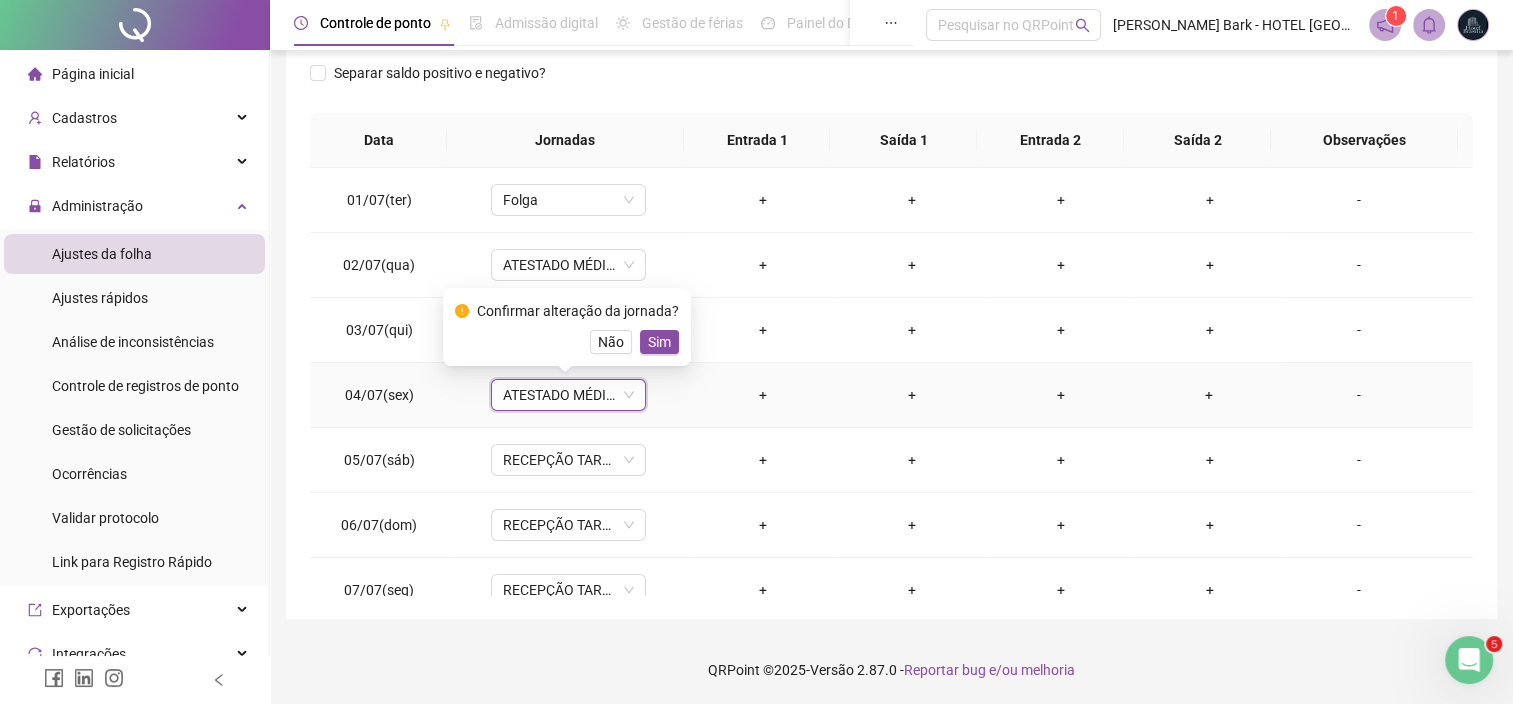 click on "Sim" at bounding box center (659, 342) 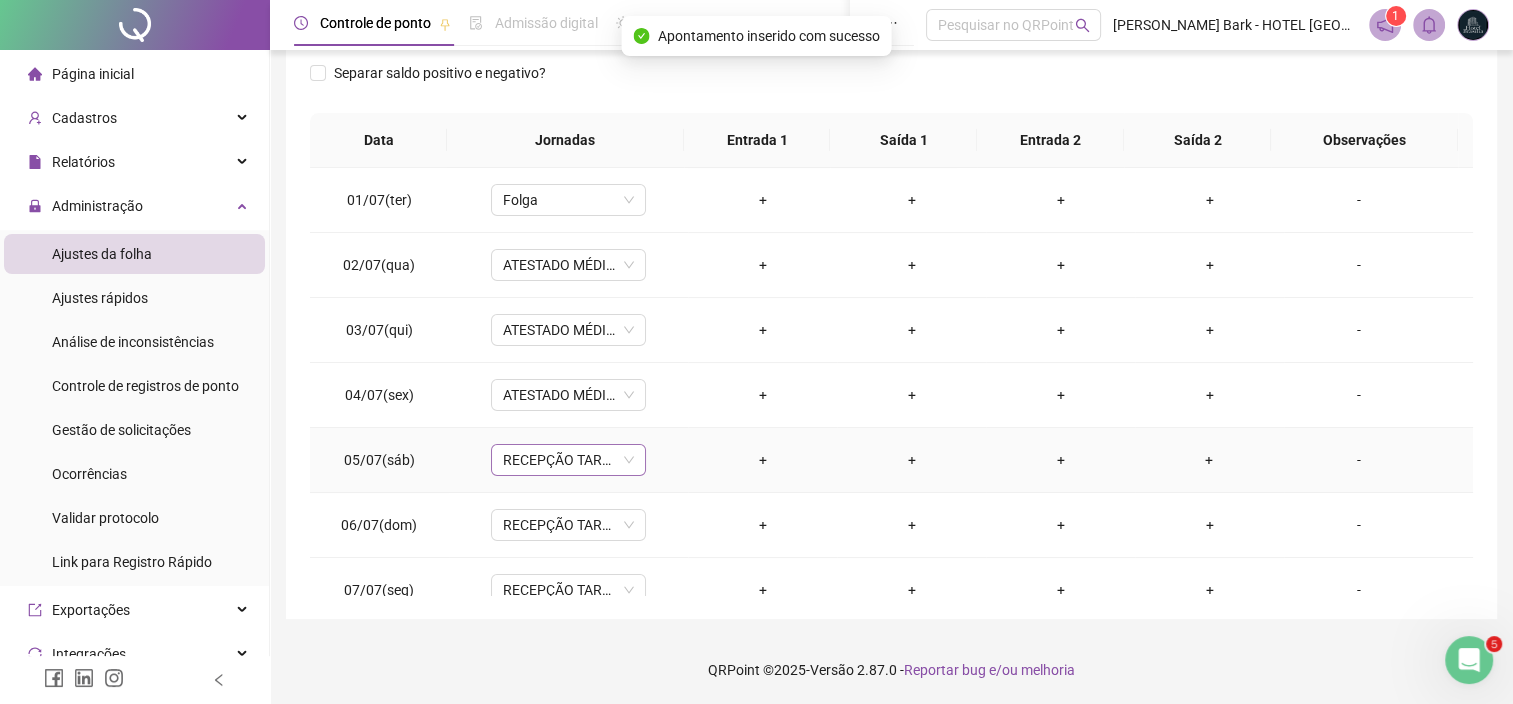 click on "RECEPÇÃO TARDE" at bounding box center [568, 460] 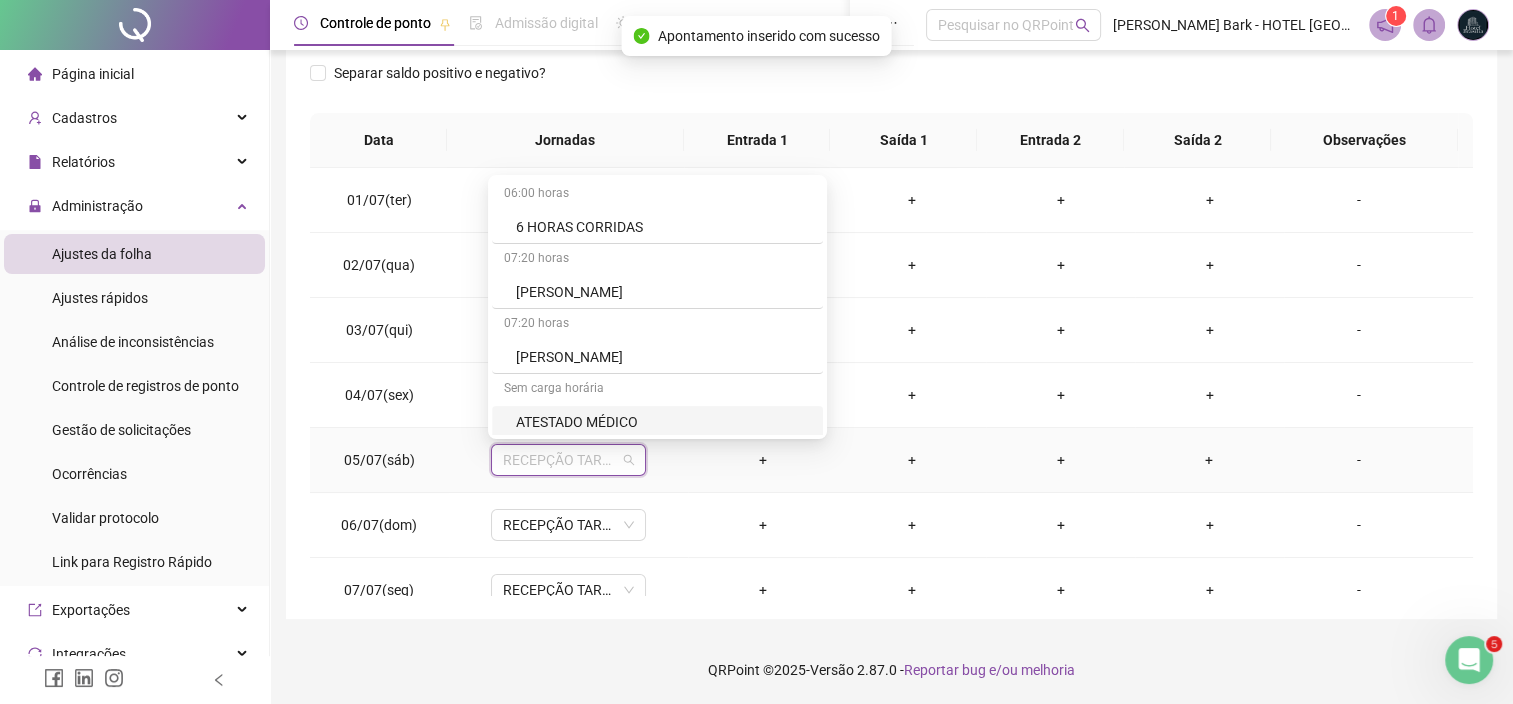click on "ATESTADO MÉDICO" at bounding box center (663, 422) 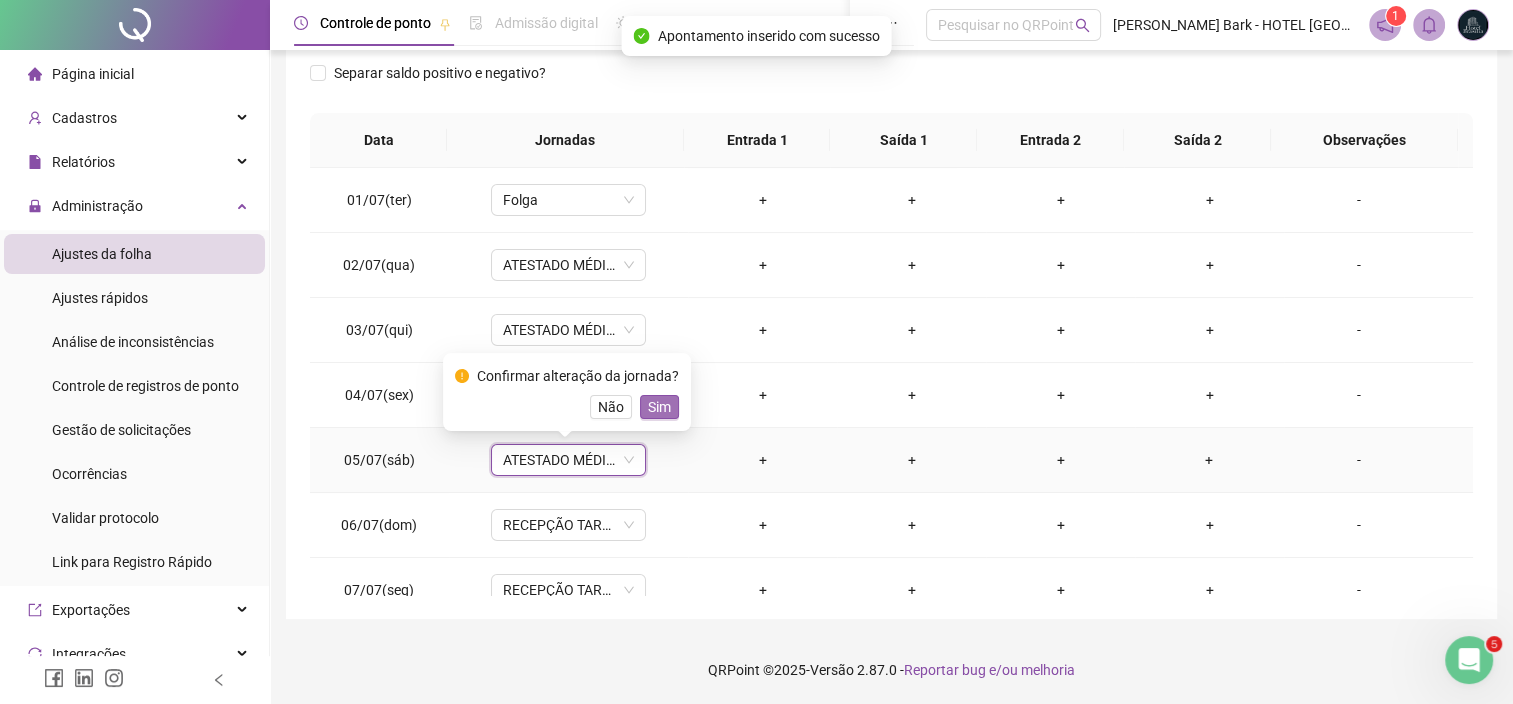 click on "Sim" at bounding box center [659, 407] 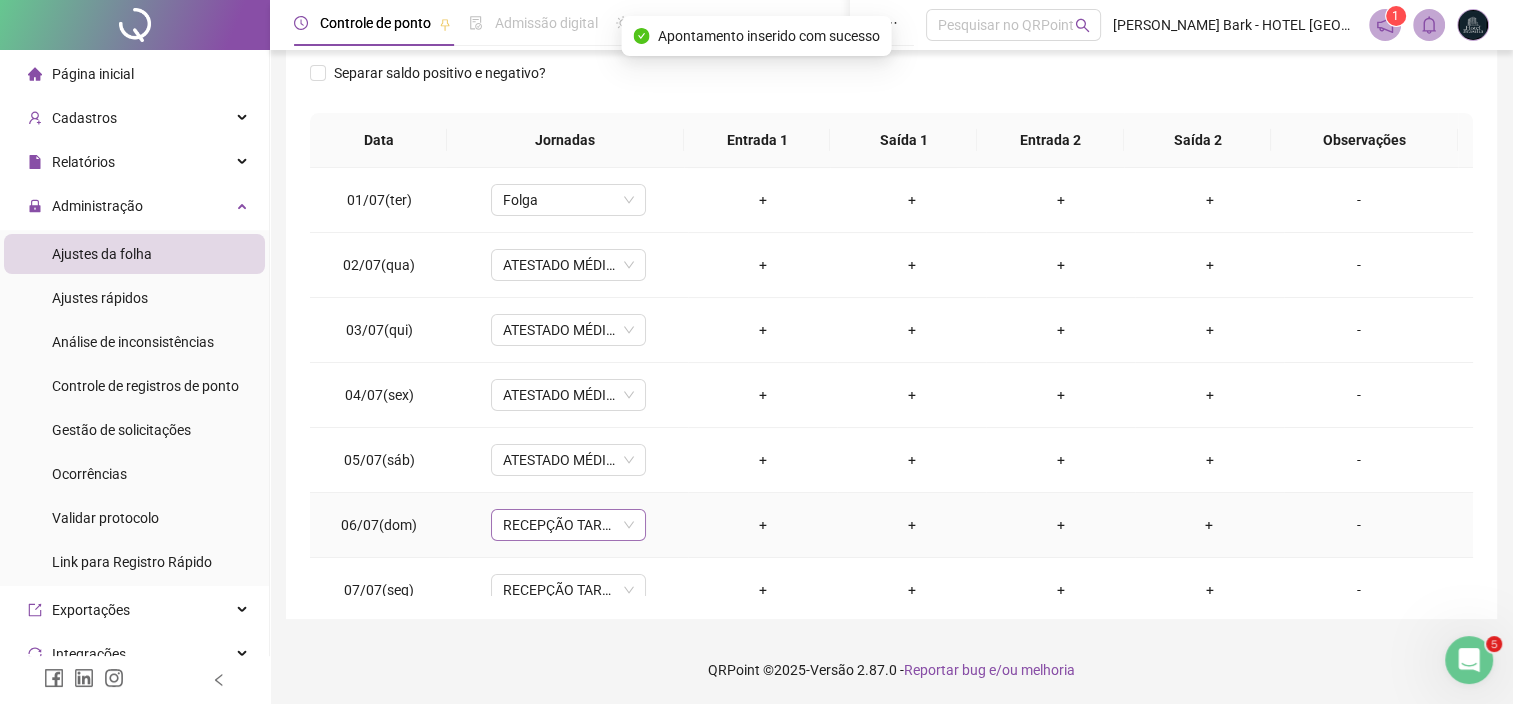 click on "RECEPÇÃO TARDE" at bounding box center (568, 525) 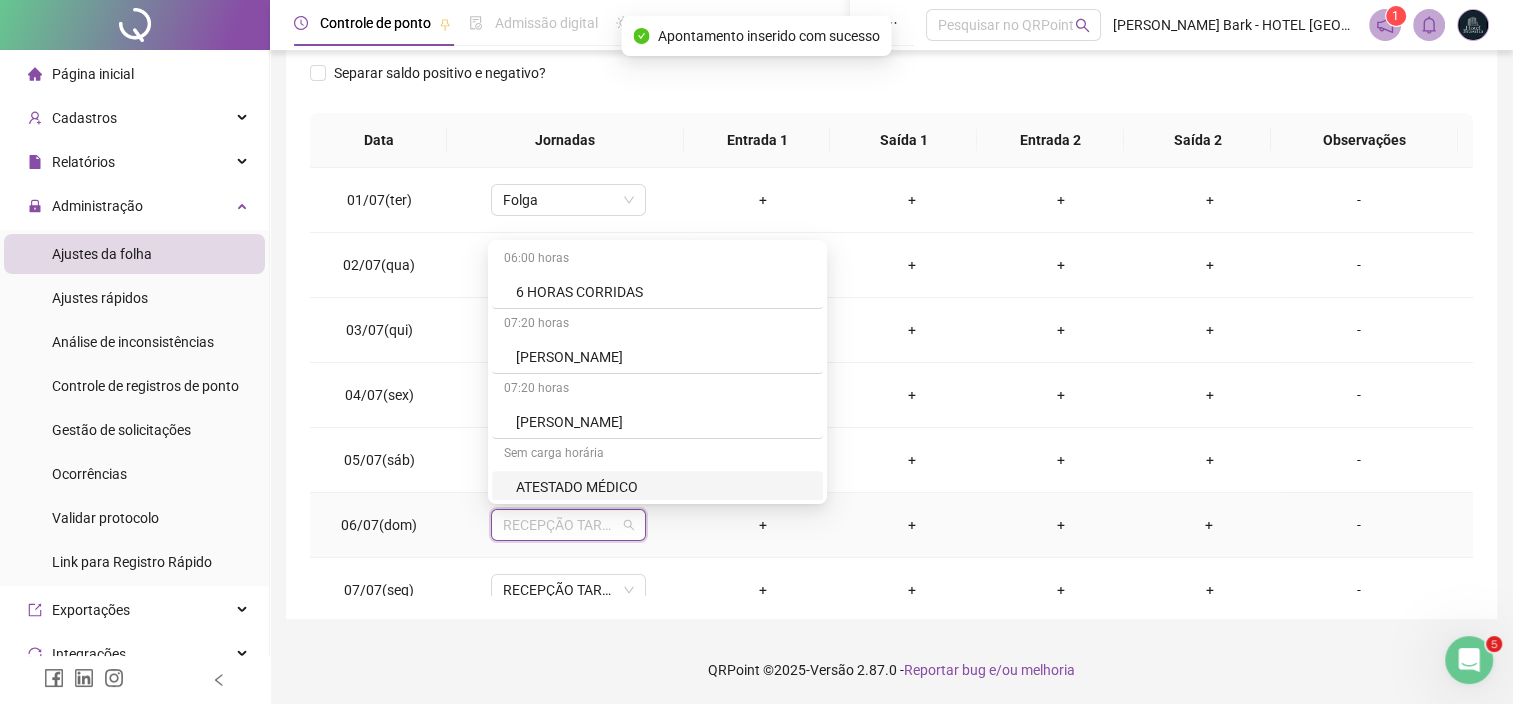 click on "ATESTADO MÉDICO" at bounding box center (663, 487) 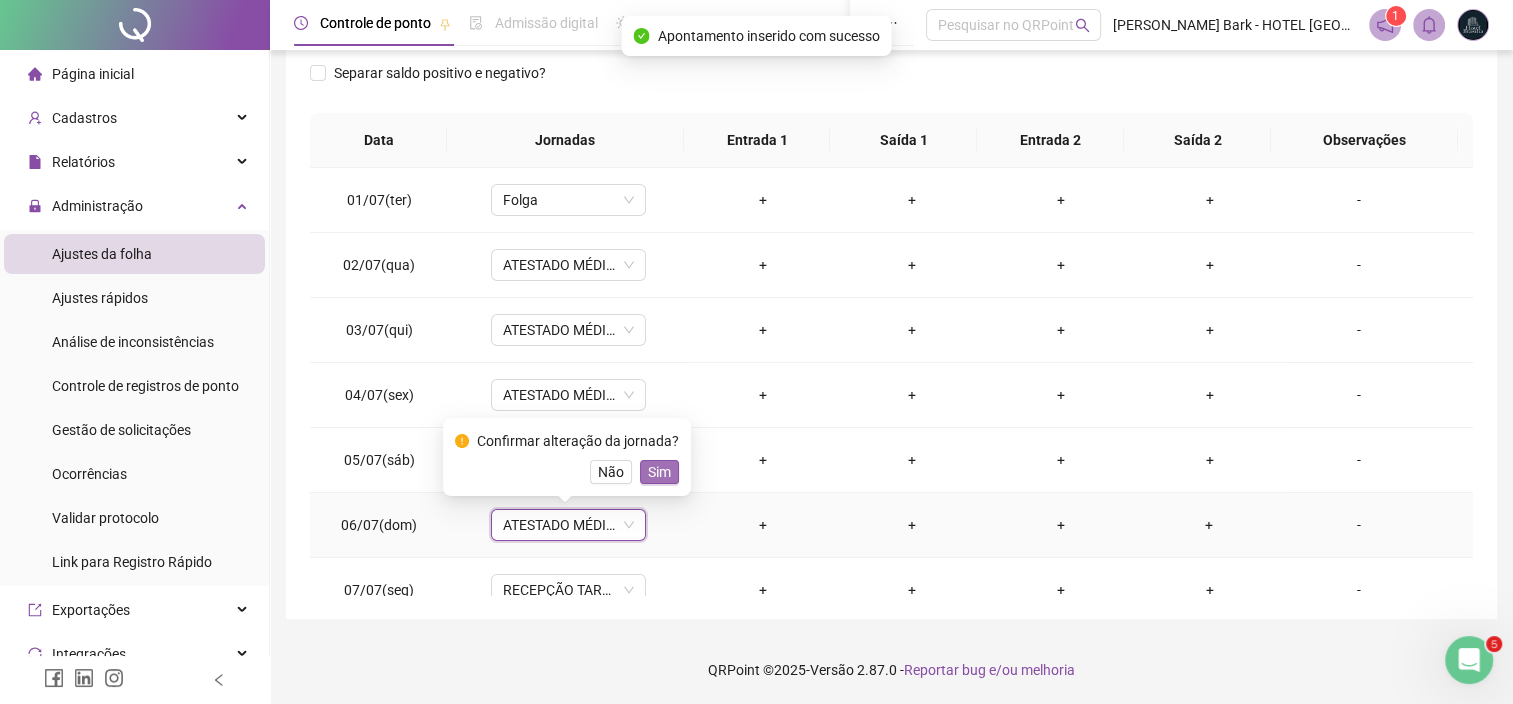 click on "Sim" at bounding box center [659, 472] 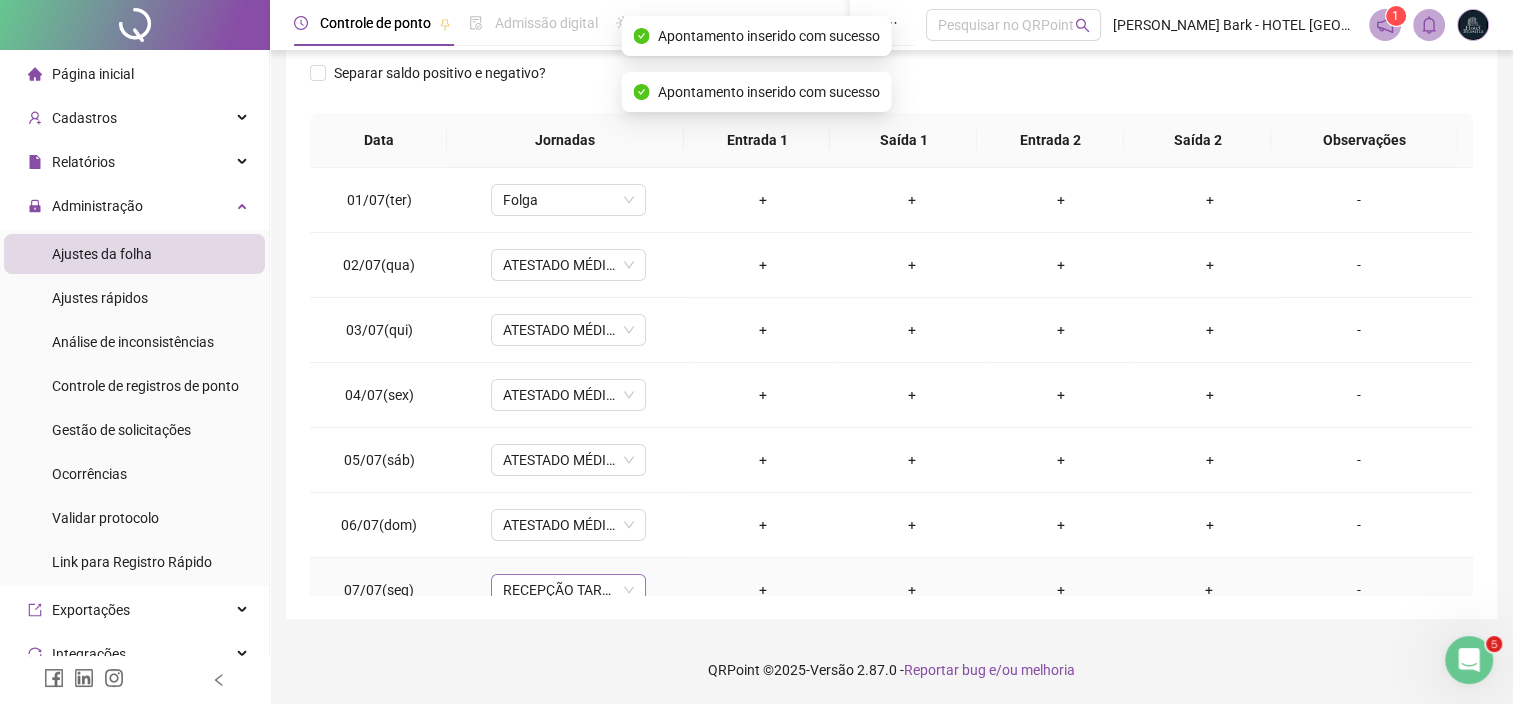 click on "RECEPÇÃO TARDE" at bounding box center [568, 590] 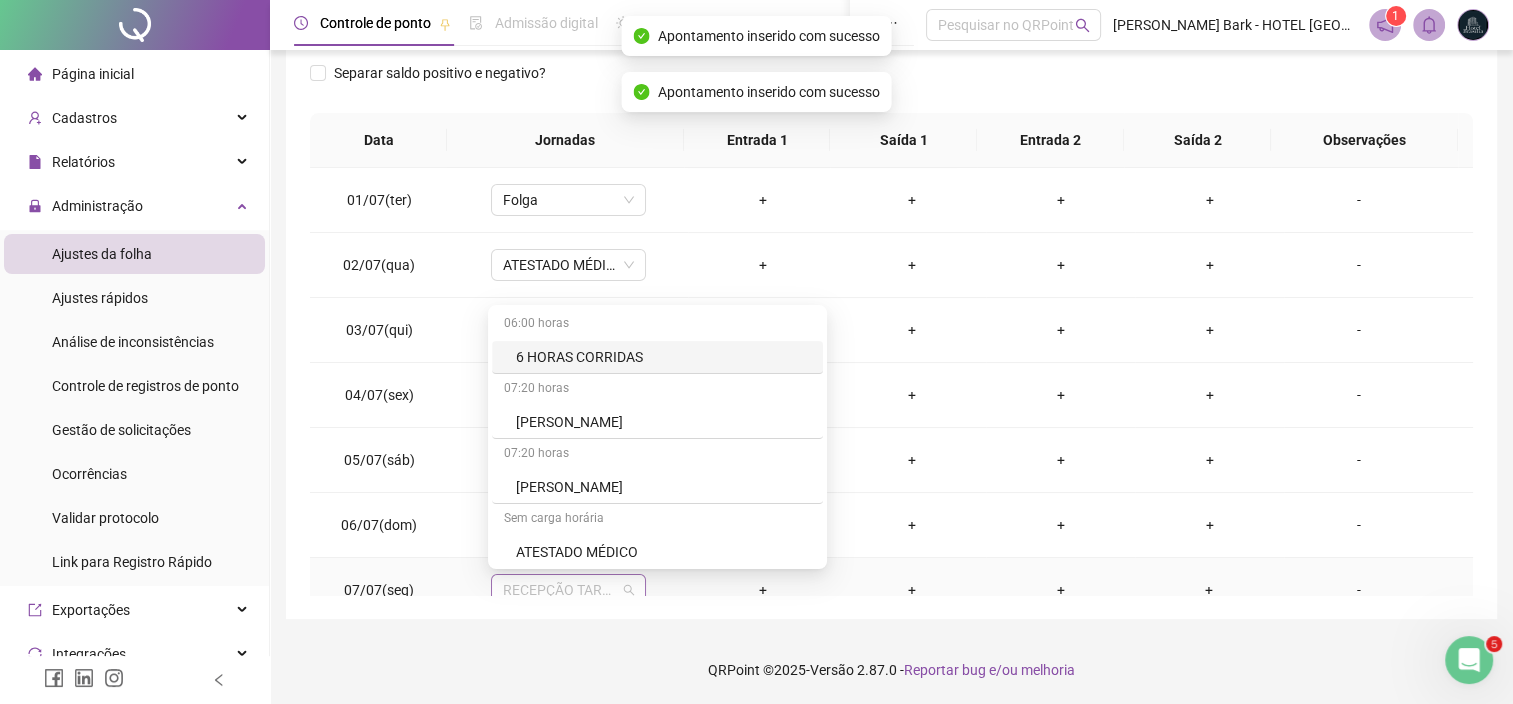 scroll, scrollTop: 8, scrollLeft: 0, axis: vertical 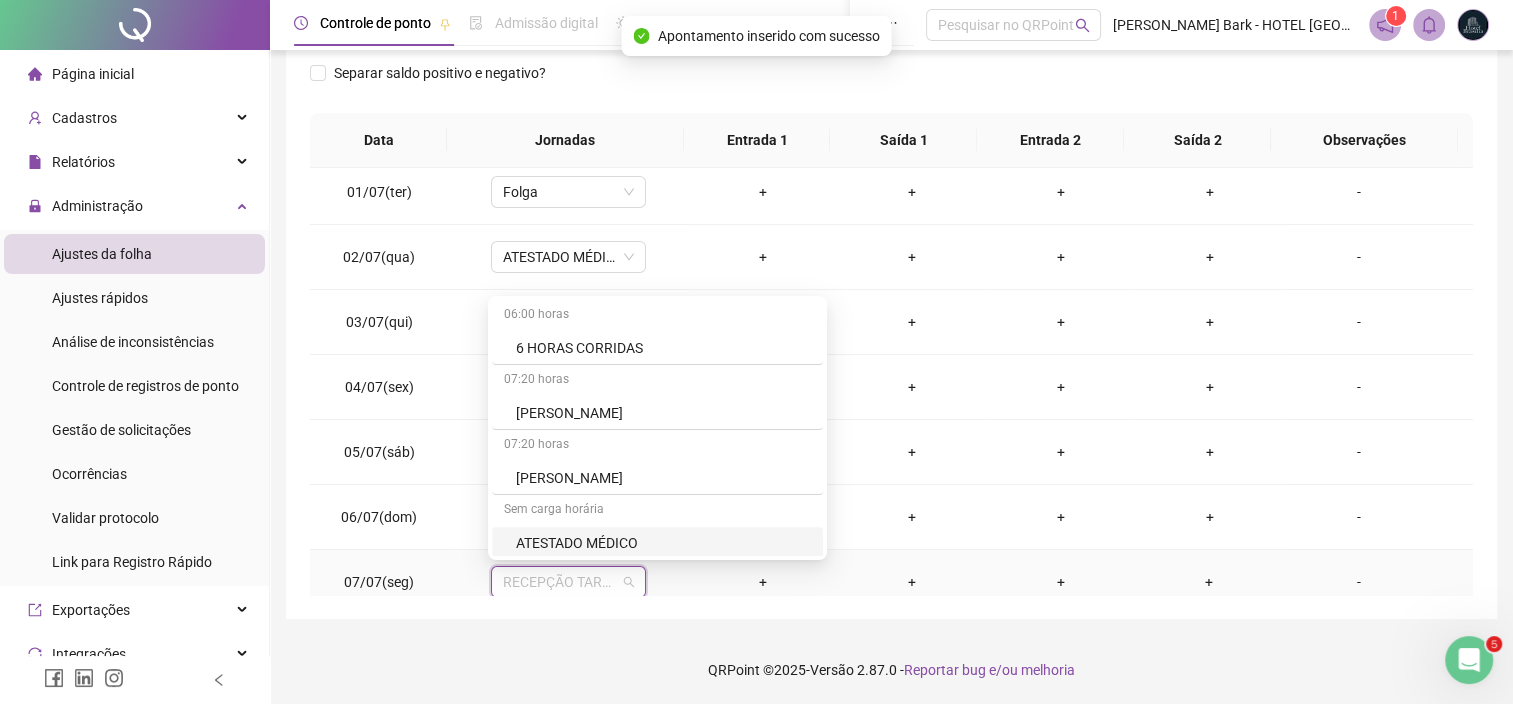 click on "ATESTADO MÉDICO" at bounding box center [663, 543] 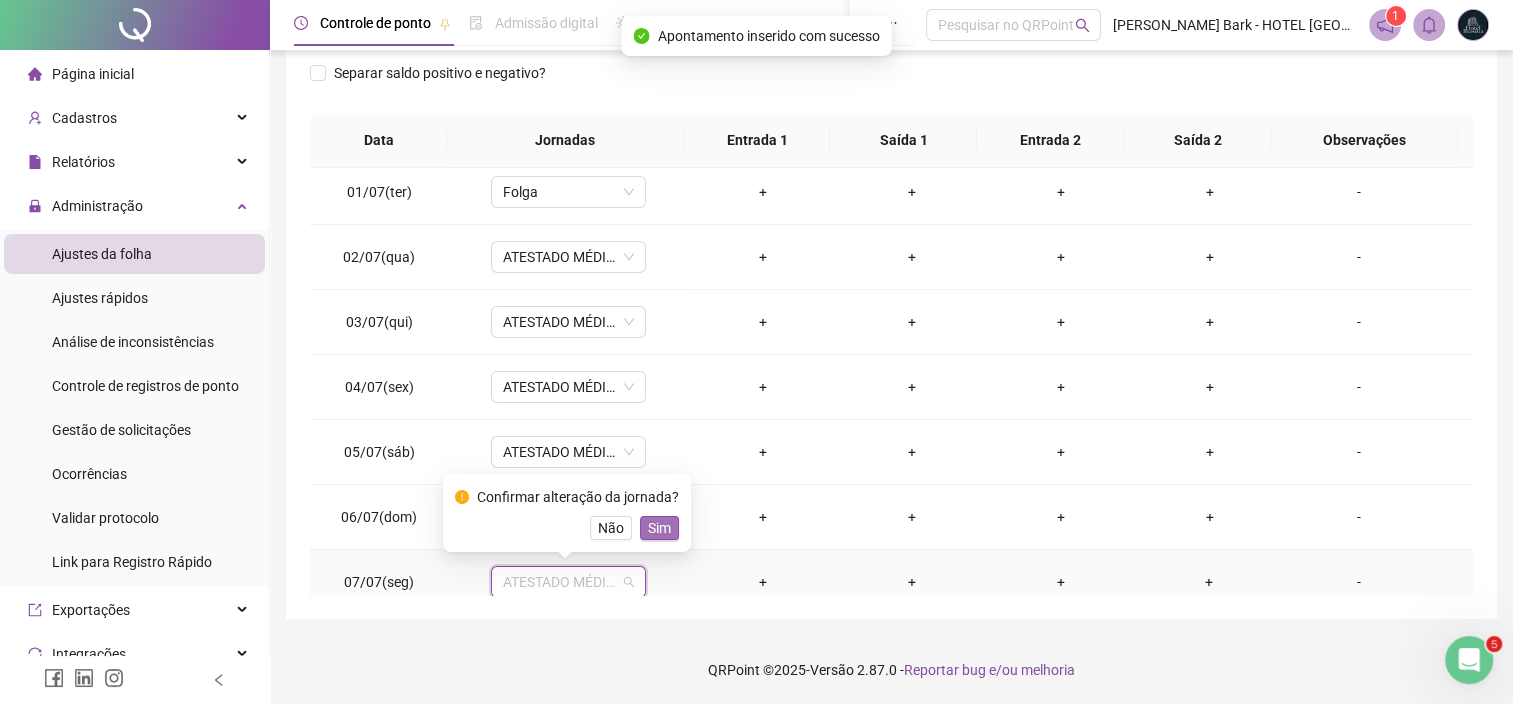 scroll, scrollTop: 4, scrollLeft: 0, axis: vertical 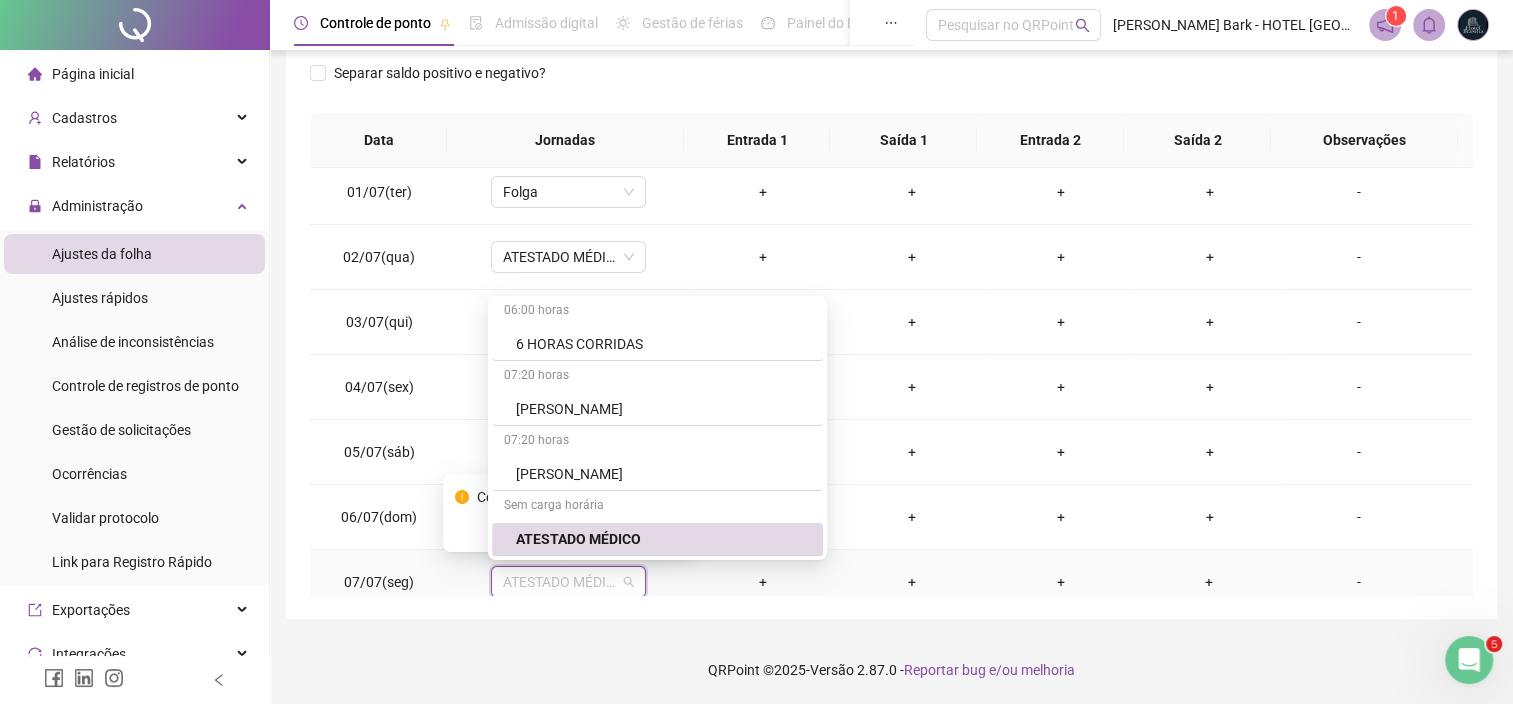 click on "ATESTADO MÉDICO" at bounding box center (663, 539) 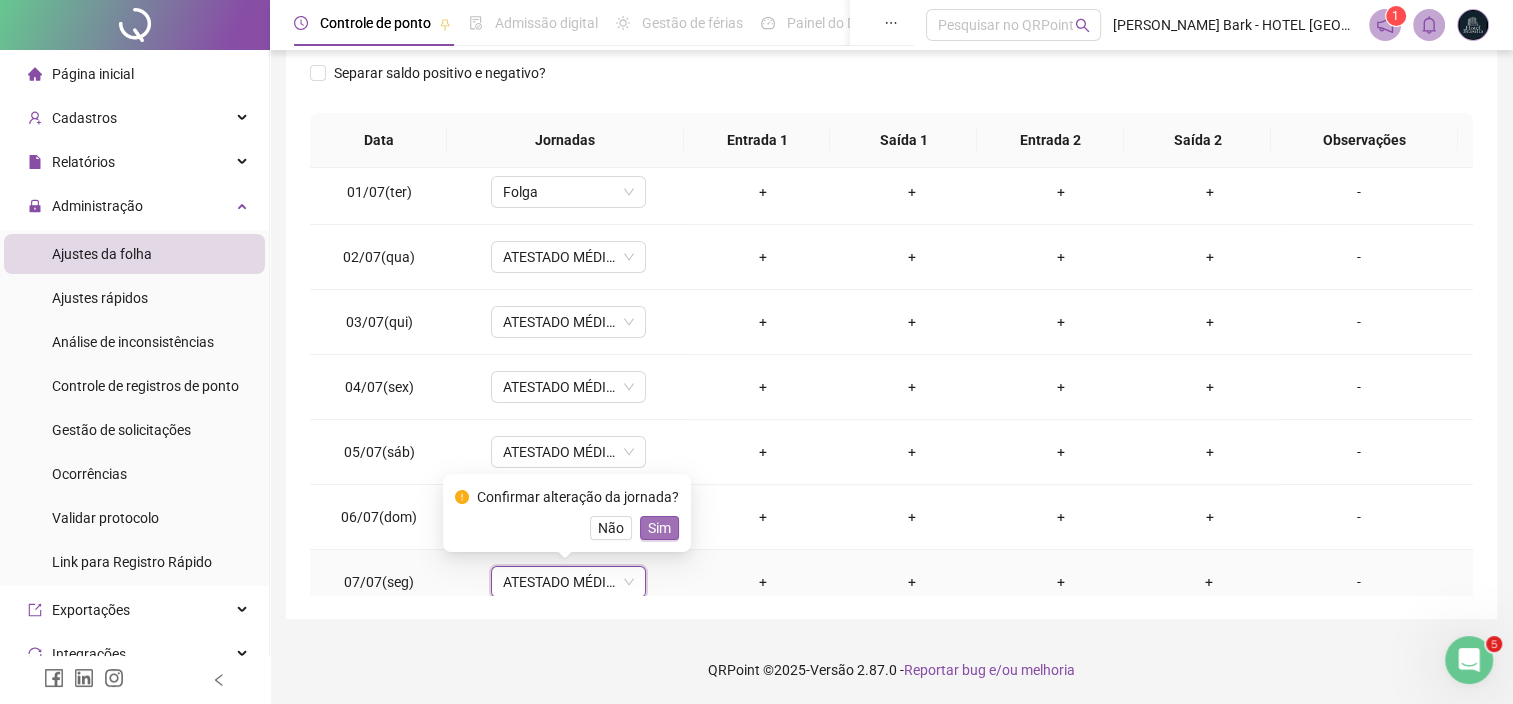 click on "Sim" at bounding box center [659, 528] 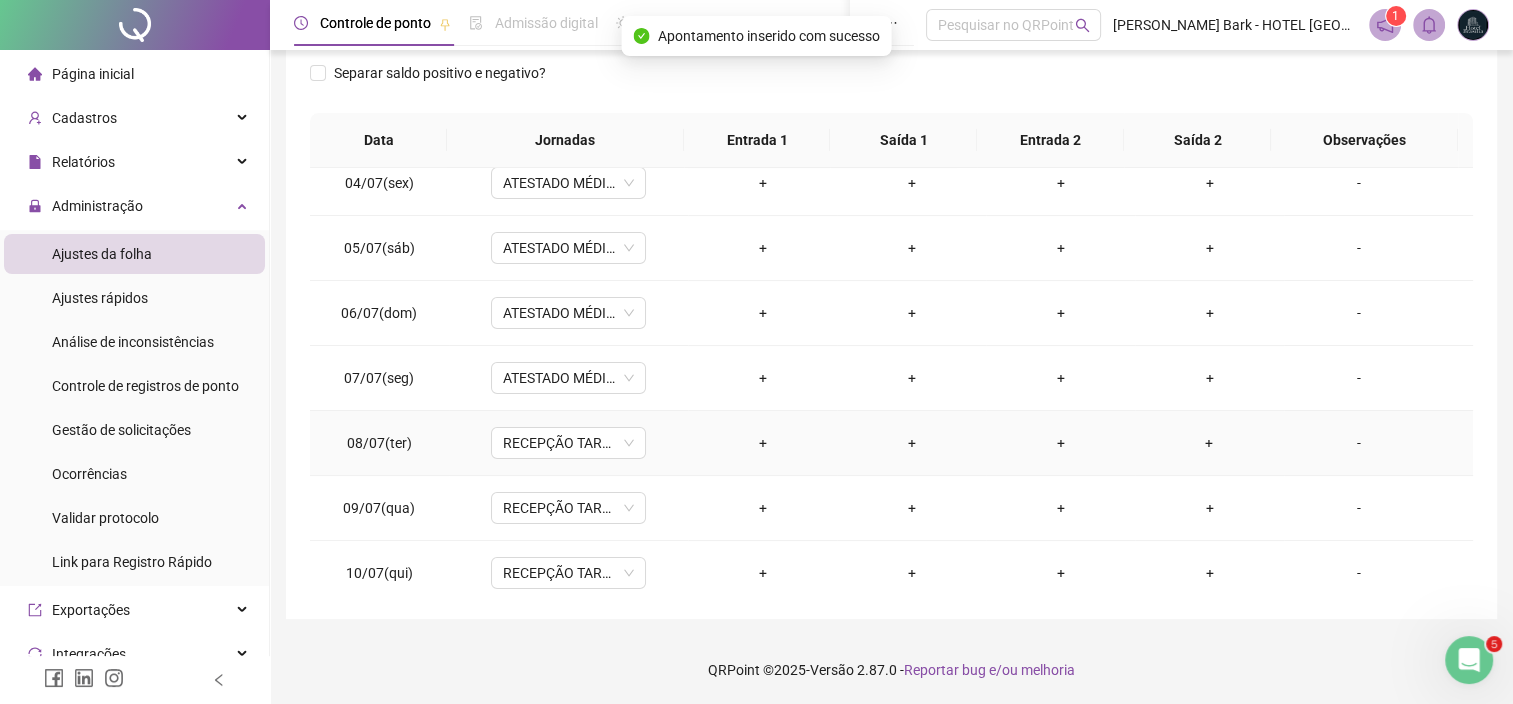 scroll, scrollTop: 220, scrollLeft: 0, axis: vertical 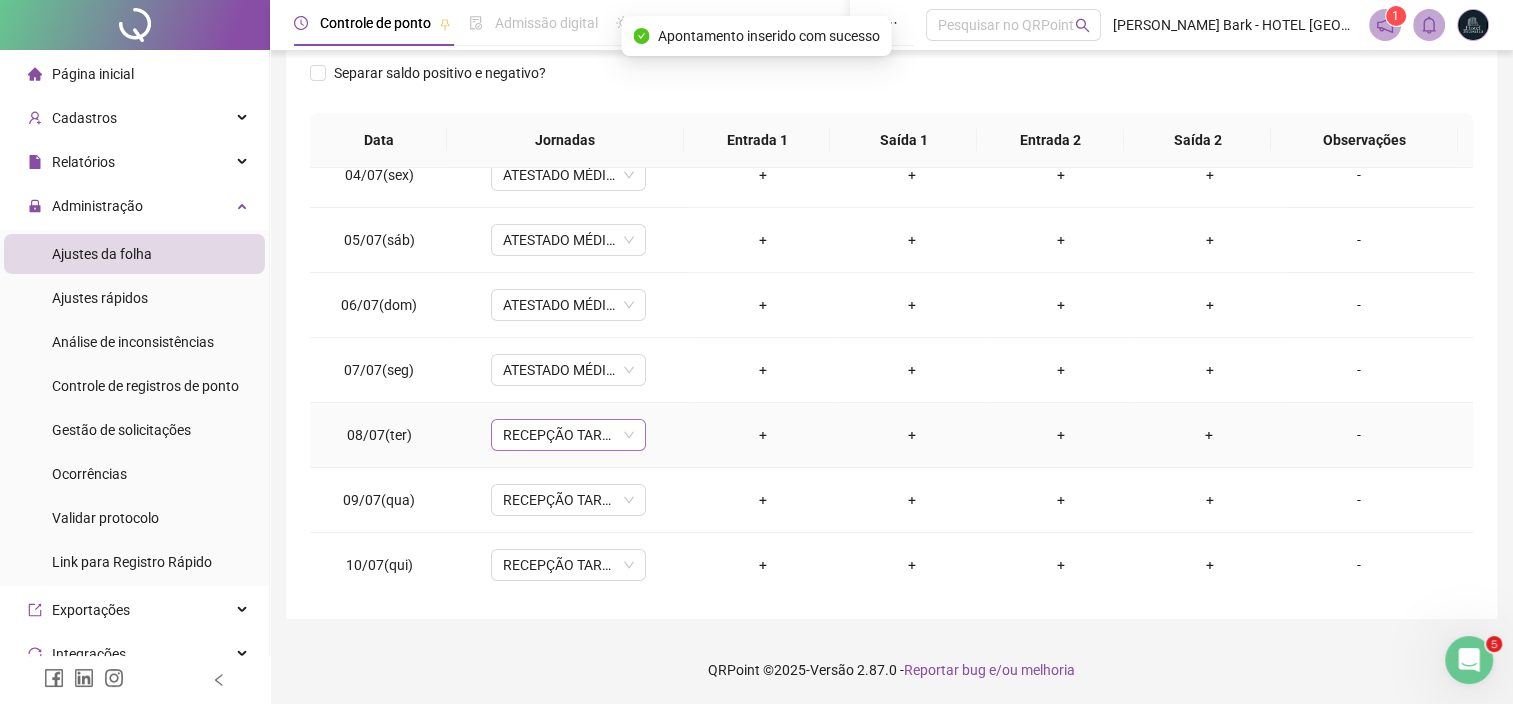 click on "RECEPÇÃO TARDE" at bounding box center (568, 435) 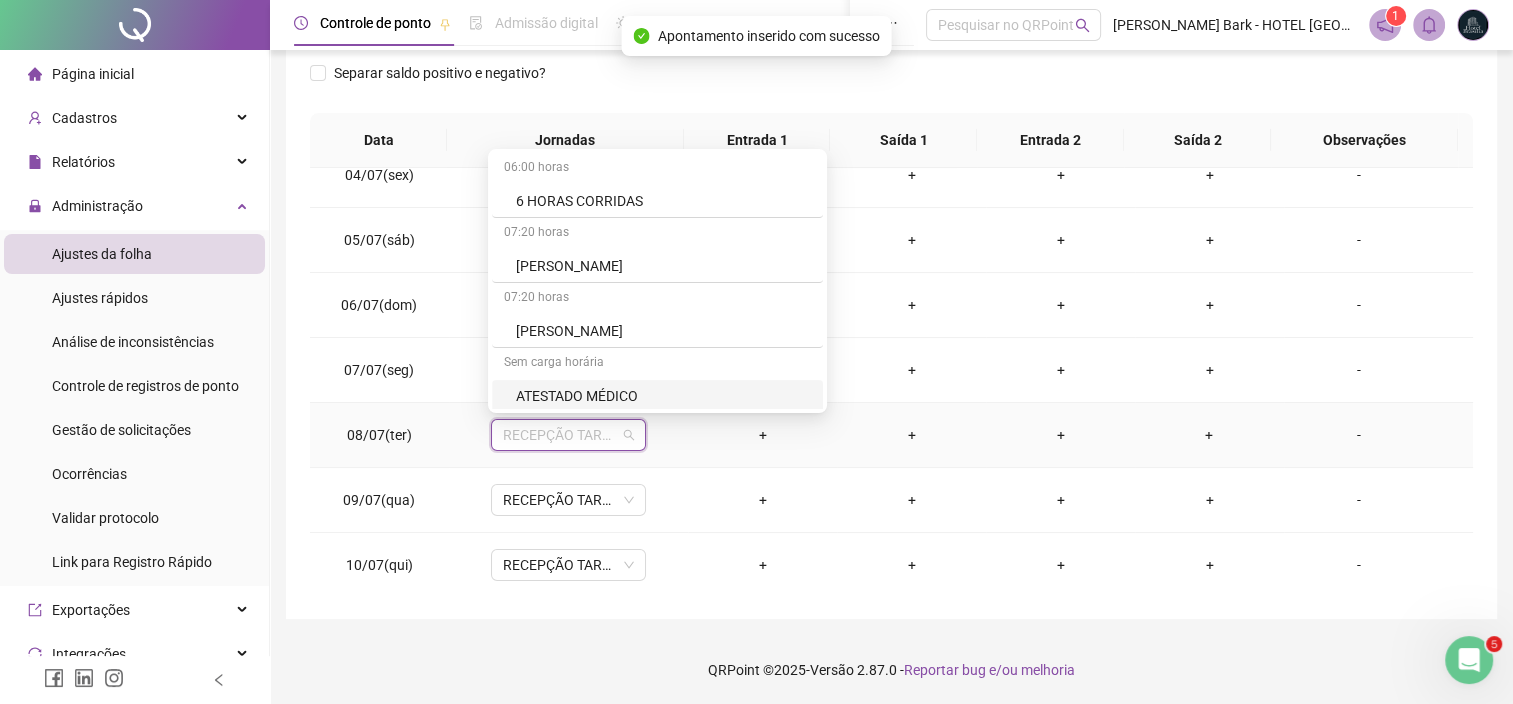 click on "ATESTADO MÉDICO" at bounding box center [657, 396] 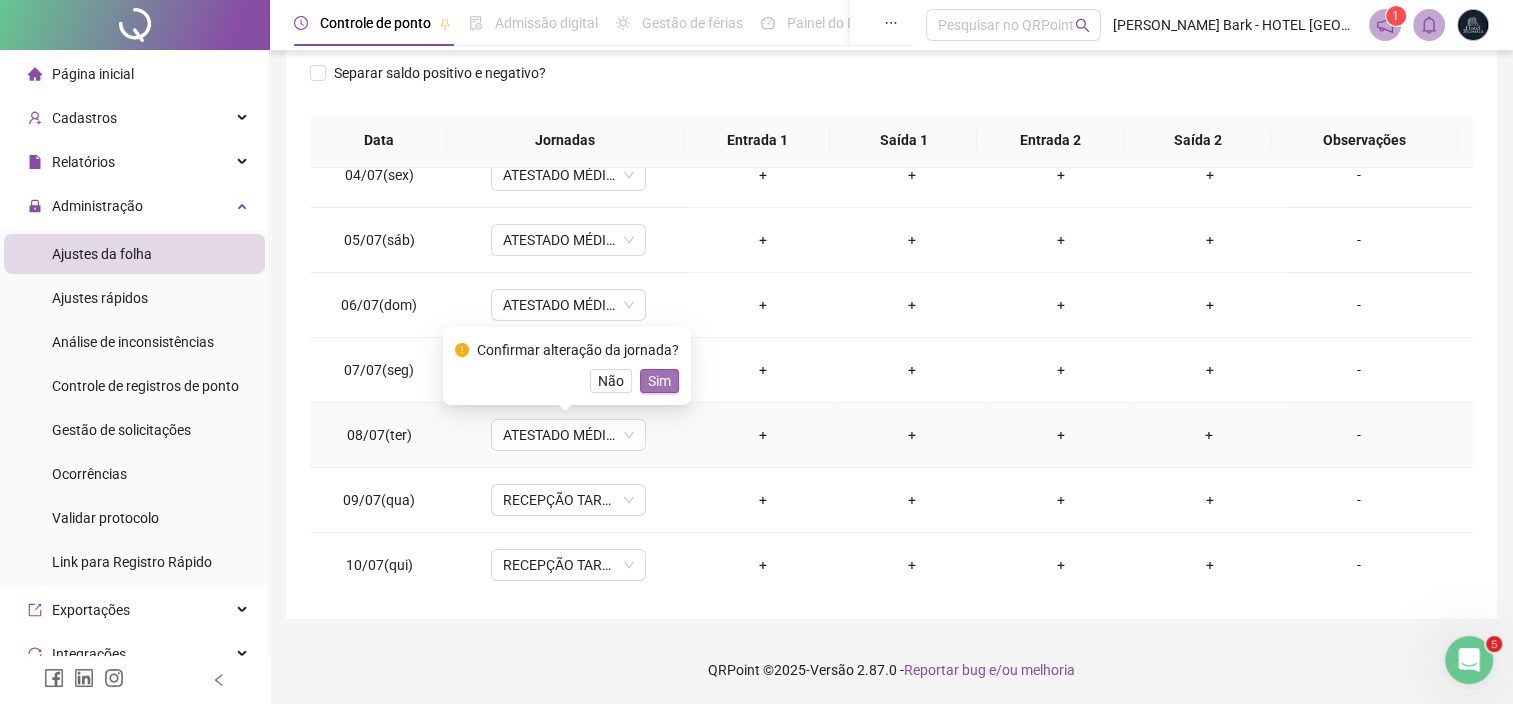 click on "Sim" at bounding box center (659, 381) 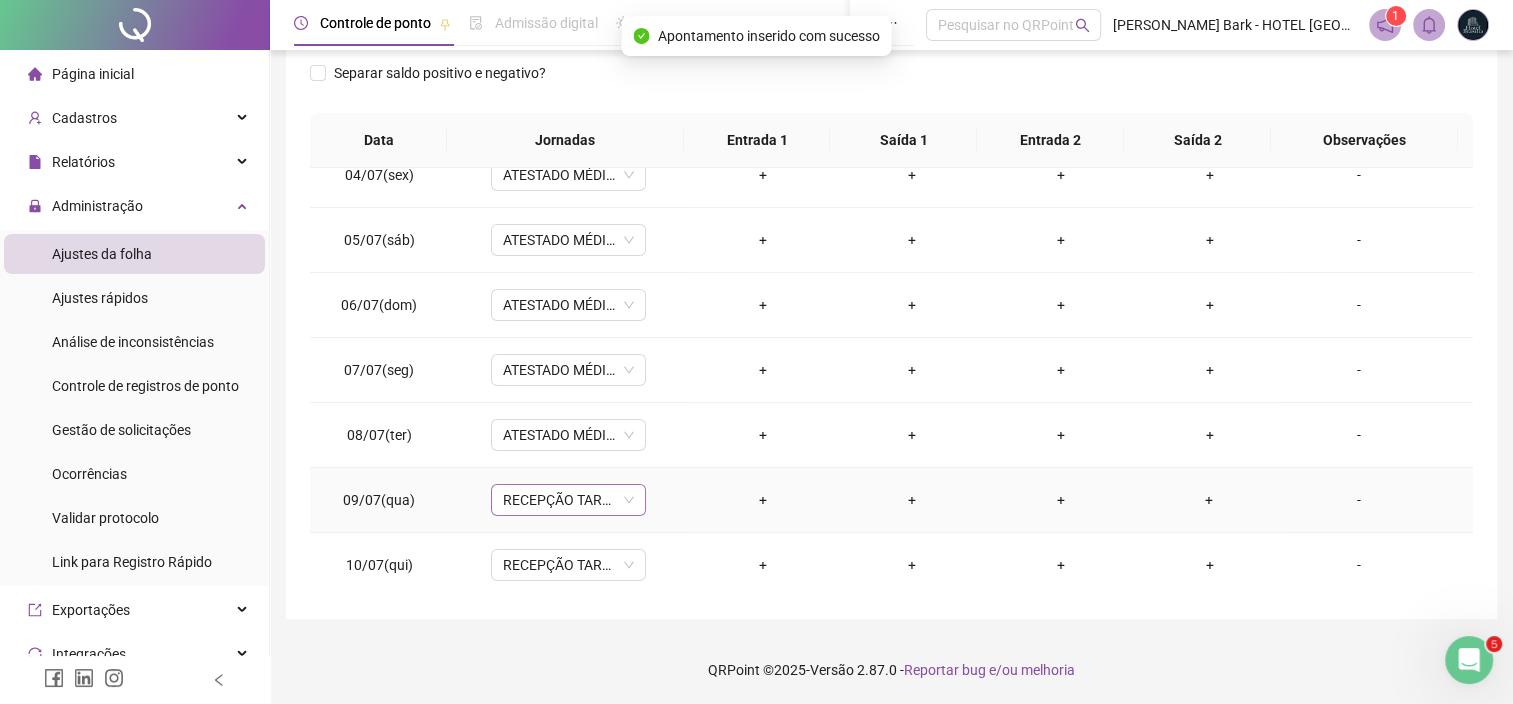 click on "RECEPÇÃO TARDE" at bounding box center [568, 500] 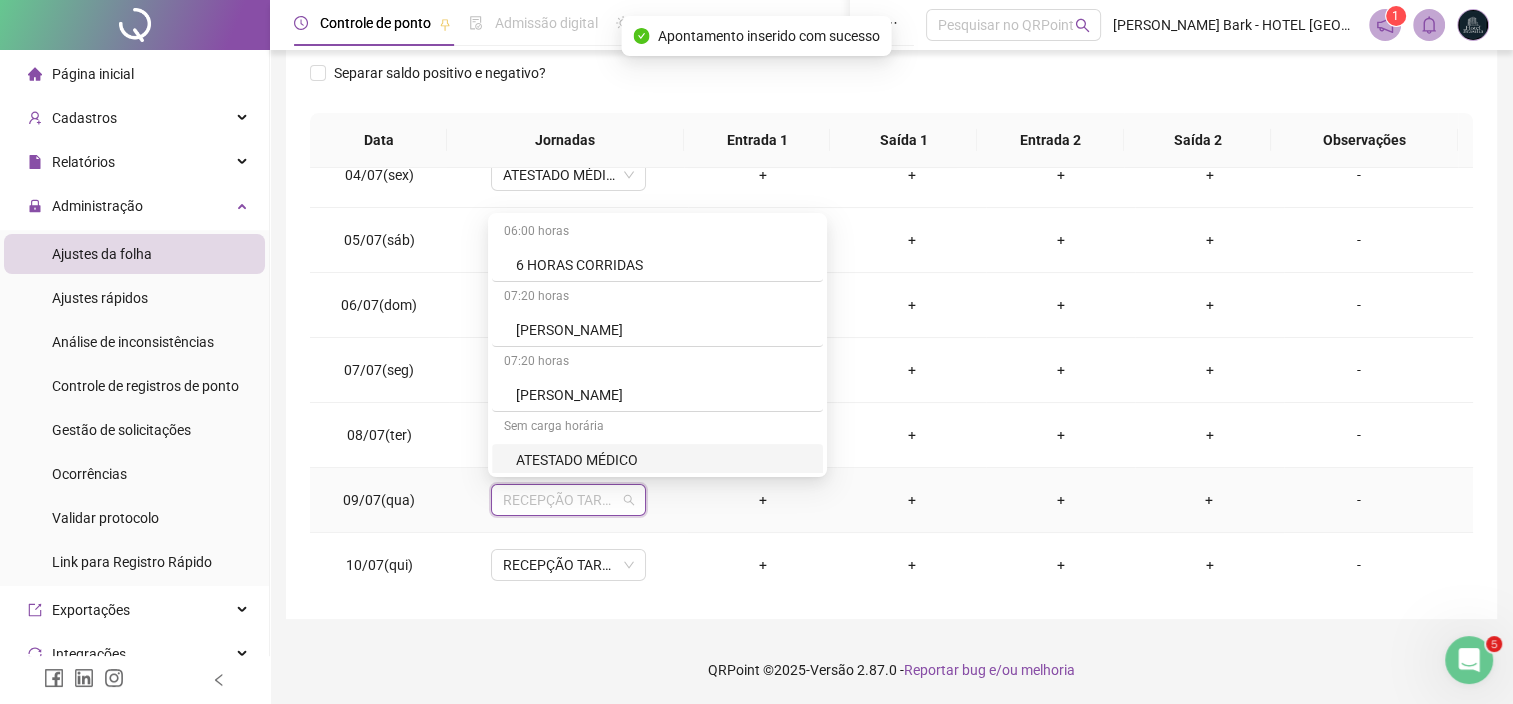 click on "ATESTADO MÉDICO" at bounding box center [657, 460] 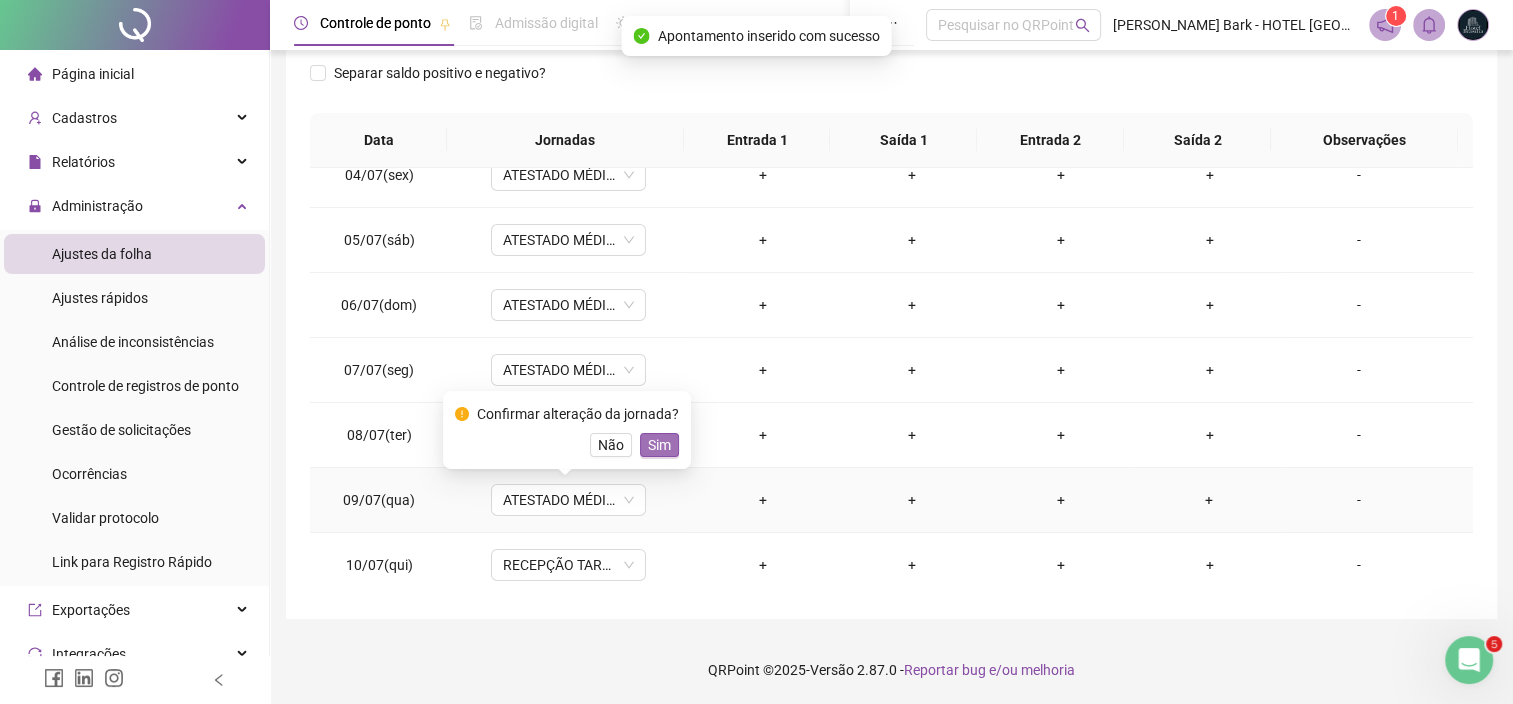 click on "Sim" at bounding box center (659, 445) 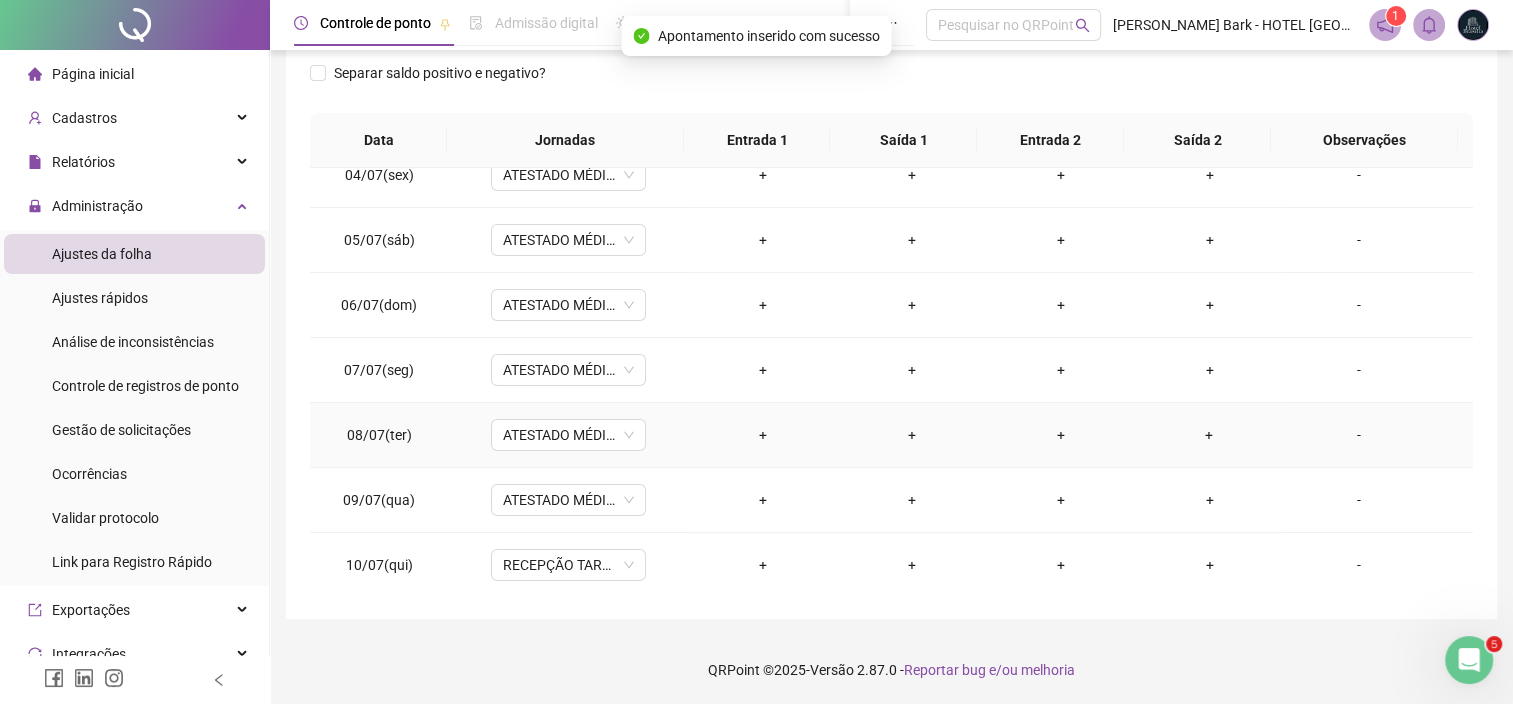 type 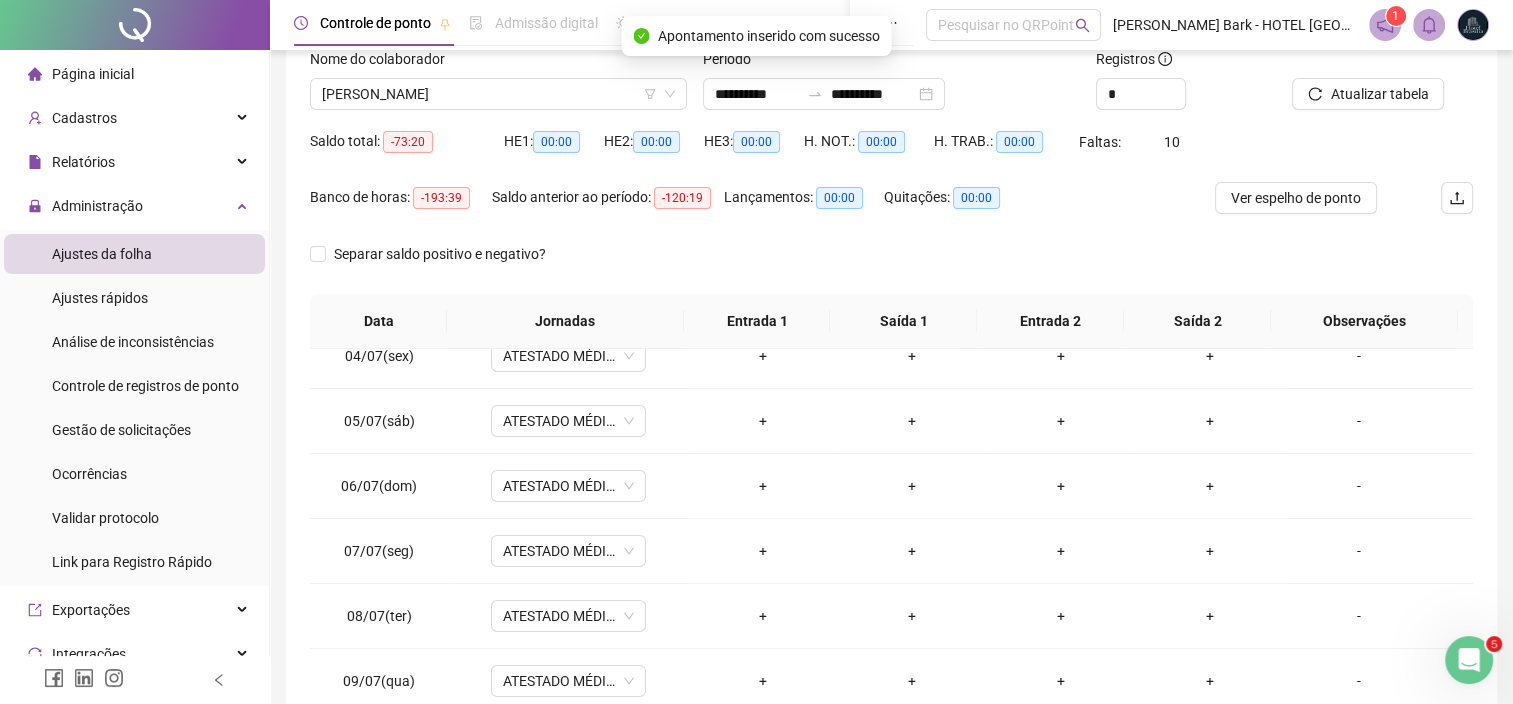 scroll, scrollTop: 0, scrollLeft: 0, axis: both 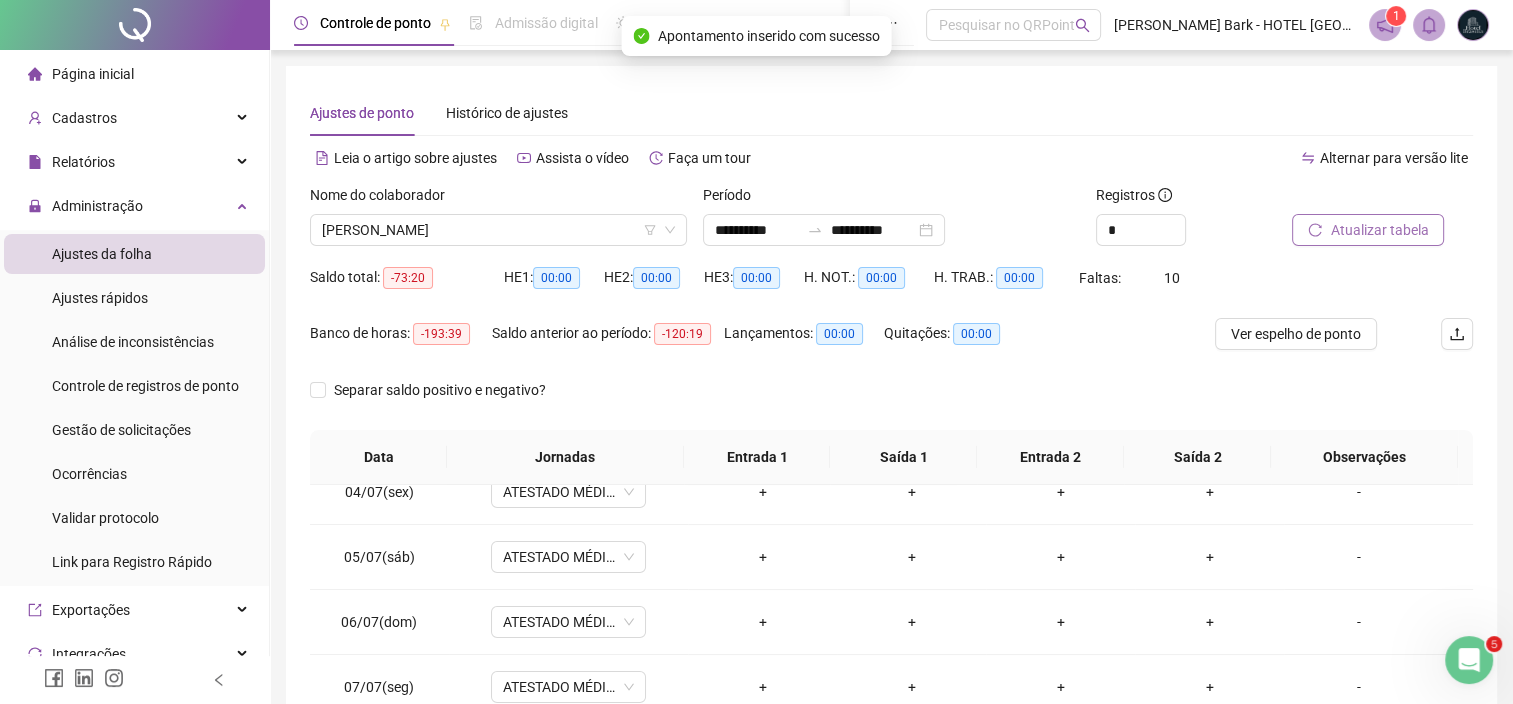 click on "Atualizar tabela" at bounding box center [1368, 230] 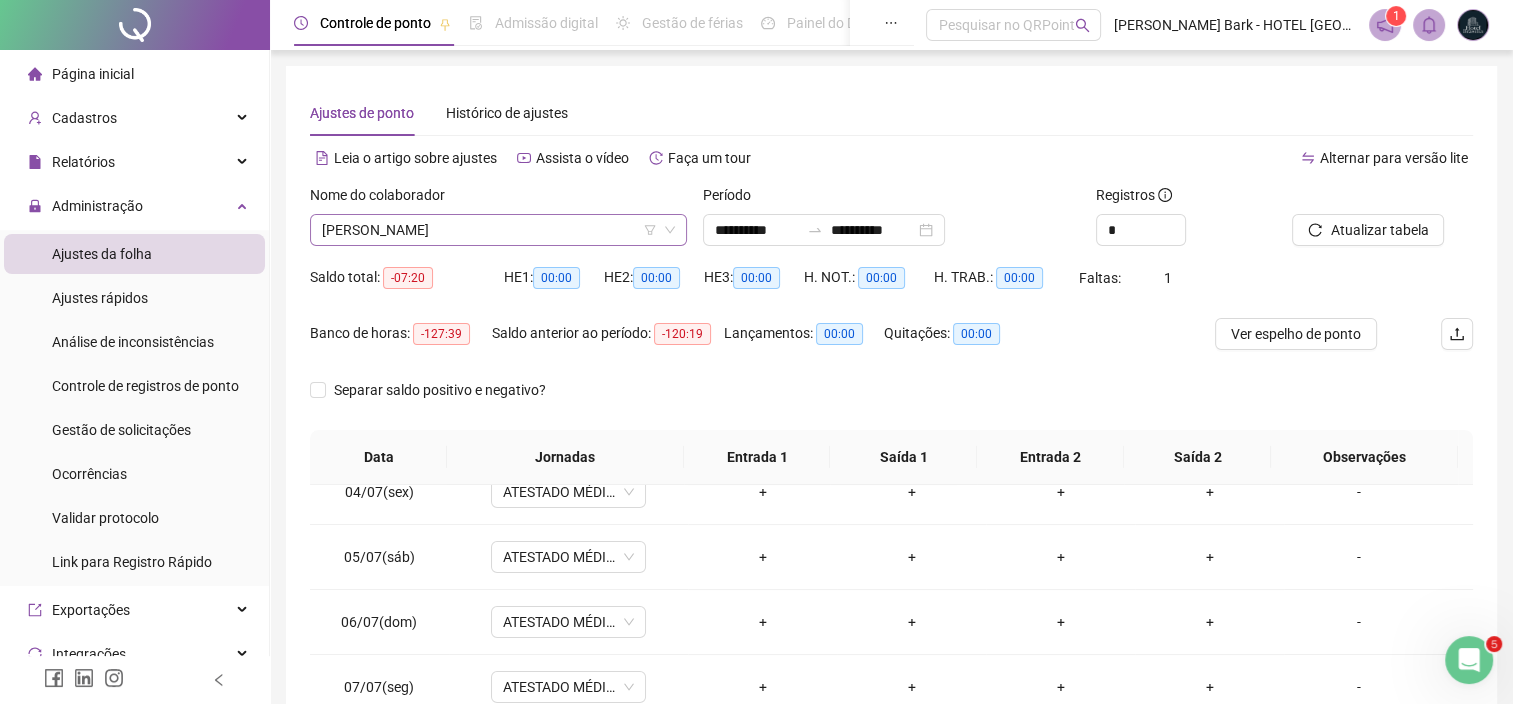 click on "[PERSON_NAME]" at bounding box center [498, 230] 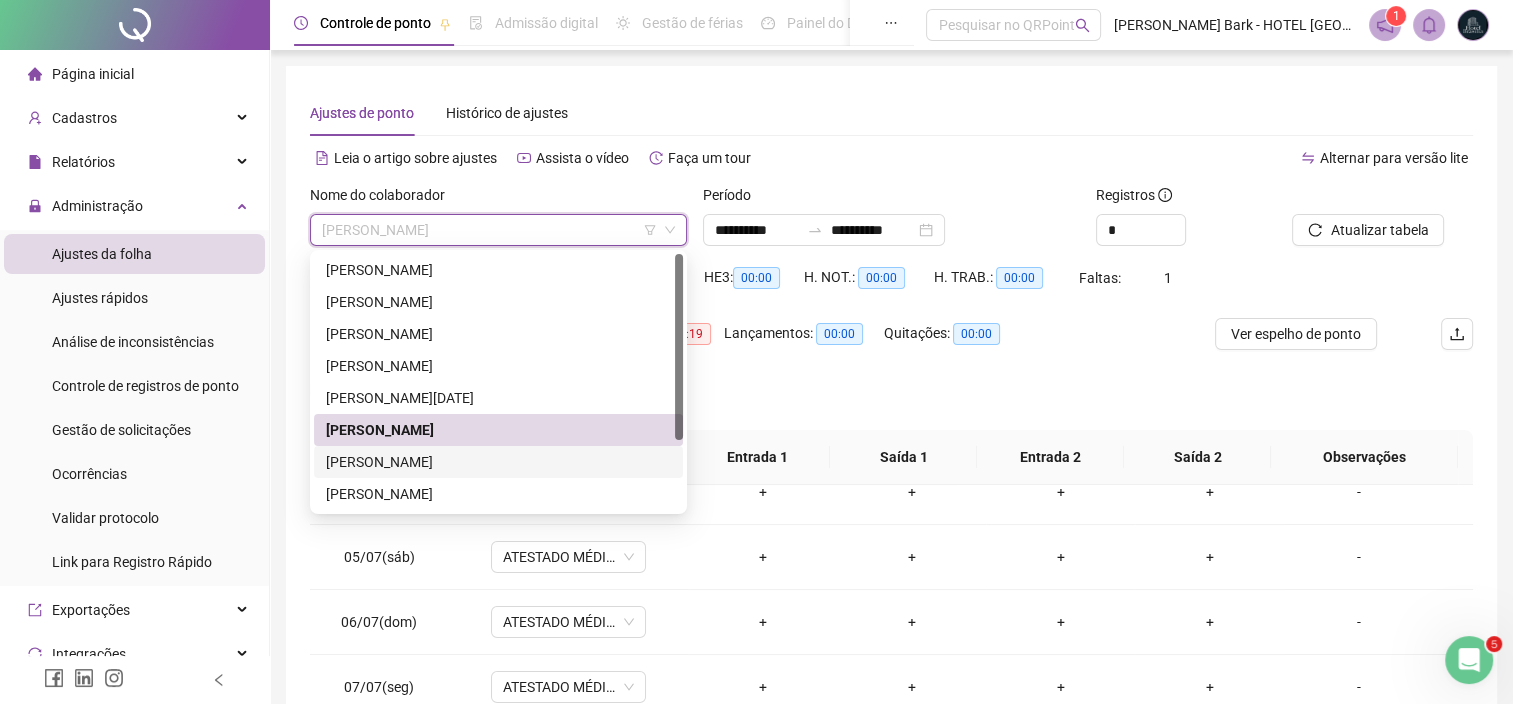 click on "[PERSON_NAME]" at bounding box center (498, 462) 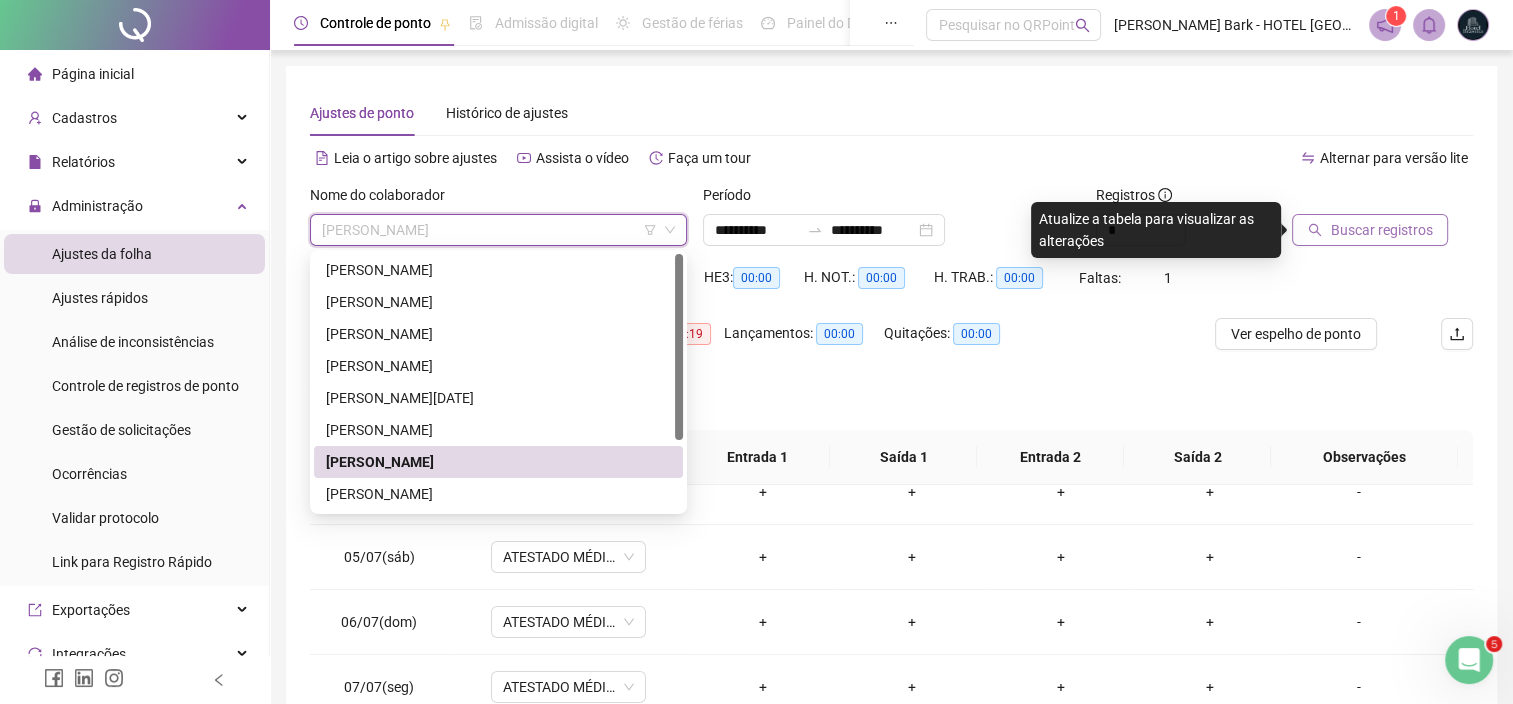 click on "Buscar registros" at bounding box center (1381, 230) 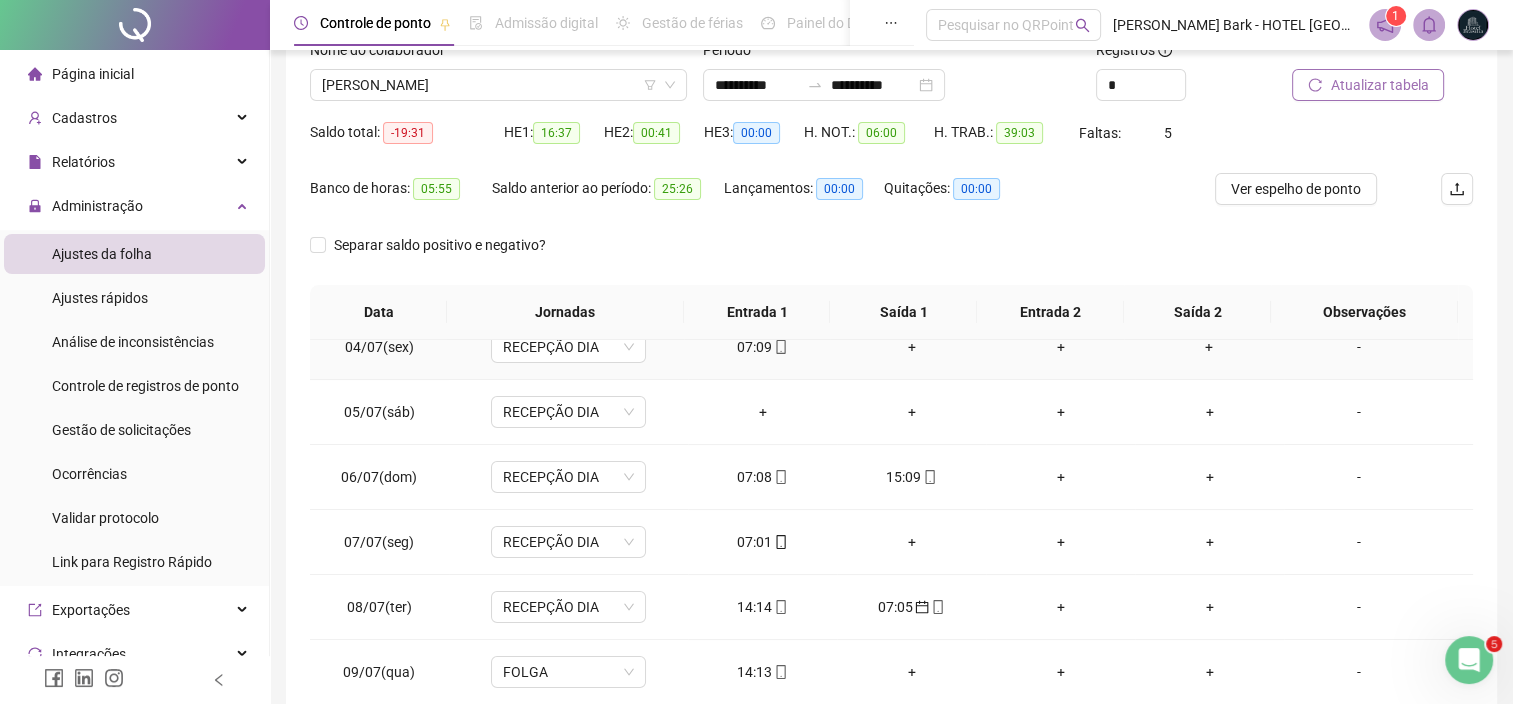scroll, scrollTop: 317, scrollLeft: 0, axis: vertical 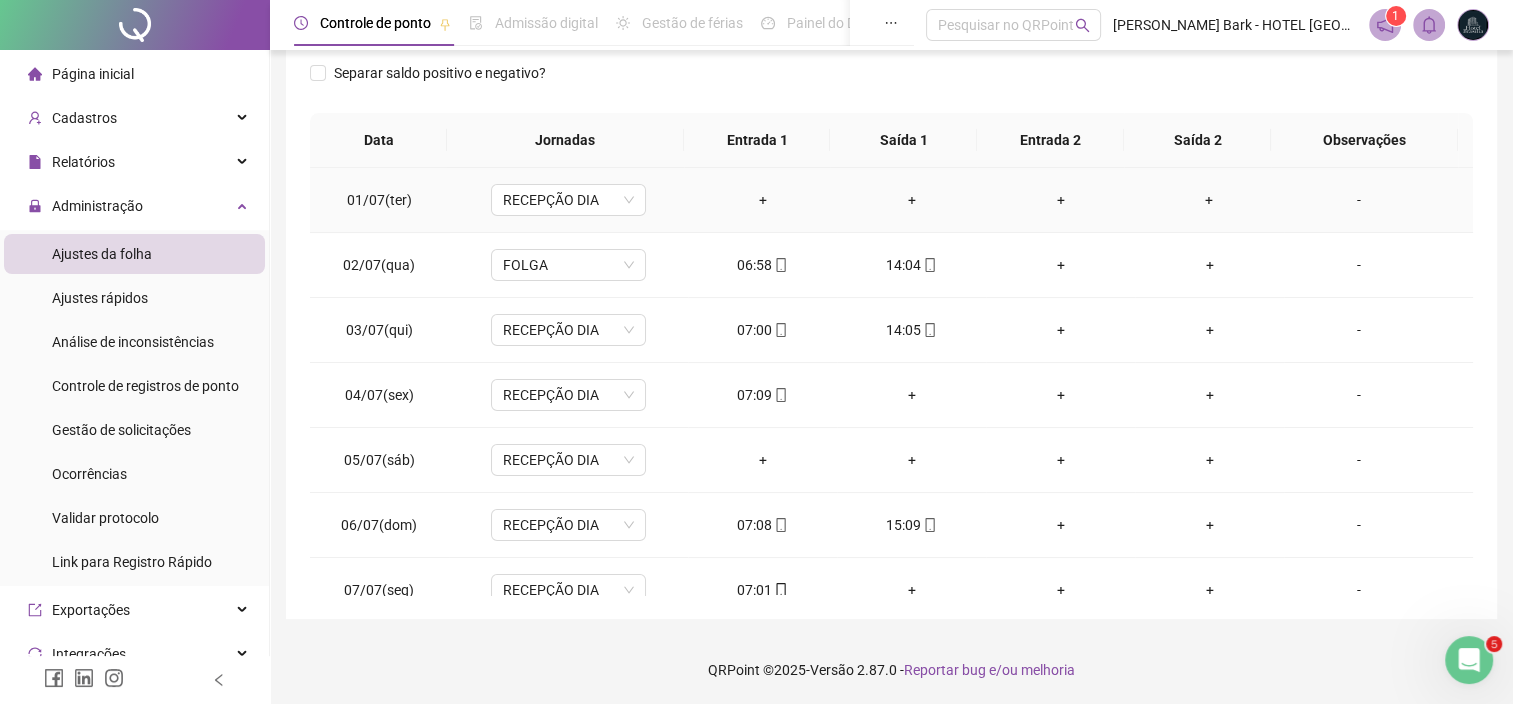 click on "+" at bounding box center (762, 200) 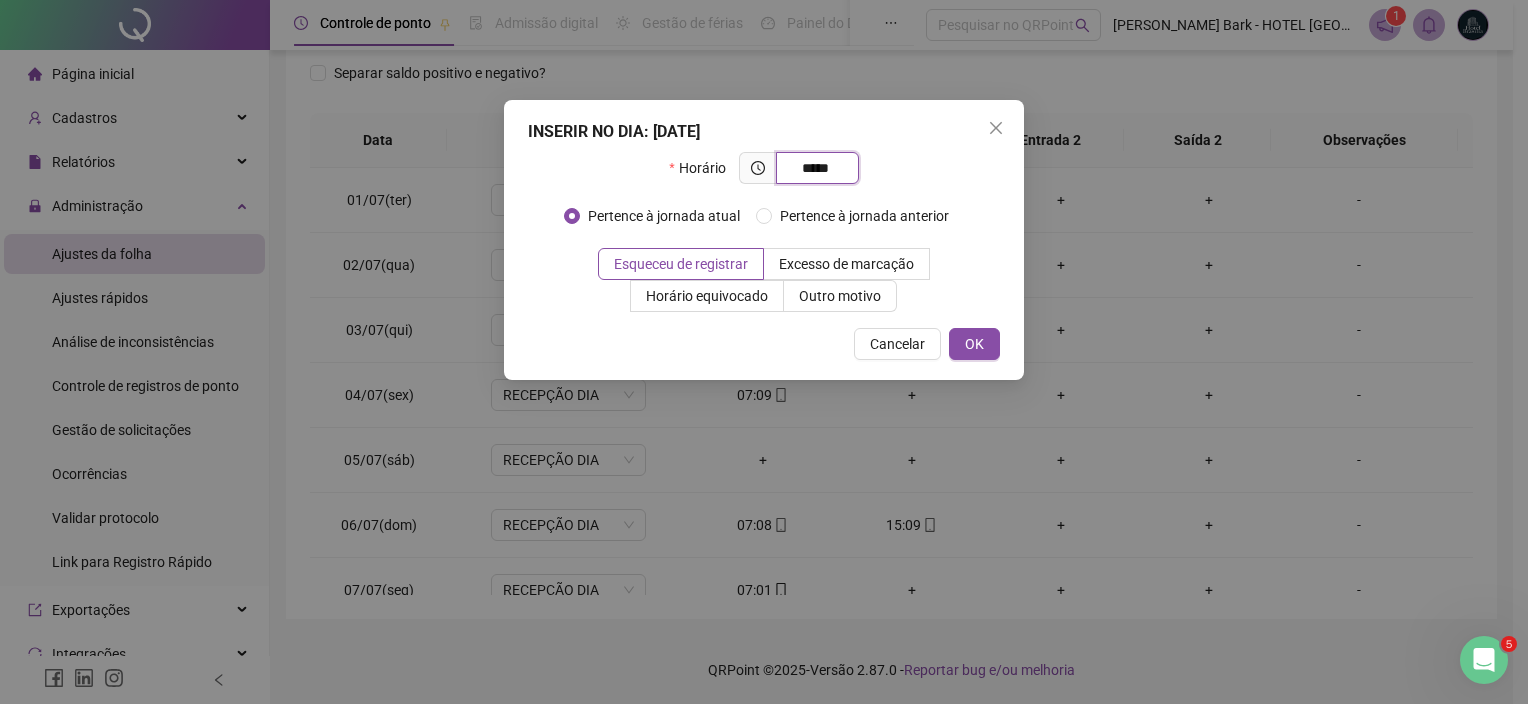 type on "*****" 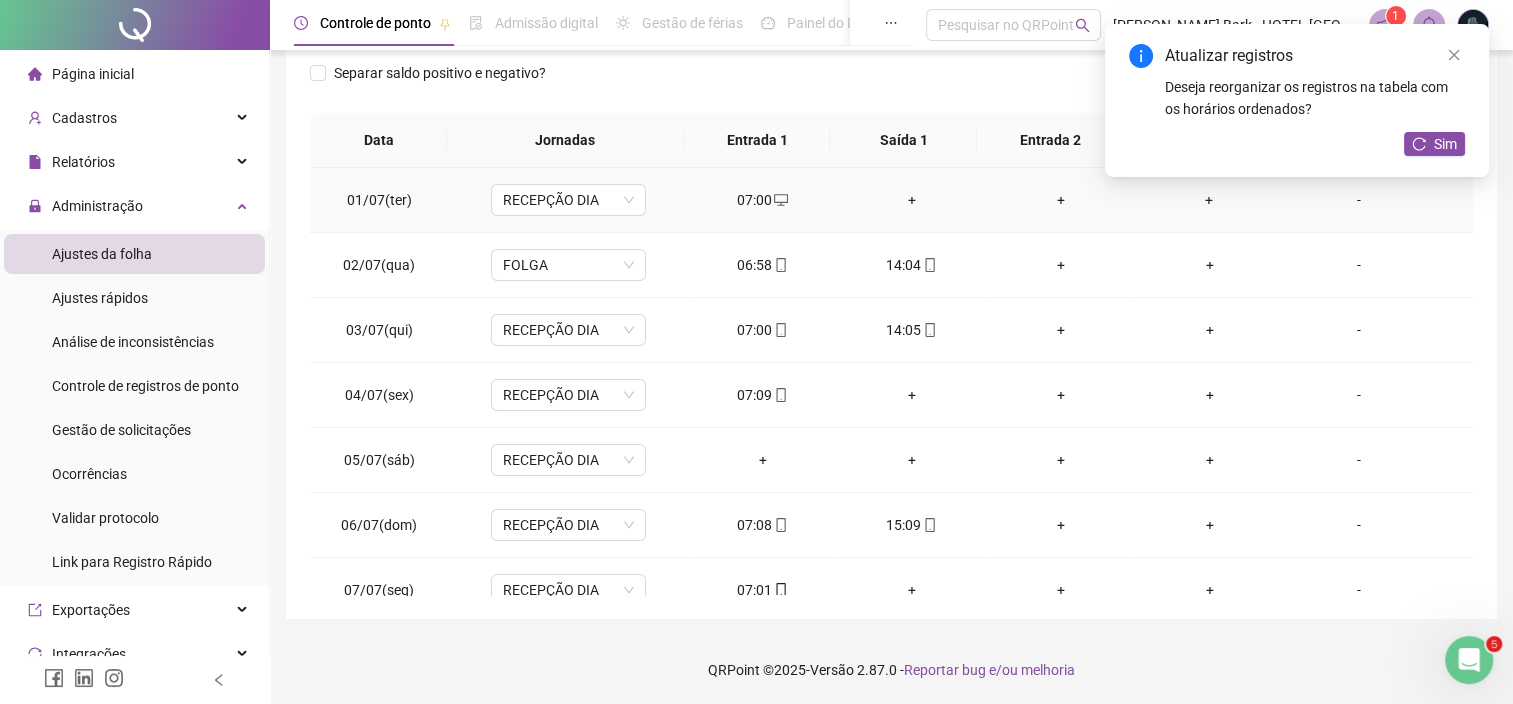click on "+" at bounding box center (911, 200) 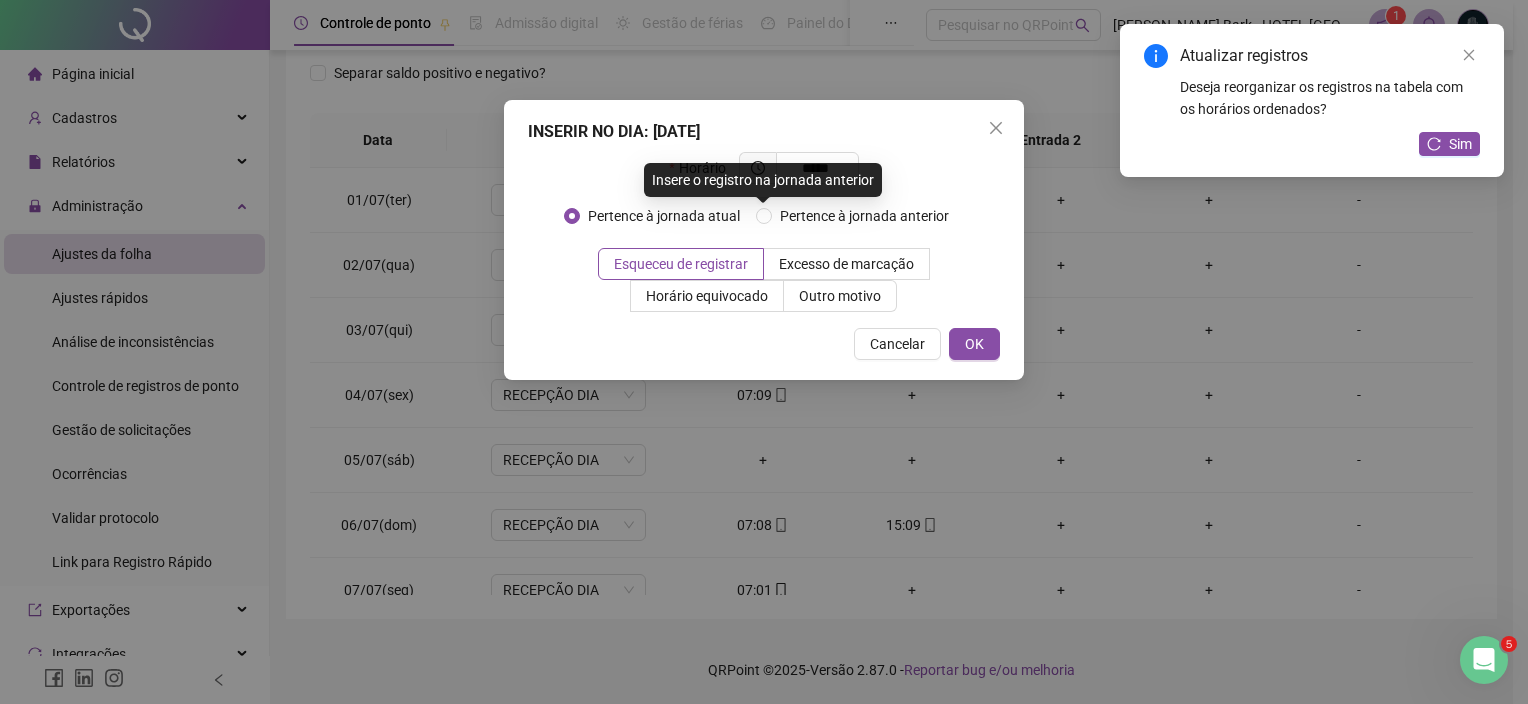 type on "*****" 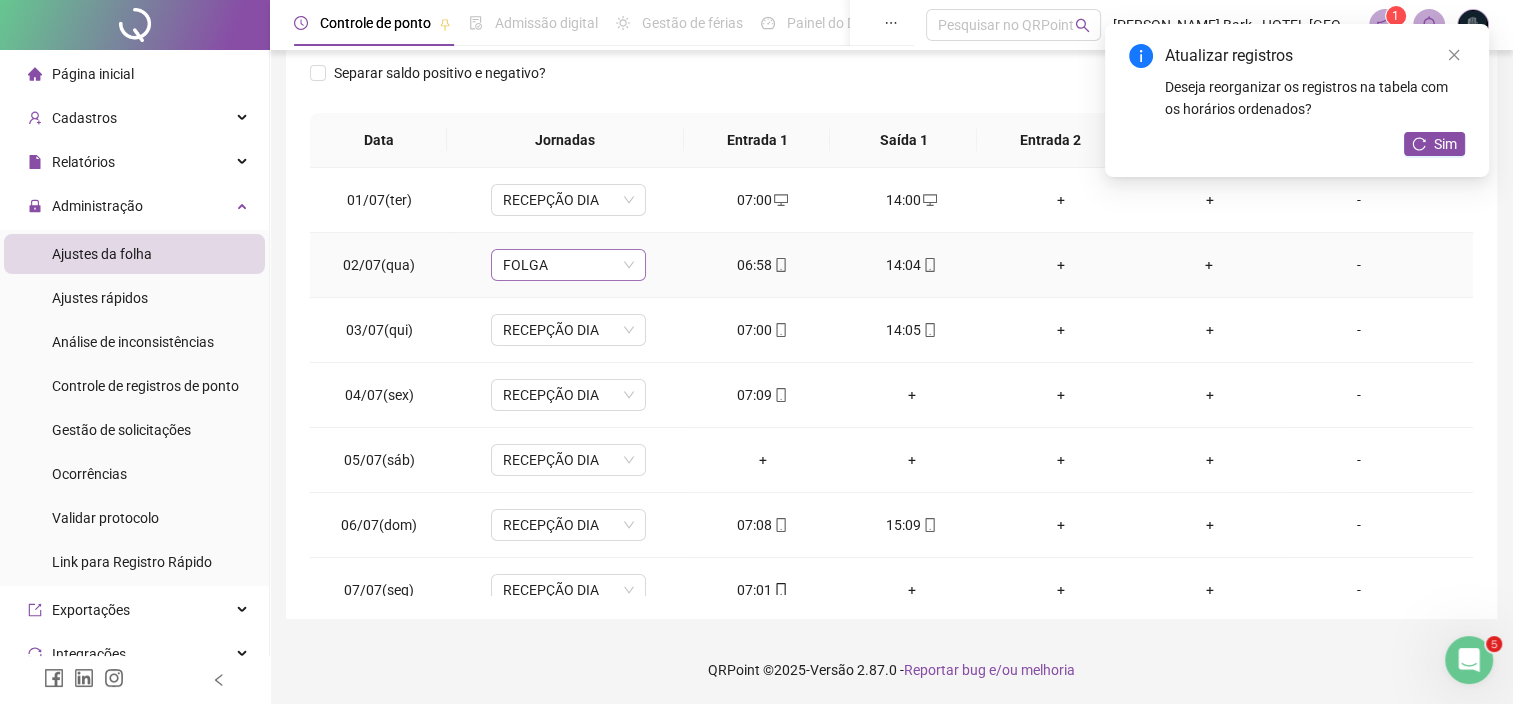click on "FOLGA" at bounding box center [568, 265] 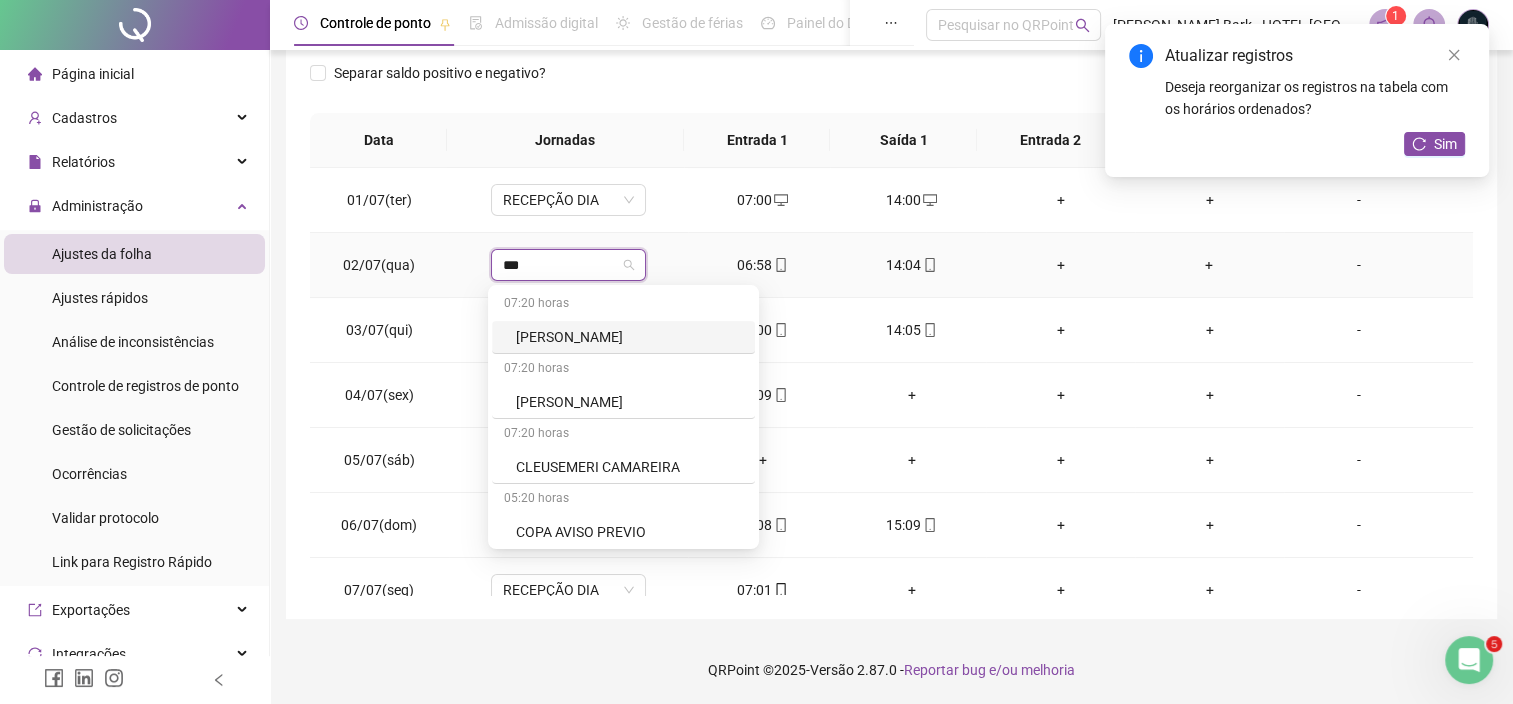 type on "****" 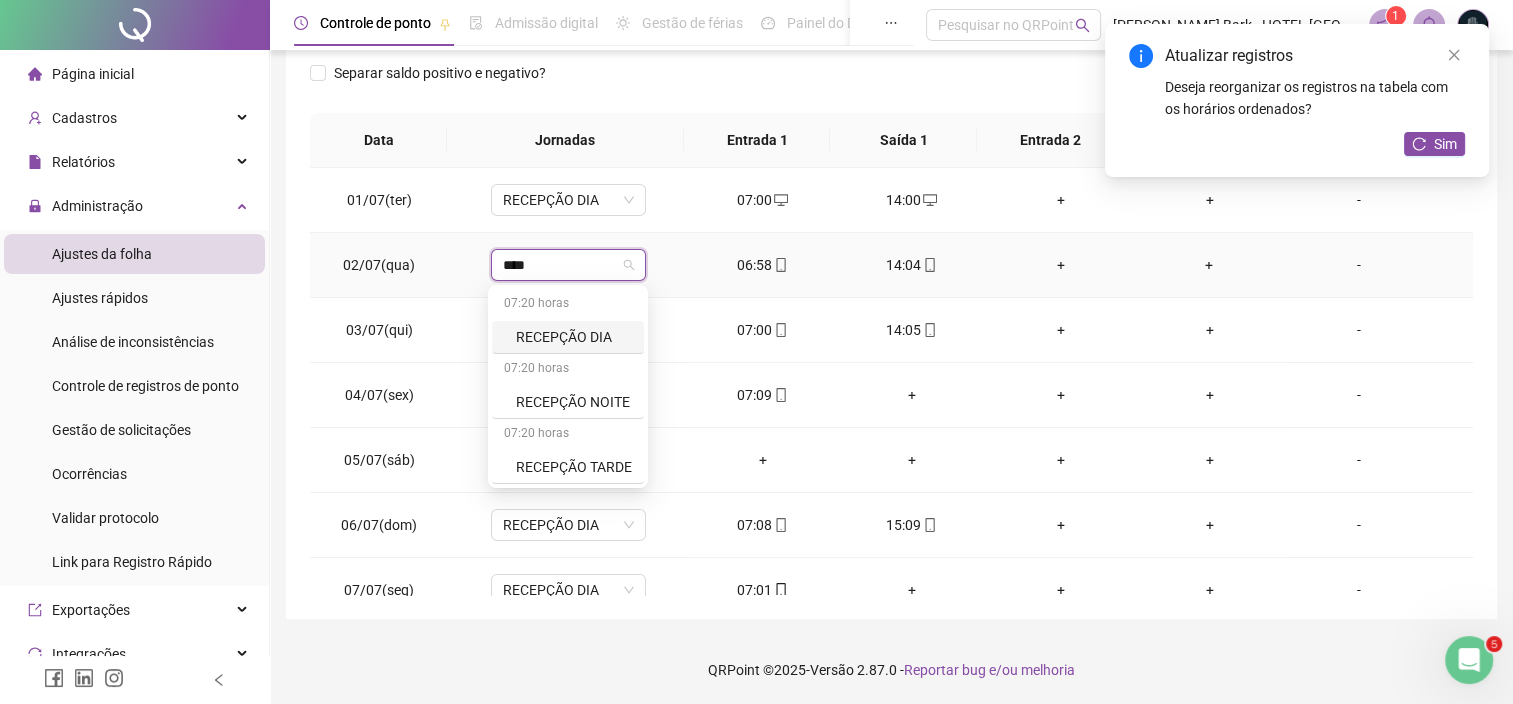 click on "RECEPÇÃO DIA" at bounding box center (574, 337) 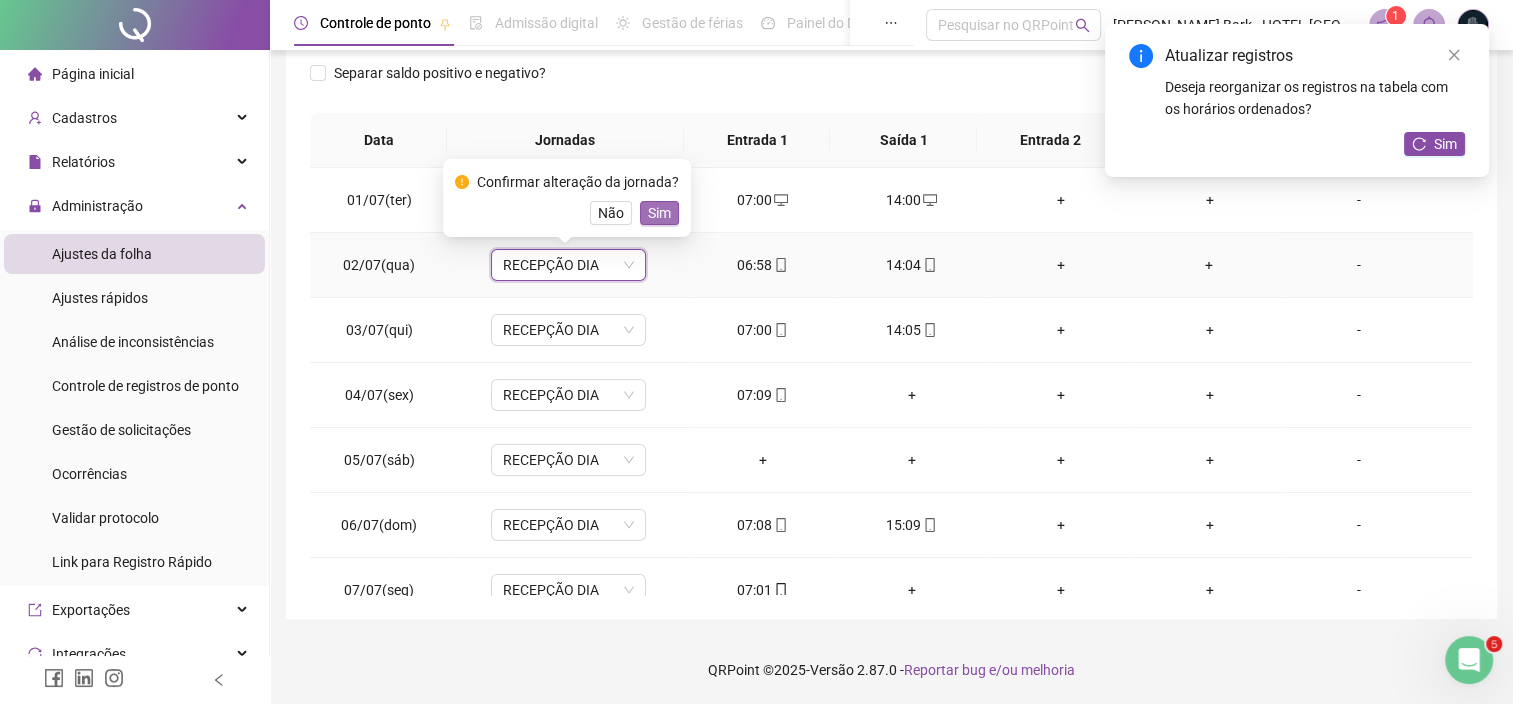 click on "Sim" at bounding box center (659, 213) 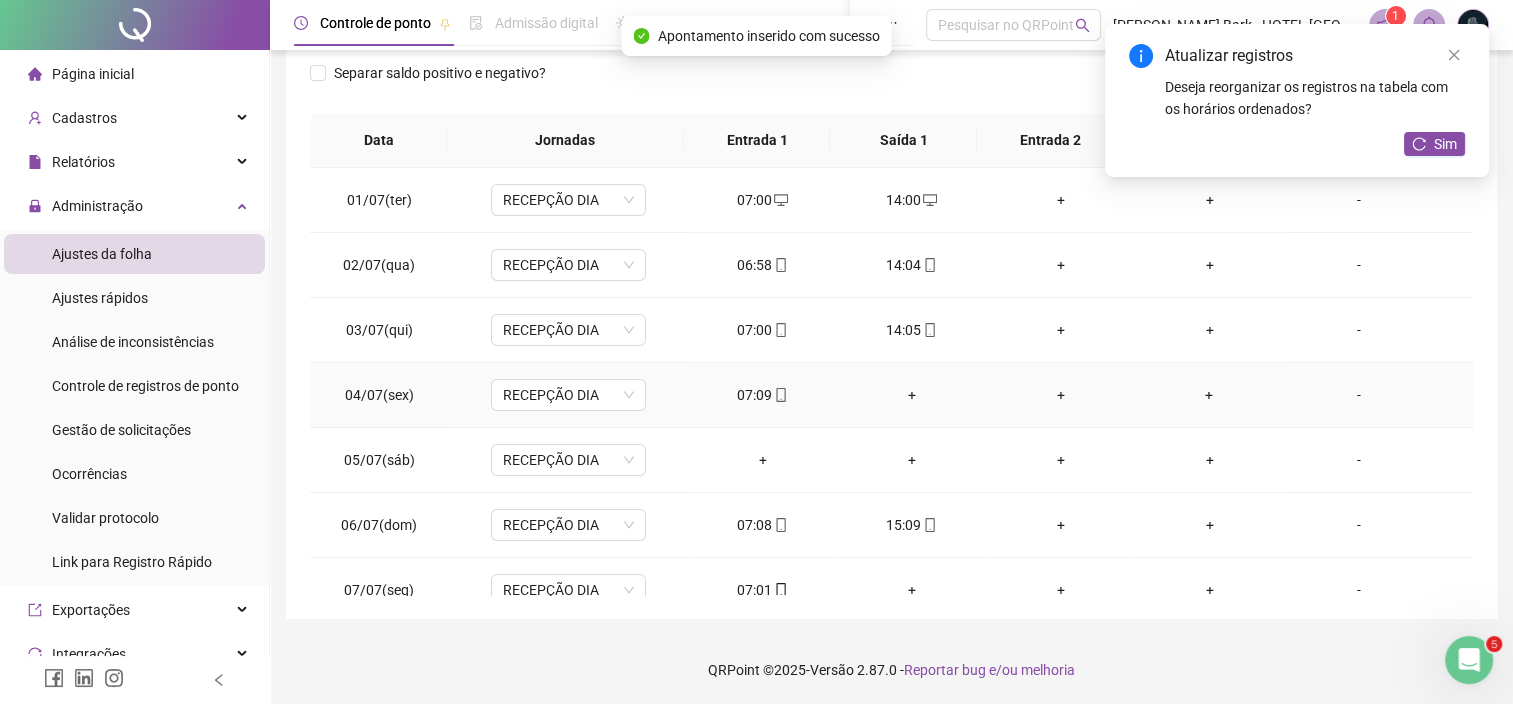 click on "+" at bounding box center [911, 395] 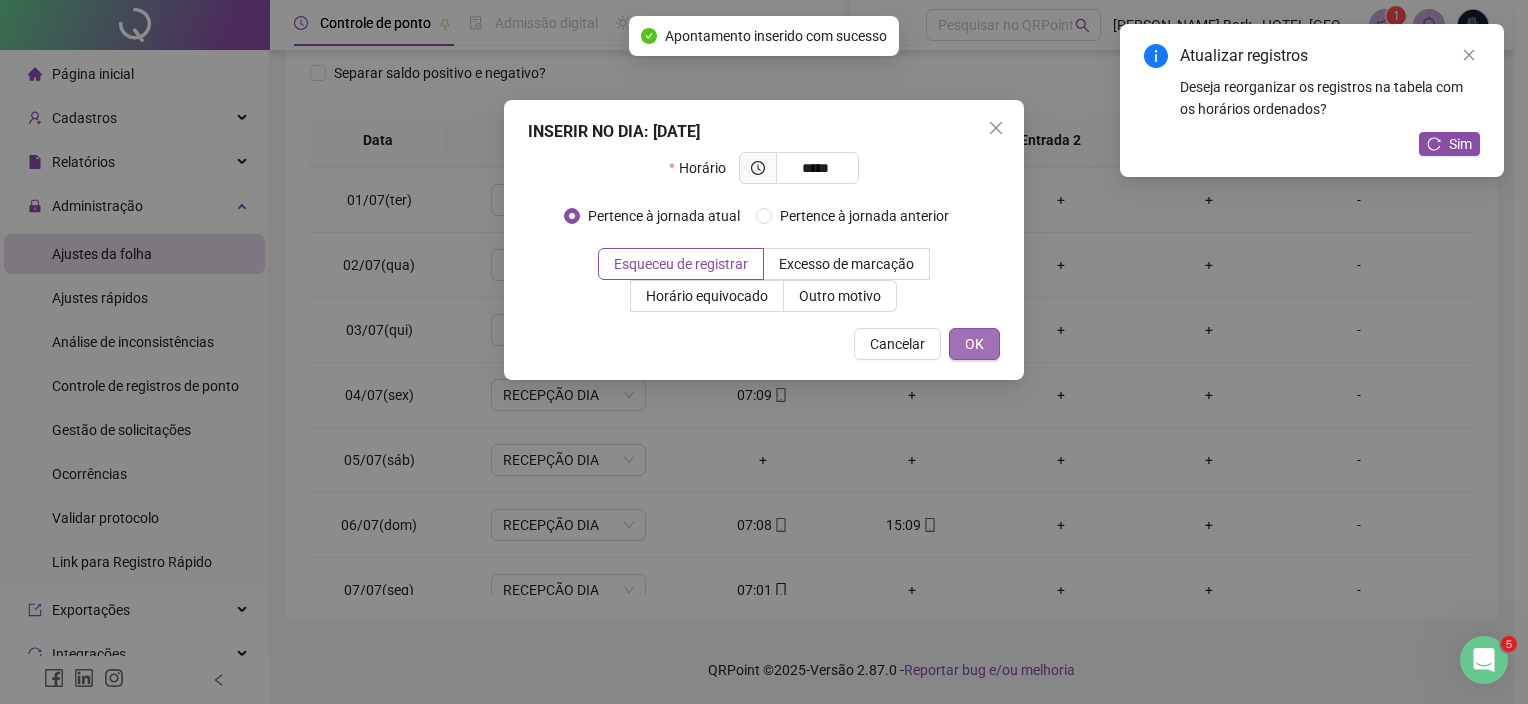 type on "*****" 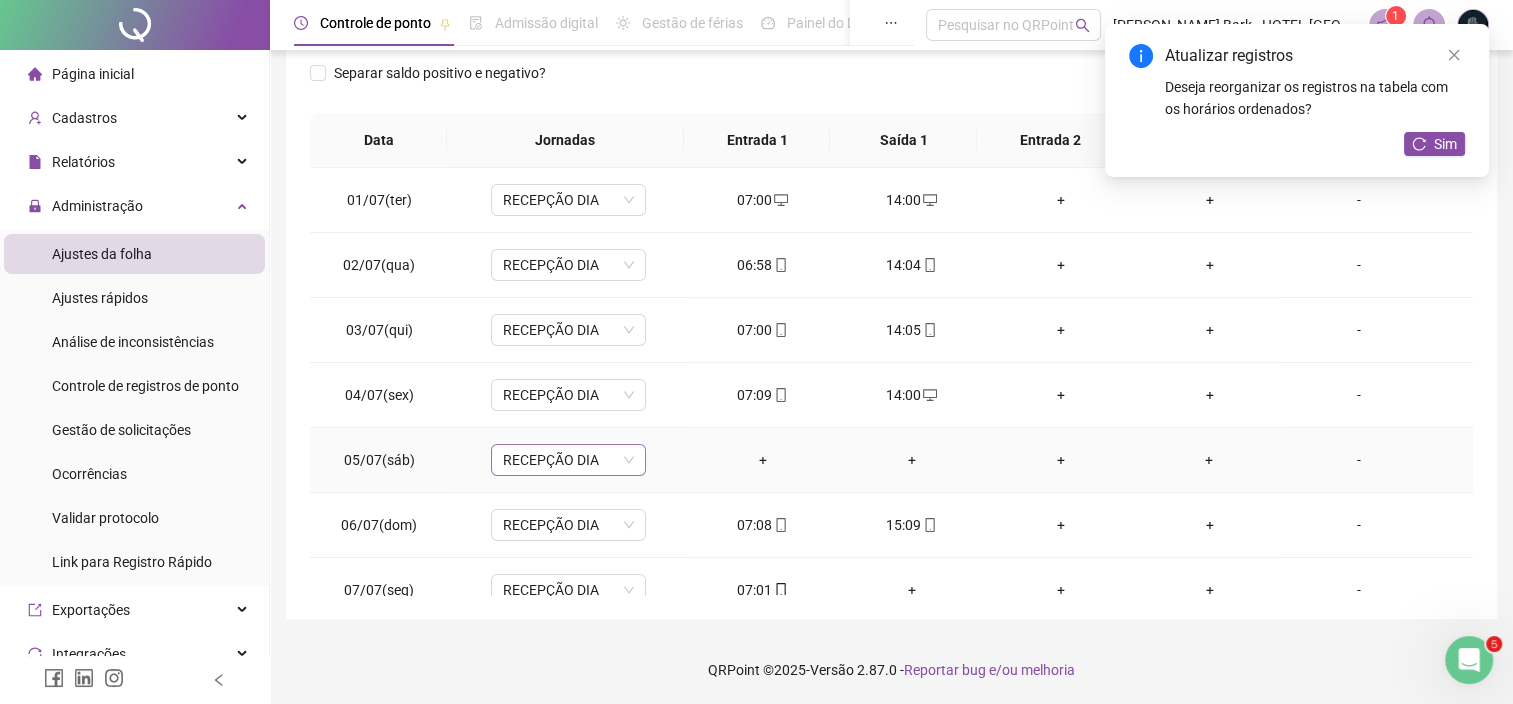 click on "RECEPÇÃO DIA" at bounding box center (568, 460) 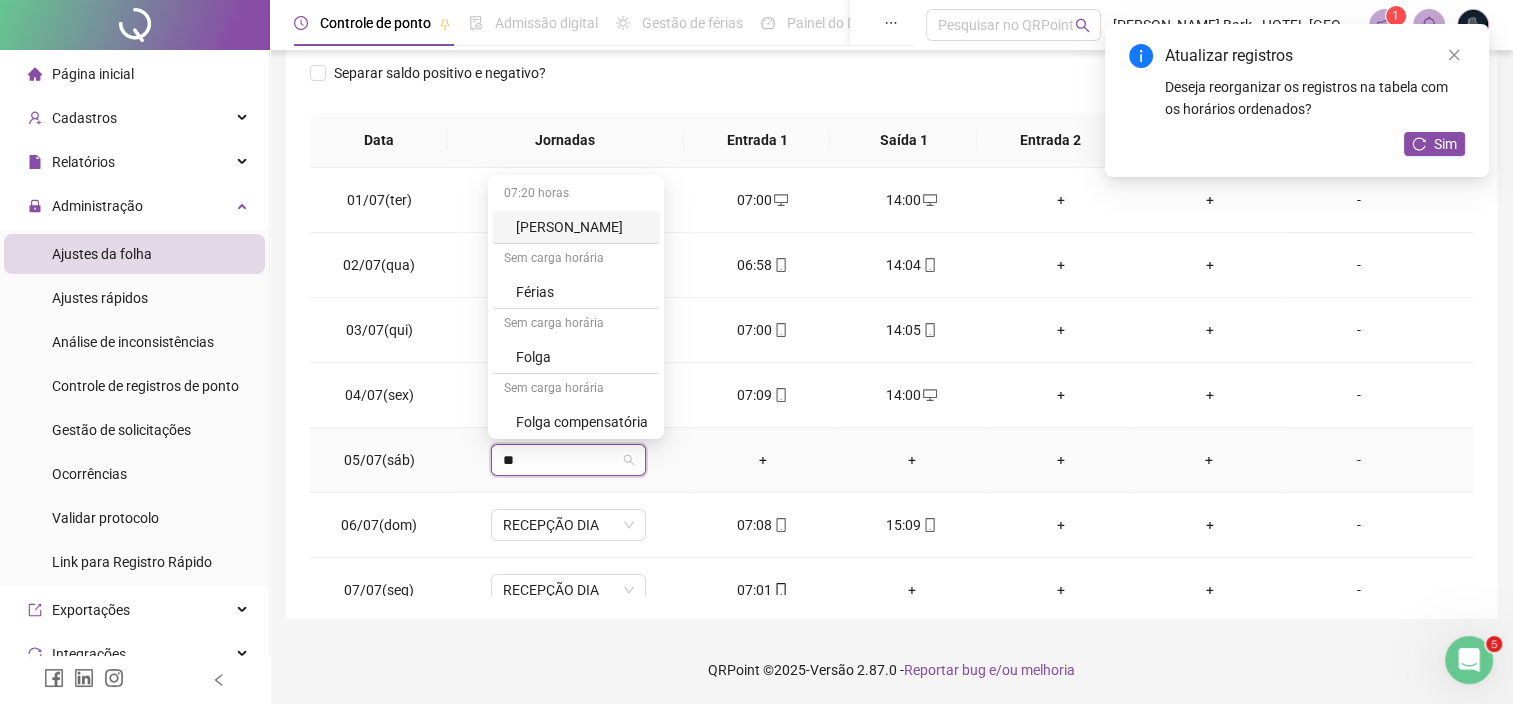 type on "***" 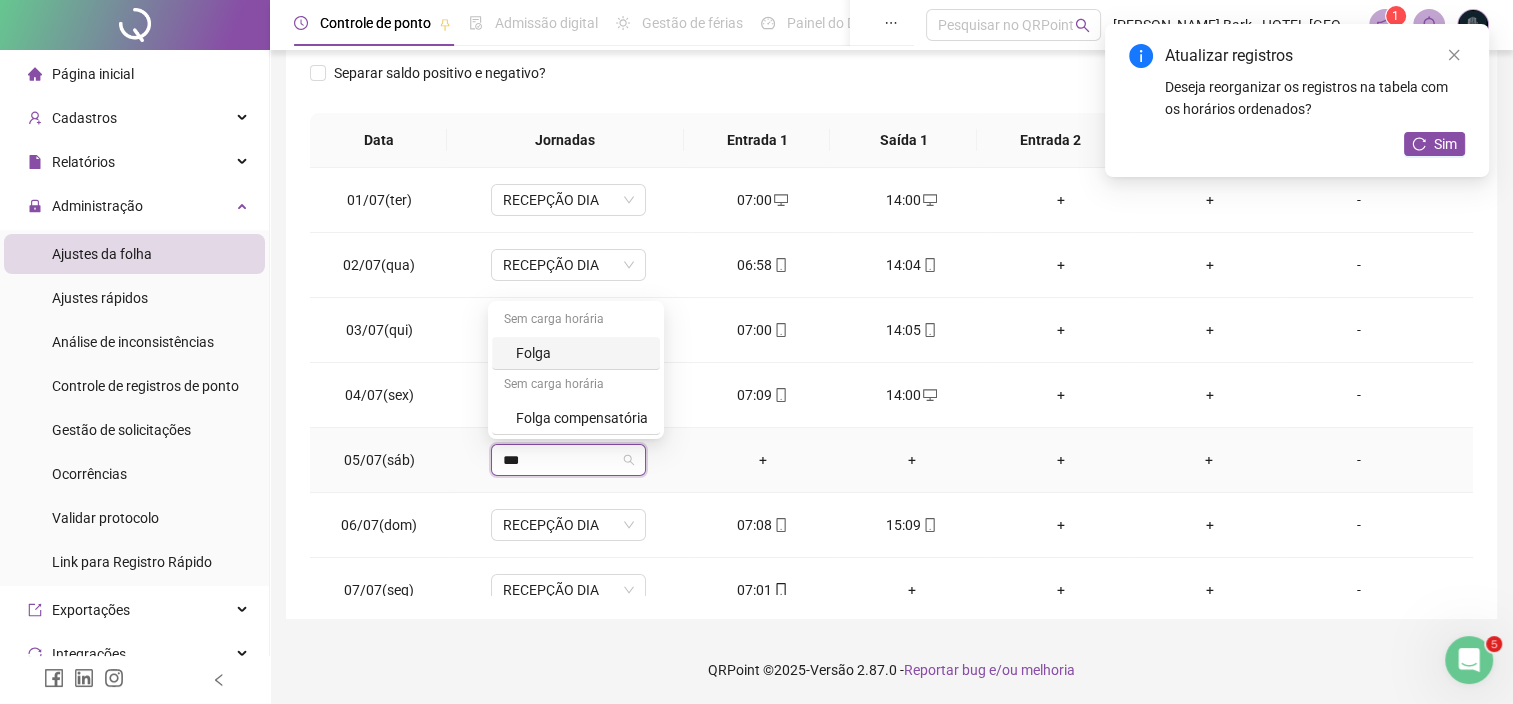click on "Folga" at bounding box center [582, 353] 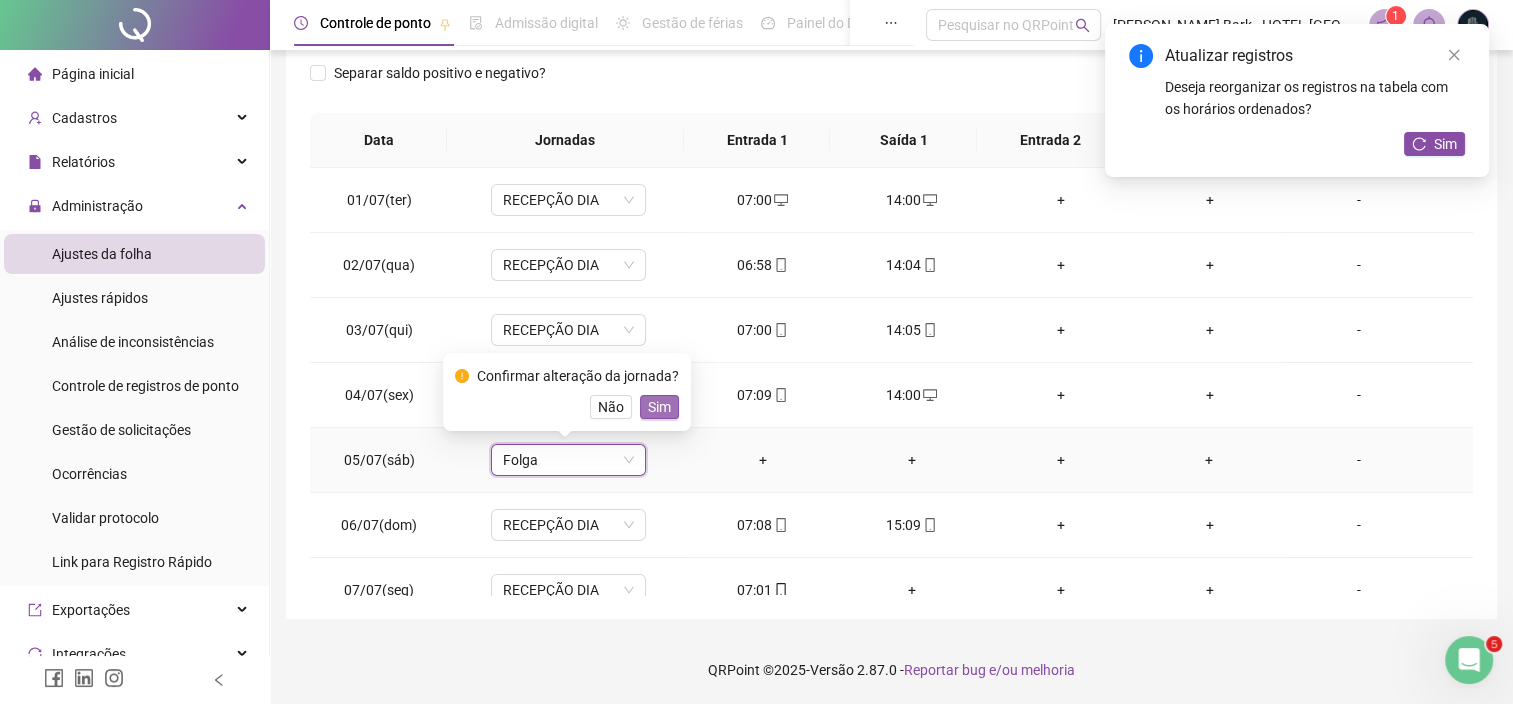 click on "**********" at bounding box center (756, 35) 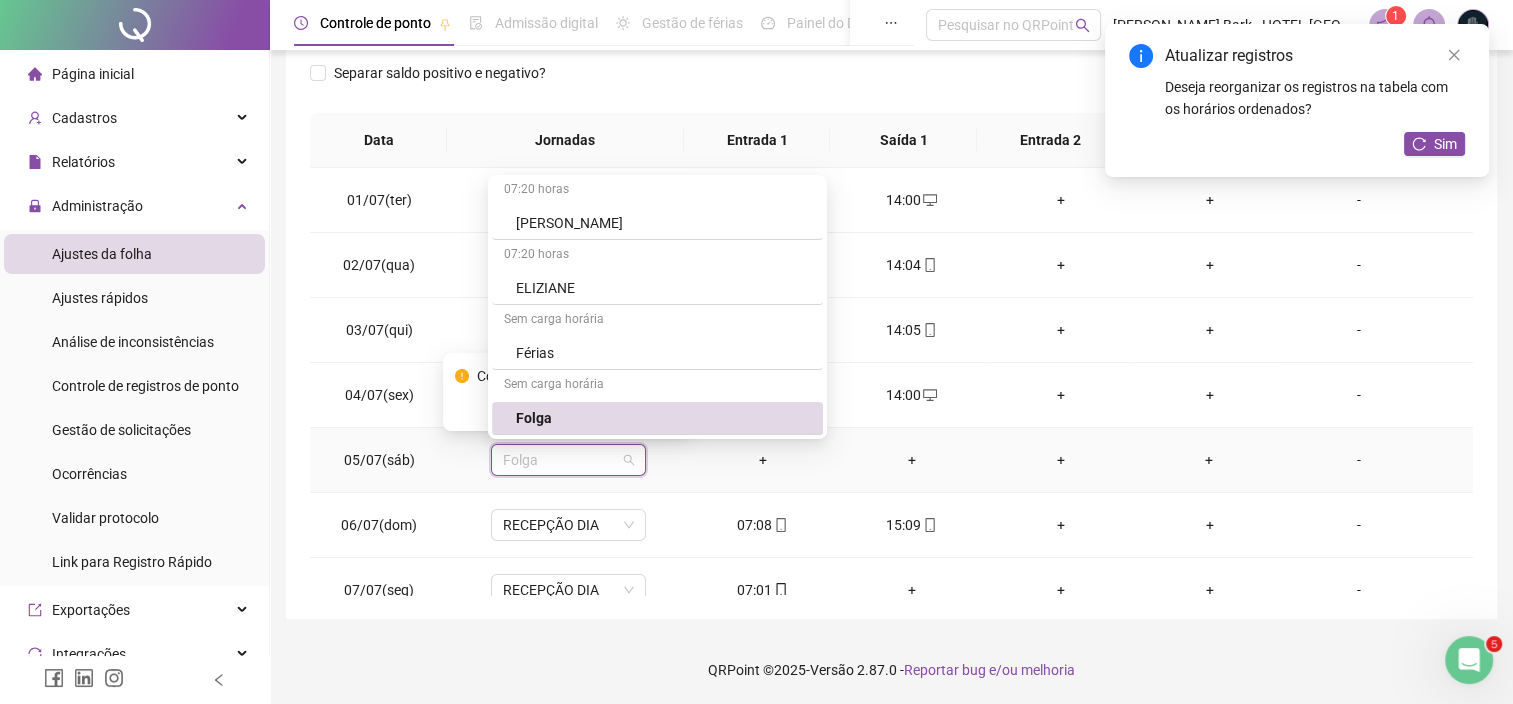 click on "Folga" at bounding box center [663, 418] 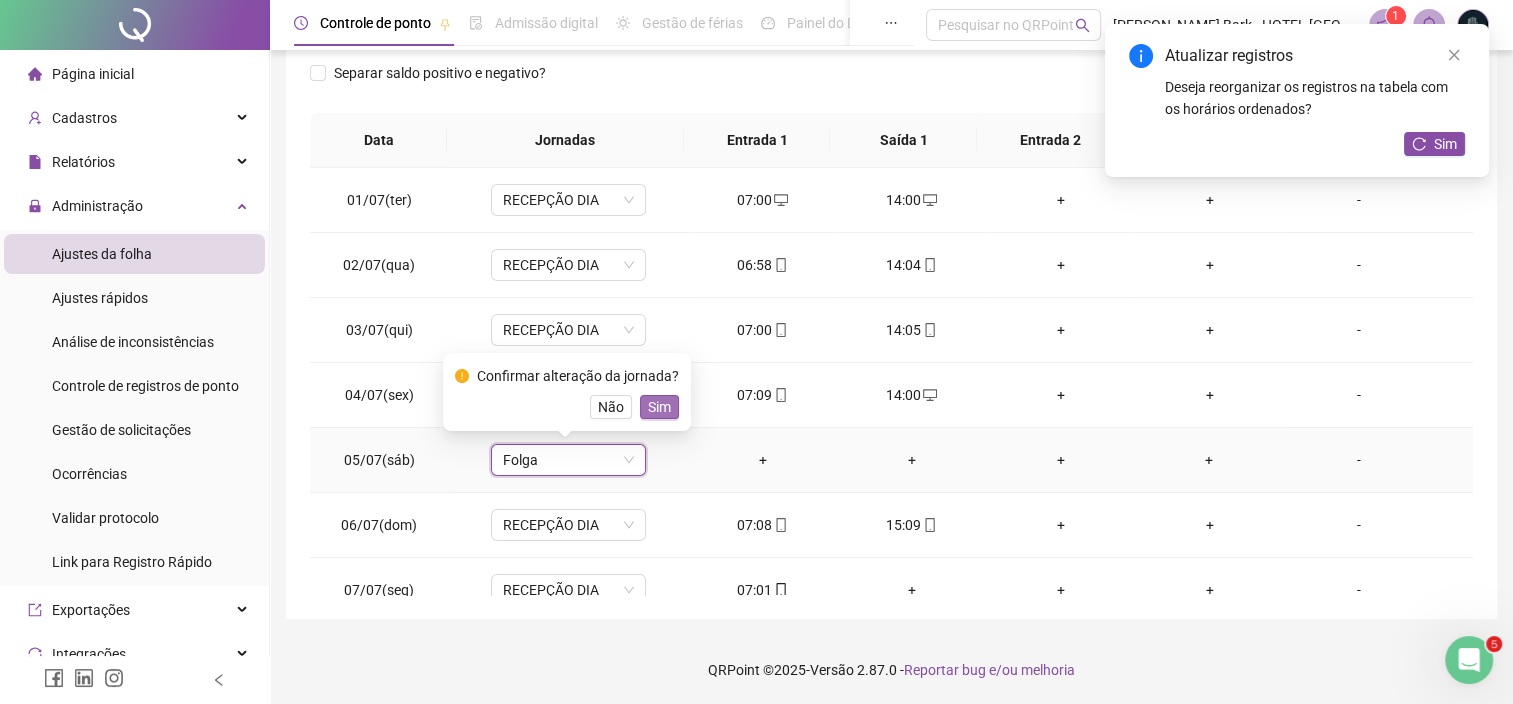 click on "Sim" at bounding box center [659, 407] 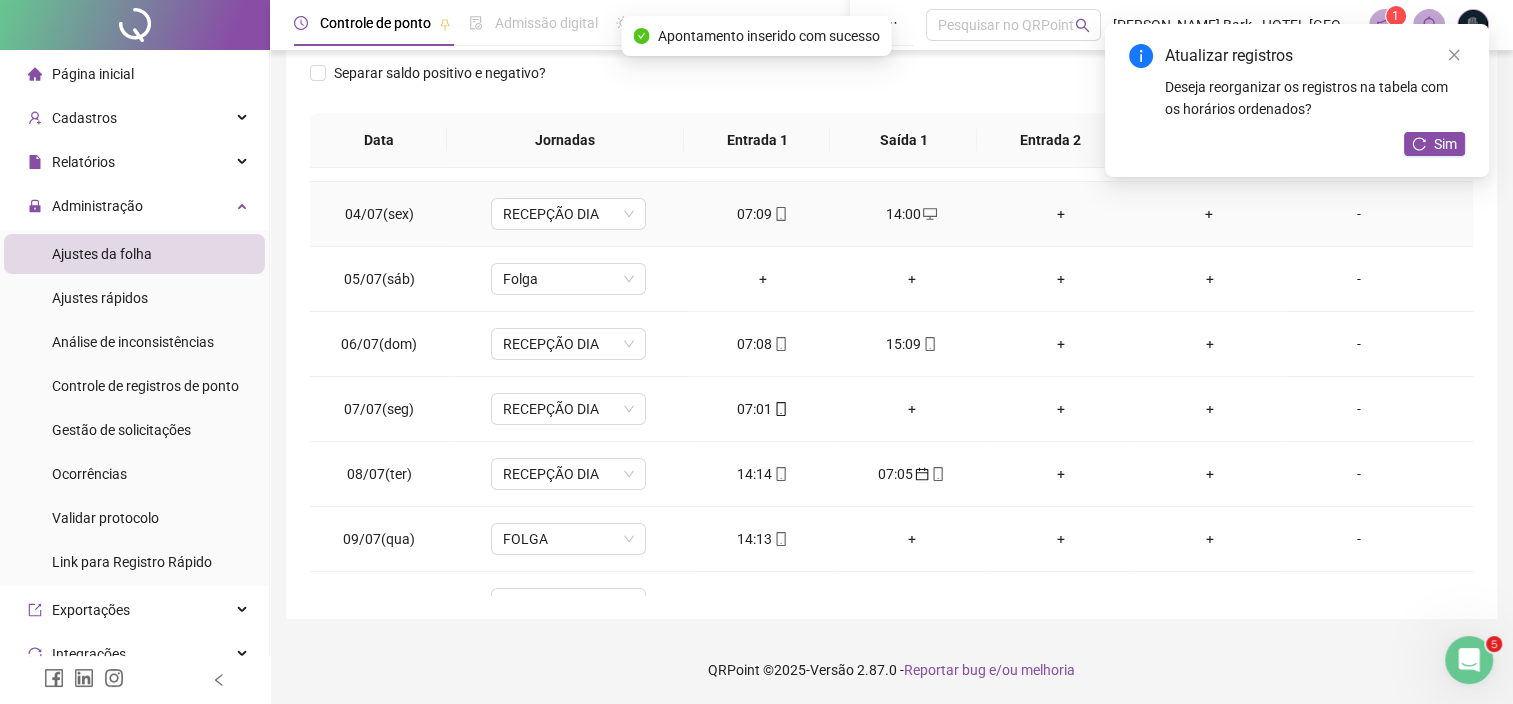 scroll, scrollTop: 220, scrollLeft: 0, axis: vertical 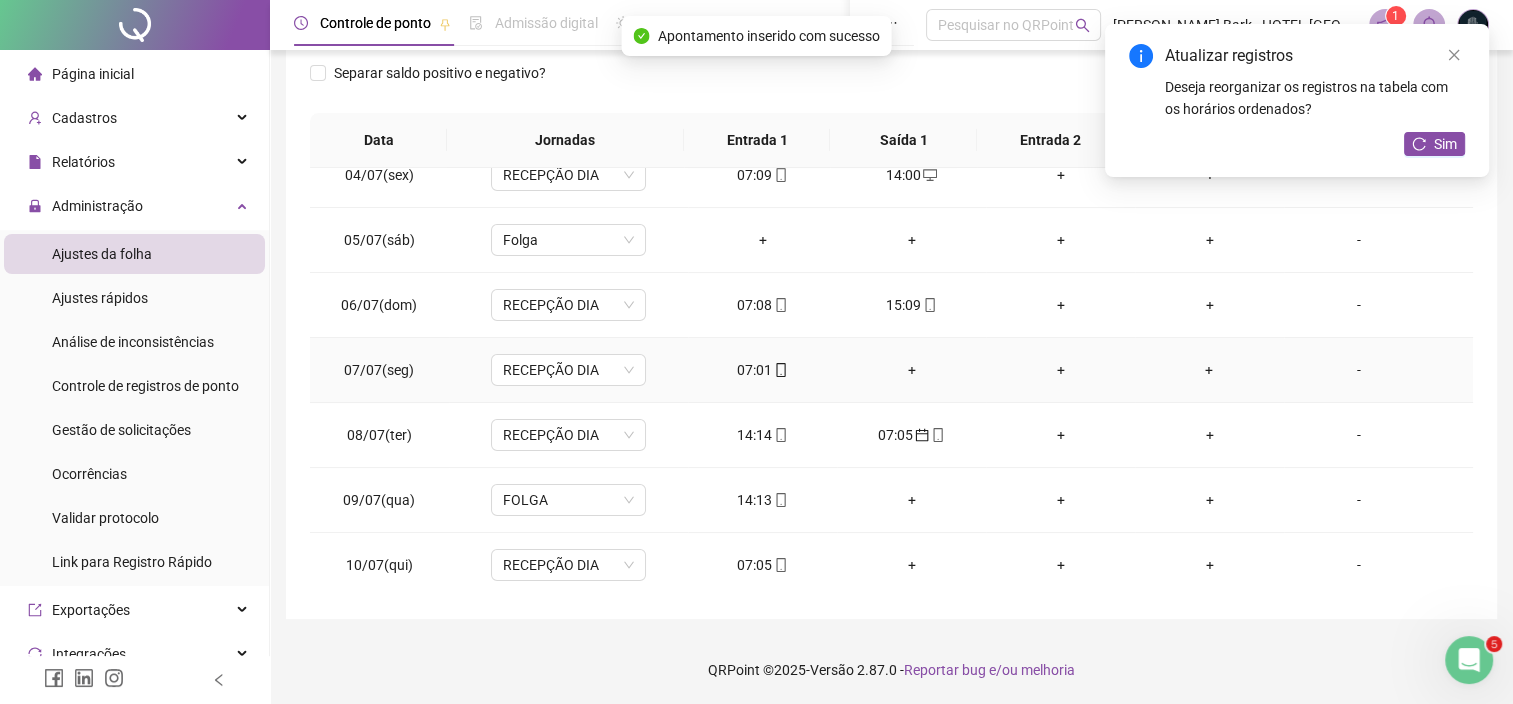 click on "+" at bounding box center [911, 370] 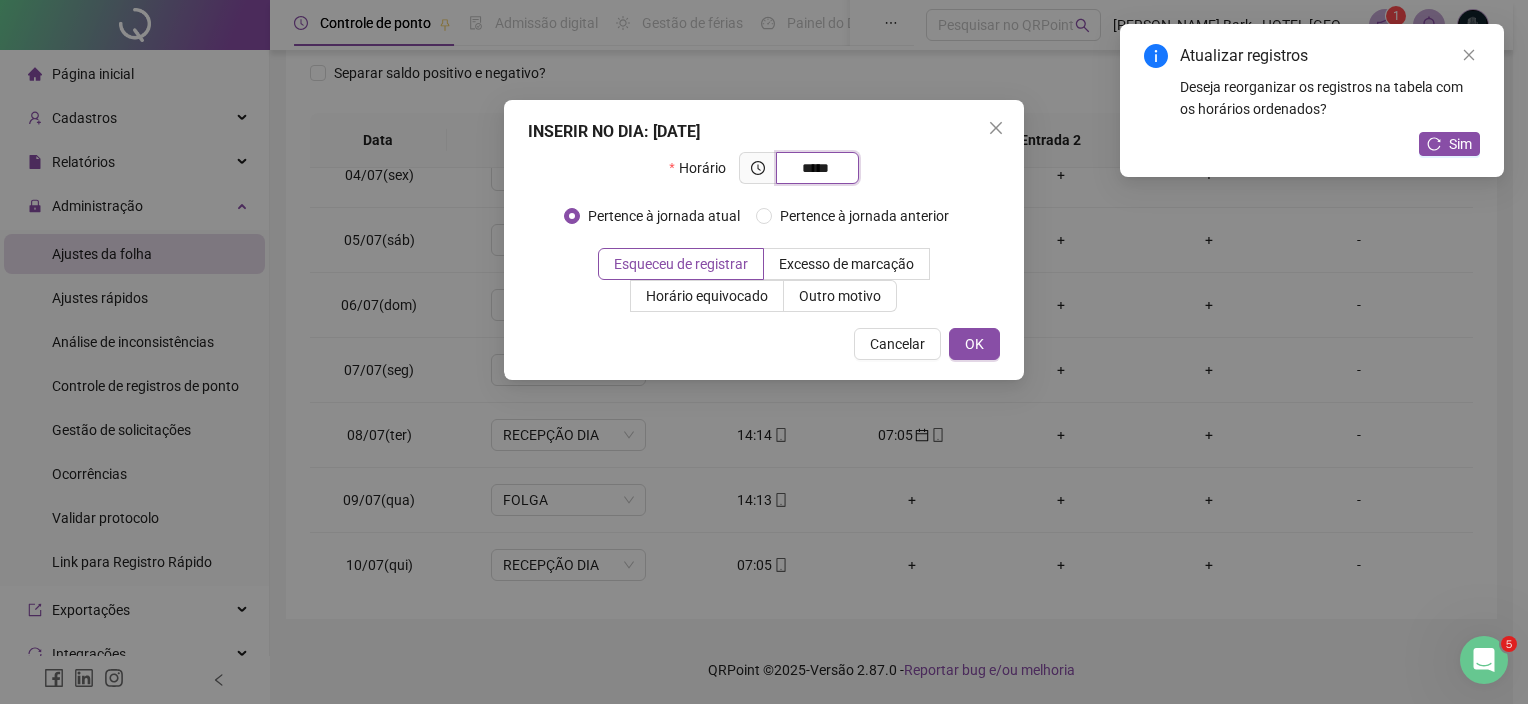 type on "*****" 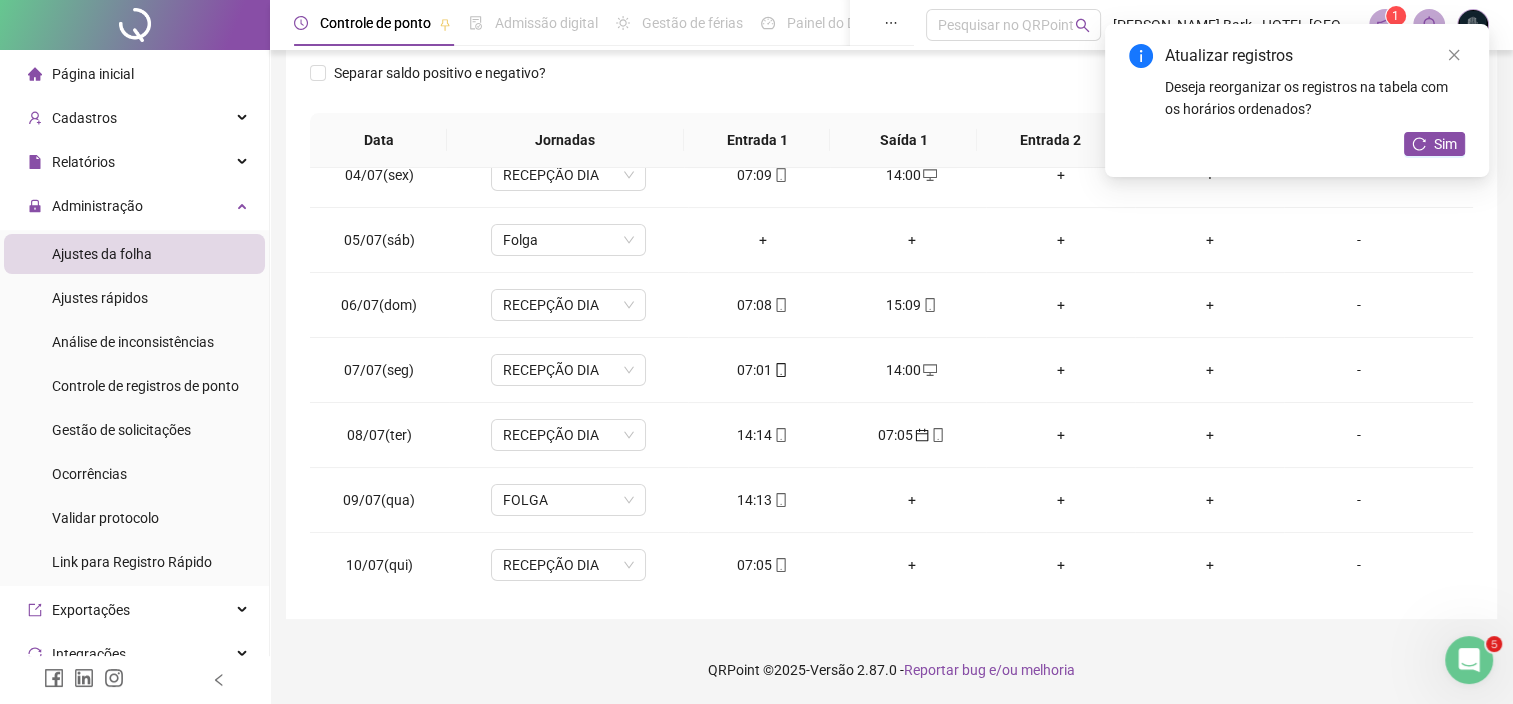 click on "14:14" at bounding box center [762, 435] 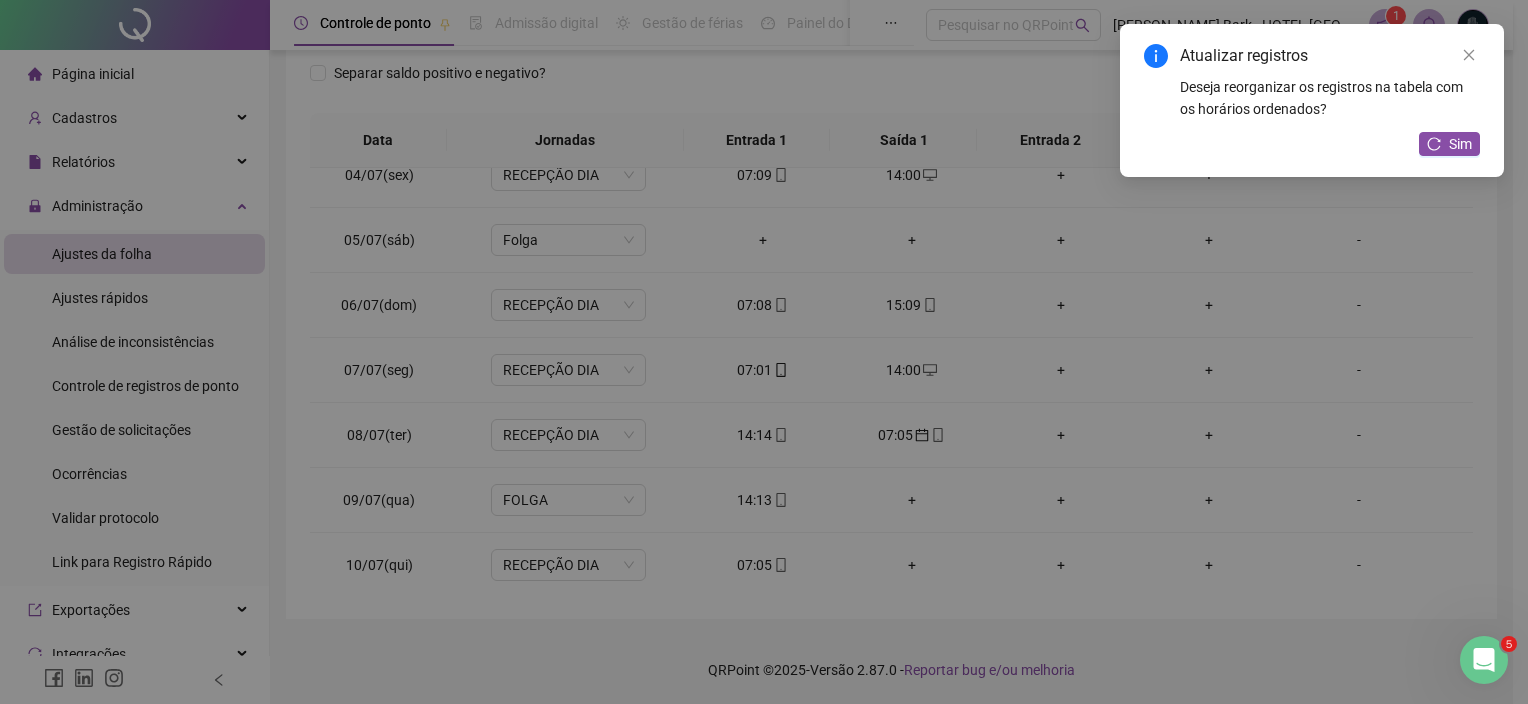 type on "**********" 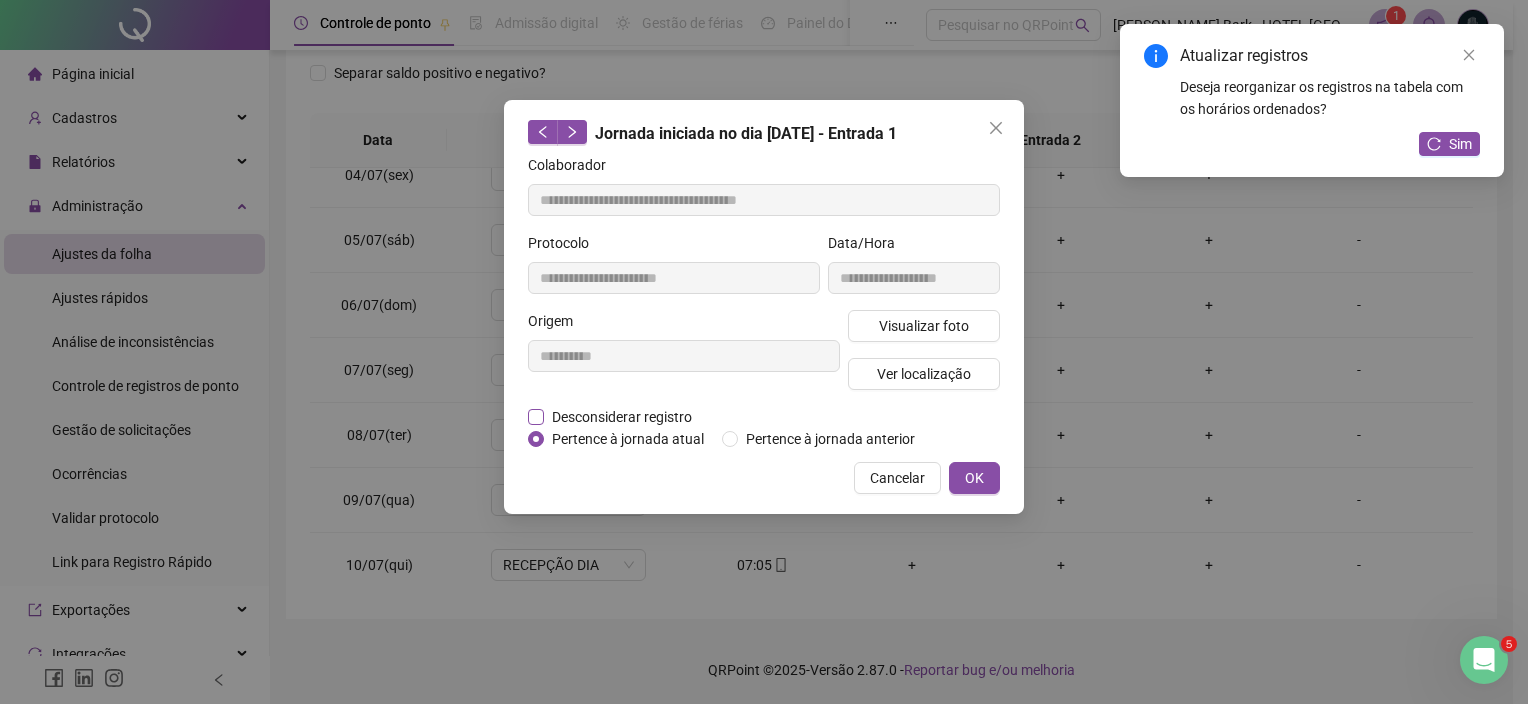 click on "Desconsiderar registro" at bounding box center [622, 417] 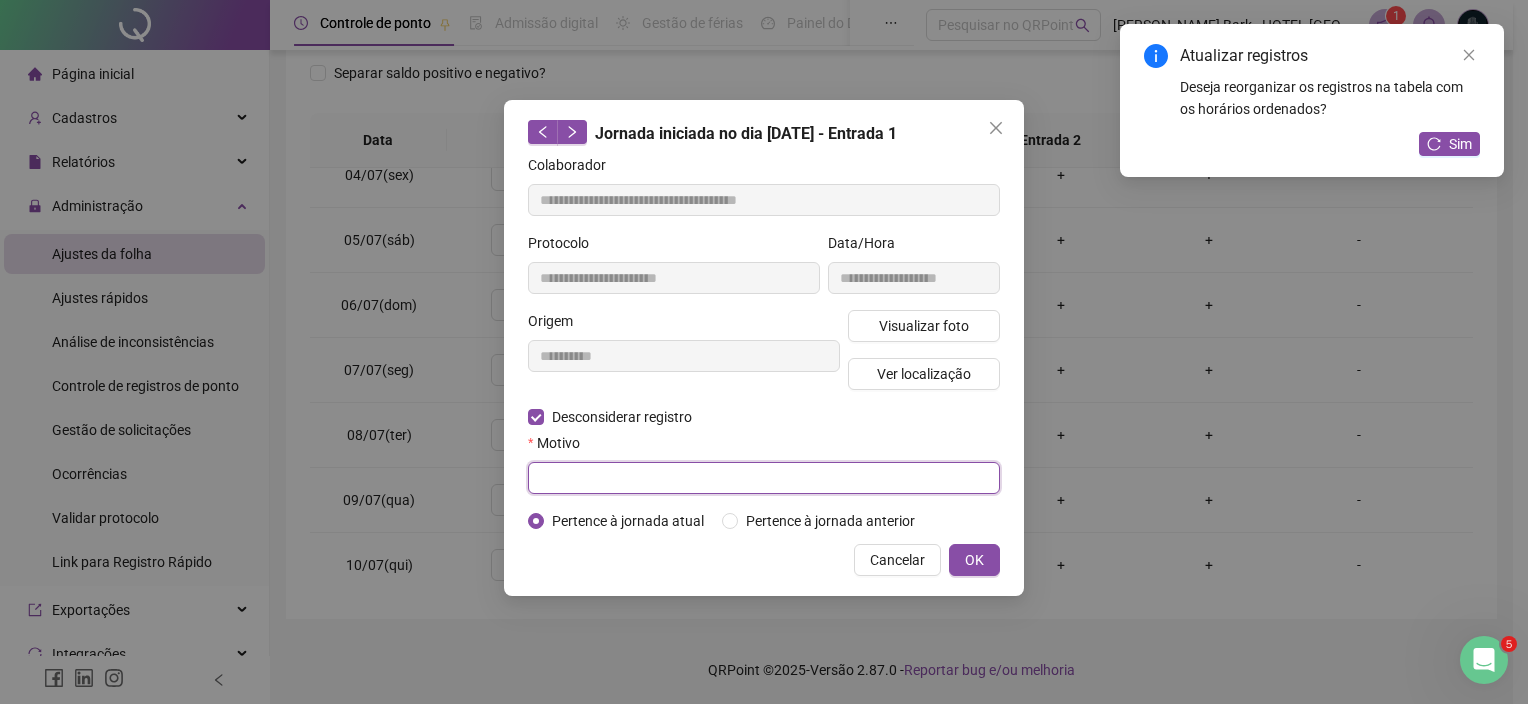 click at bounding box center [764, 478] 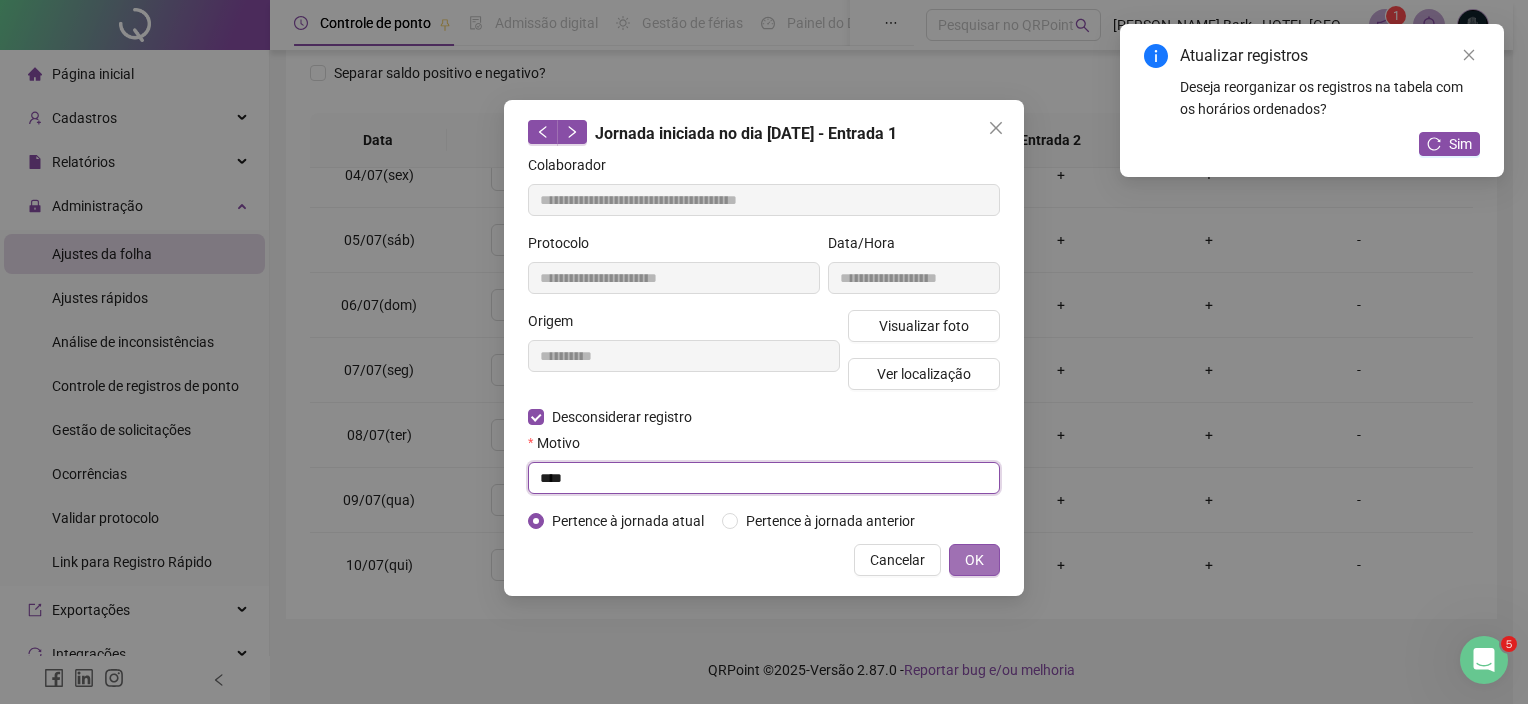 type on "****" 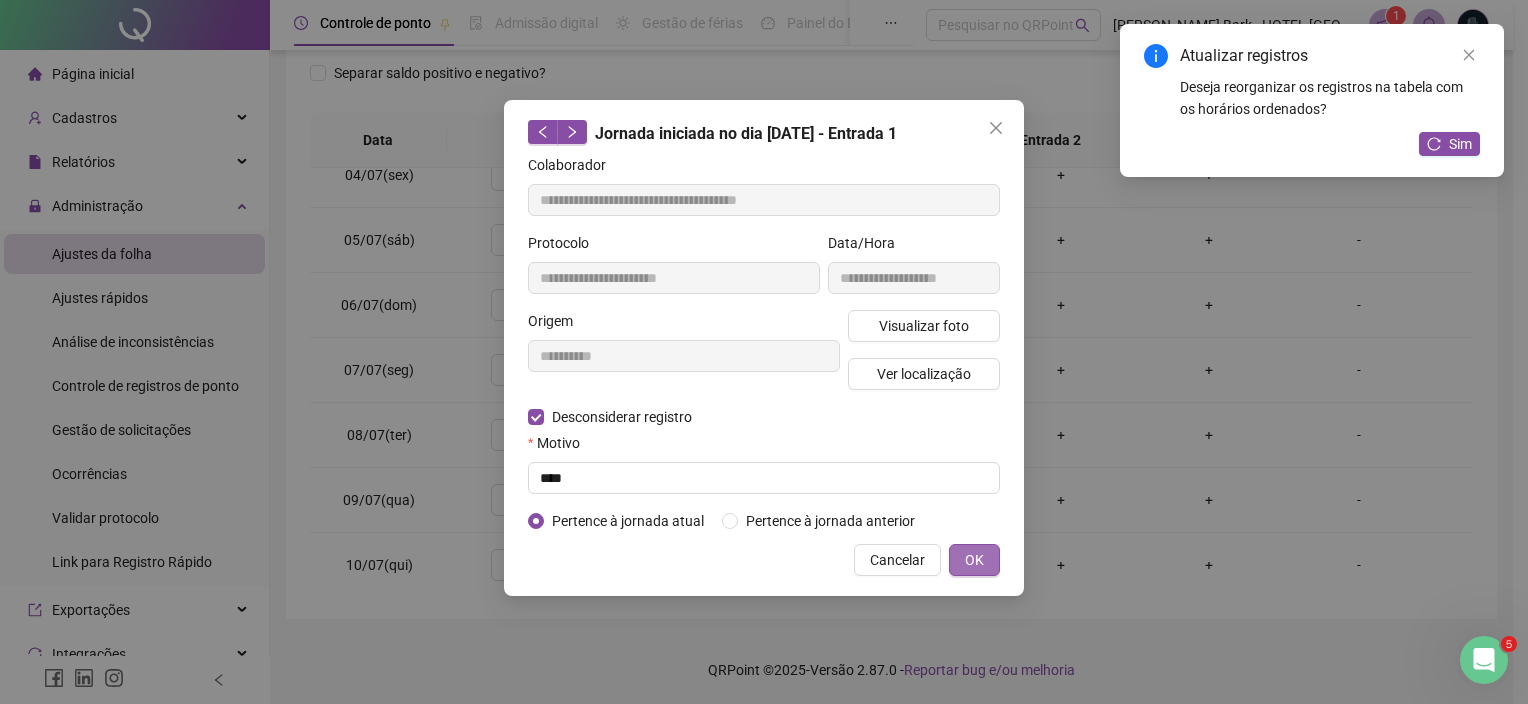 click on "OK" at bounding box center [974, 560] 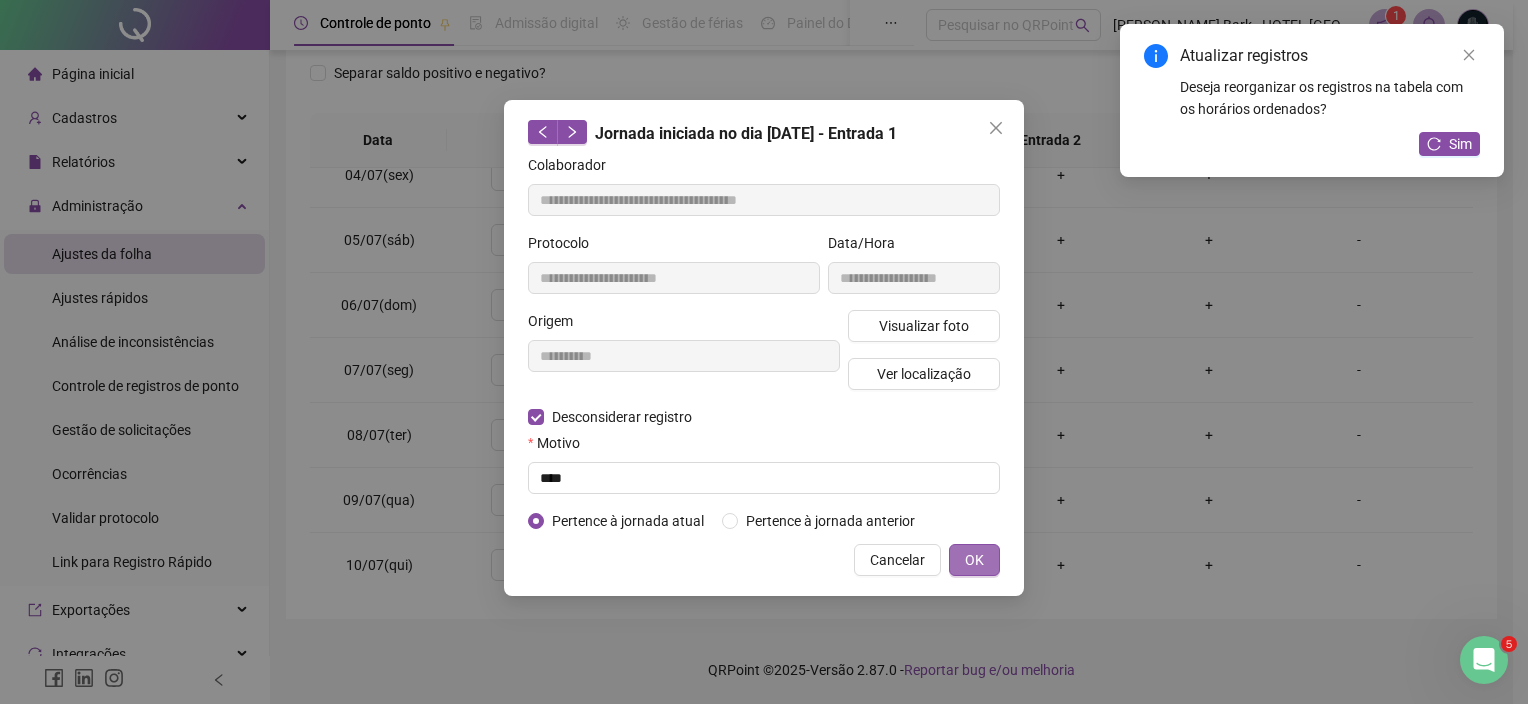 type 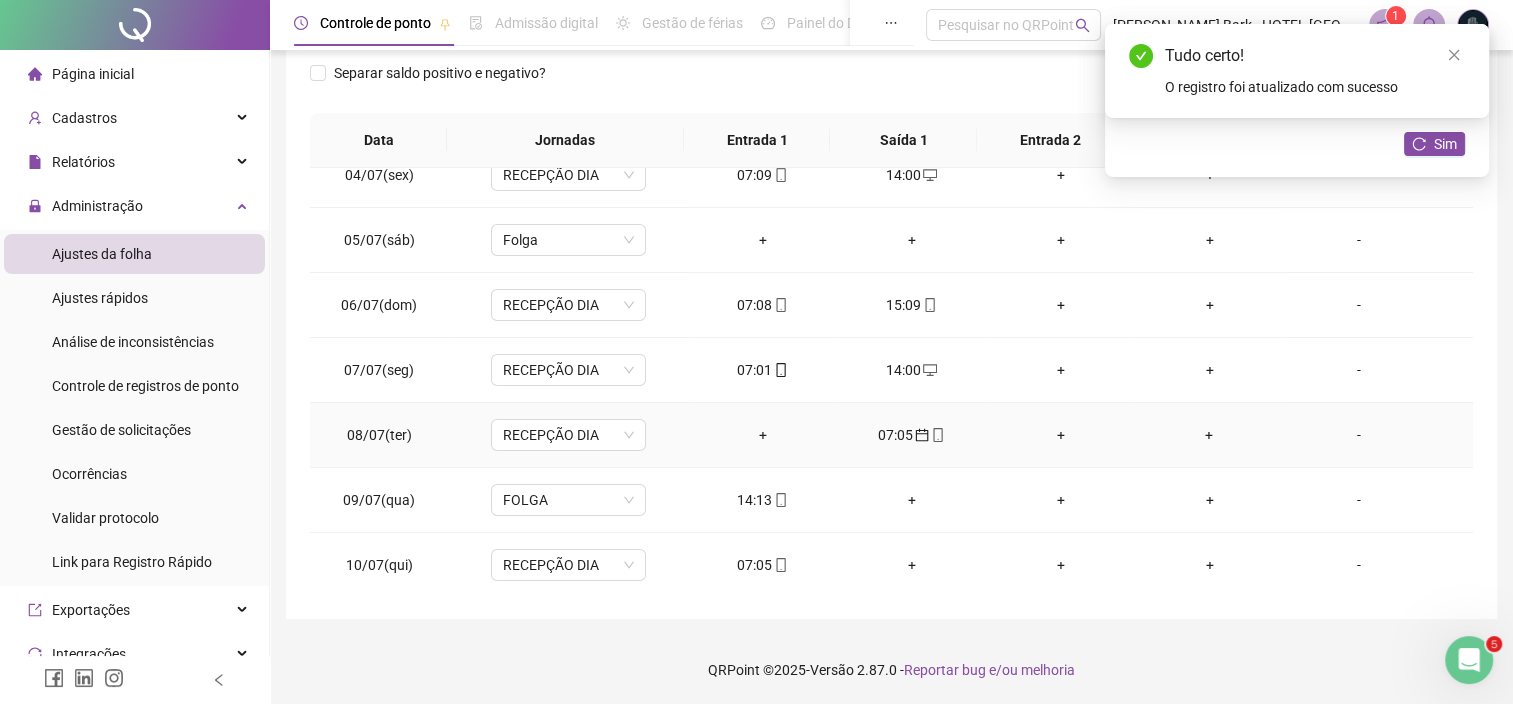 click on "07:05" at bounding box center [911, 435] 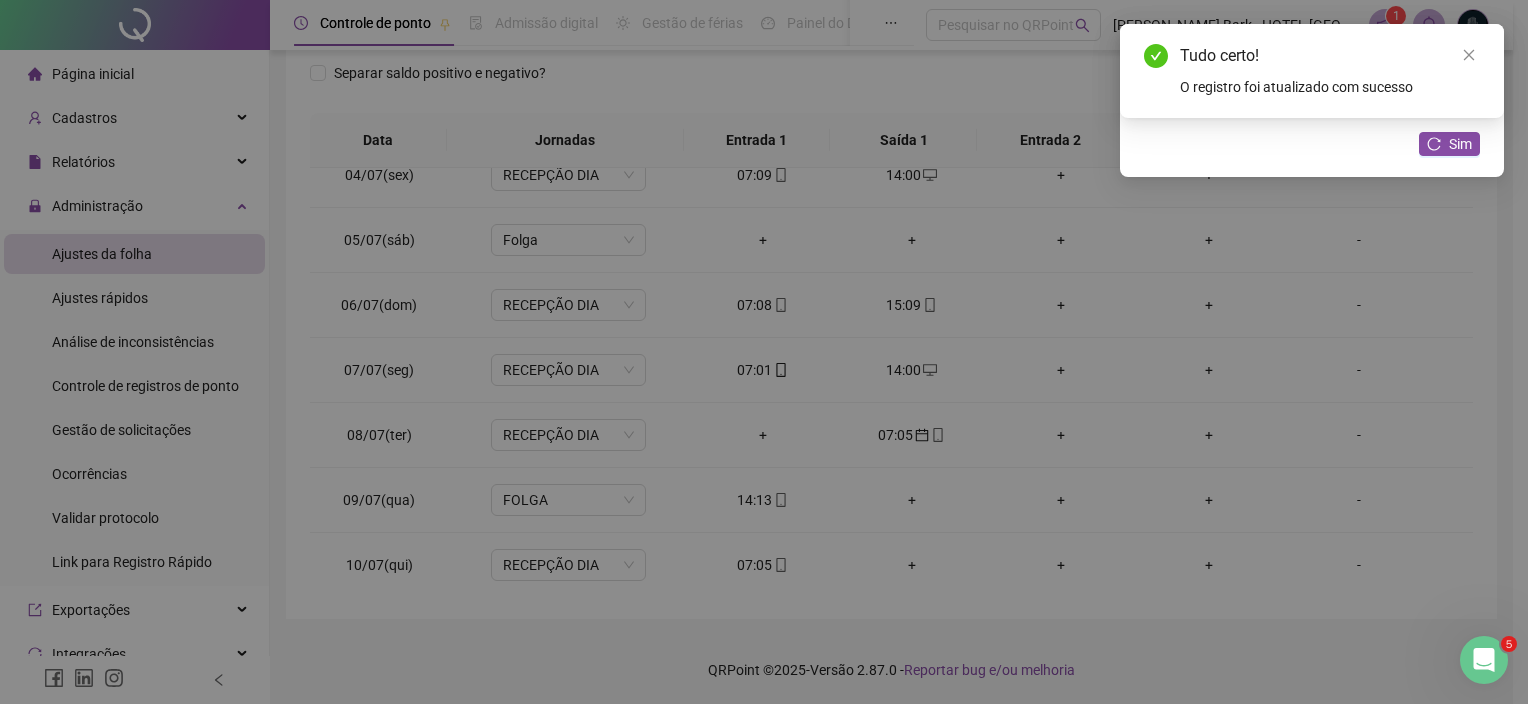 type on "**********" 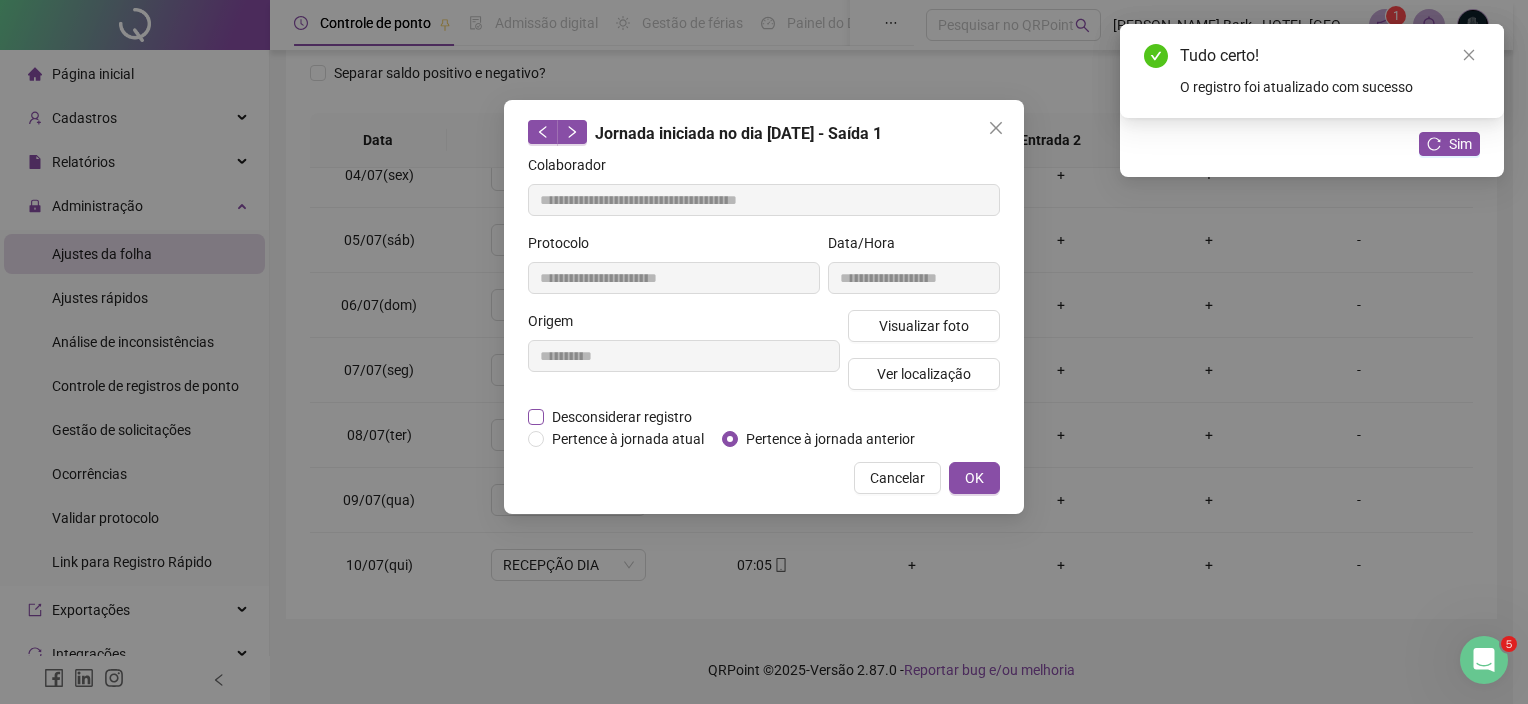 click on "Desconsiderar registro" at bounding box center [622, 417] 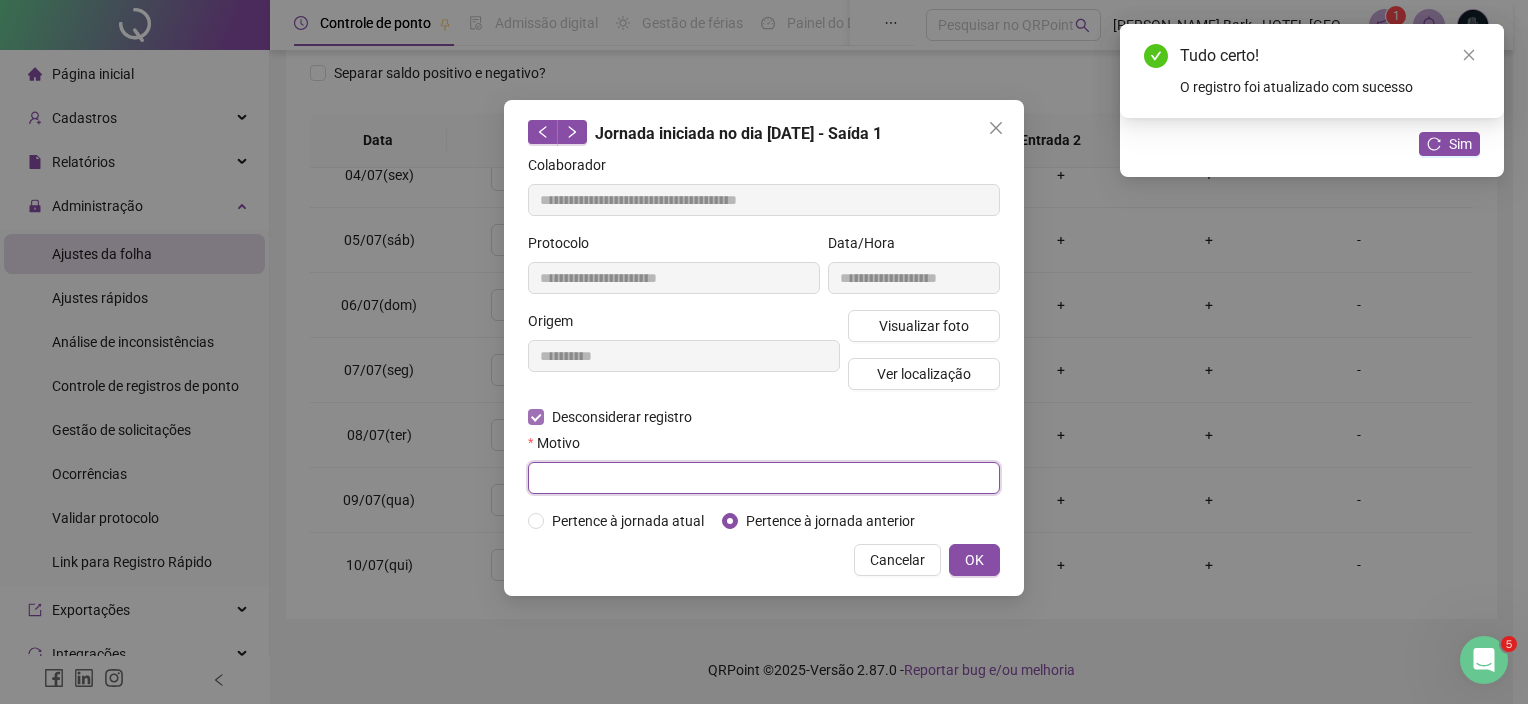 click at bounding box center (764, 478) 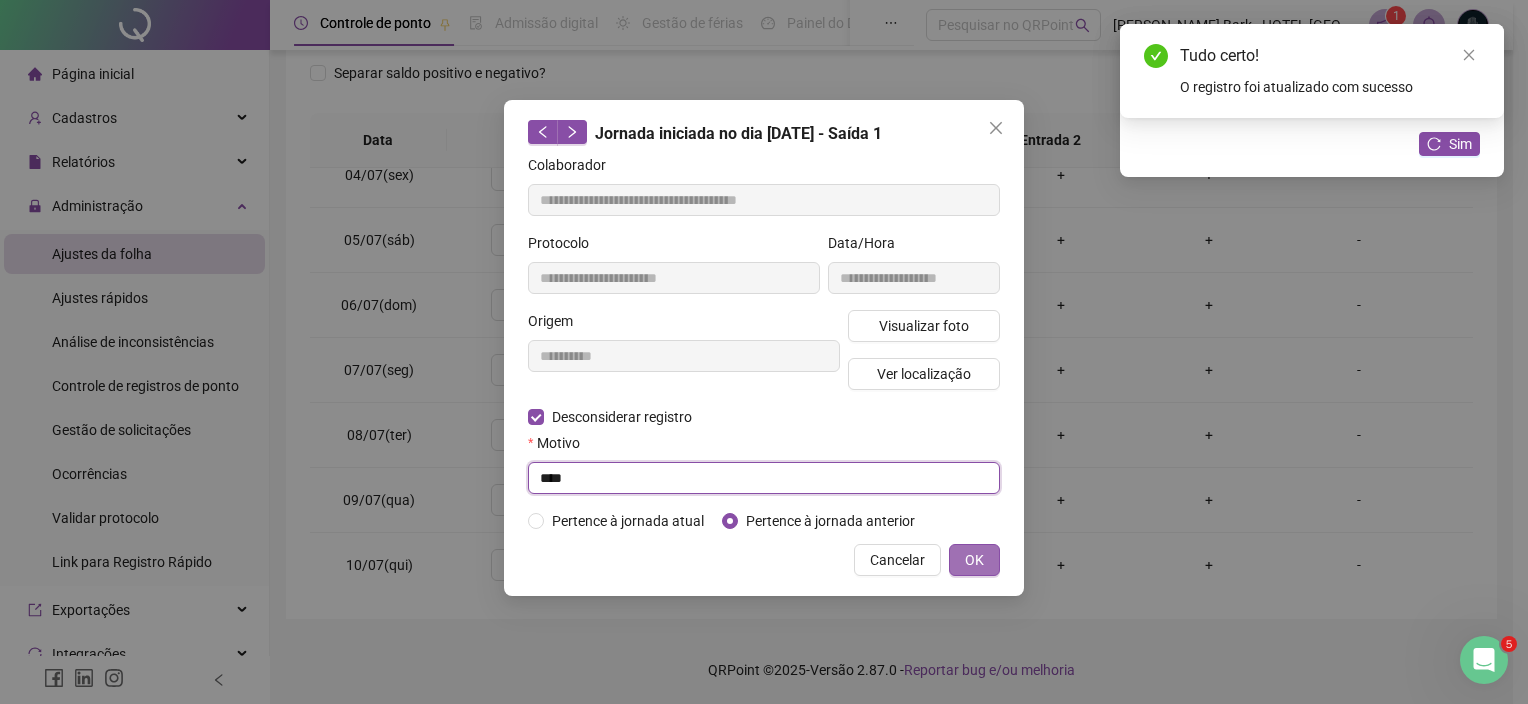 type on "****" 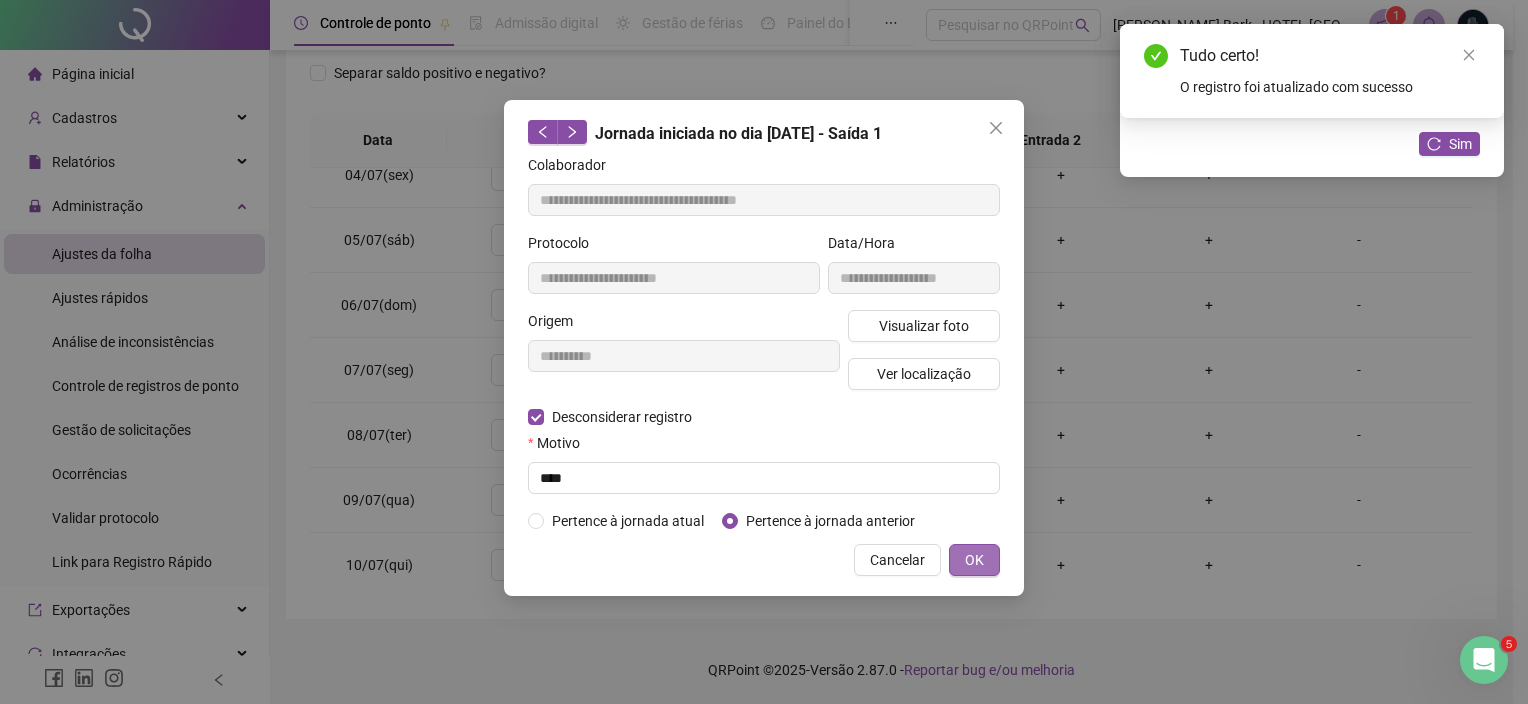 click on "OK" at bounding box center (974, 560) 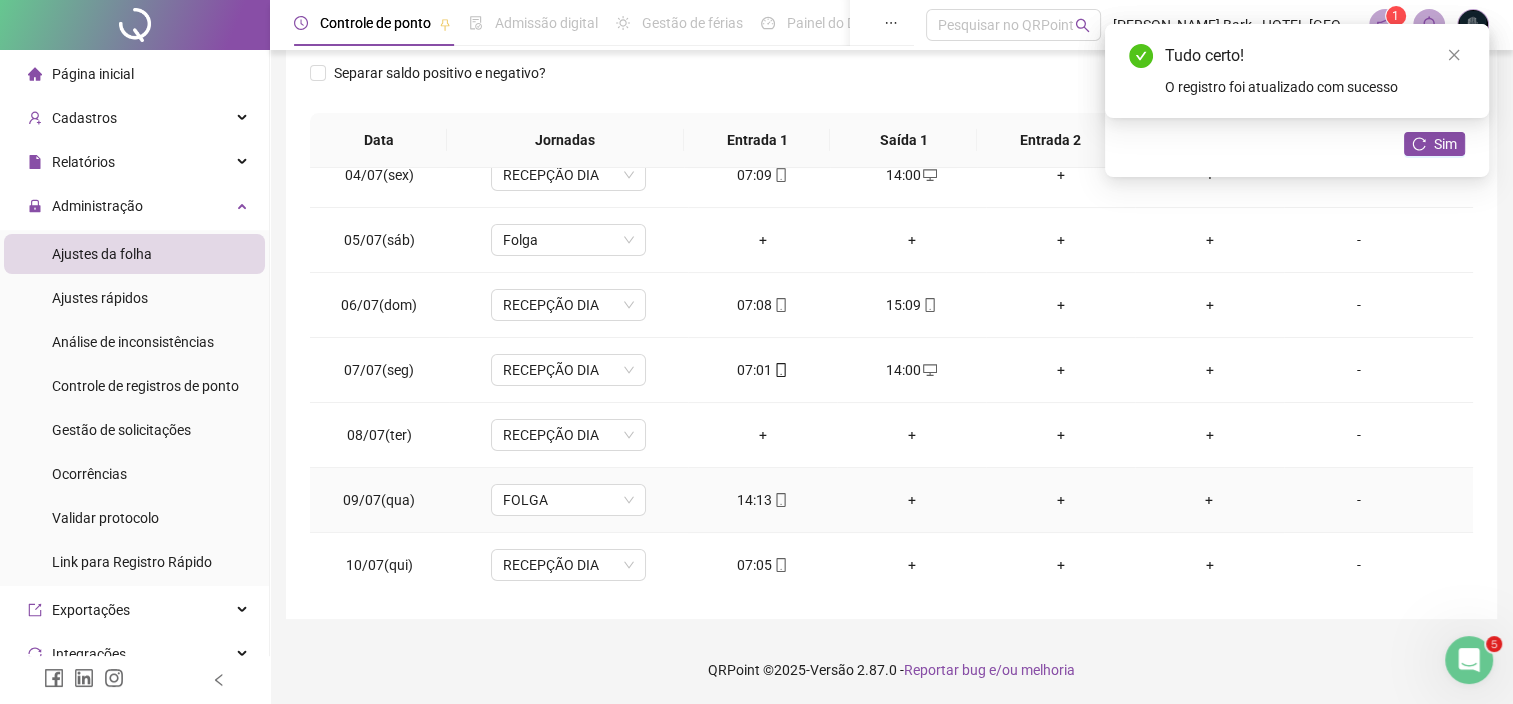 click on "14:13" at bounding box center [762, 500] 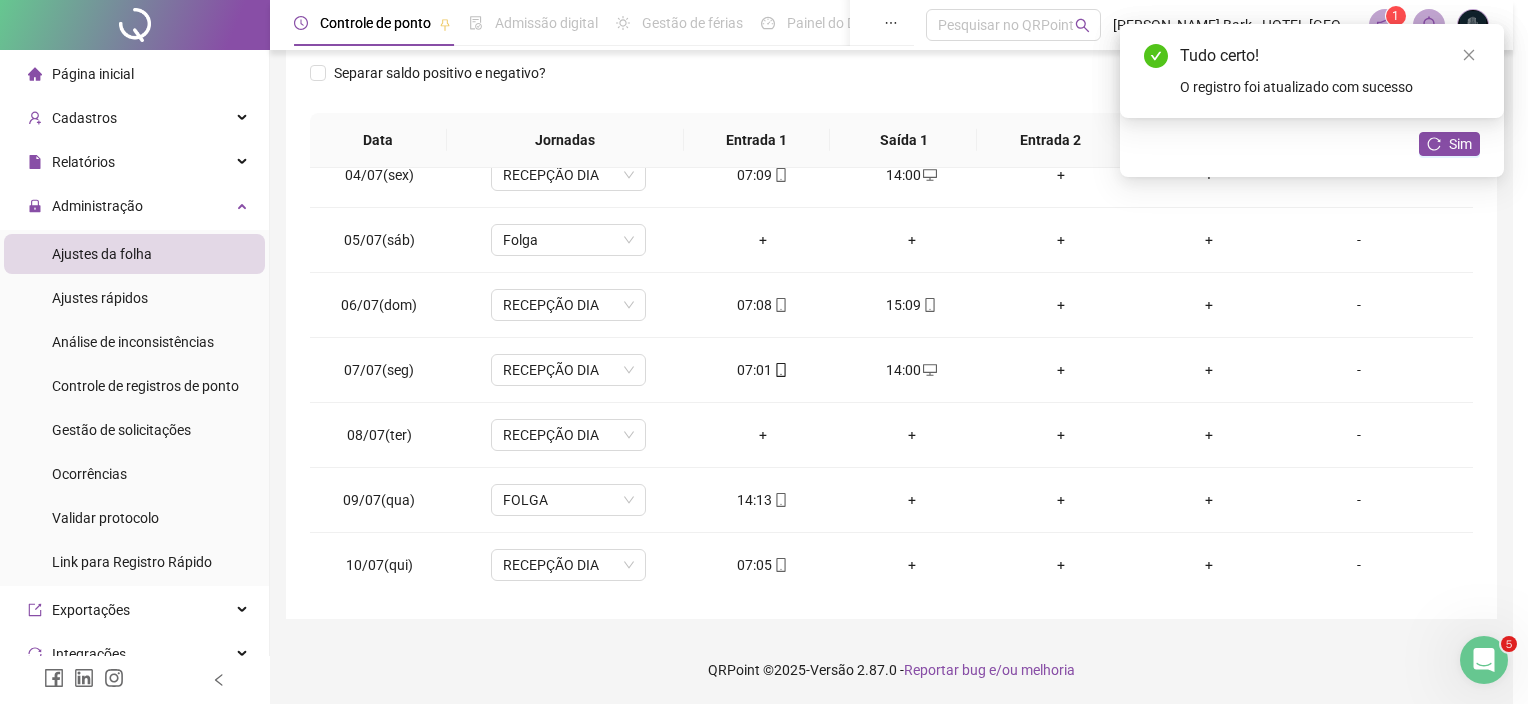 type on "**********" 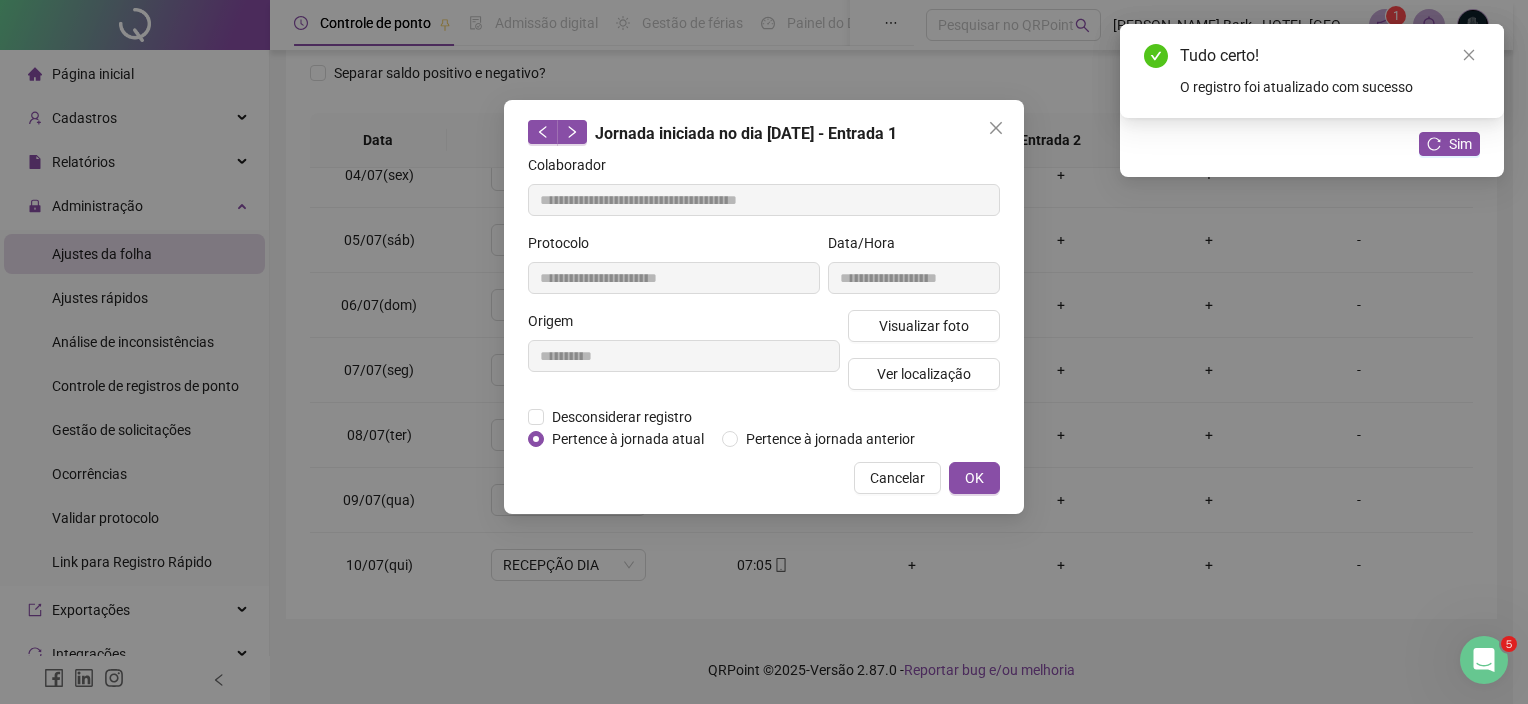click on "Pertence à jornada atual" at bounding box center (628, 439) 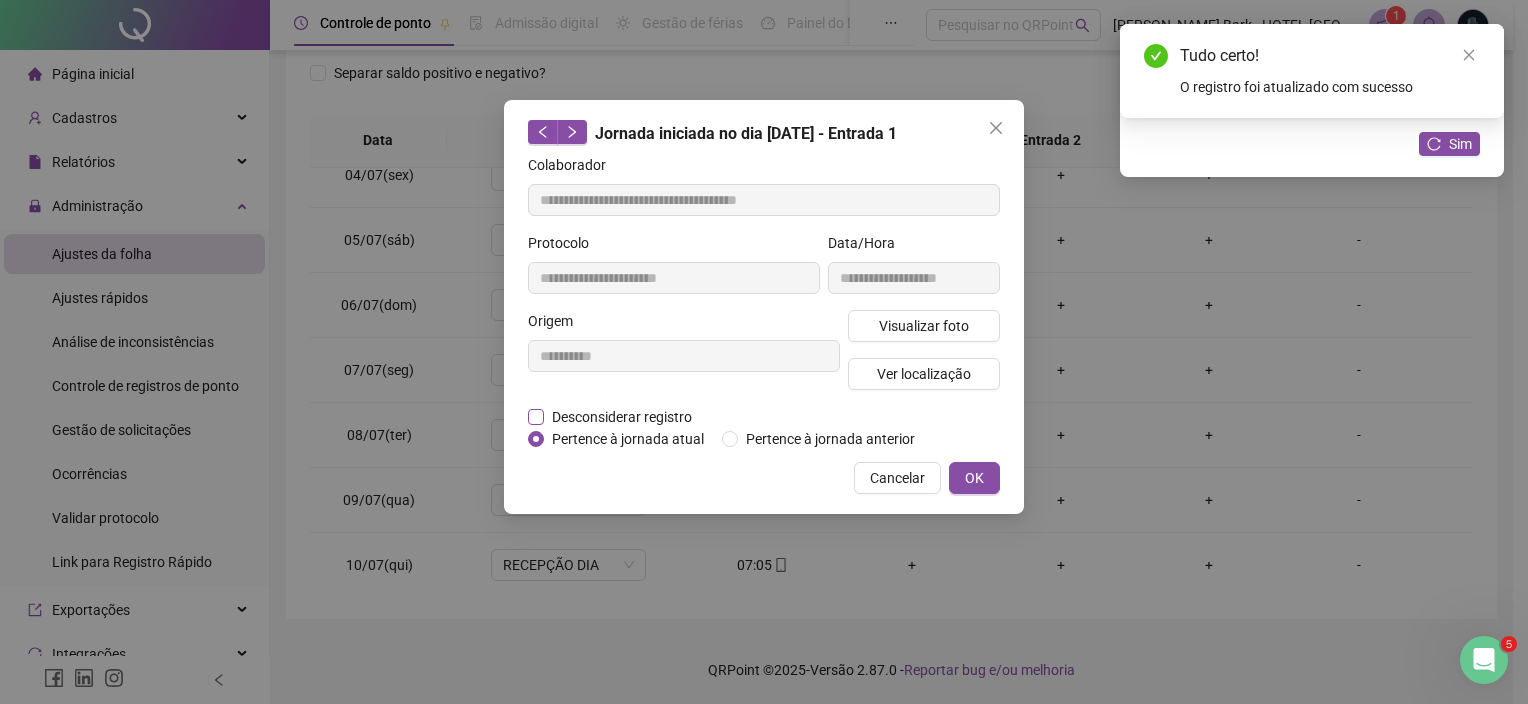 click on "Desconsiderar registro" at bounding box center (622, 417) 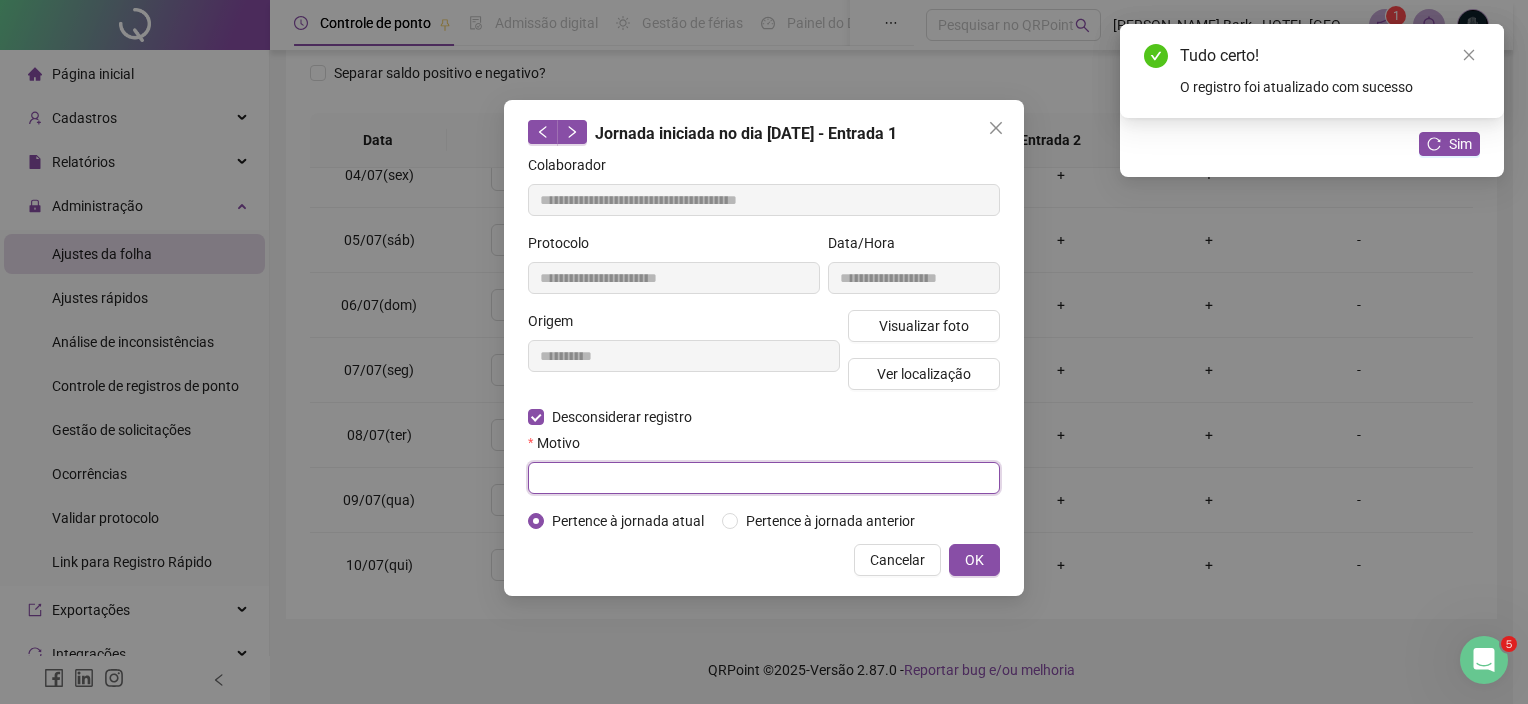 click at bounding box center (764, 478) 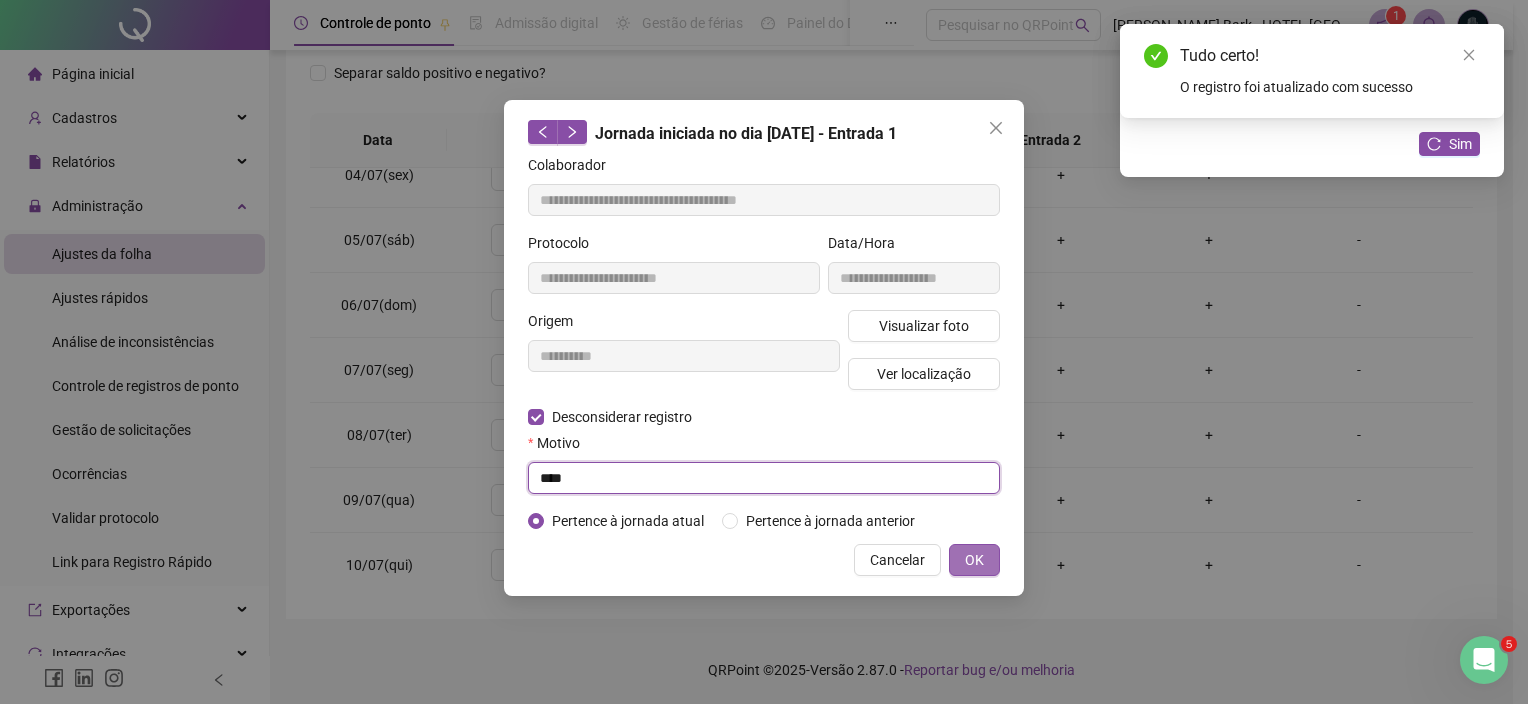 type on "****" 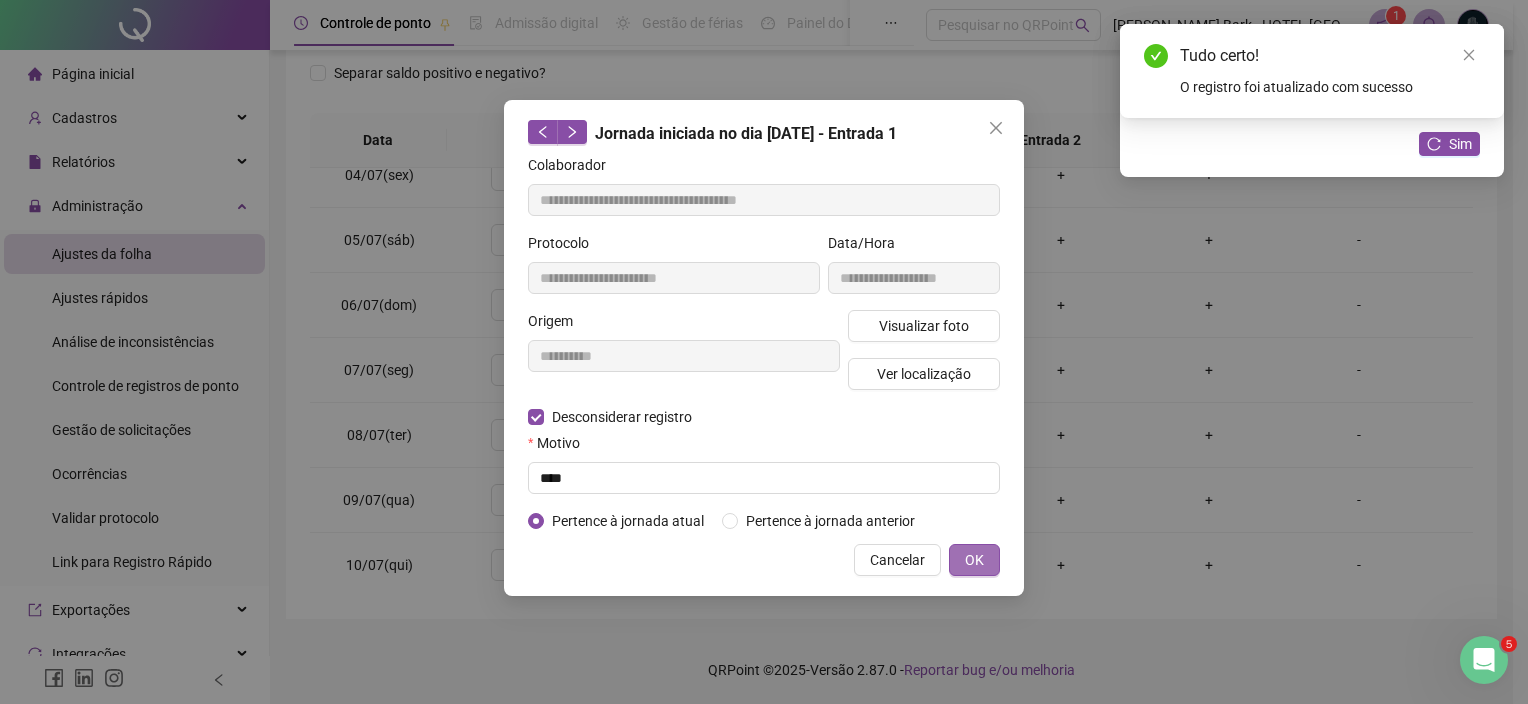 click on "OK" at bounding box center [974, 560] 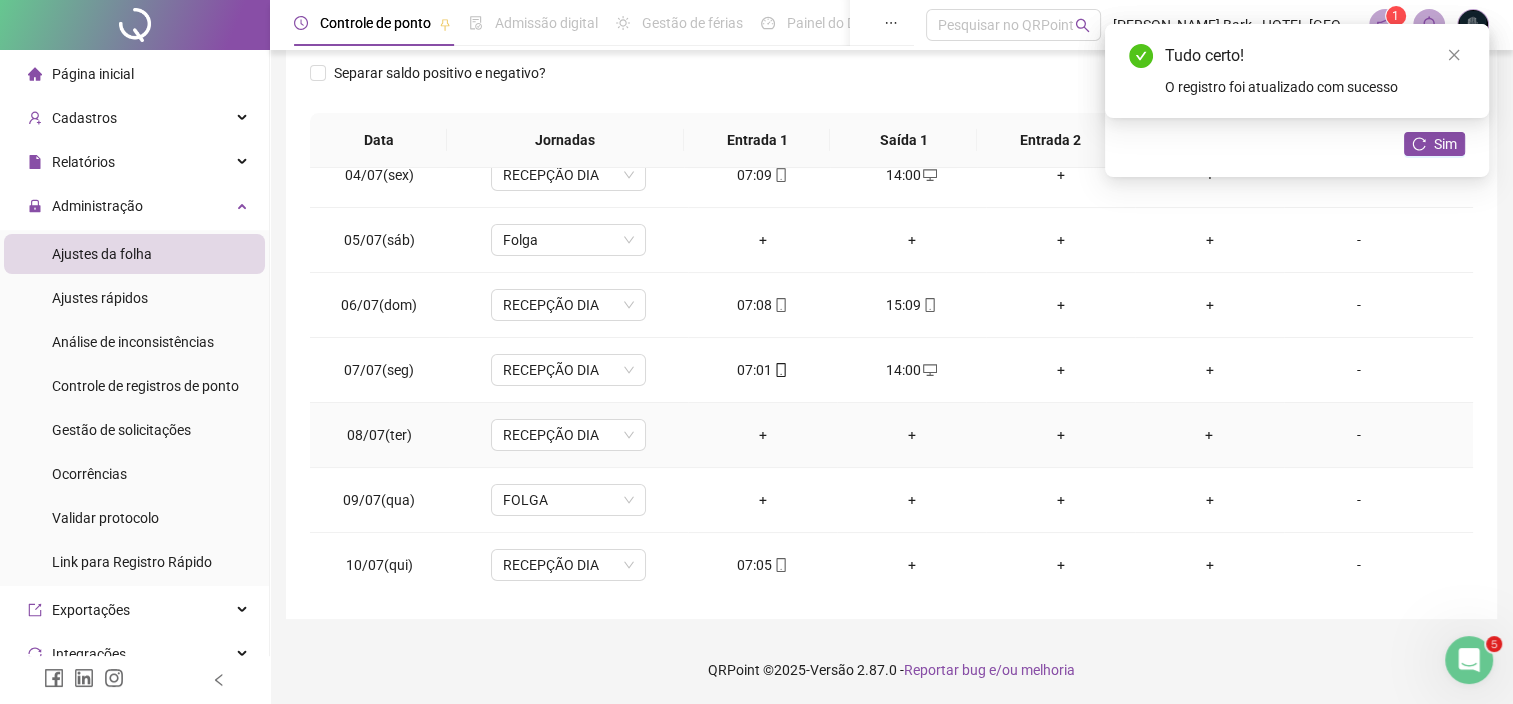 click on "+" at bounding box center [762, 435] 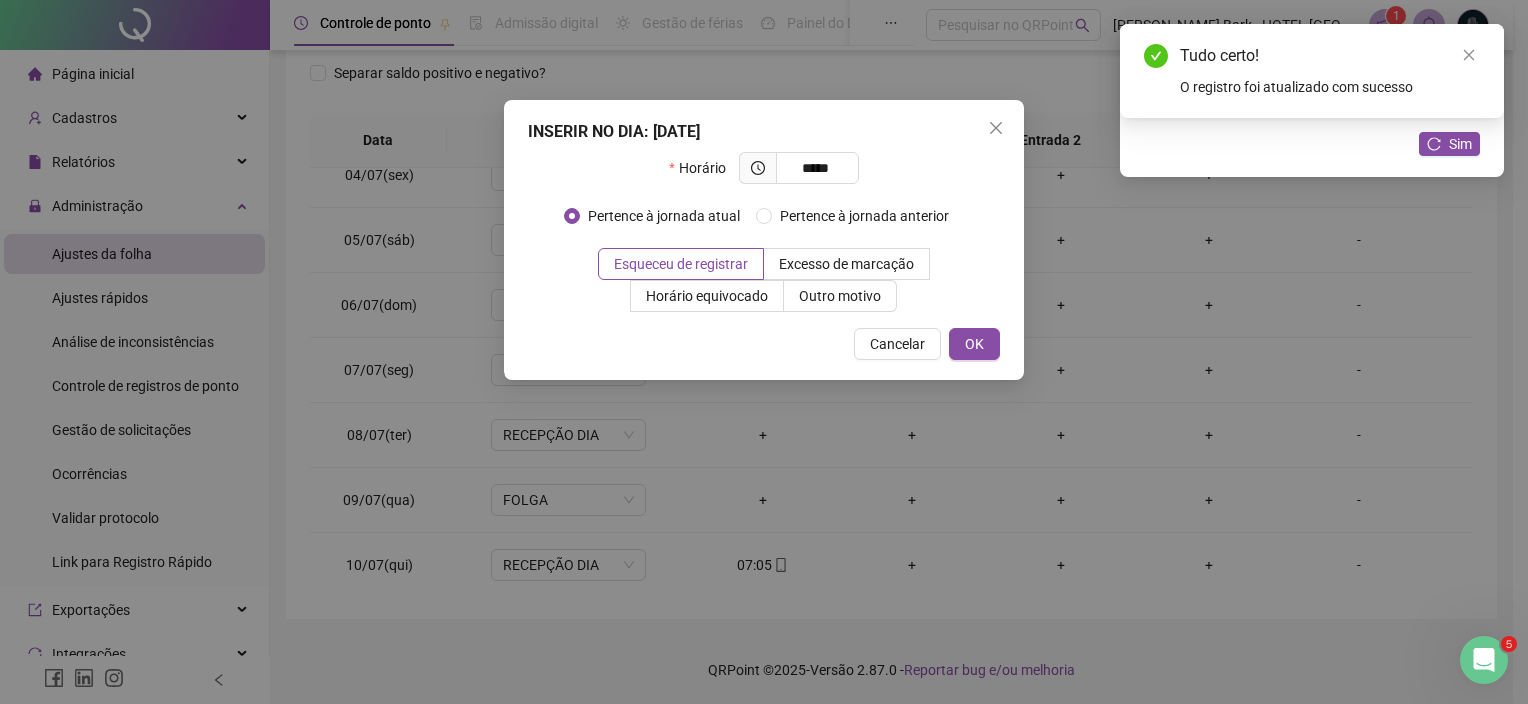 type on "*****" 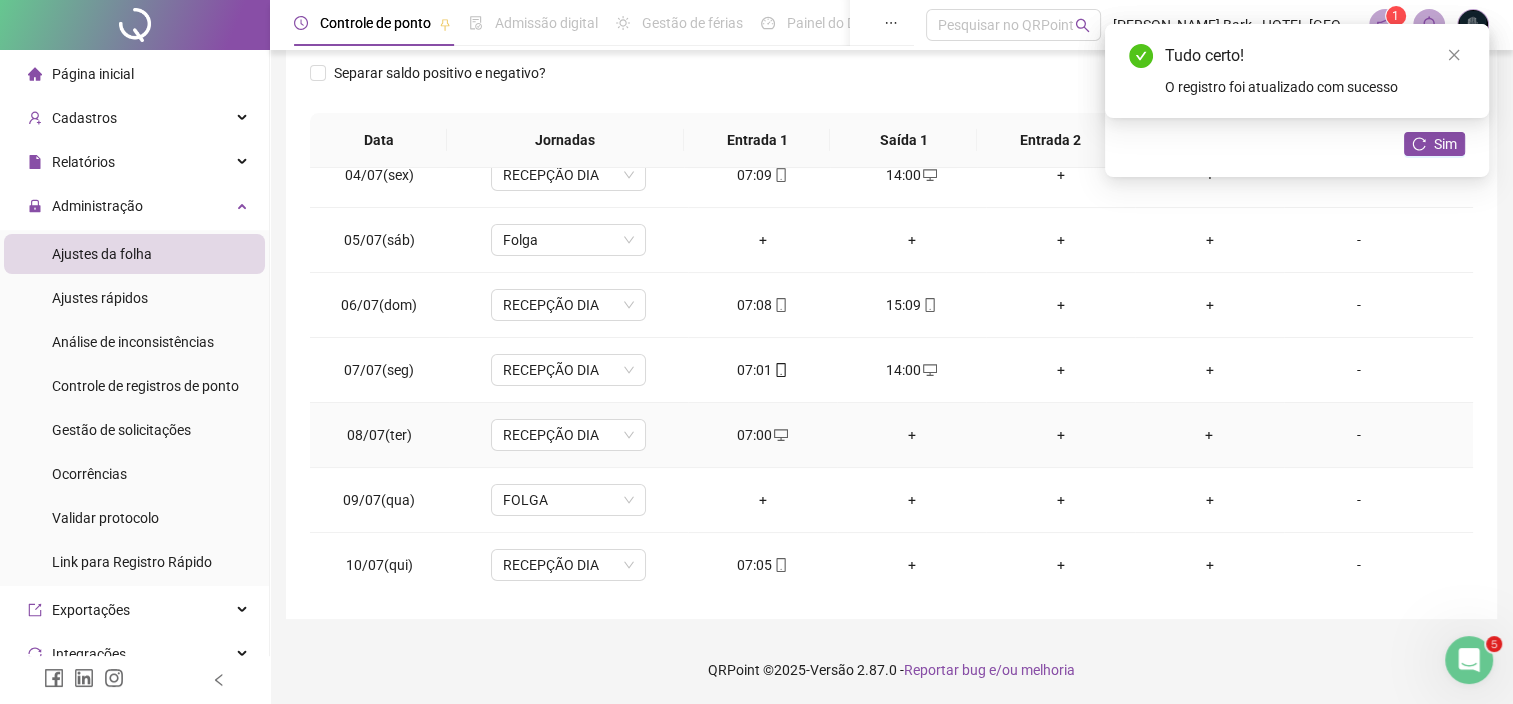 click on "+" at bounding box center [911, 435] 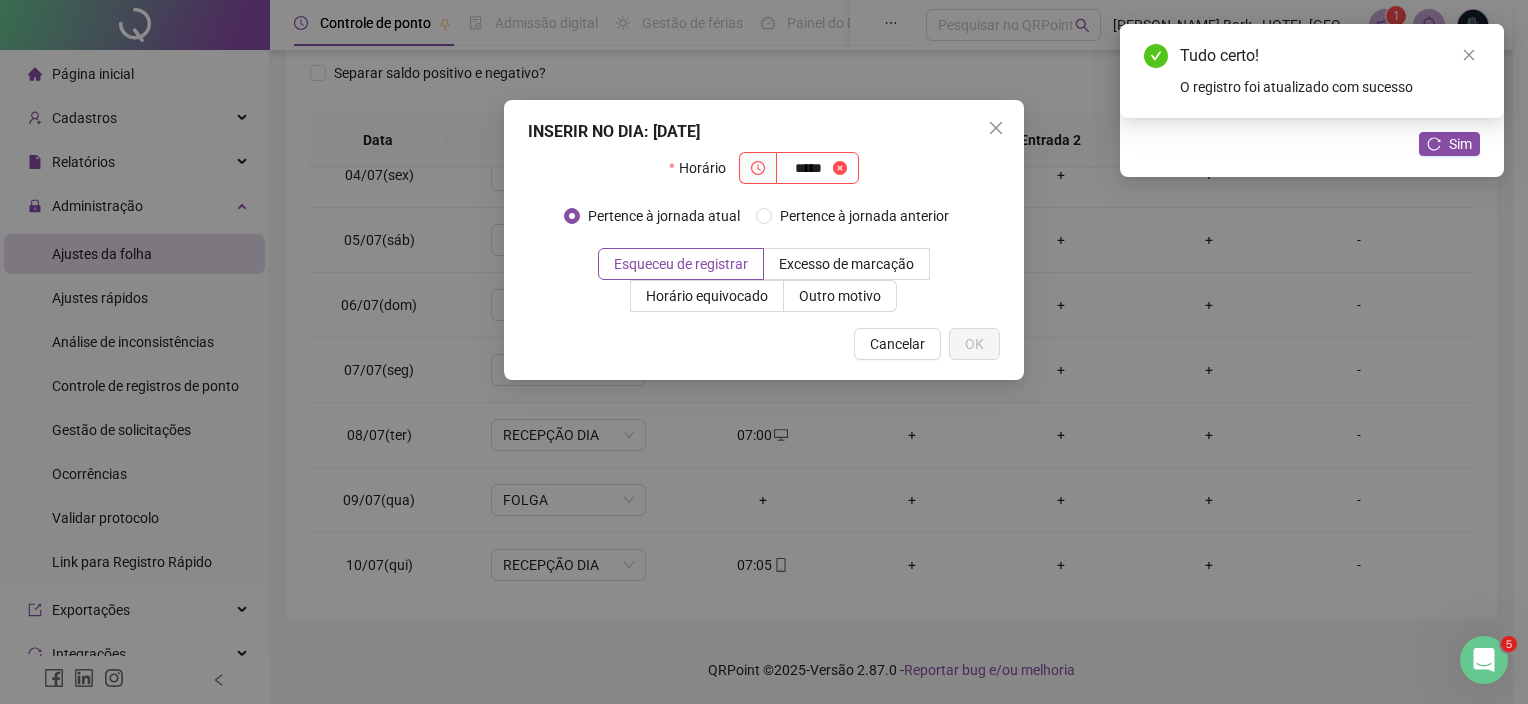 type on "*****" 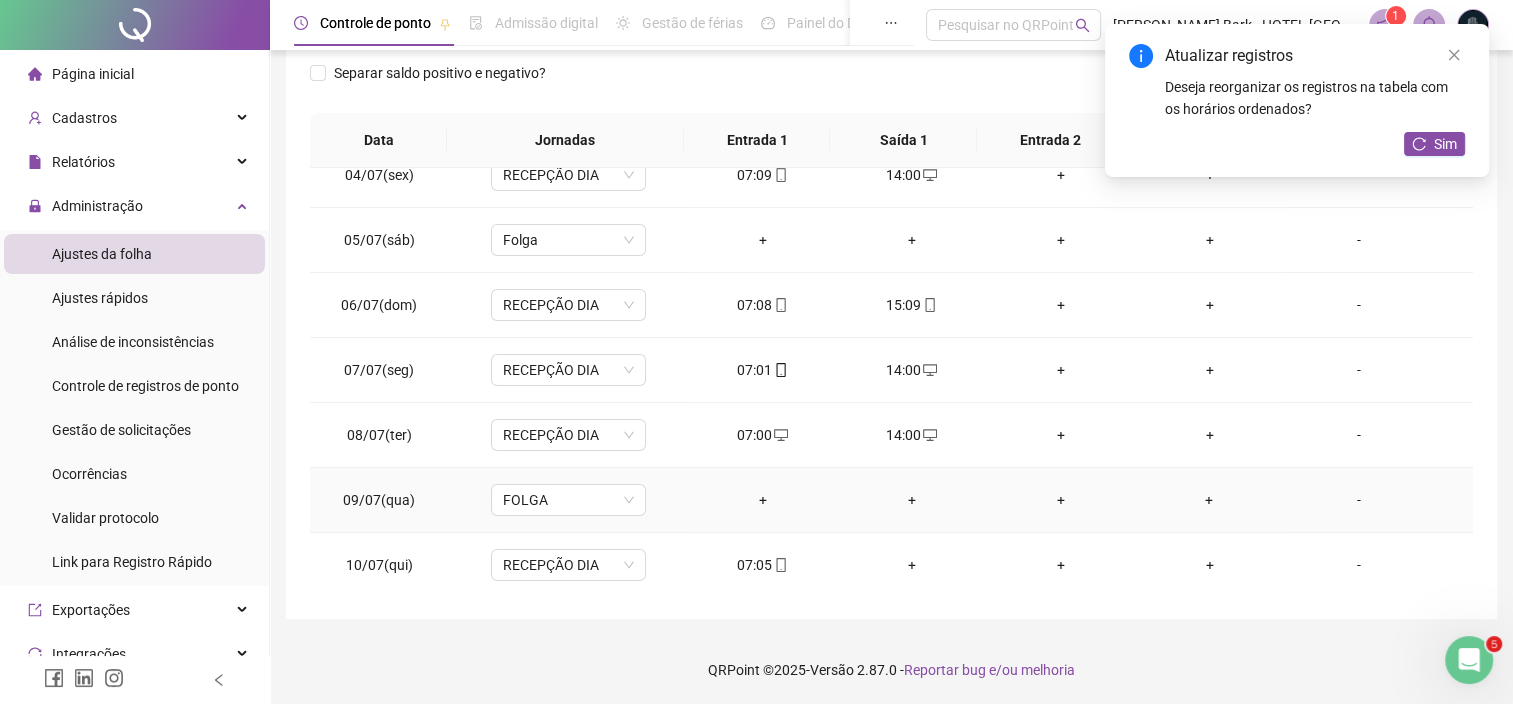 click on "+" at bounding box center [762, 500] 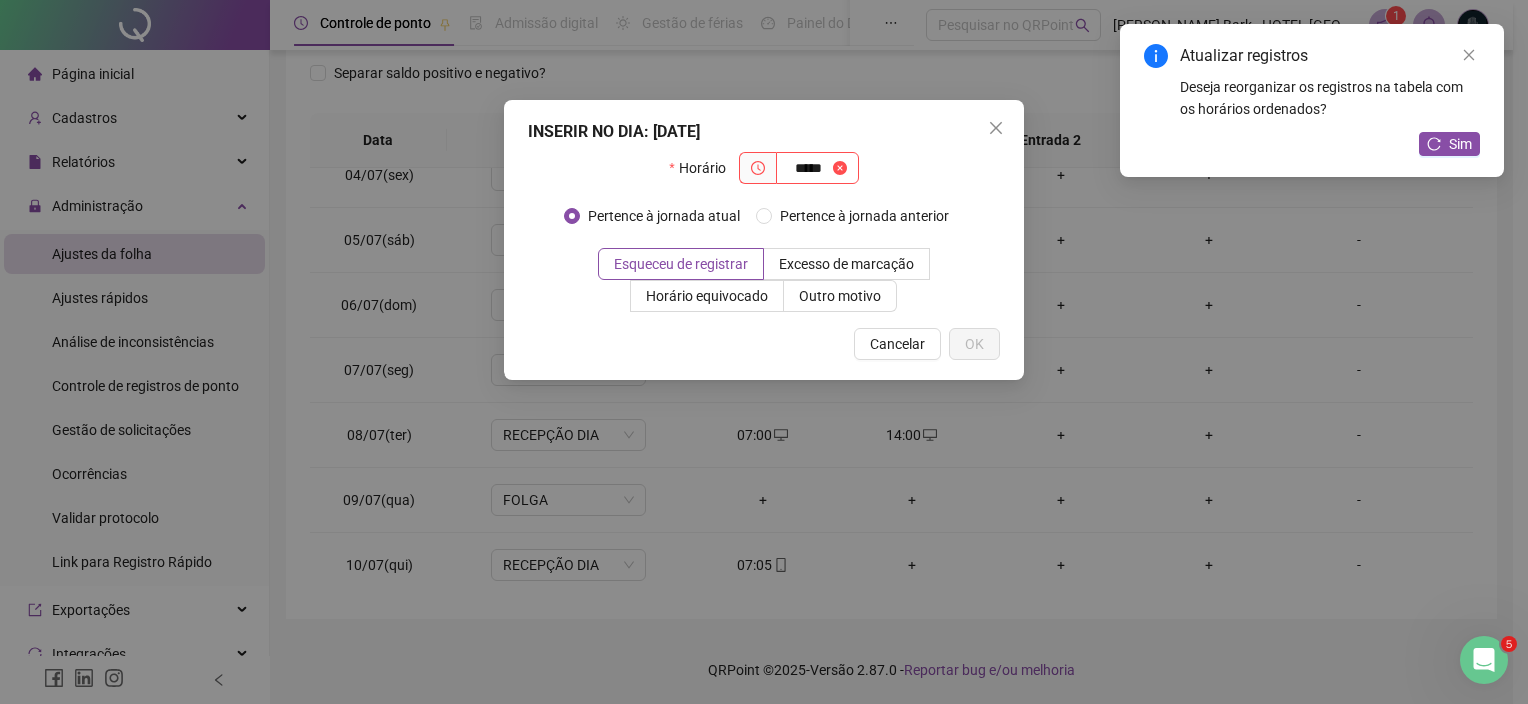 type on "*****" 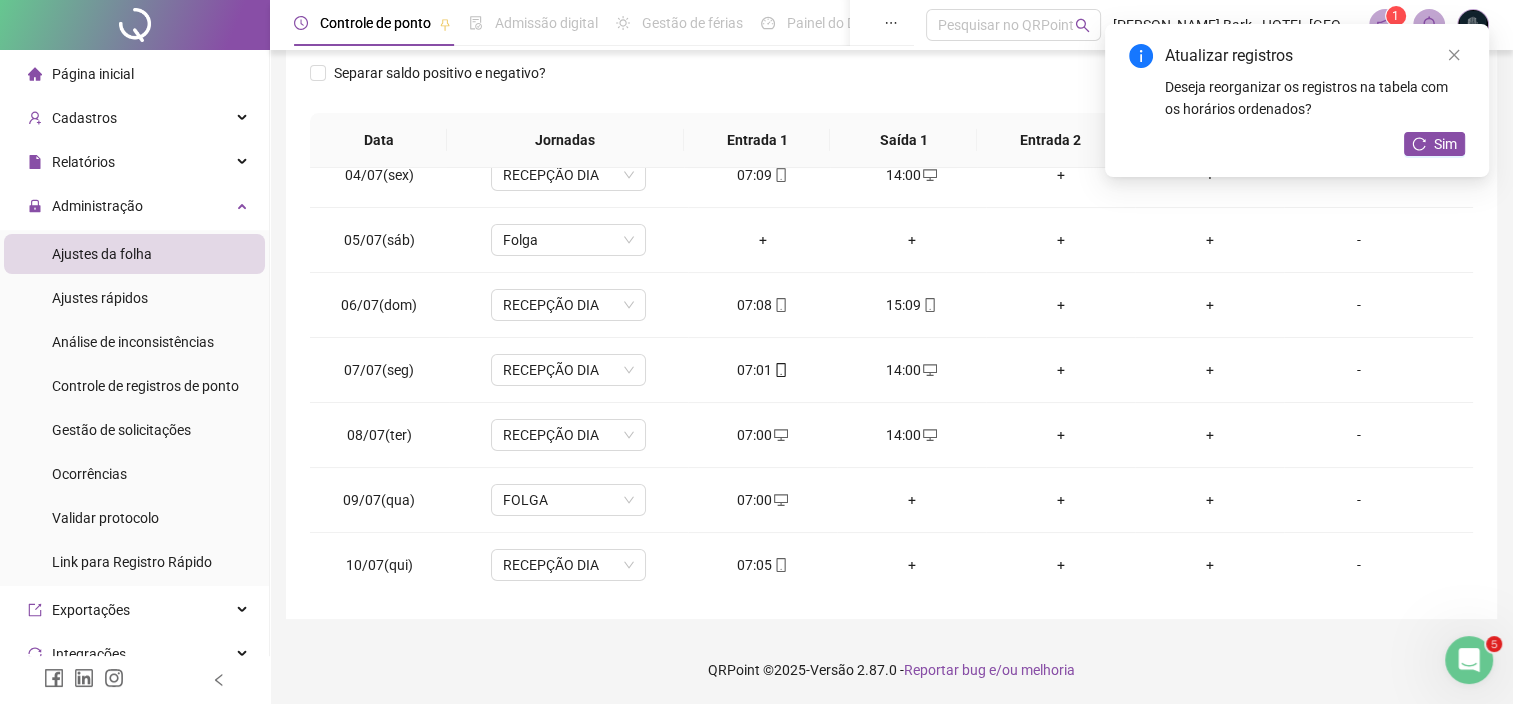 click on "+" at bounding box center (911, 500) 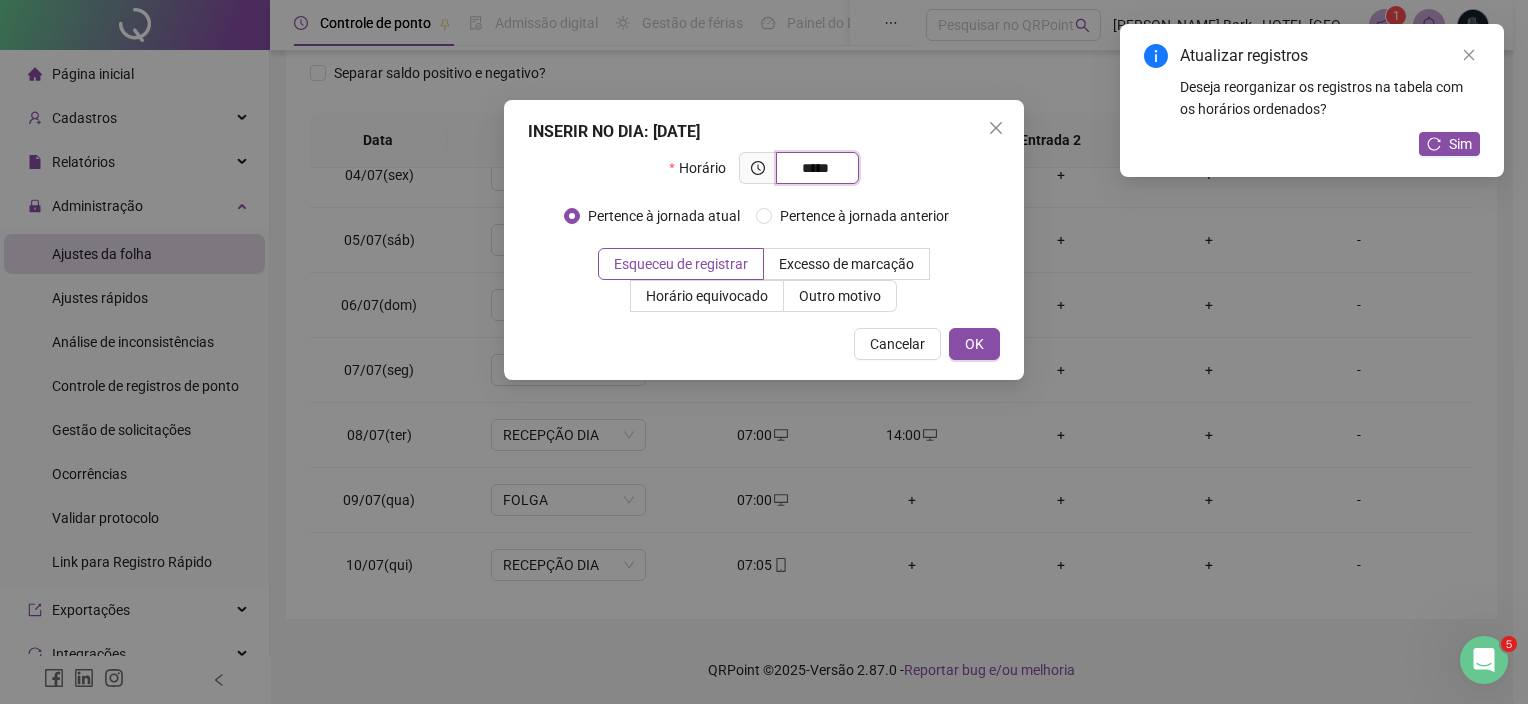 type on "*****" 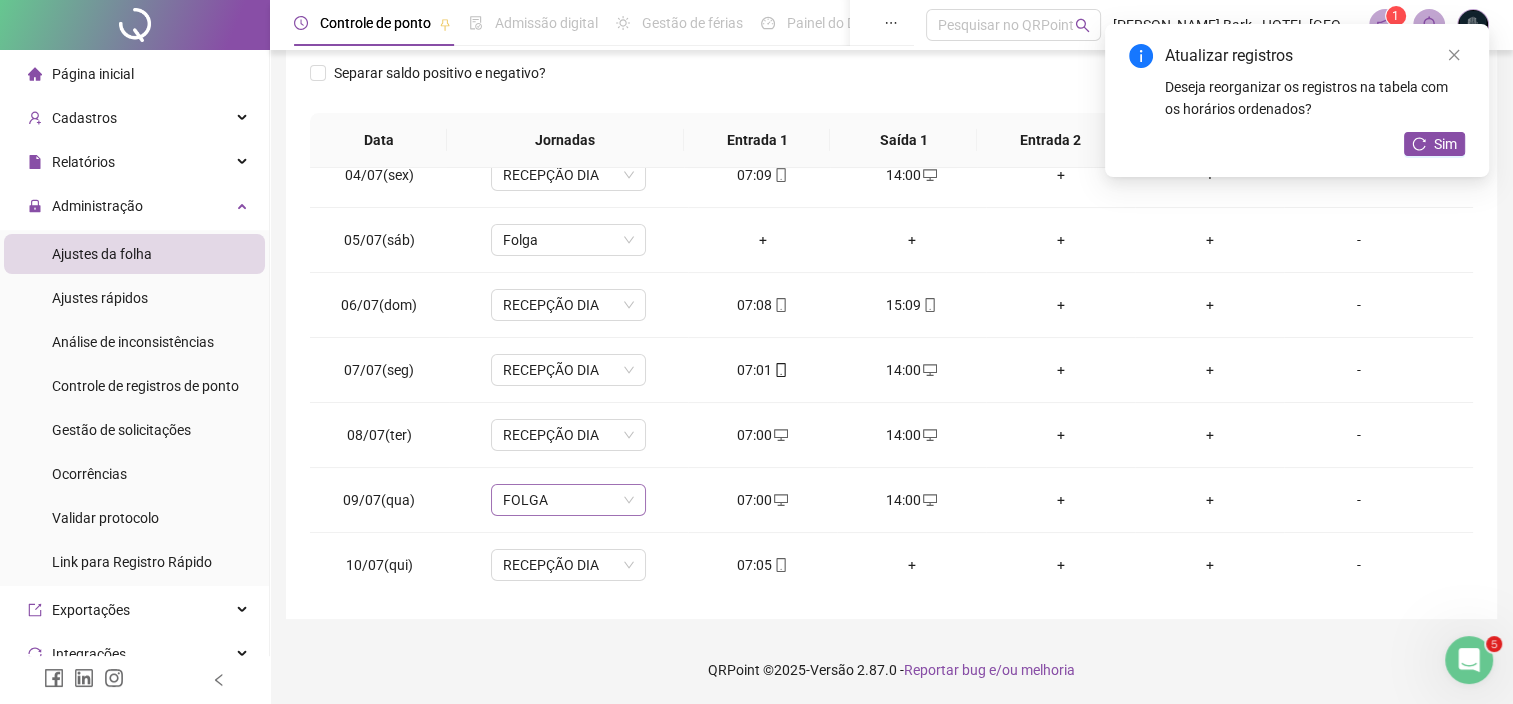 click on "FOLGA" at bounding box center [568, 500] 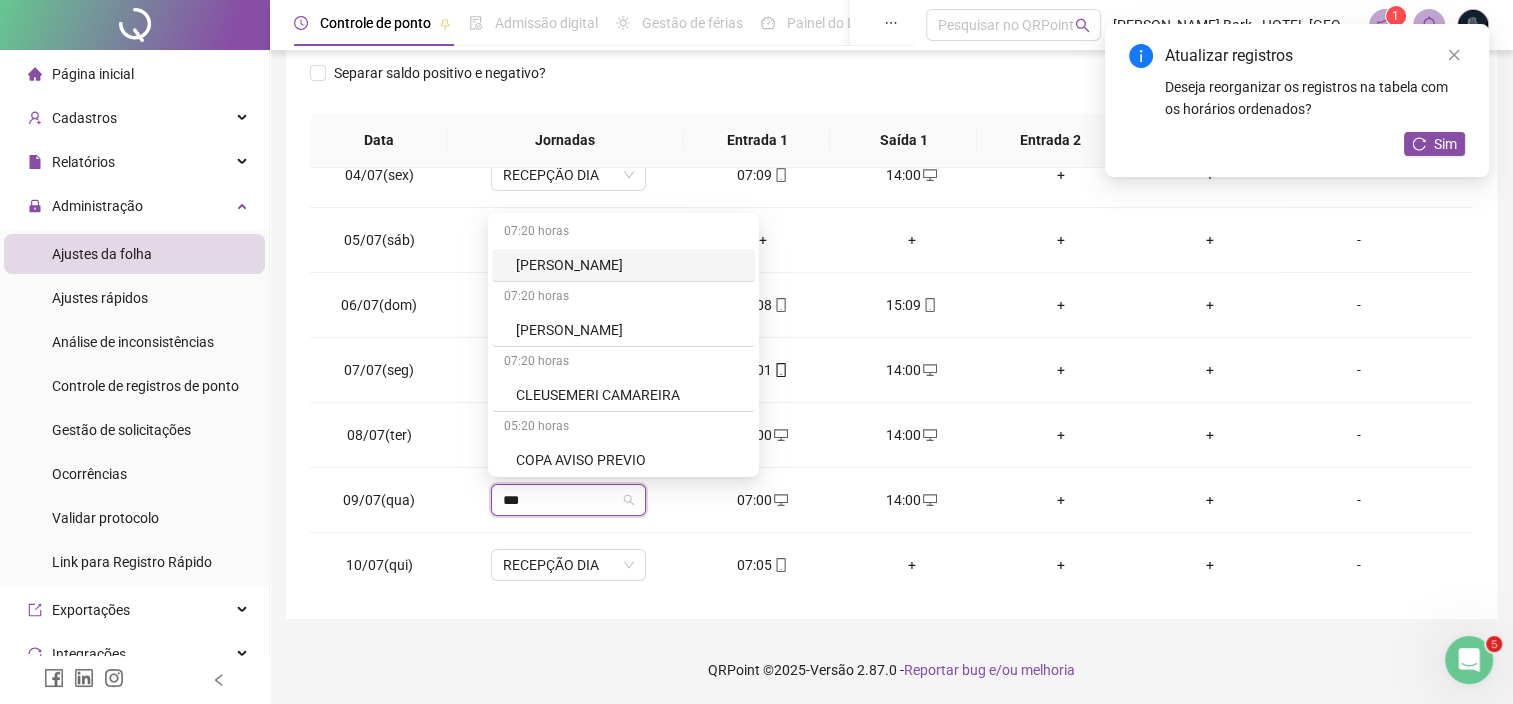 type on "****" 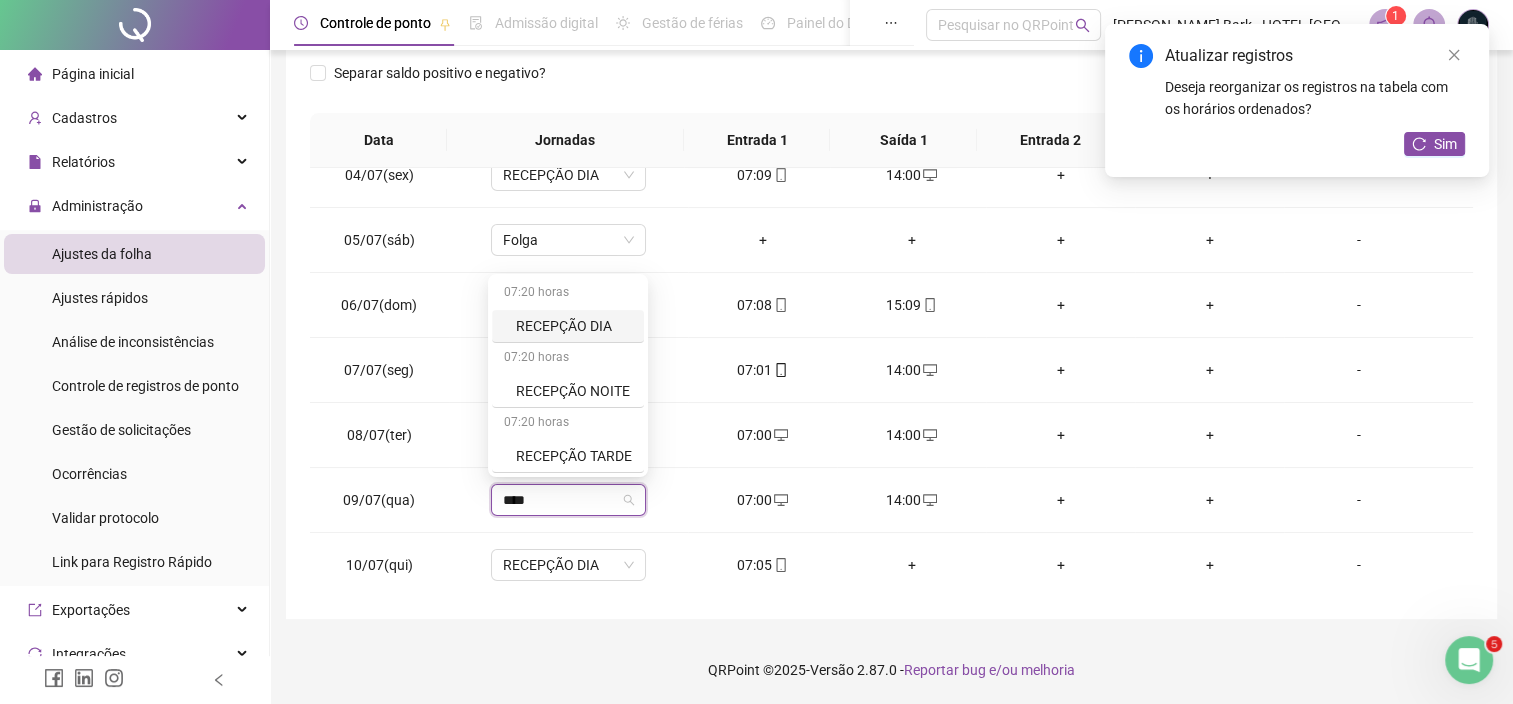 click on "RECEPÇÃO DIA" at bounding box center [574, 326] 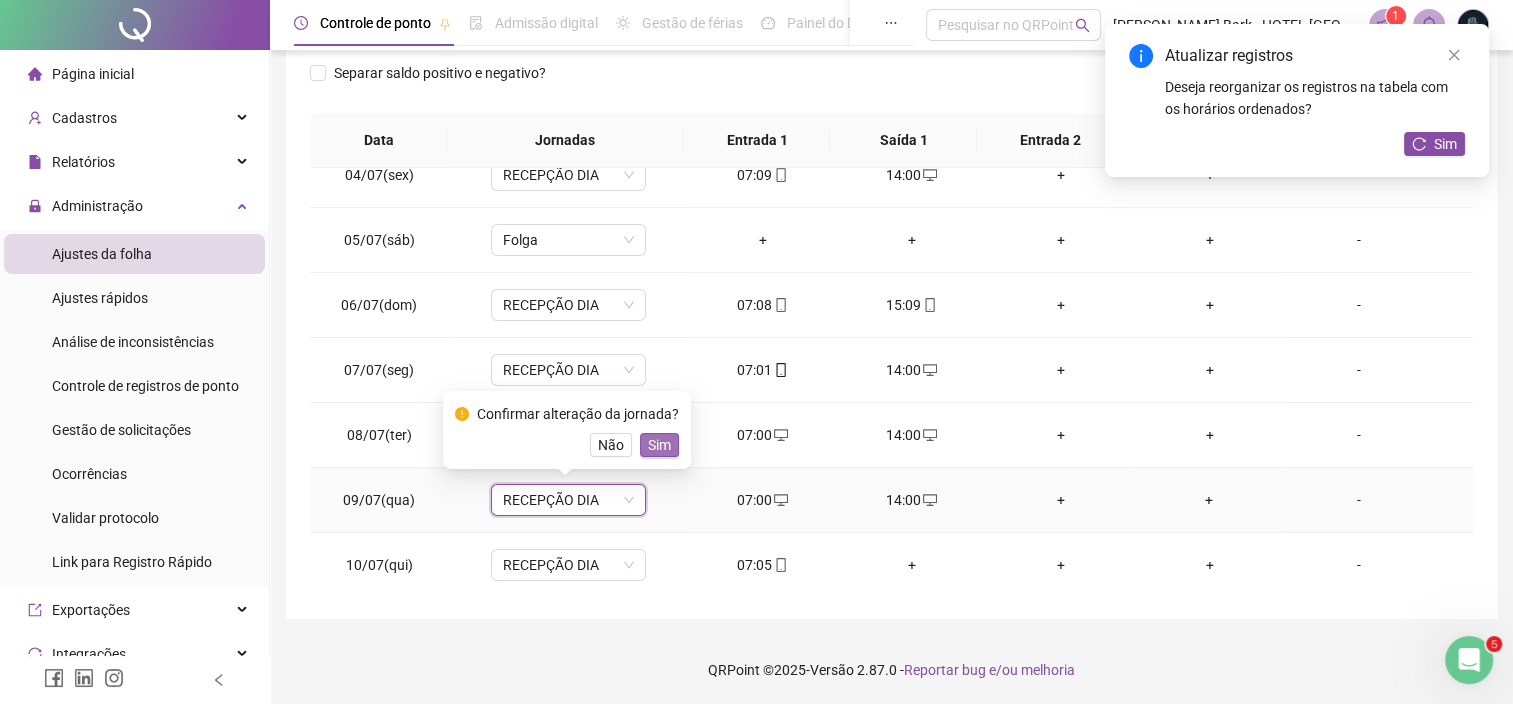 click on "Sim" at bounding box center [659, 445] 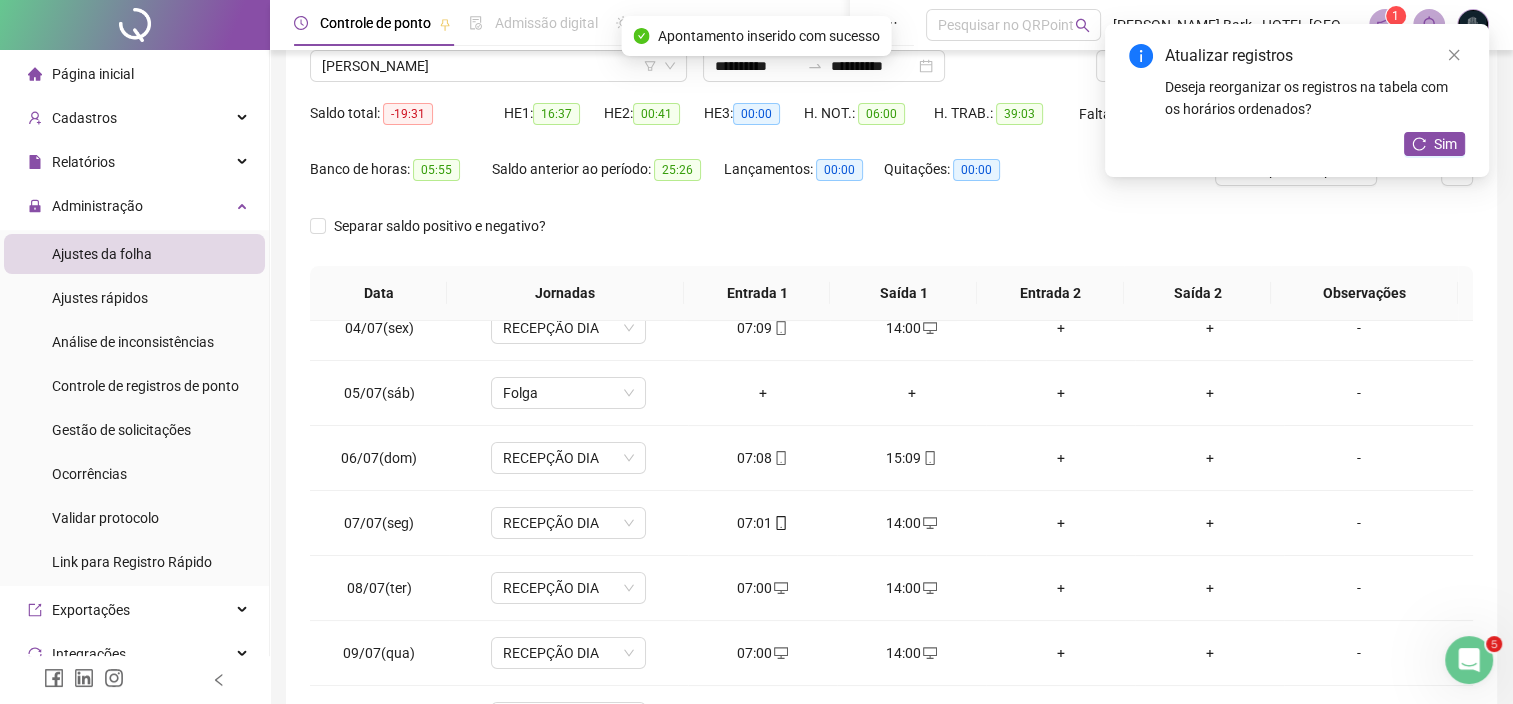 scroll, scrollTop: 17, scrollLeft: 0, axis: vertical 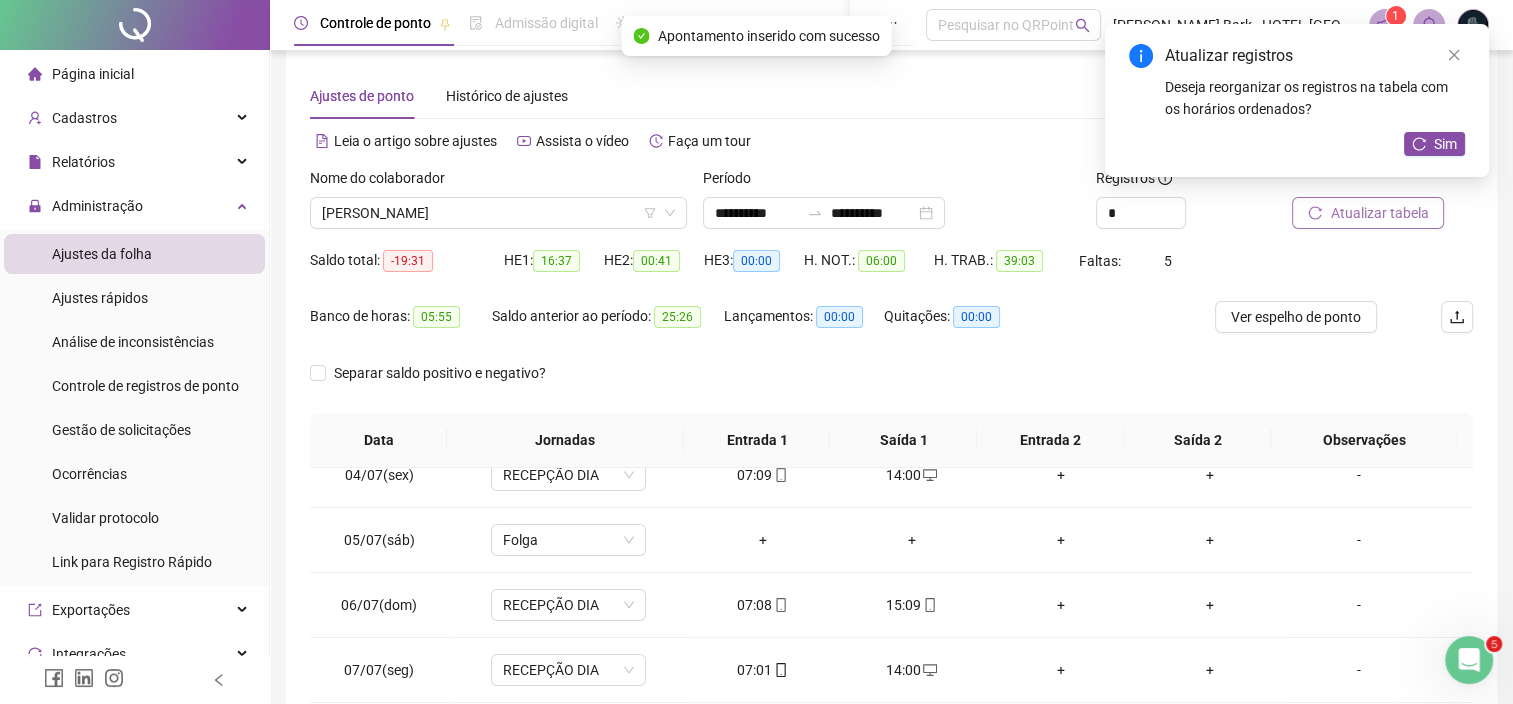 click on "Atualizar tabela" at bounding box center [1379, 213] 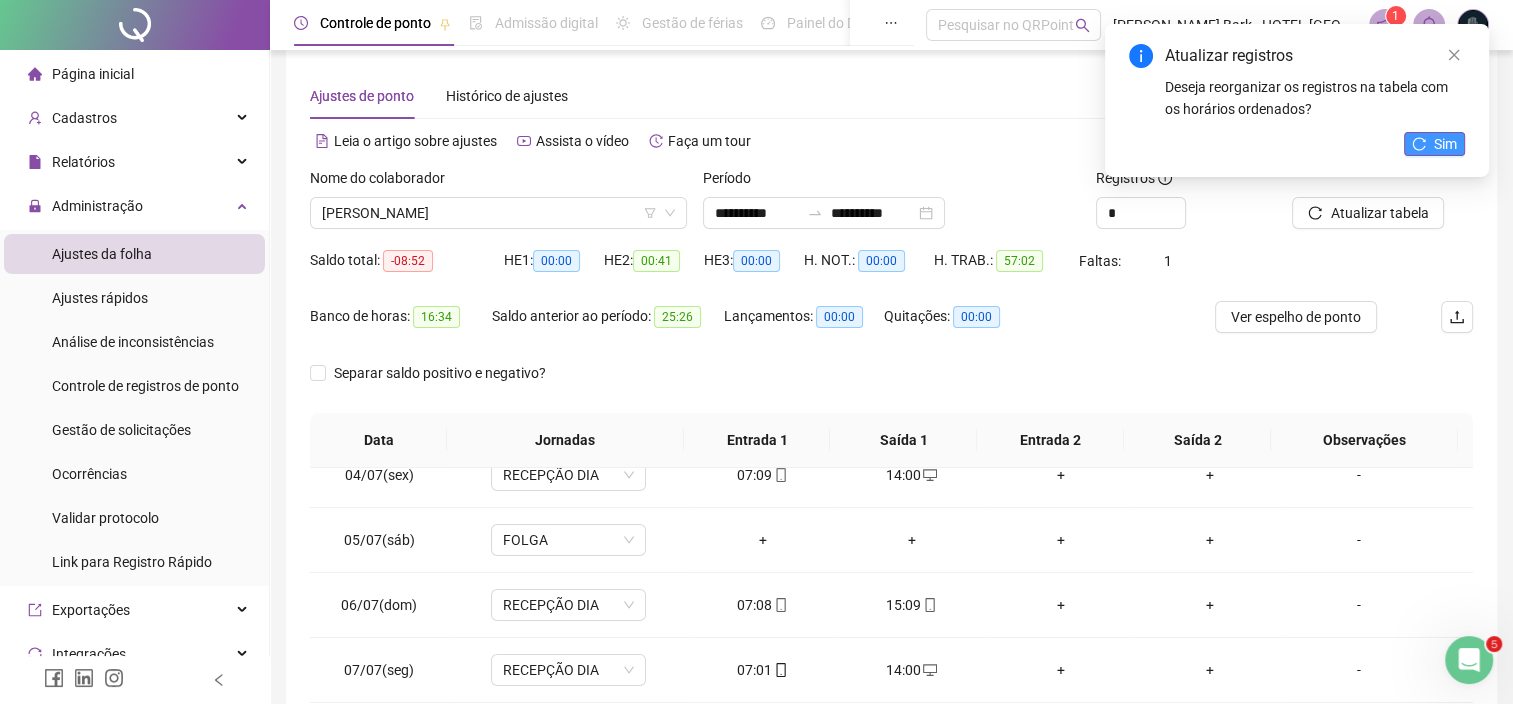 click 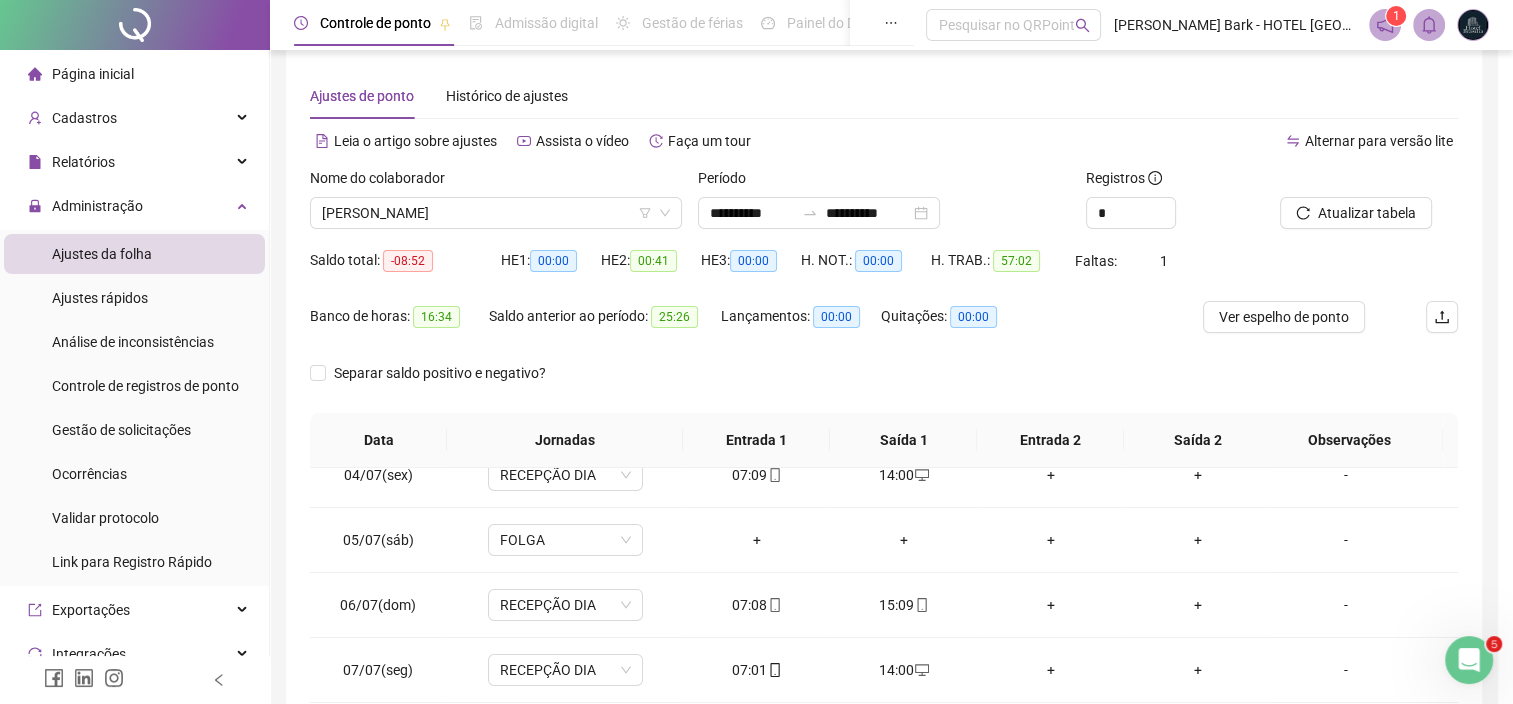 click on "[PERSON_NAME]" at bounding box center [496, 213] 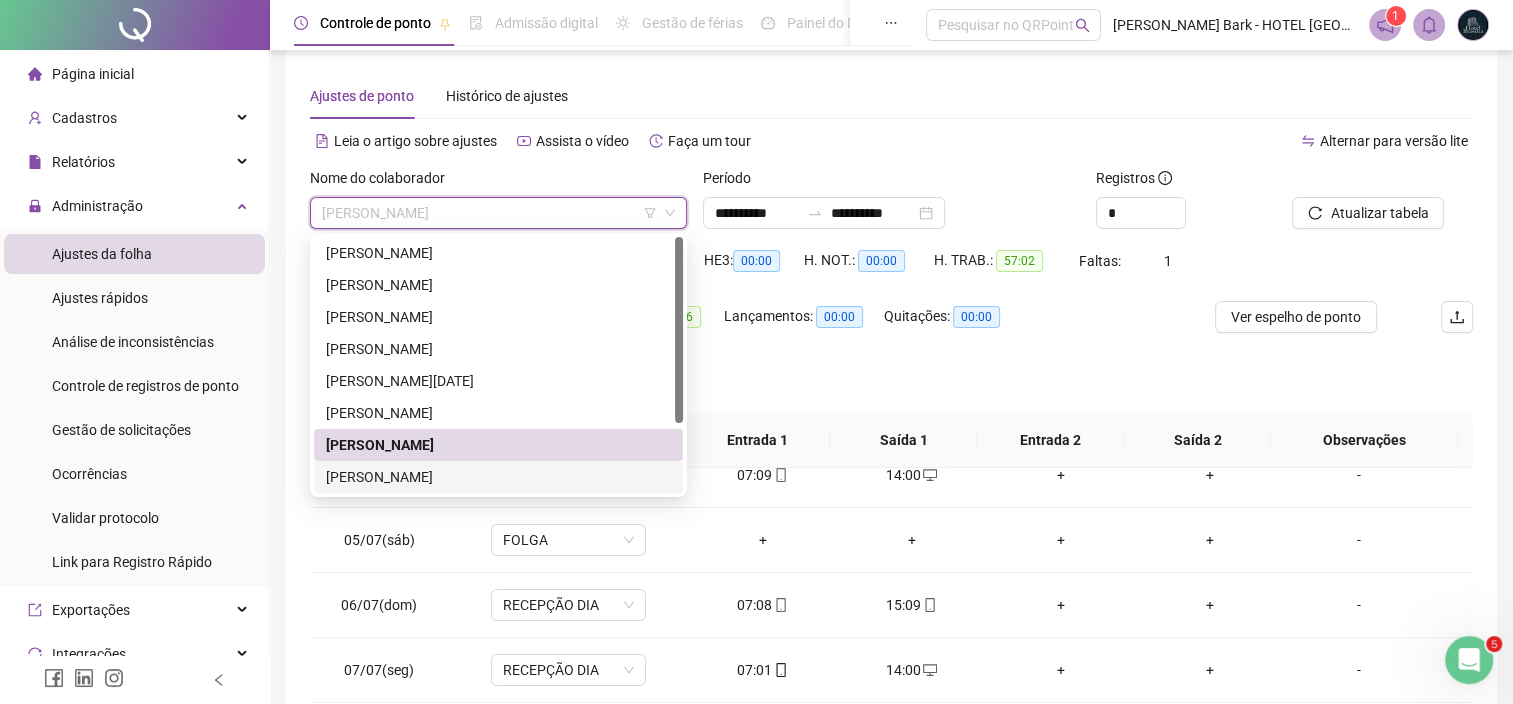 click on "[PERSON_NAME]" at bounding box center [498, 477] 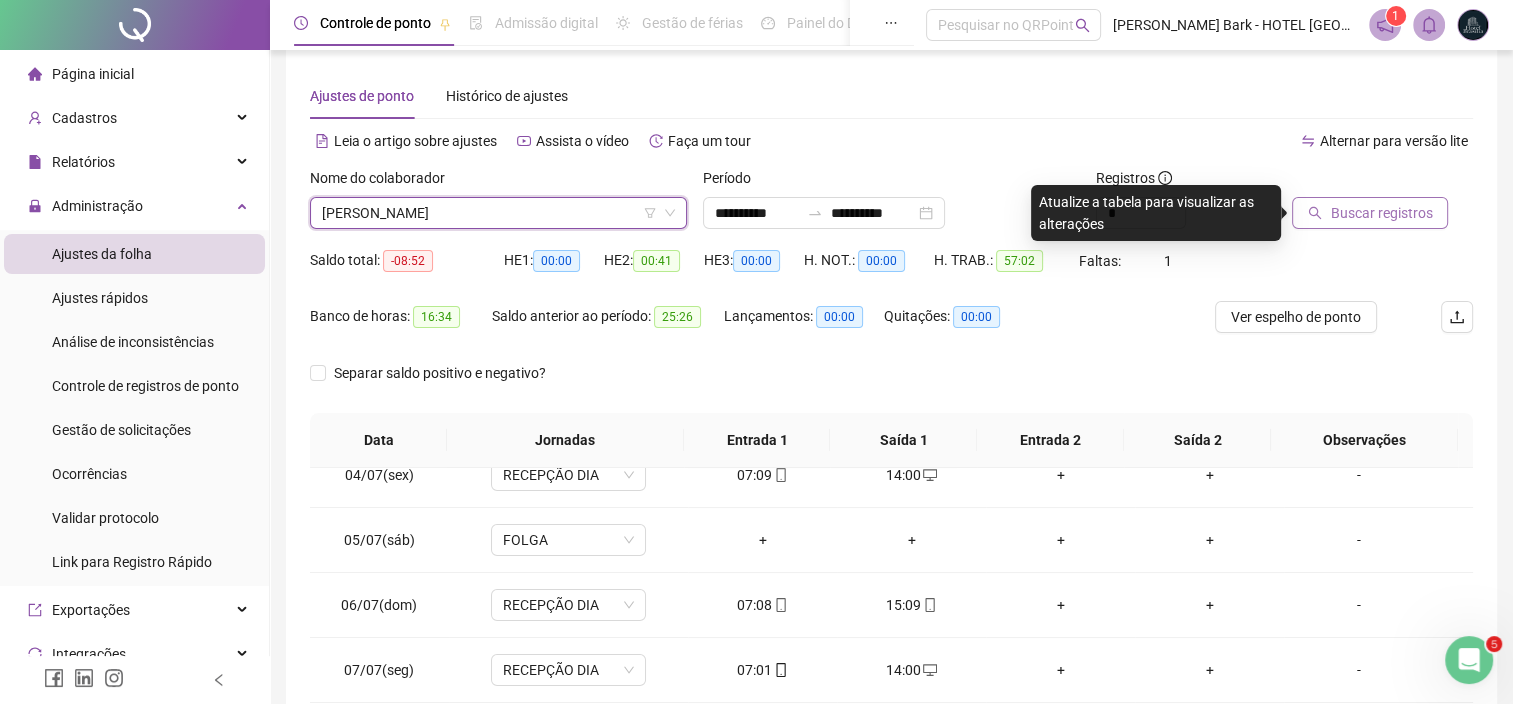 click on "Buscar registros" at bounding box center [1381, 213] 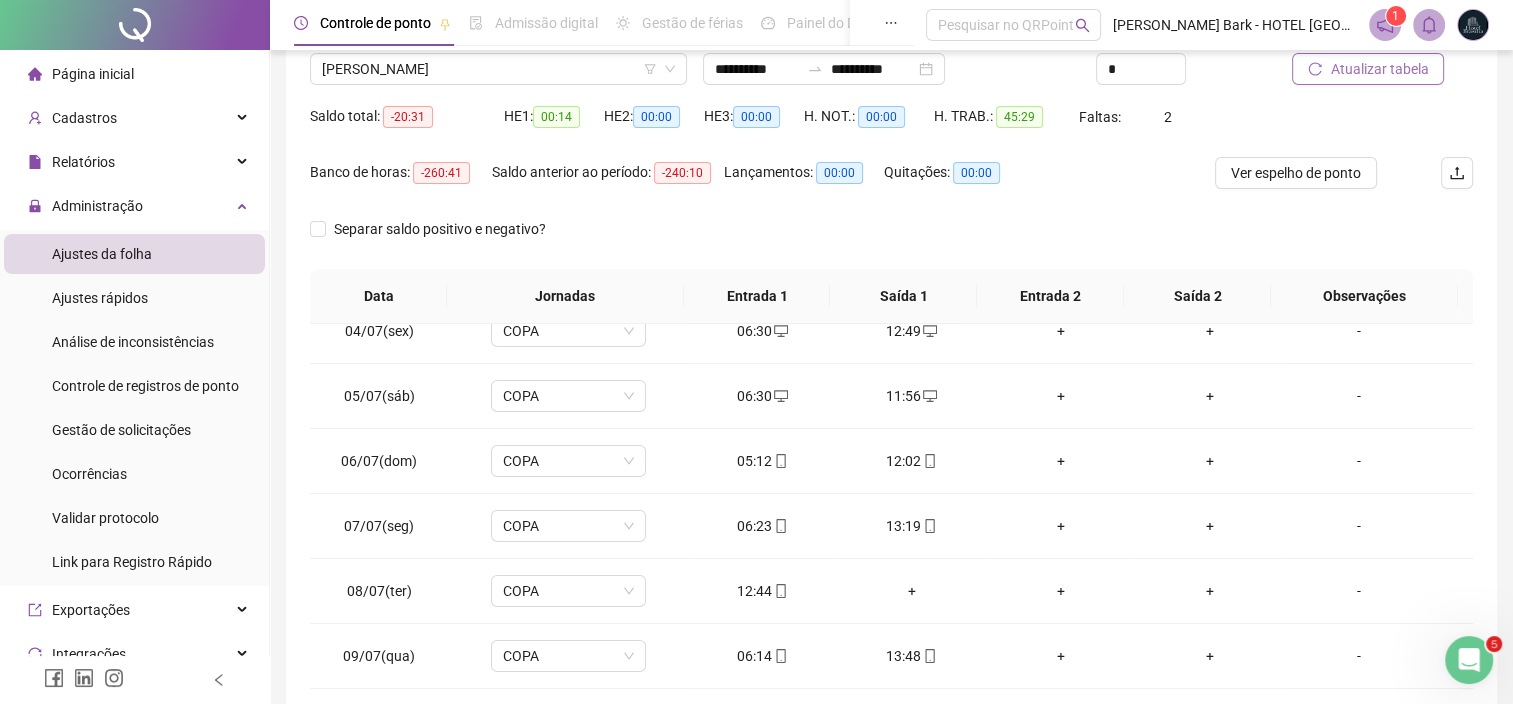 scroll, scrollTop: 317, scrollLeft: 0, axis: vertical 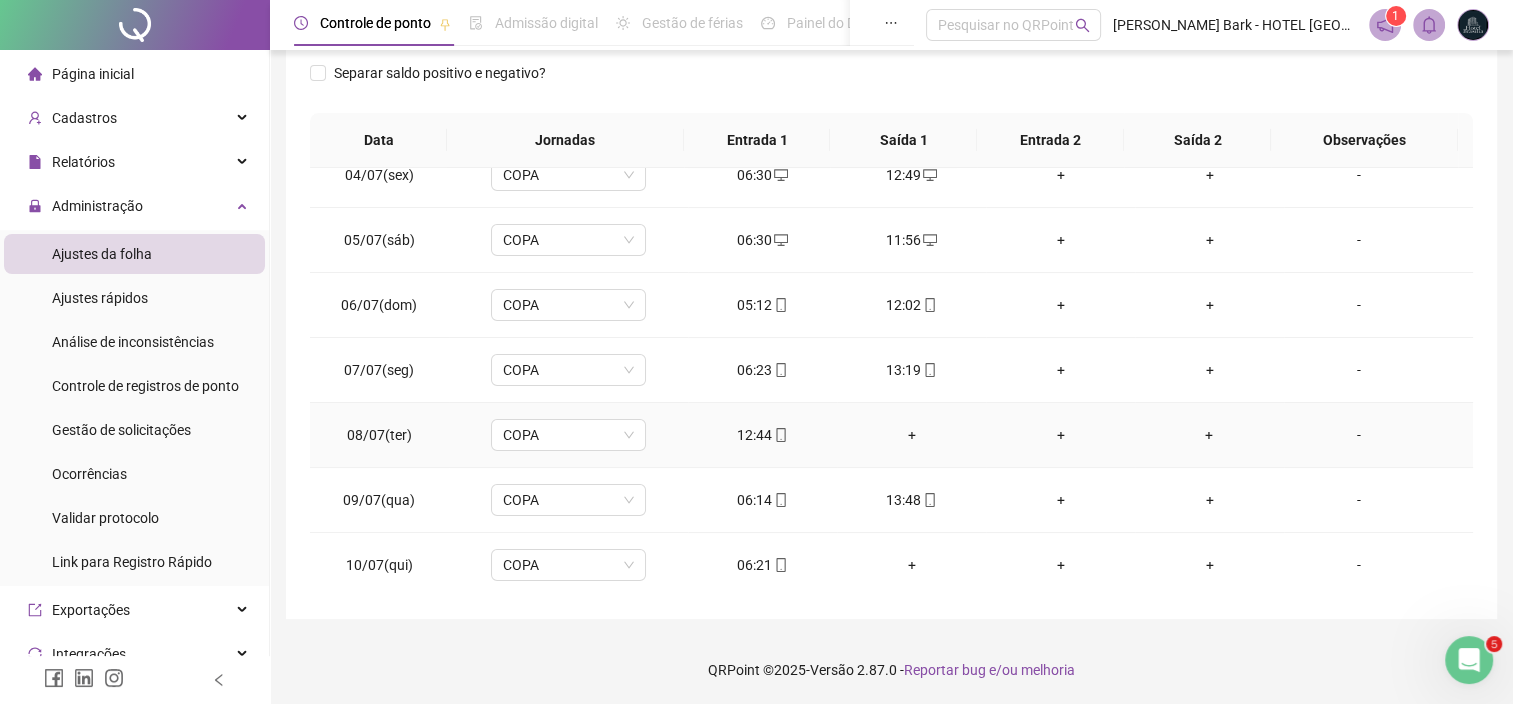 click on "+" at bounding box center [911, 435] 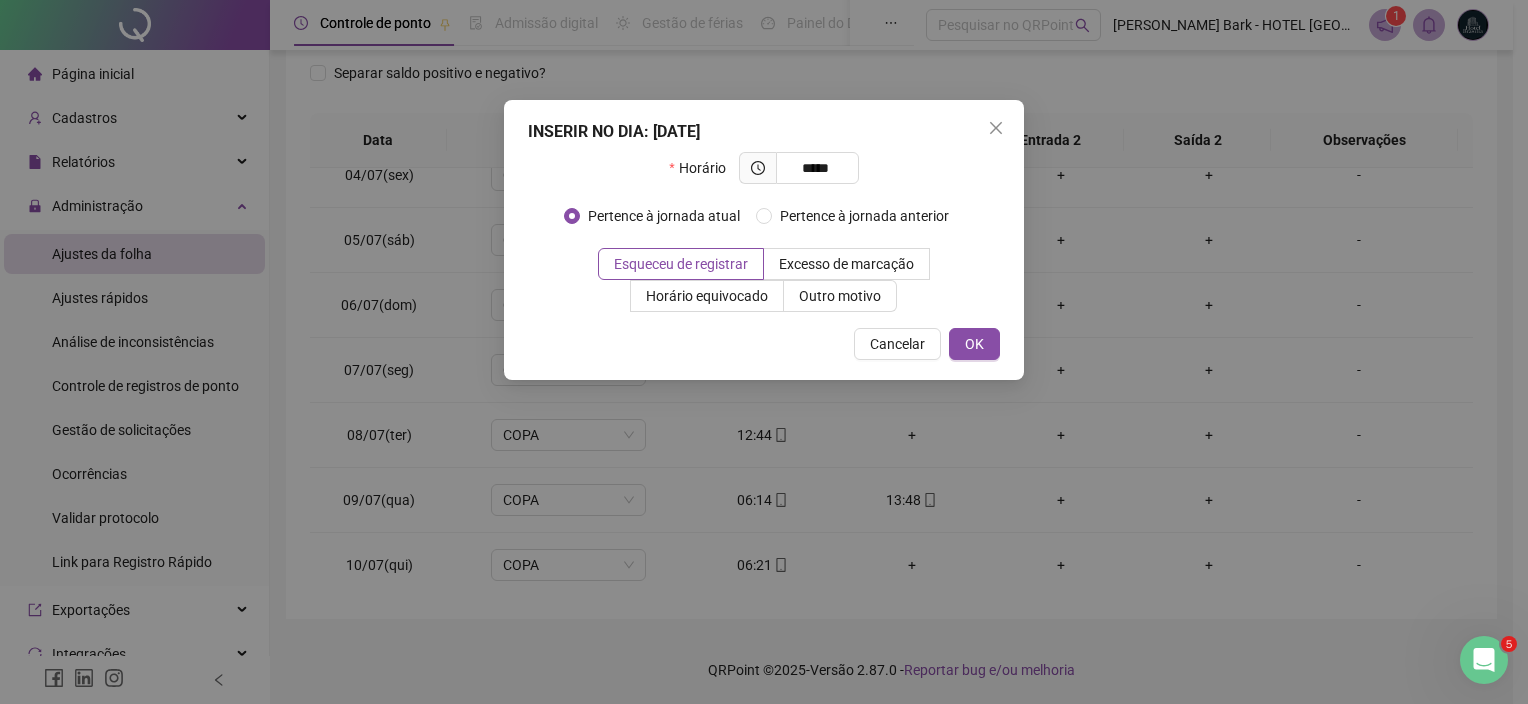 type on "*****" 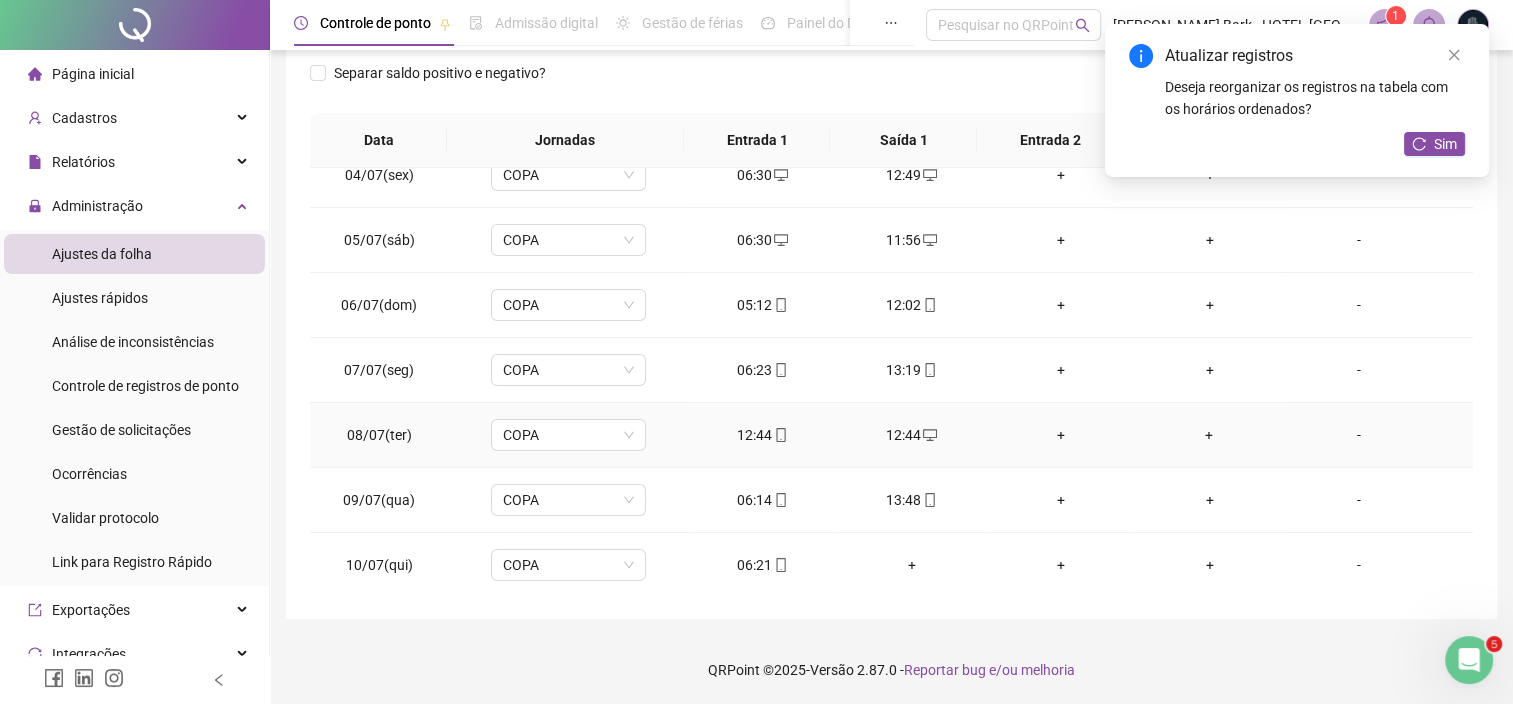 click on "12:44" at bounding box center (762, 435) 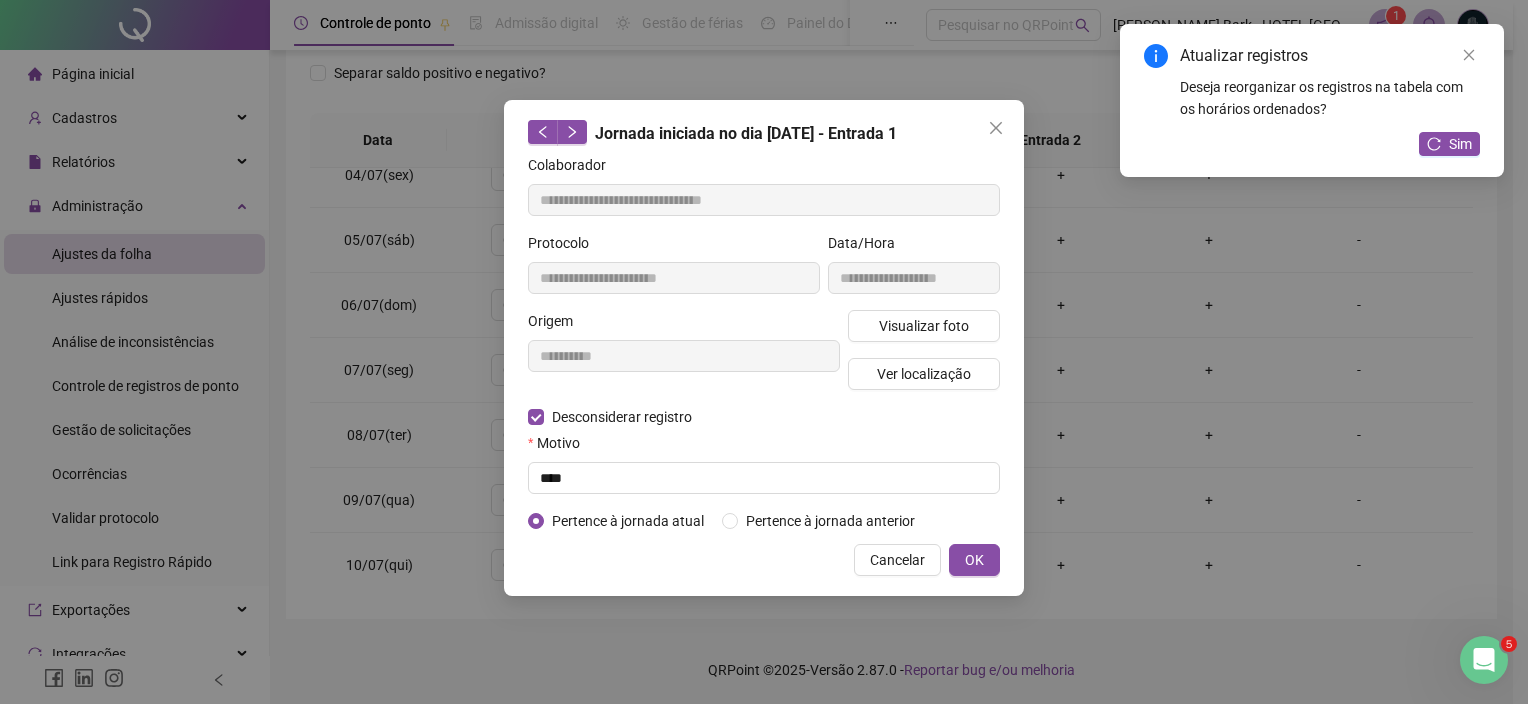 type on "**********" 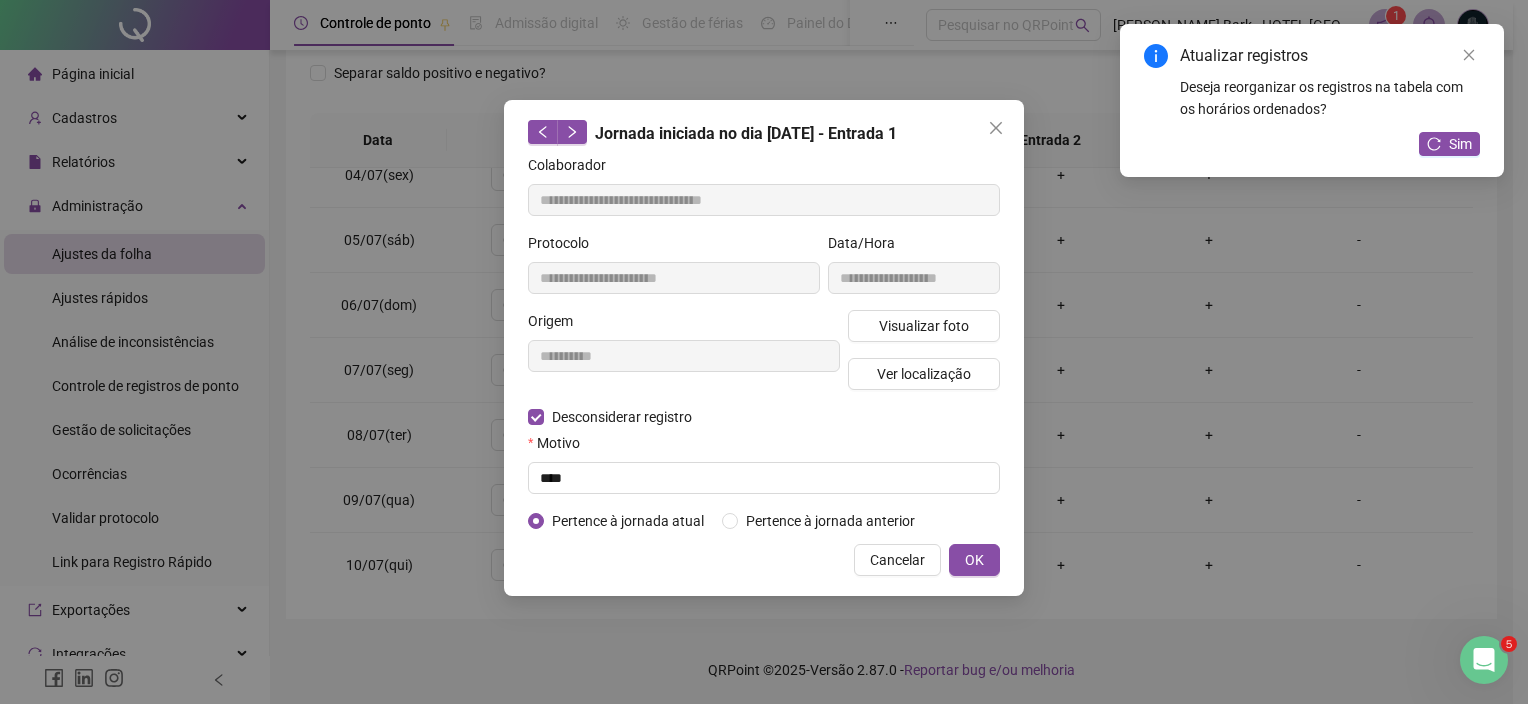 type on "**********" 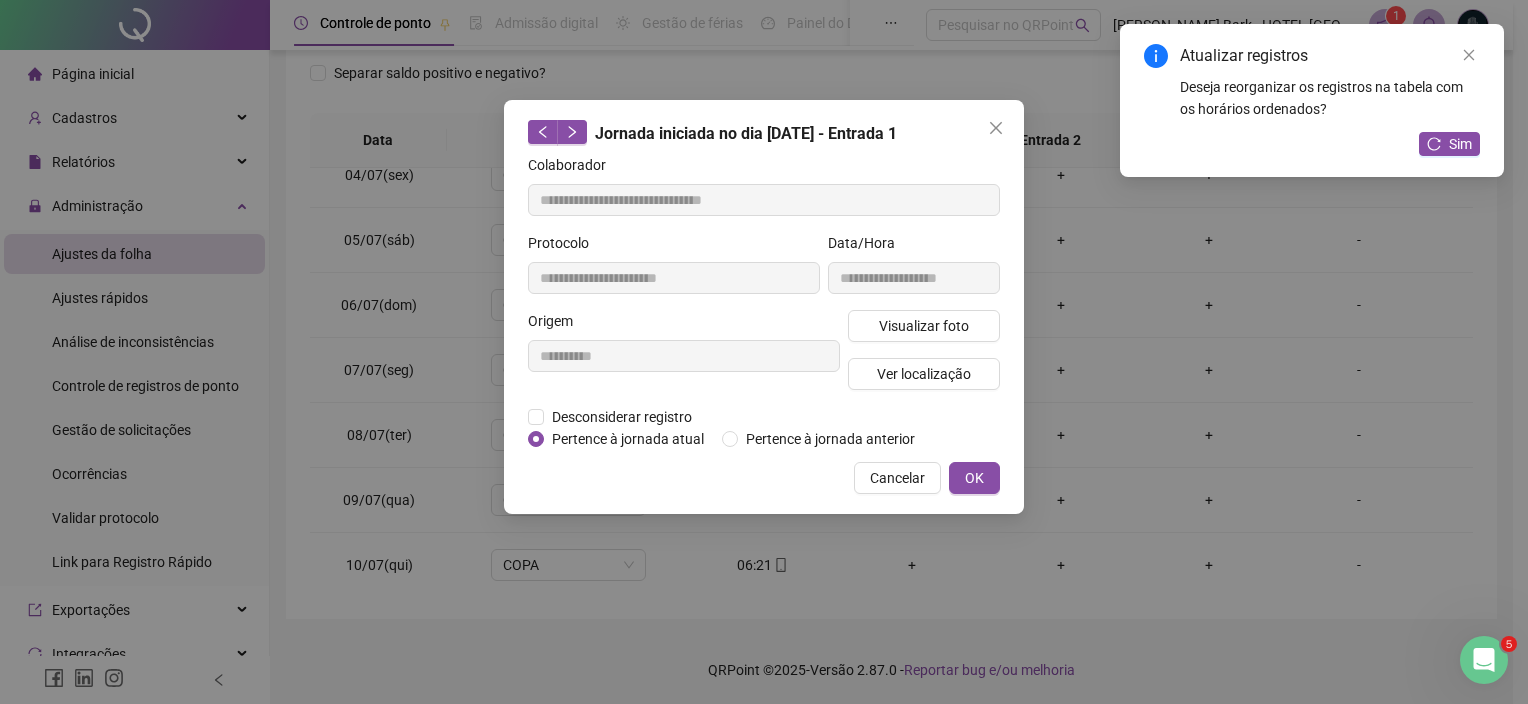 click on "**********" at bounding box center (684, 358) 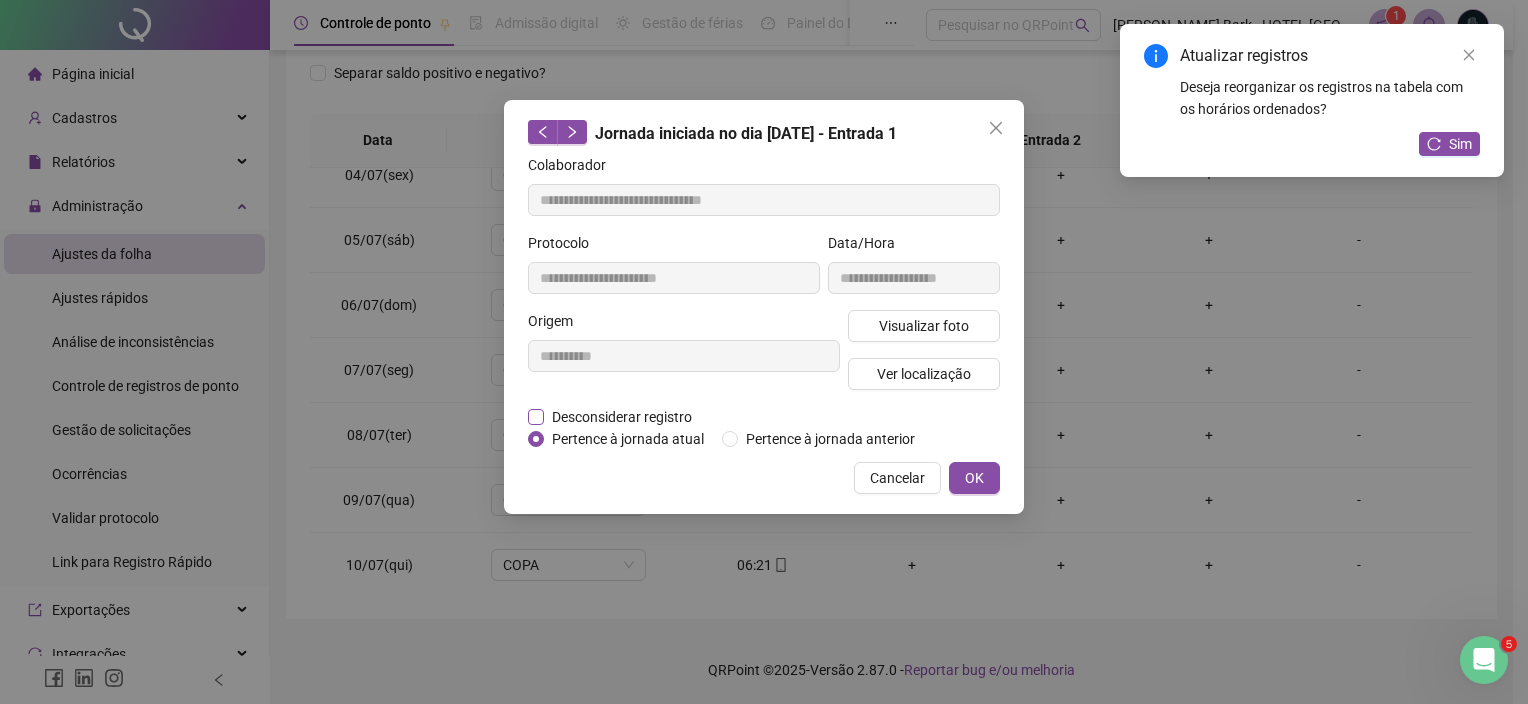 click on "Desconsiderar registro" at bounding box center (622, 417) 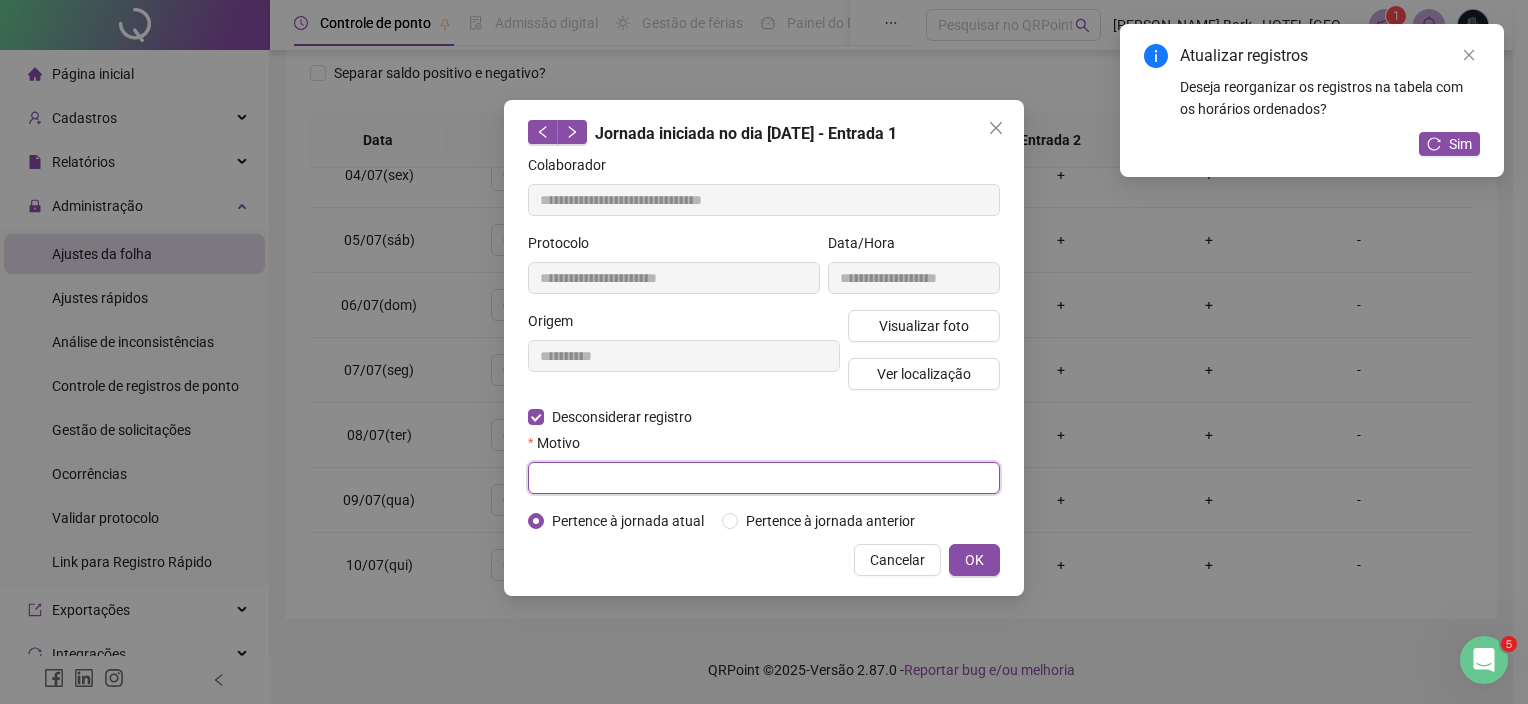 click at bounding box center [764, 478] 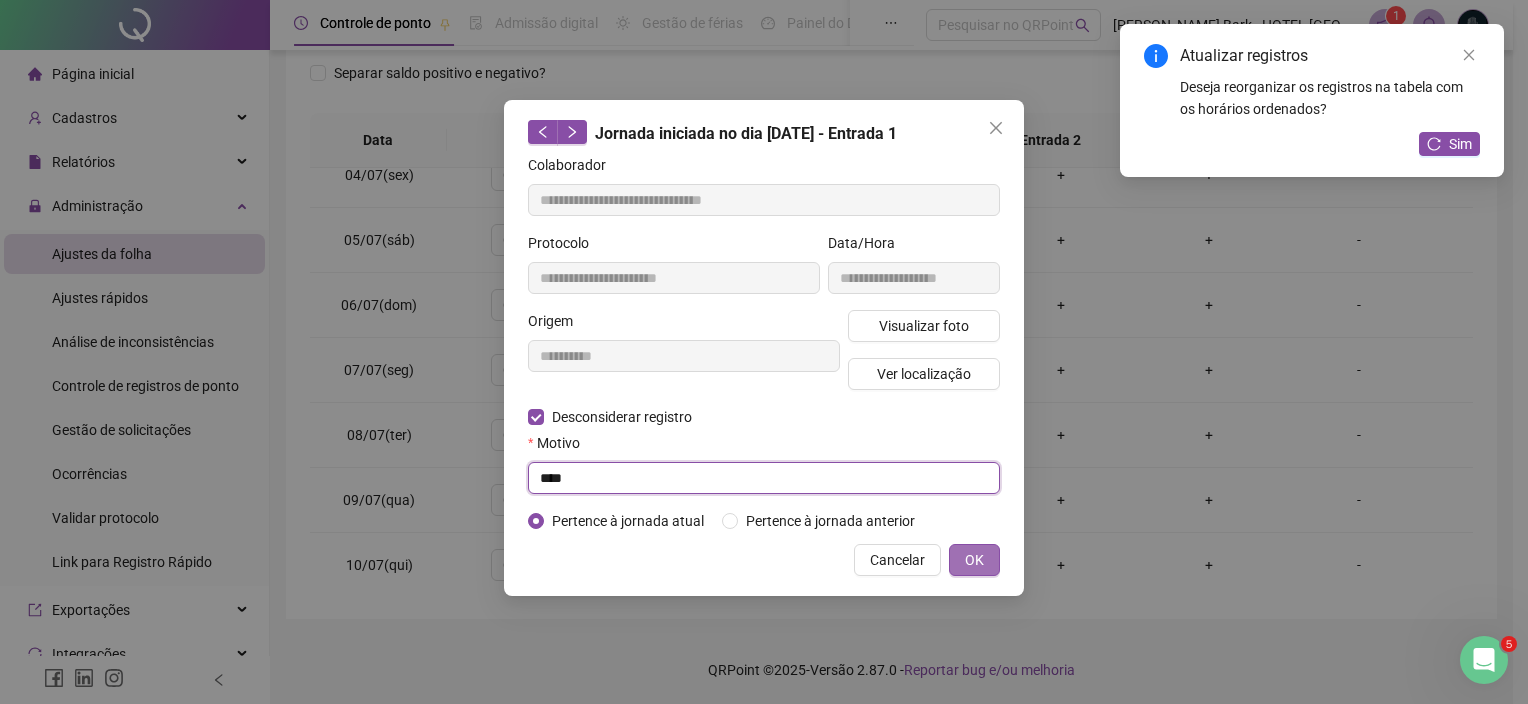 type on "****" 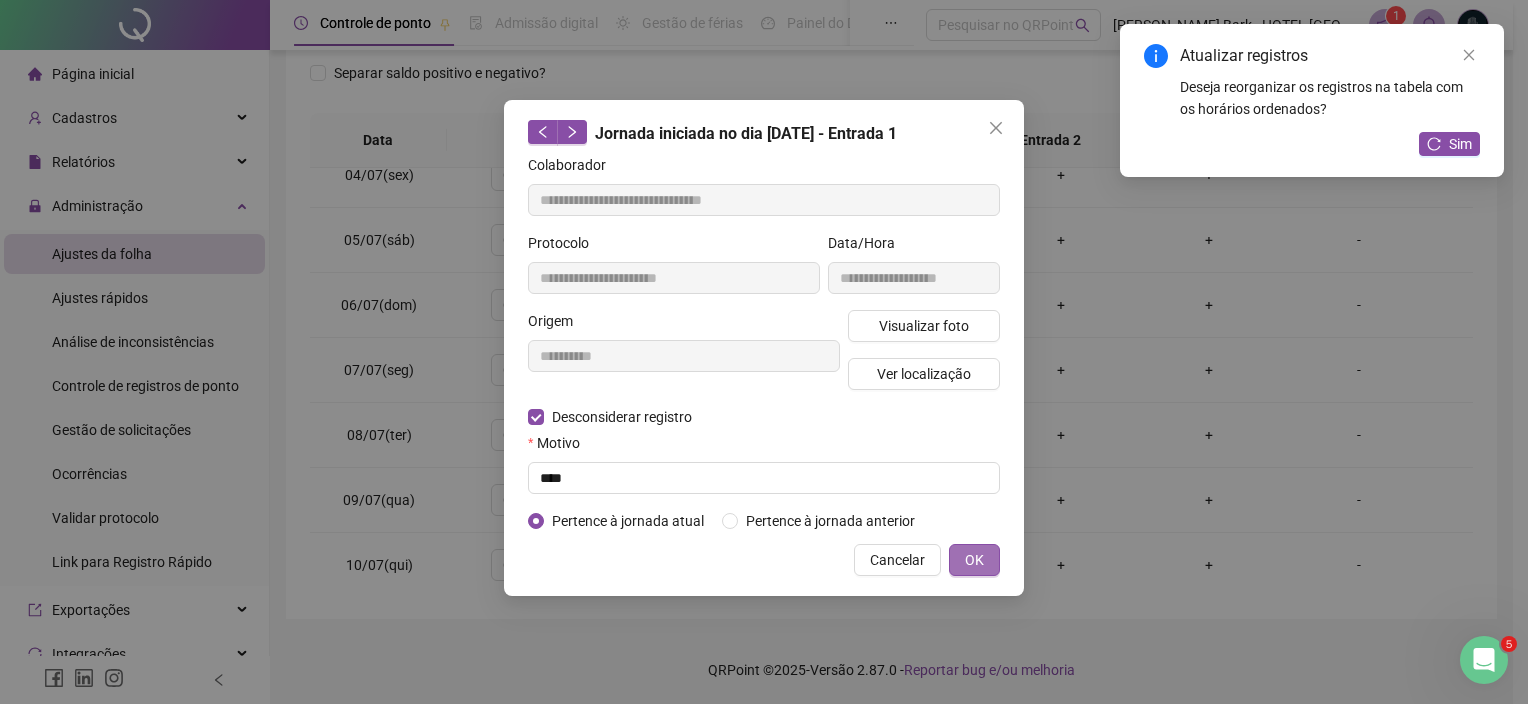 click on "OK" at bounding box center (974, 560) 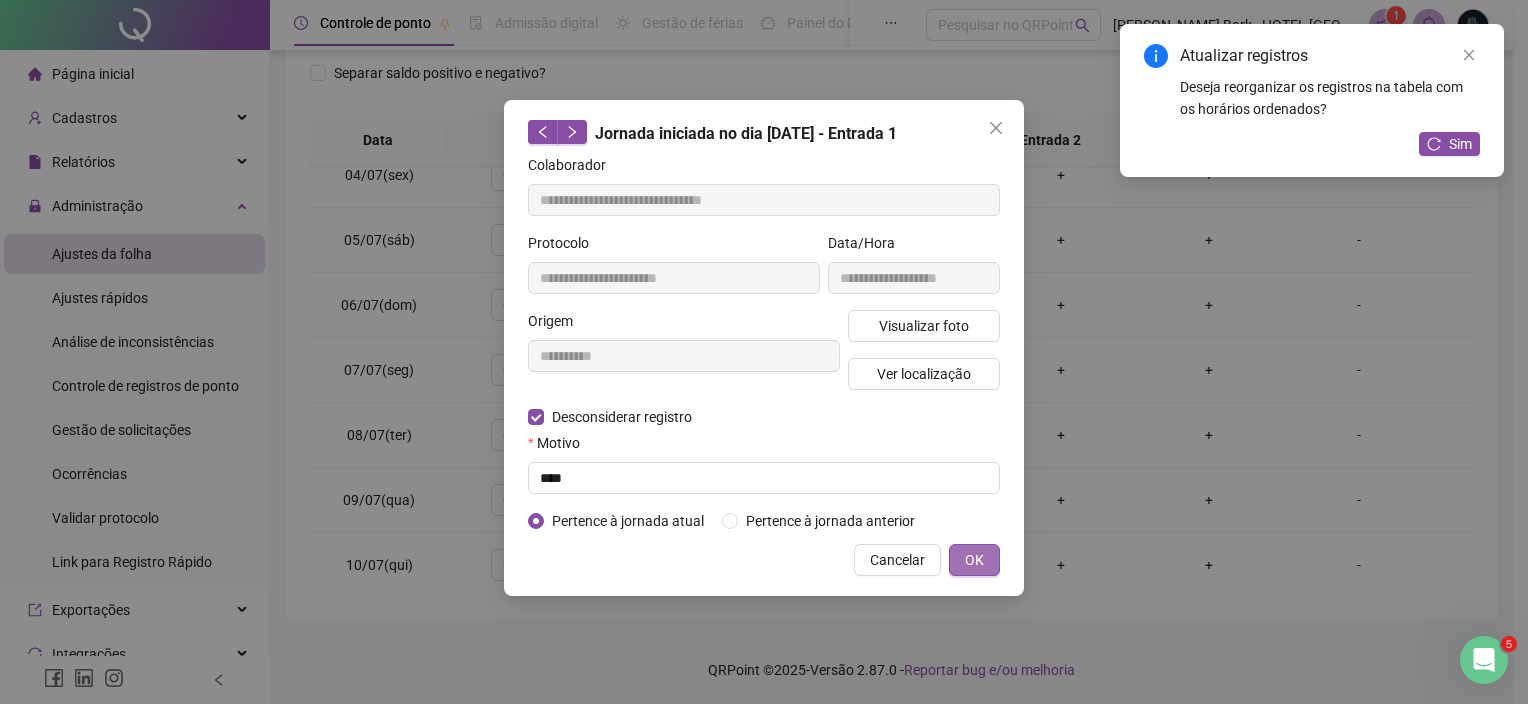 type 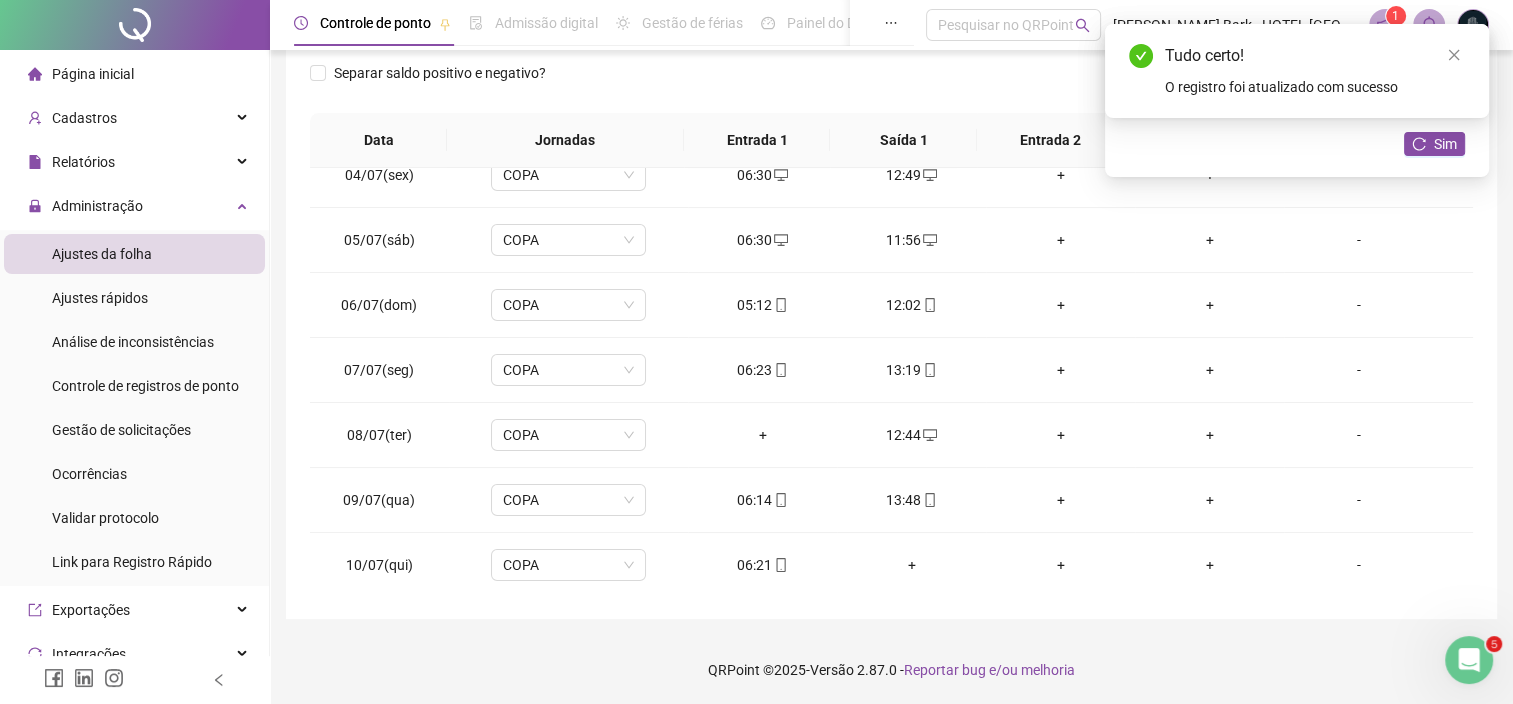 click on "+" at bounding box center [762, 435] 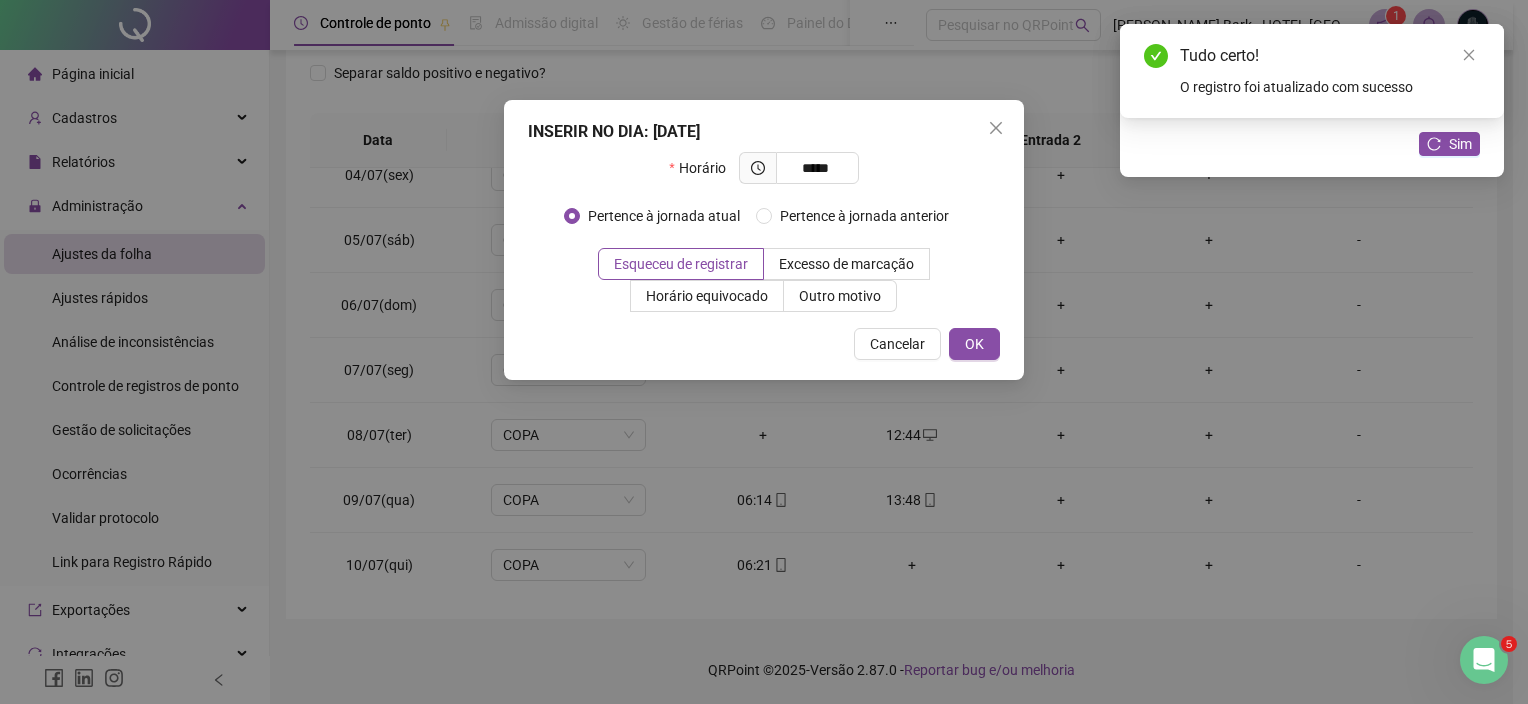 type on "*****" 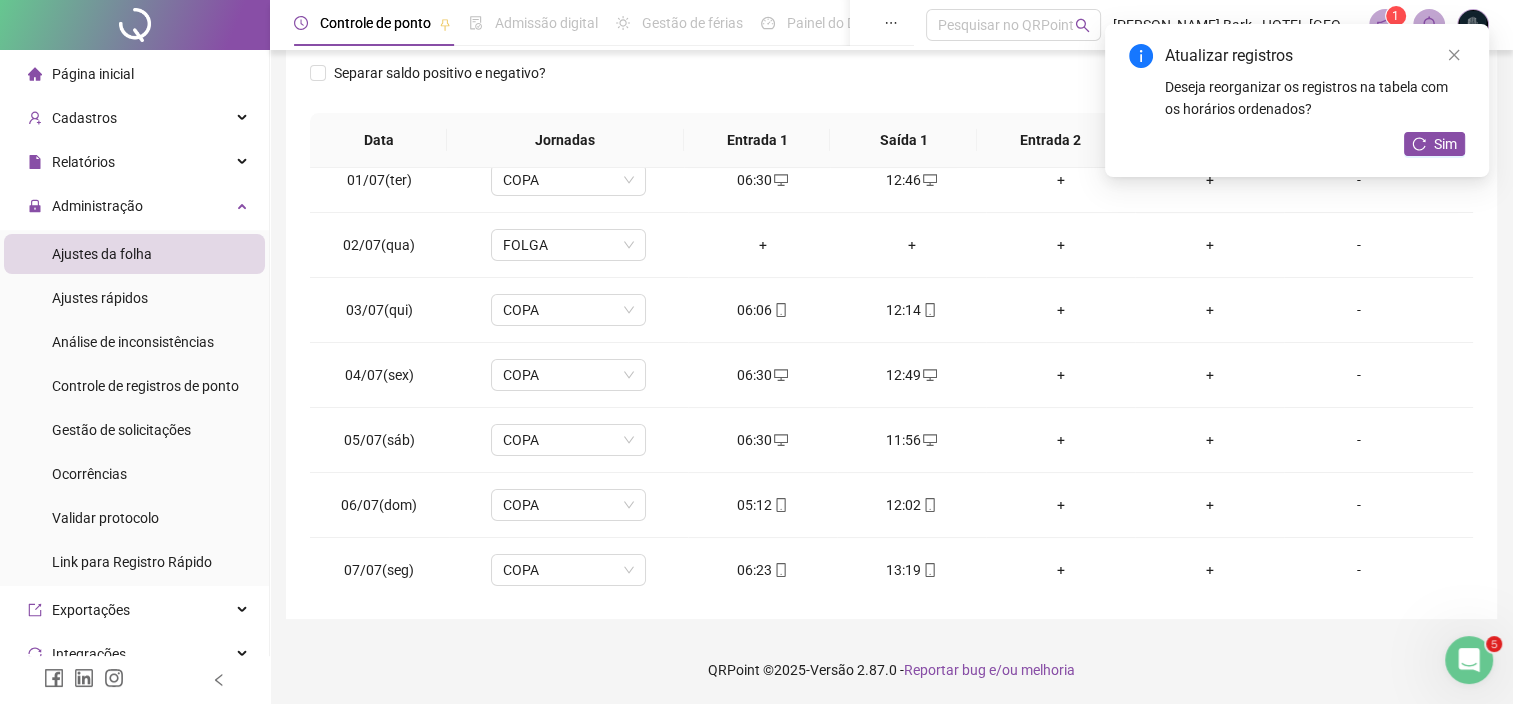 scroll, scrollTop: 0, scrollLeft: 0, axis: both 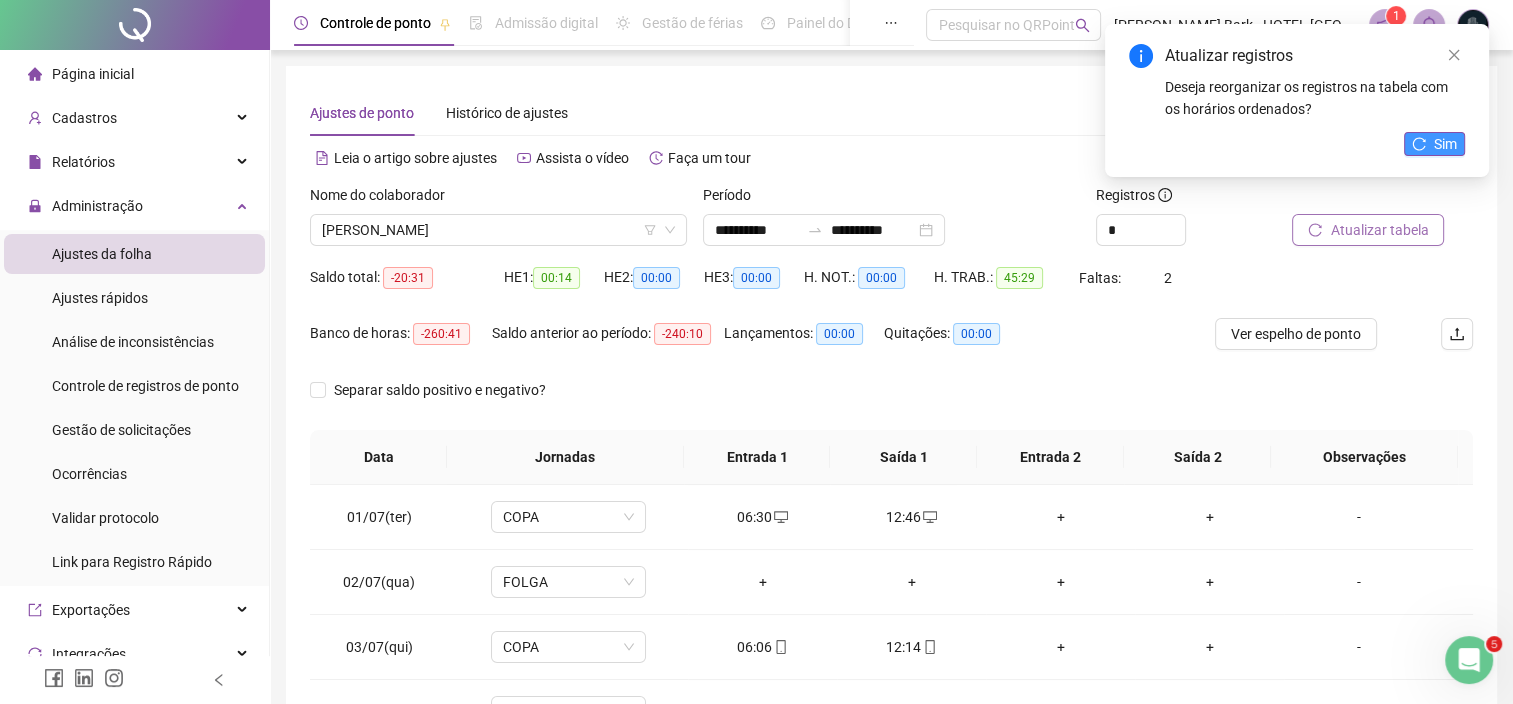 click on "Sim" at bounding box center [1434, 144] 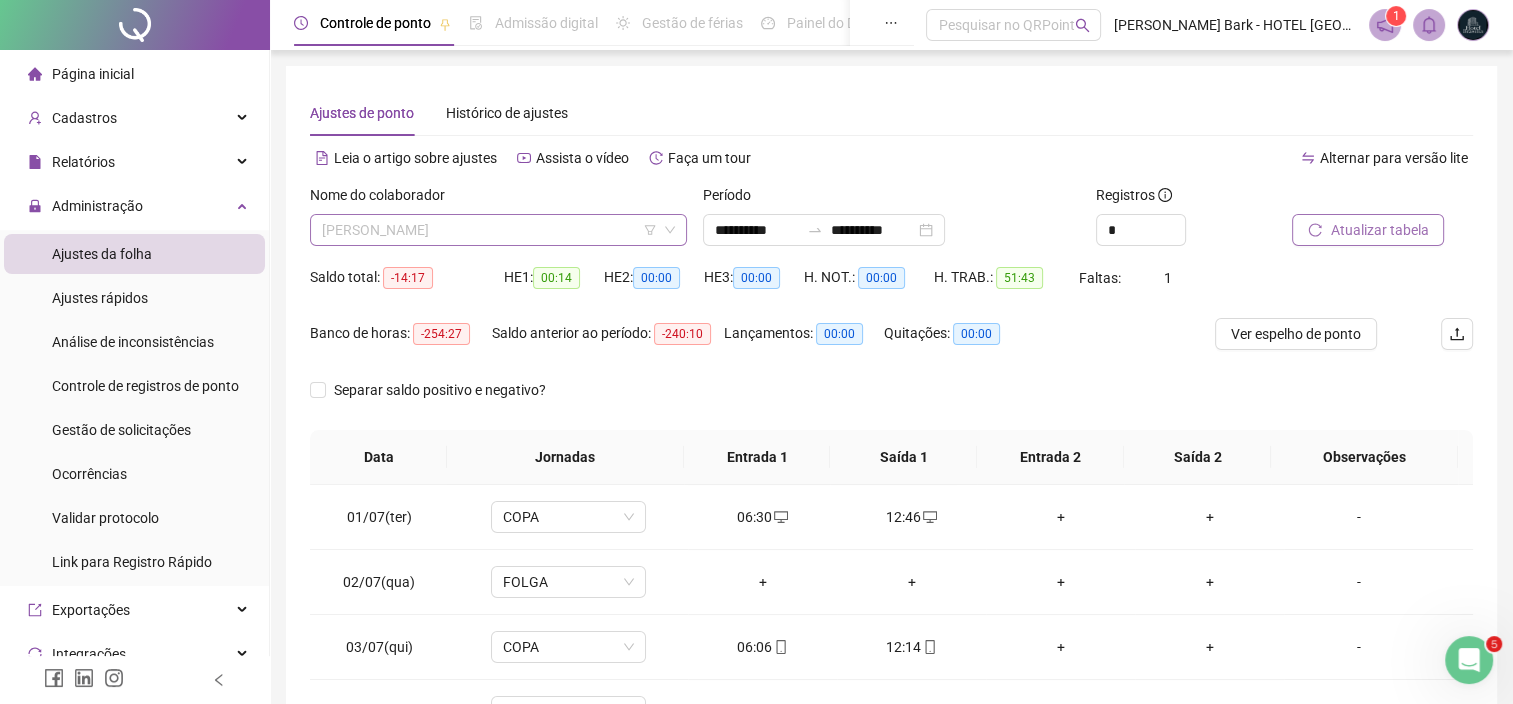 click on "[PERSON_NAME]" at bounding box center (498, 230) 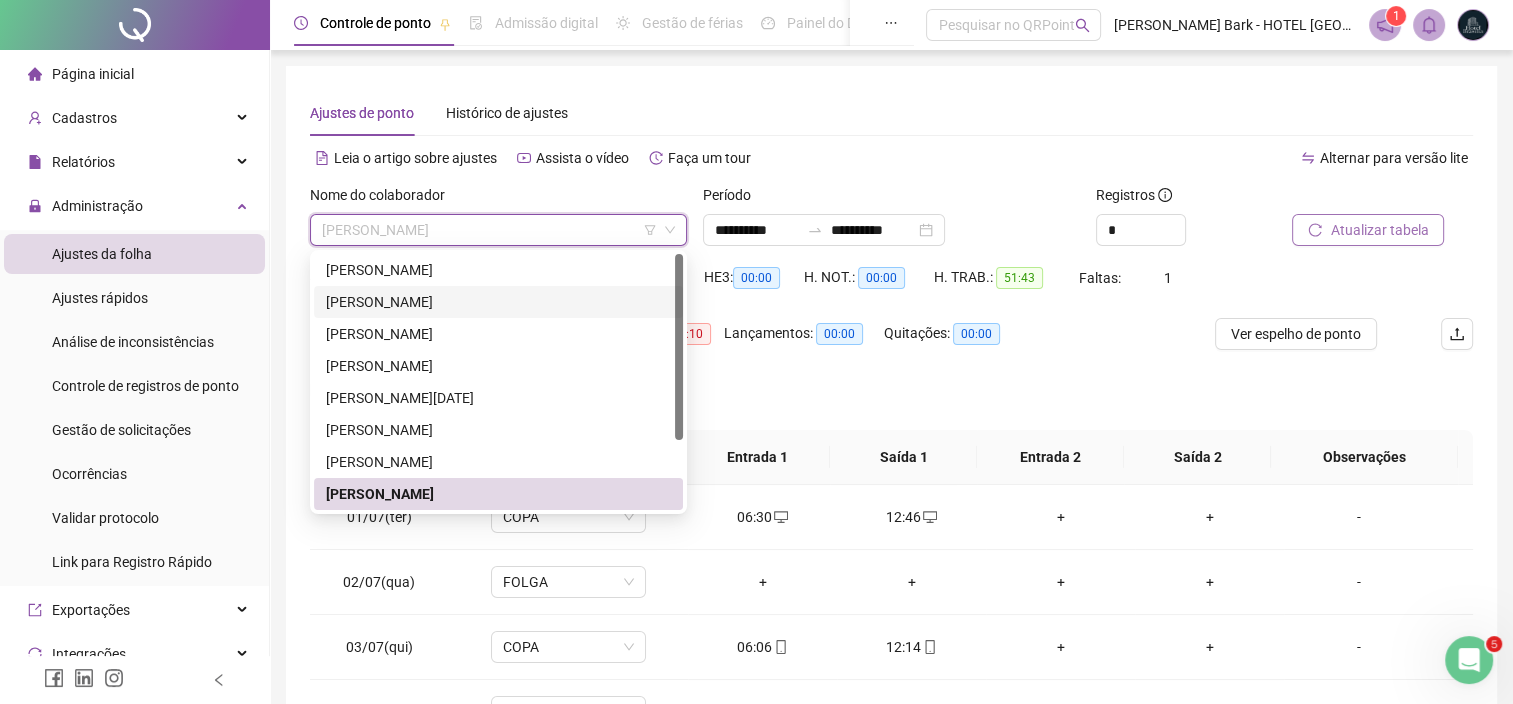 scroll, scrollTop: 96, scrollLeft: 0, axis: vertical 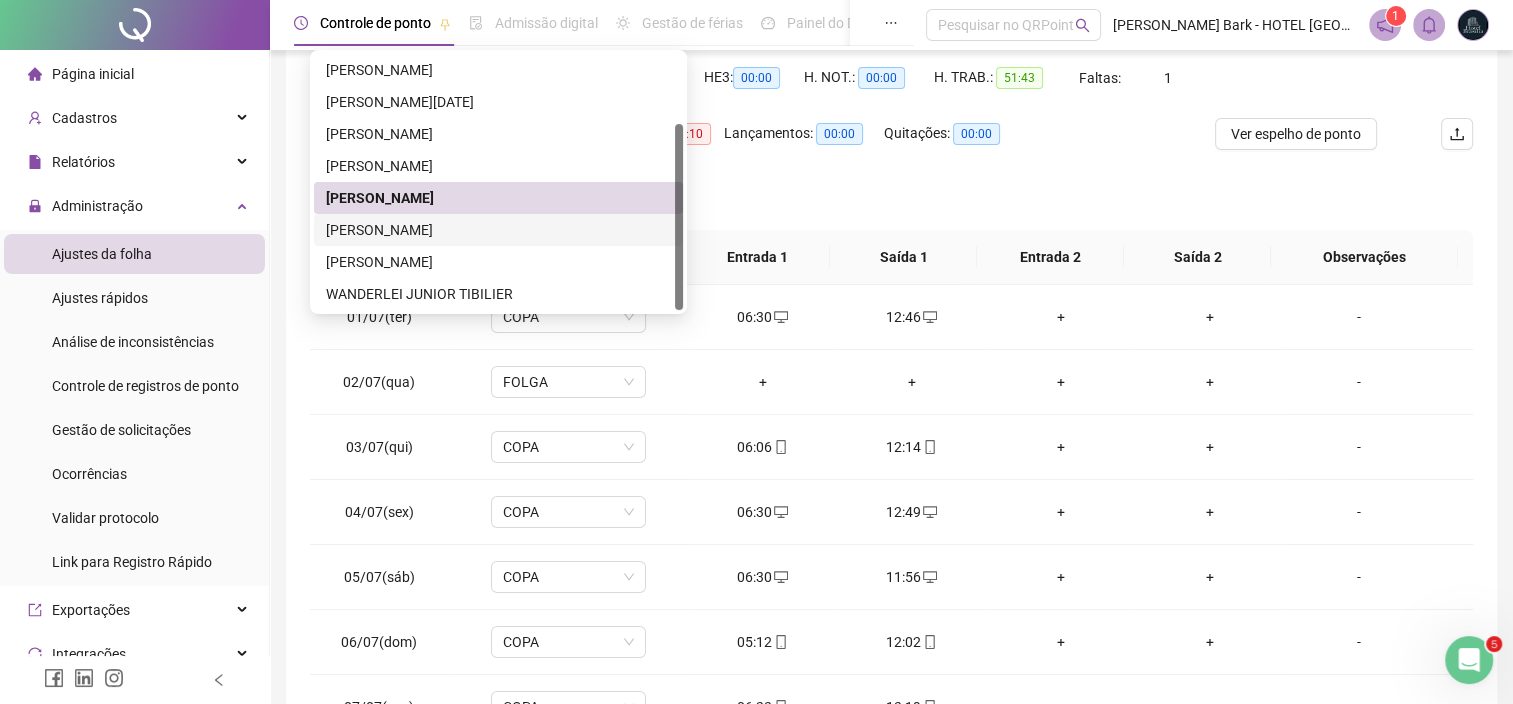 click on "[PERSON_NAME]" at bounding box center (498, 230) 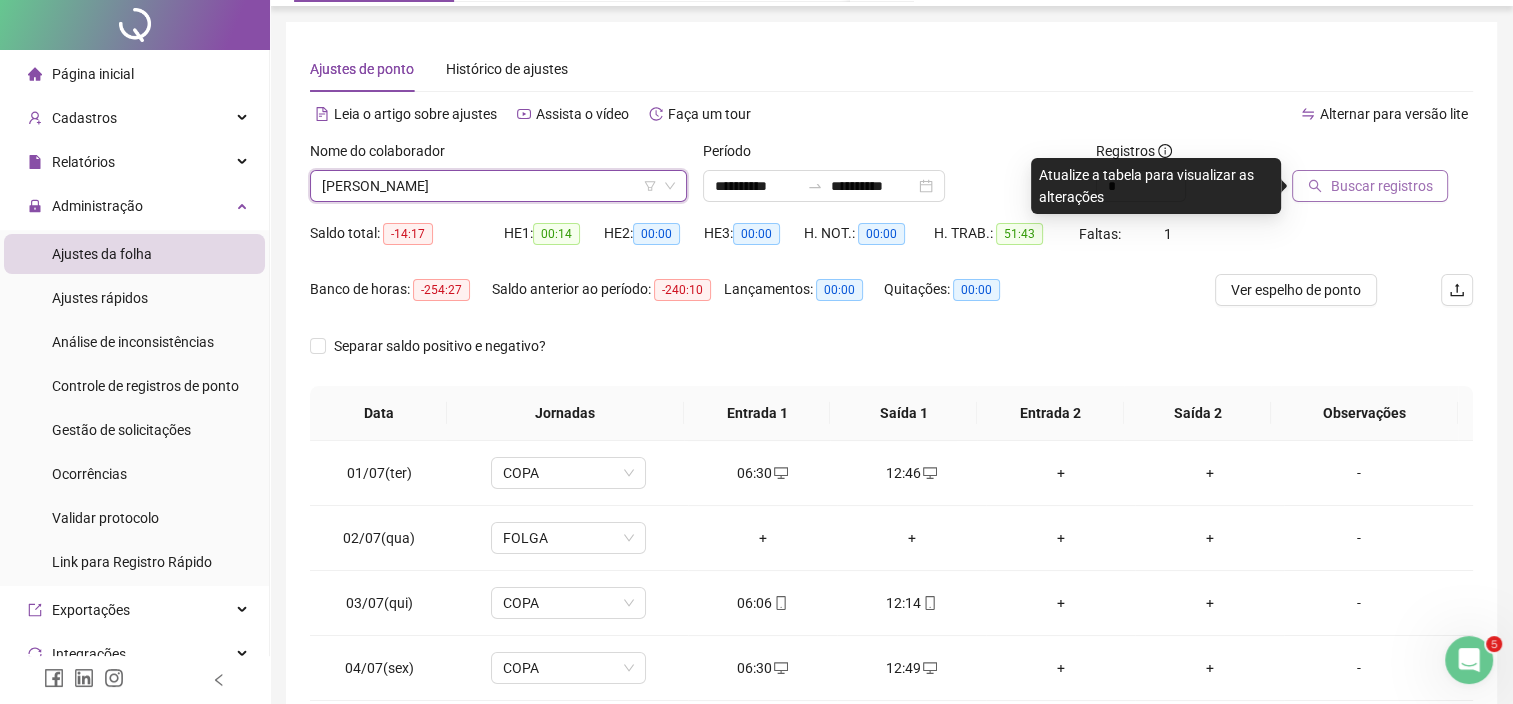 scroll, scrollTop: 0, scrollLeft: 0, axis: both 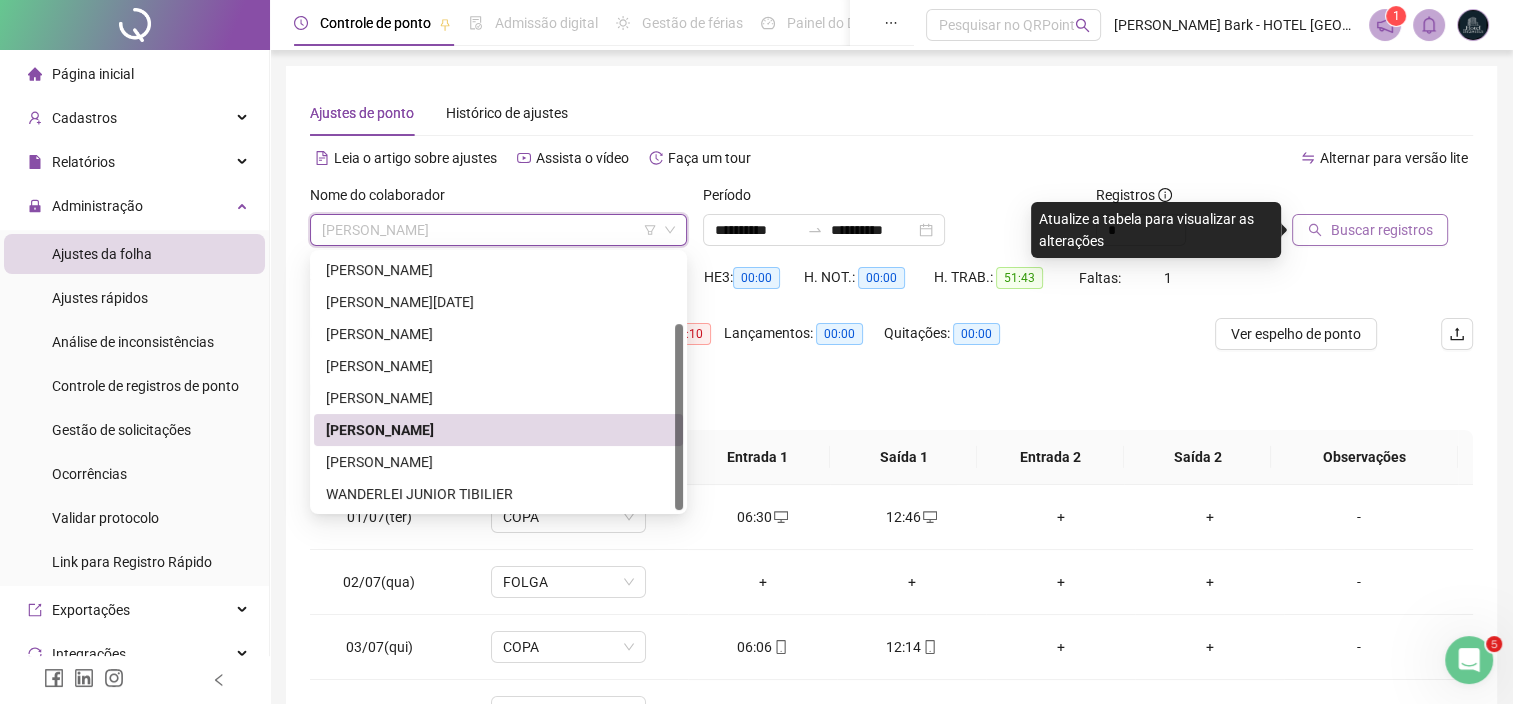 click on "Buscar registros" at bounding box center (1381, 230) 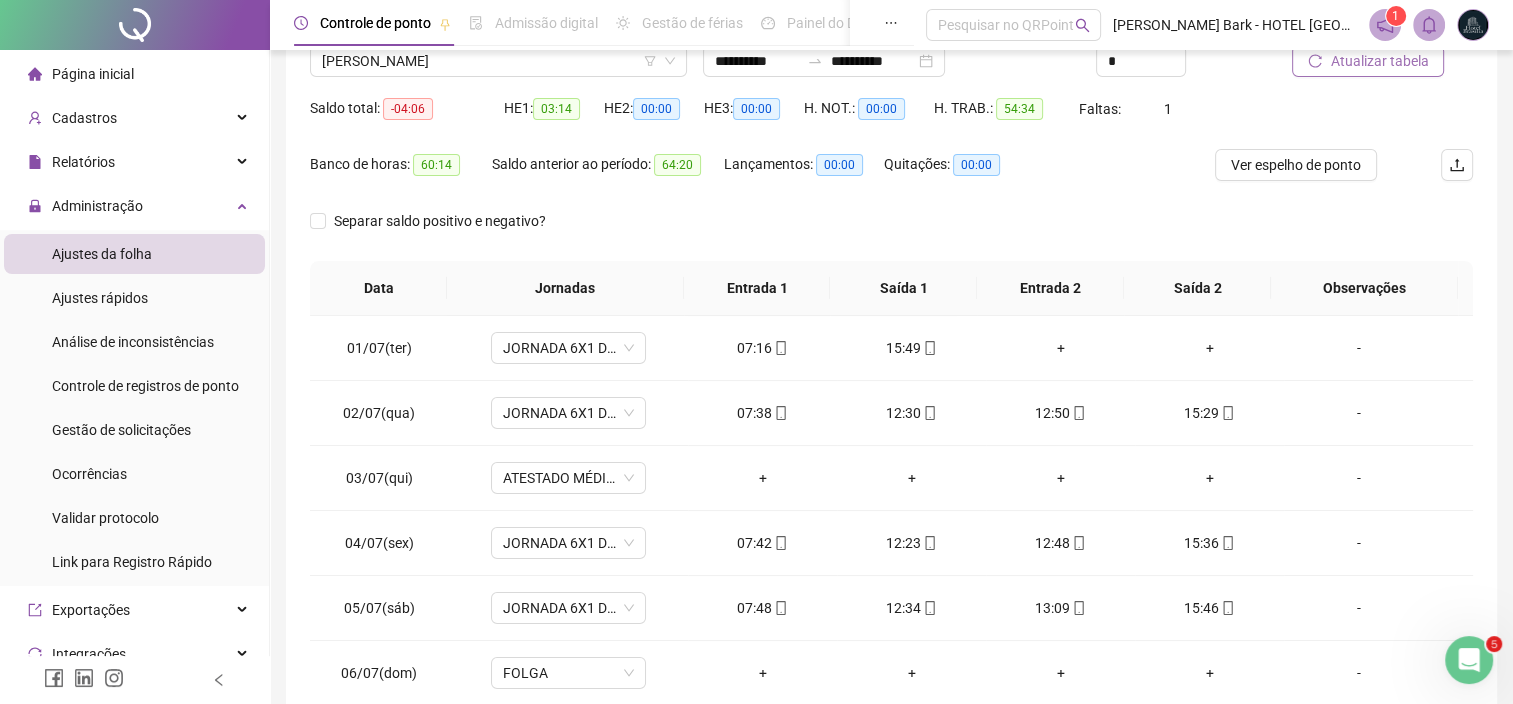 scroll, scrollTop: 317, scrollLeft: 0, axis: vertical 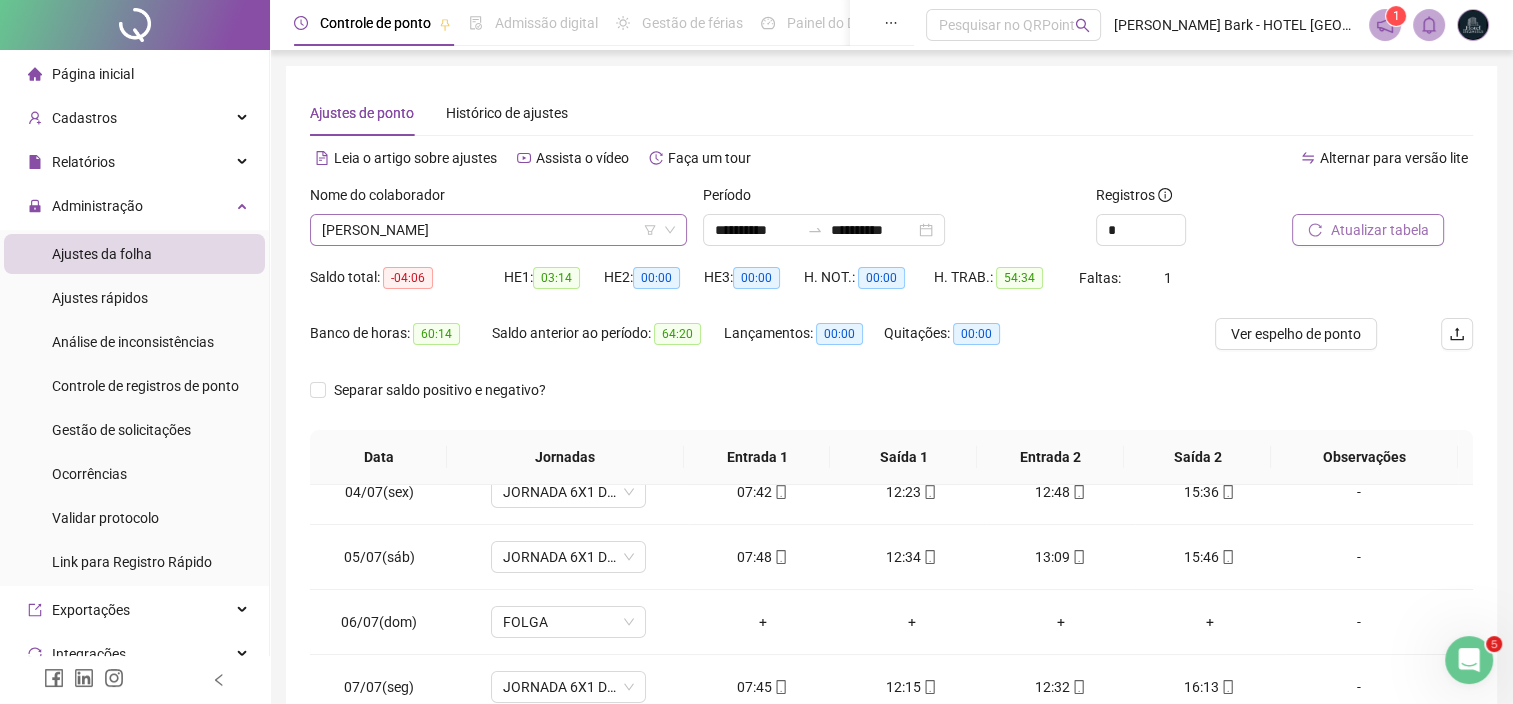 click on "[PERSON_NAME]" at bounding box center (498, 230) 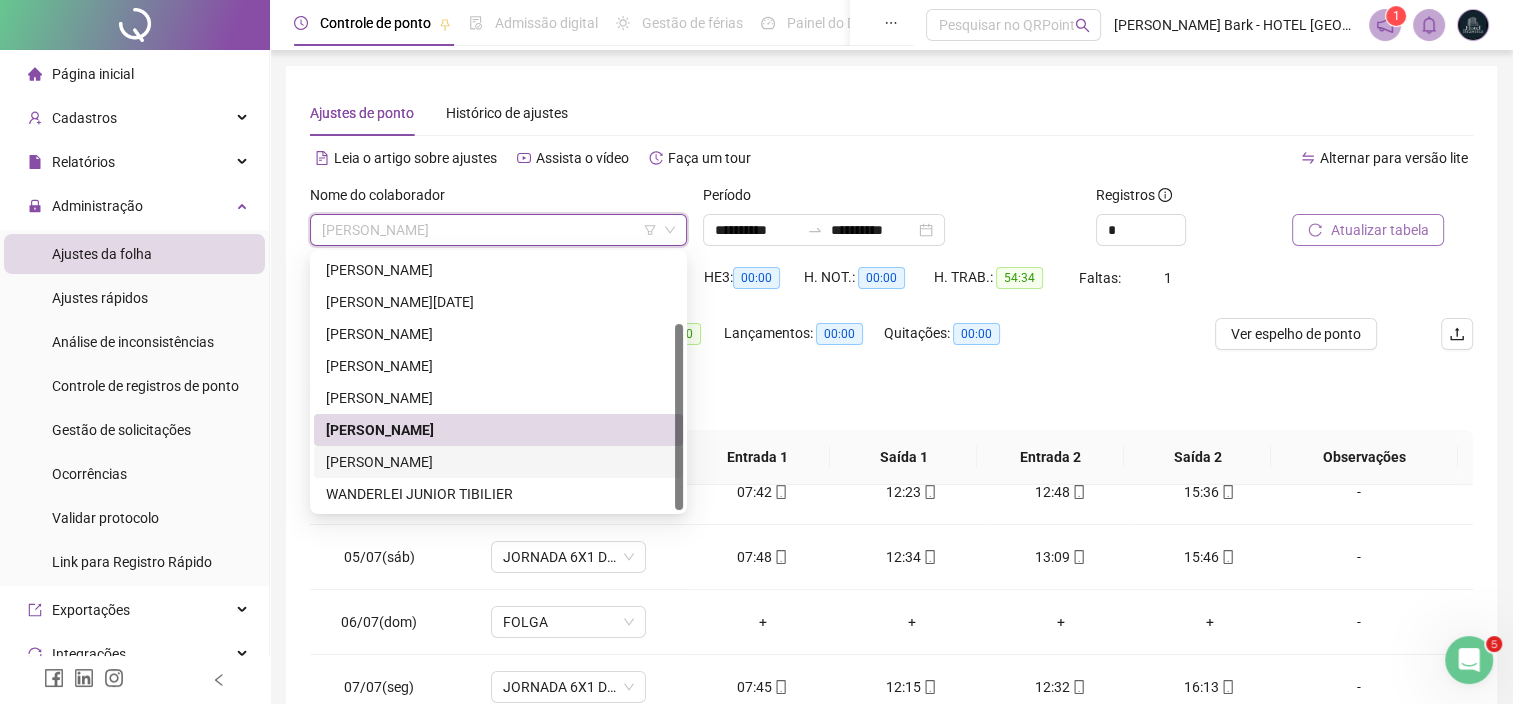 click on "[PERSON_NAME]" at bounding box center [498, 462] 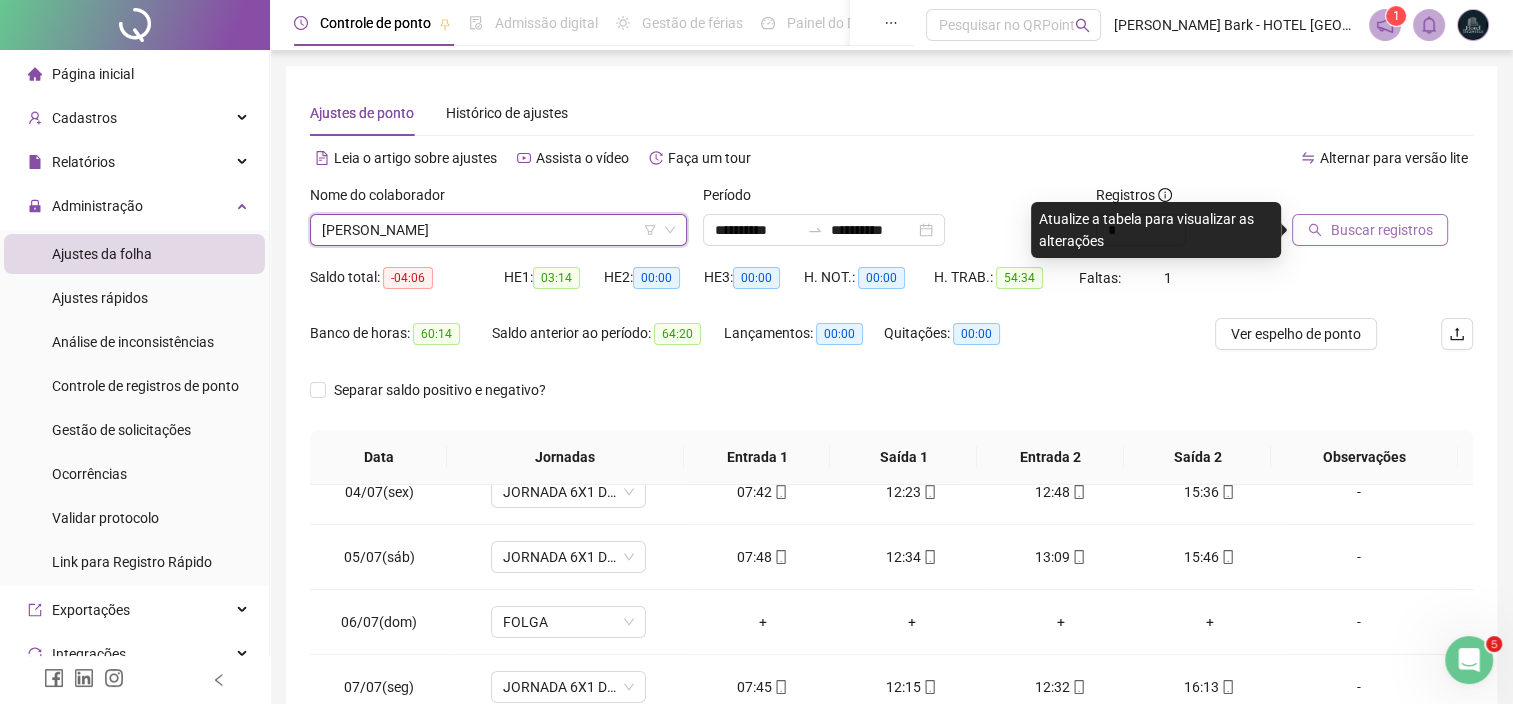 click on "Buscar registros" at bounding box center [1370, 230] 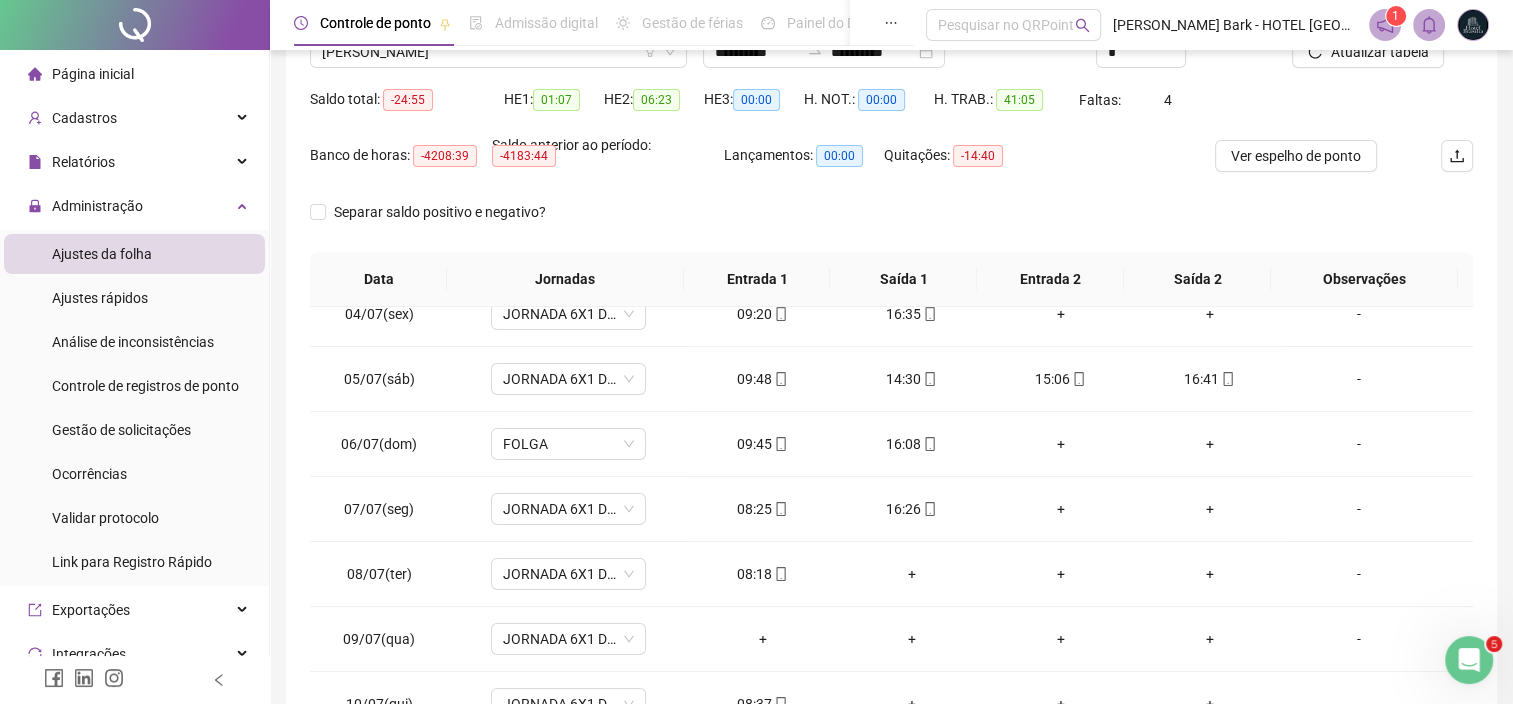 scroll, scrollTop: 317, scrollLeft: 0, axis: vertical 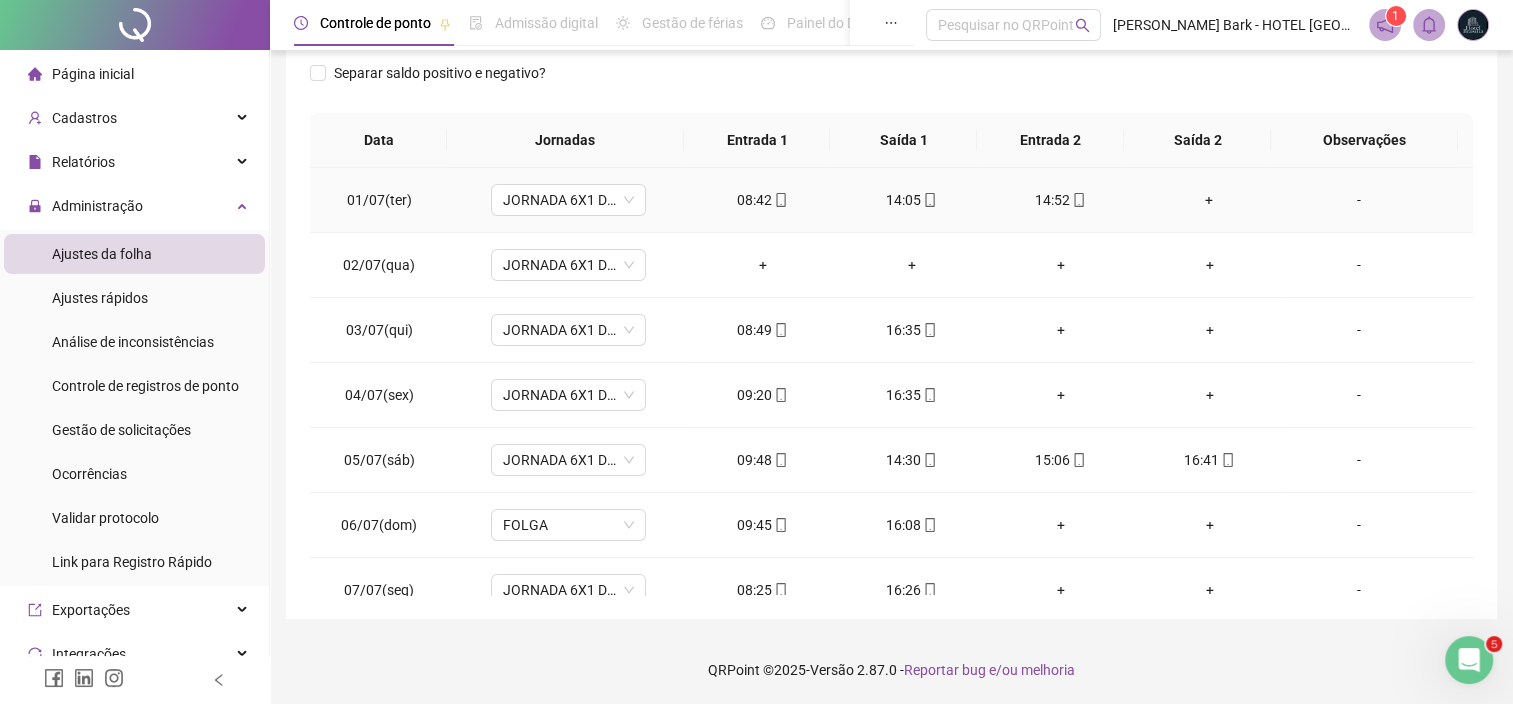 click on "+" at bounding box center [1209, 200] 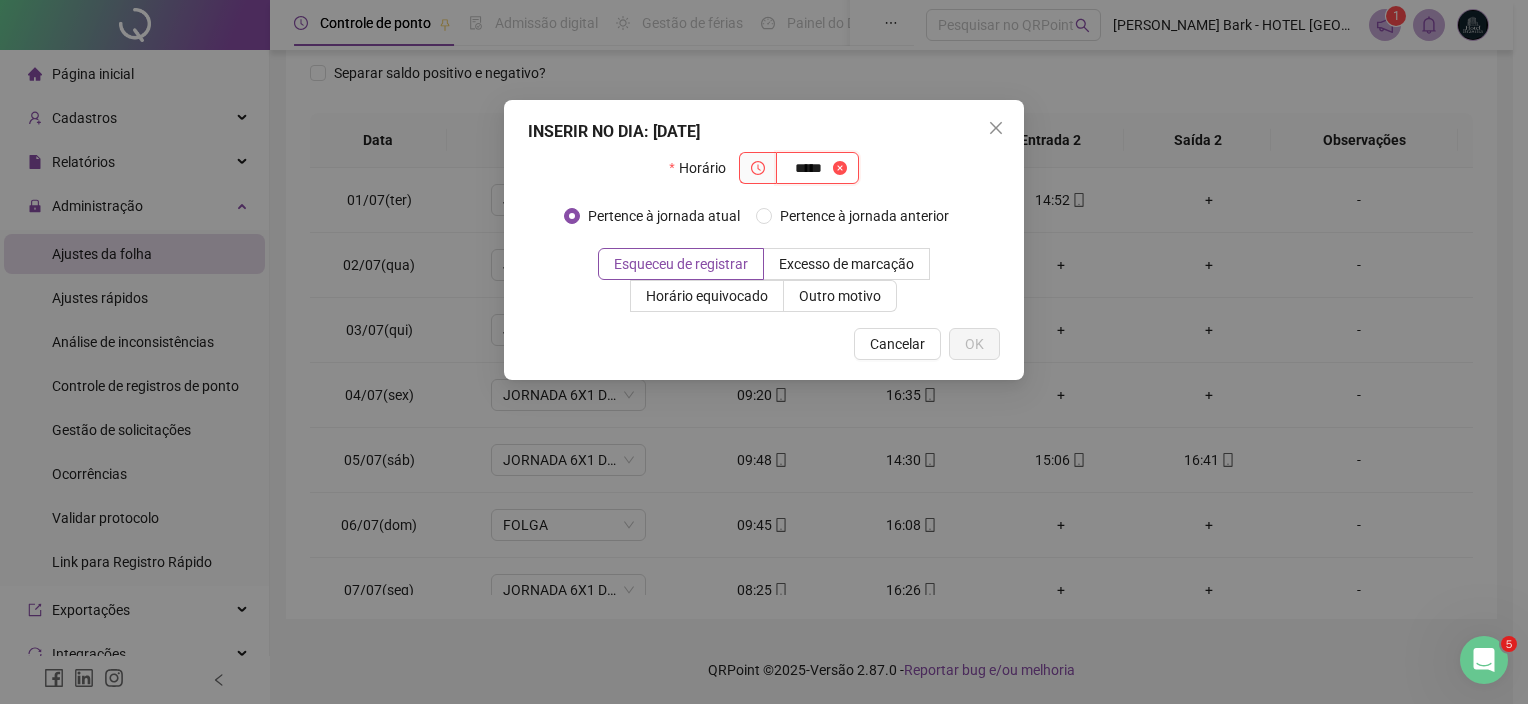type on "*****" 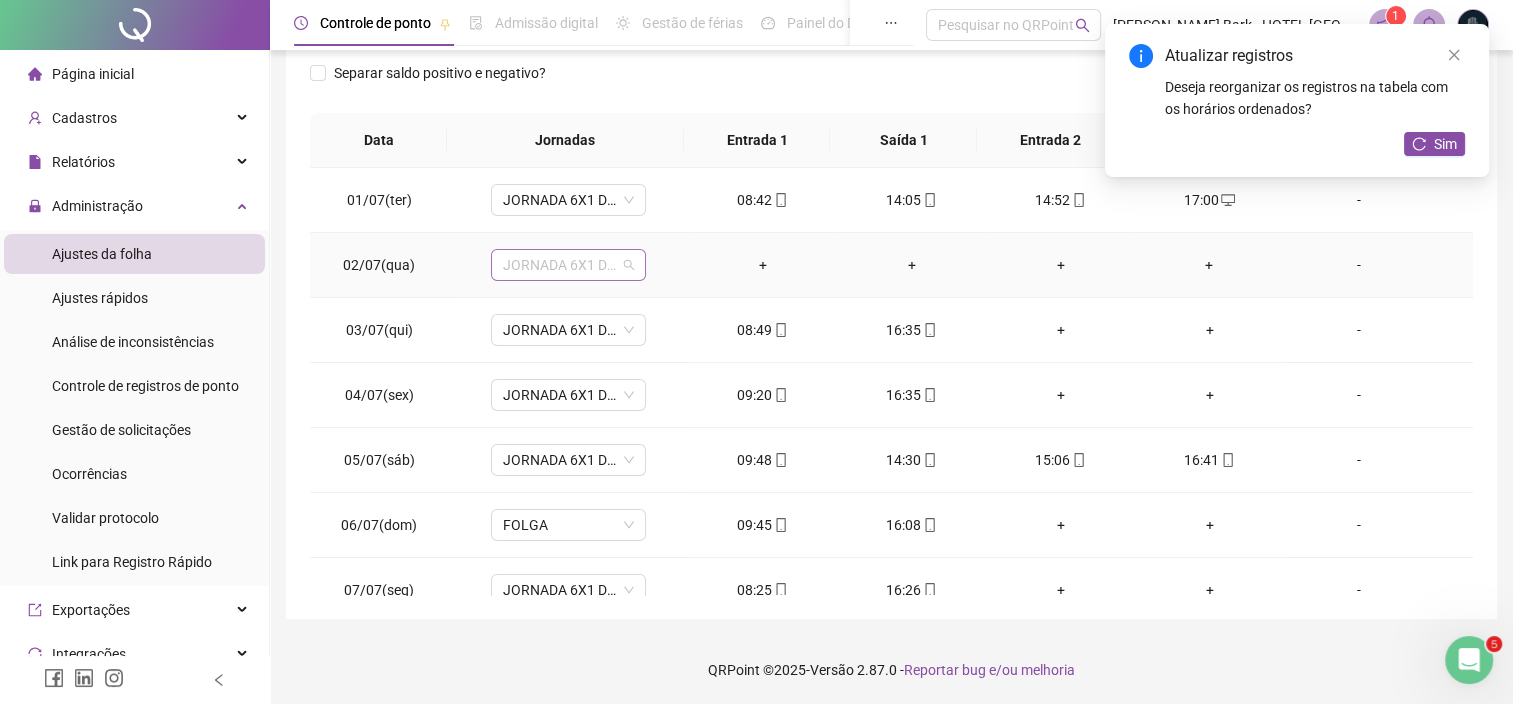 click on "JORNADA 6X1 DE 7:20 DIÁRIAS" at bounding box center (568, 265) 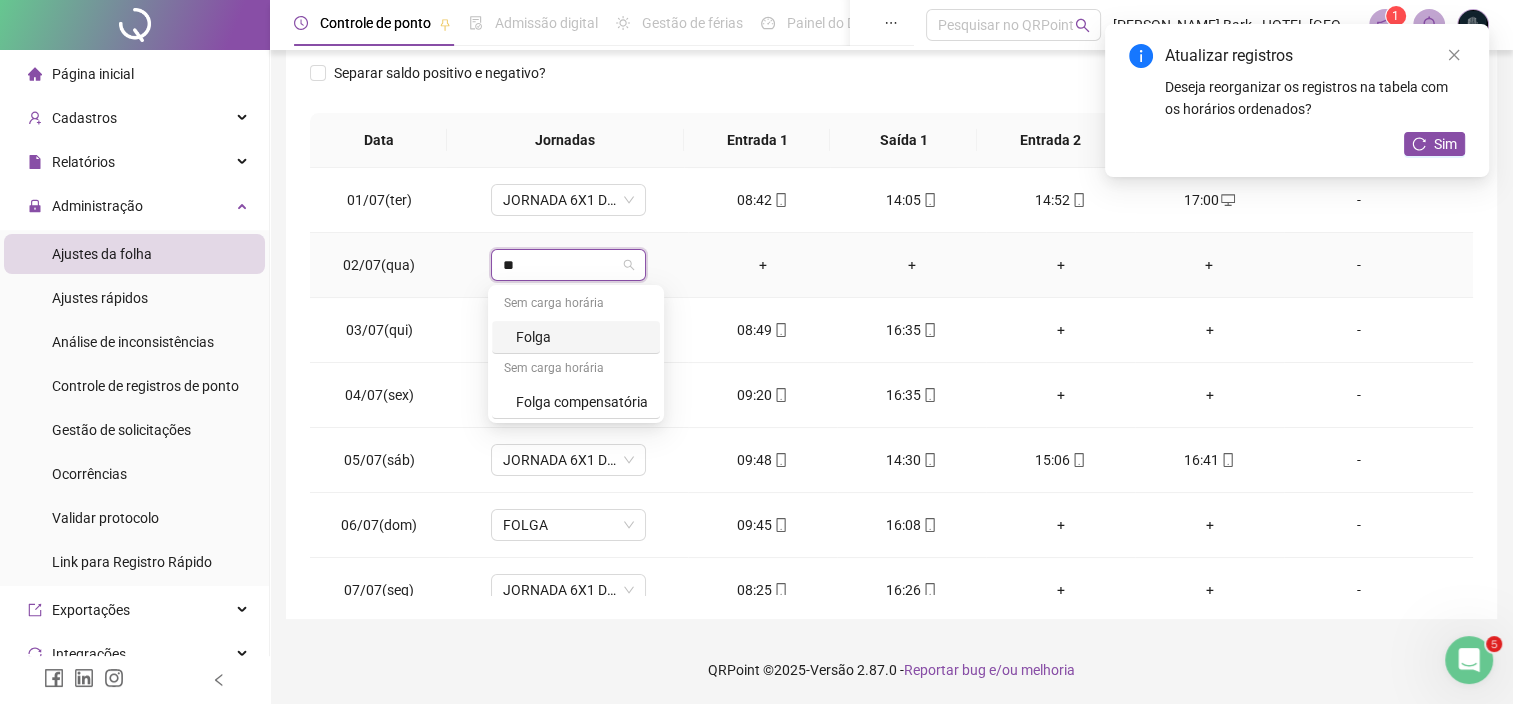 type on "***" 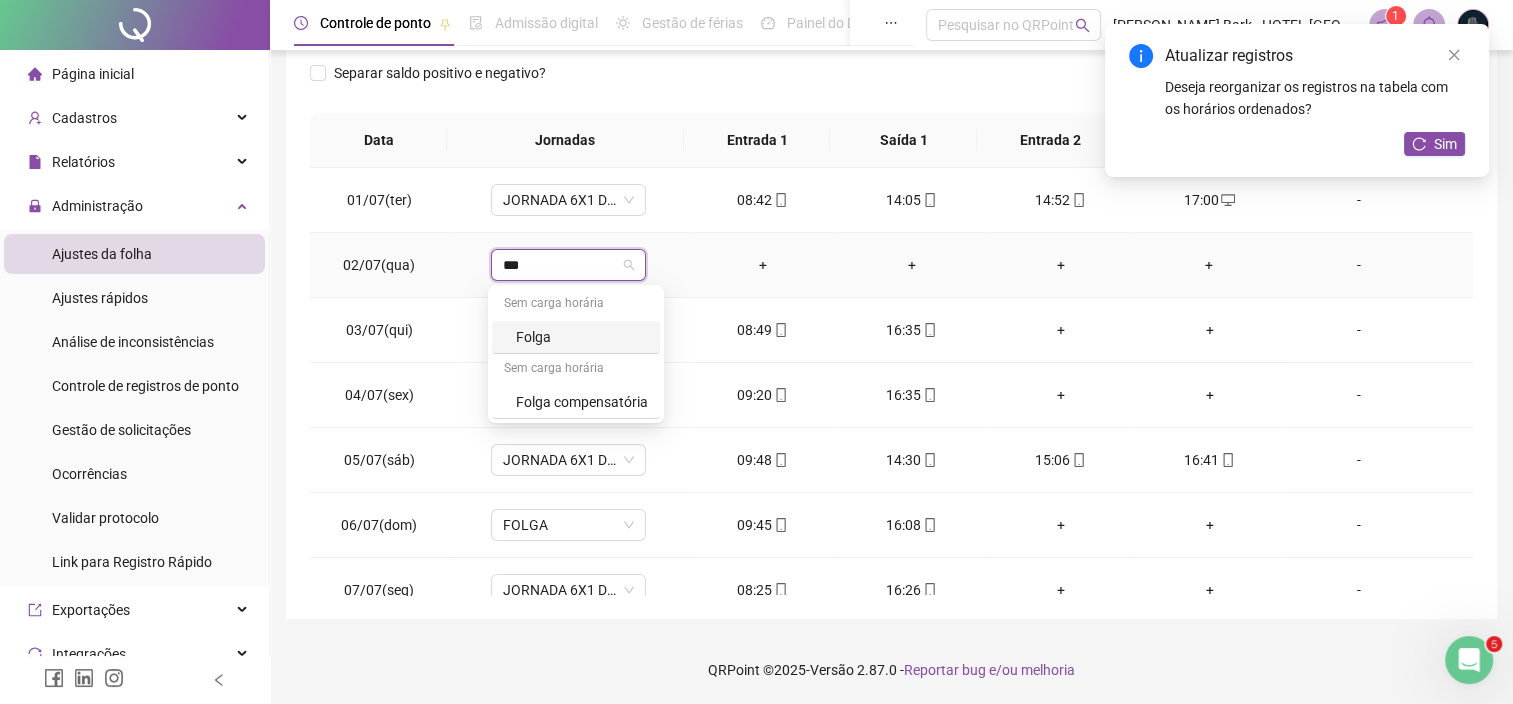 click on "Folga" at bounding box center (582, 337) 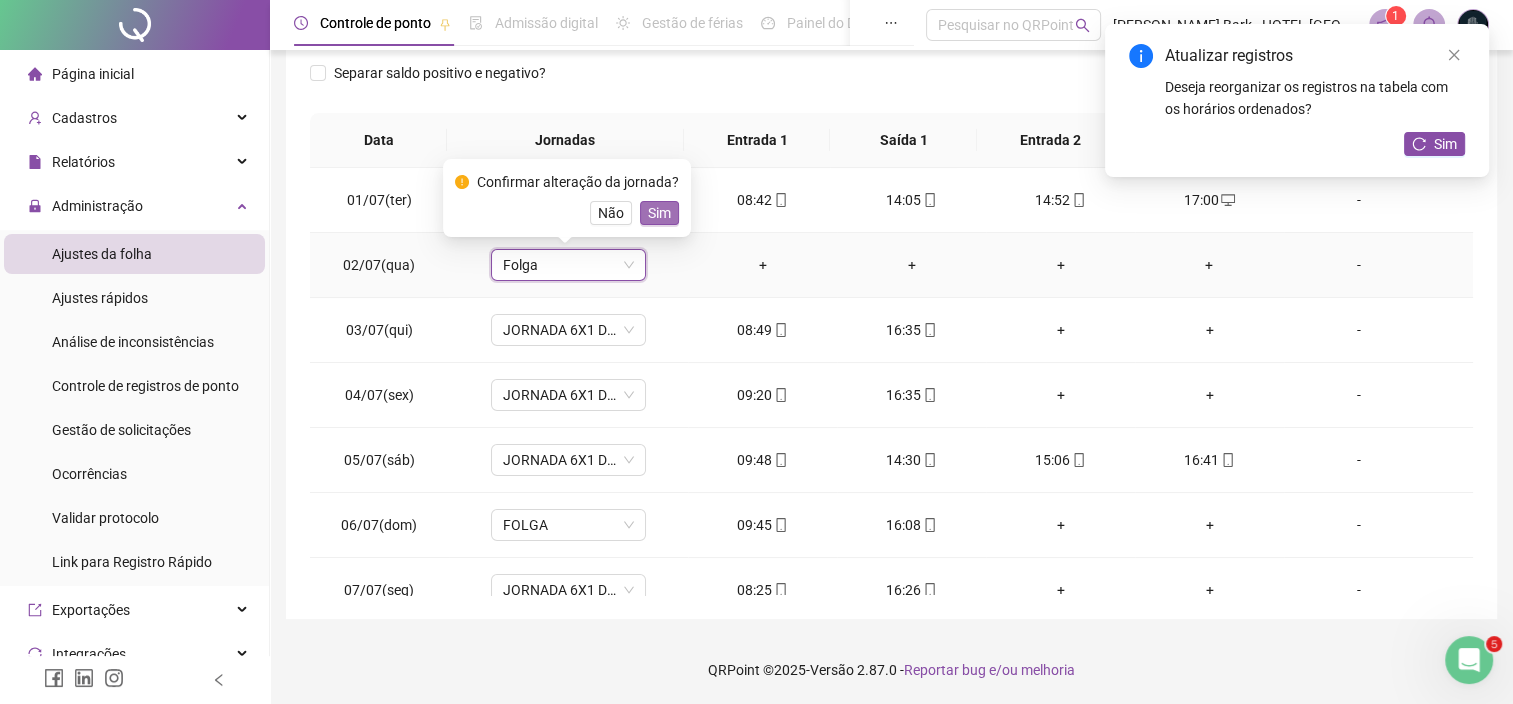 click on "Sim" at bounding box center [659, 213] 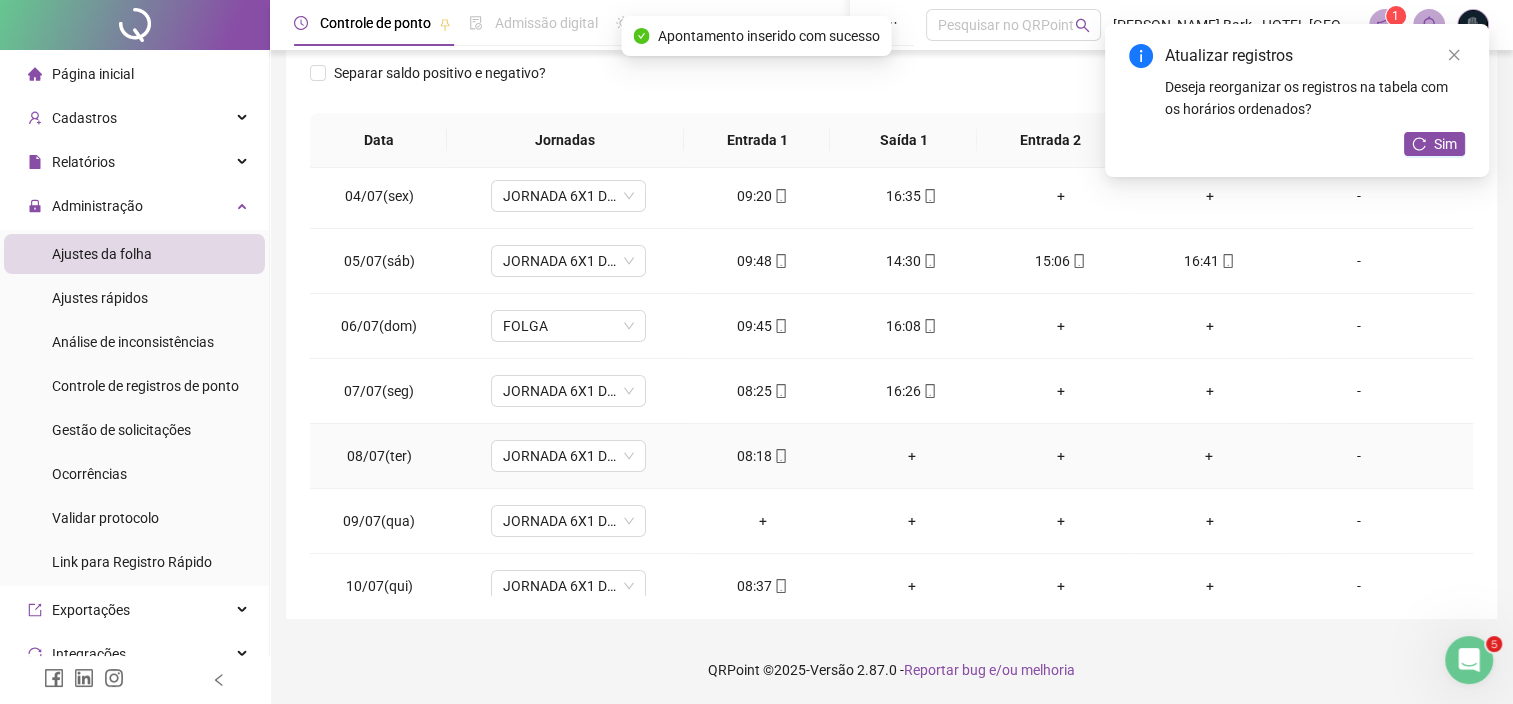 scroll, scrollTop: 200, scrollLeft: 0, axis: vertical 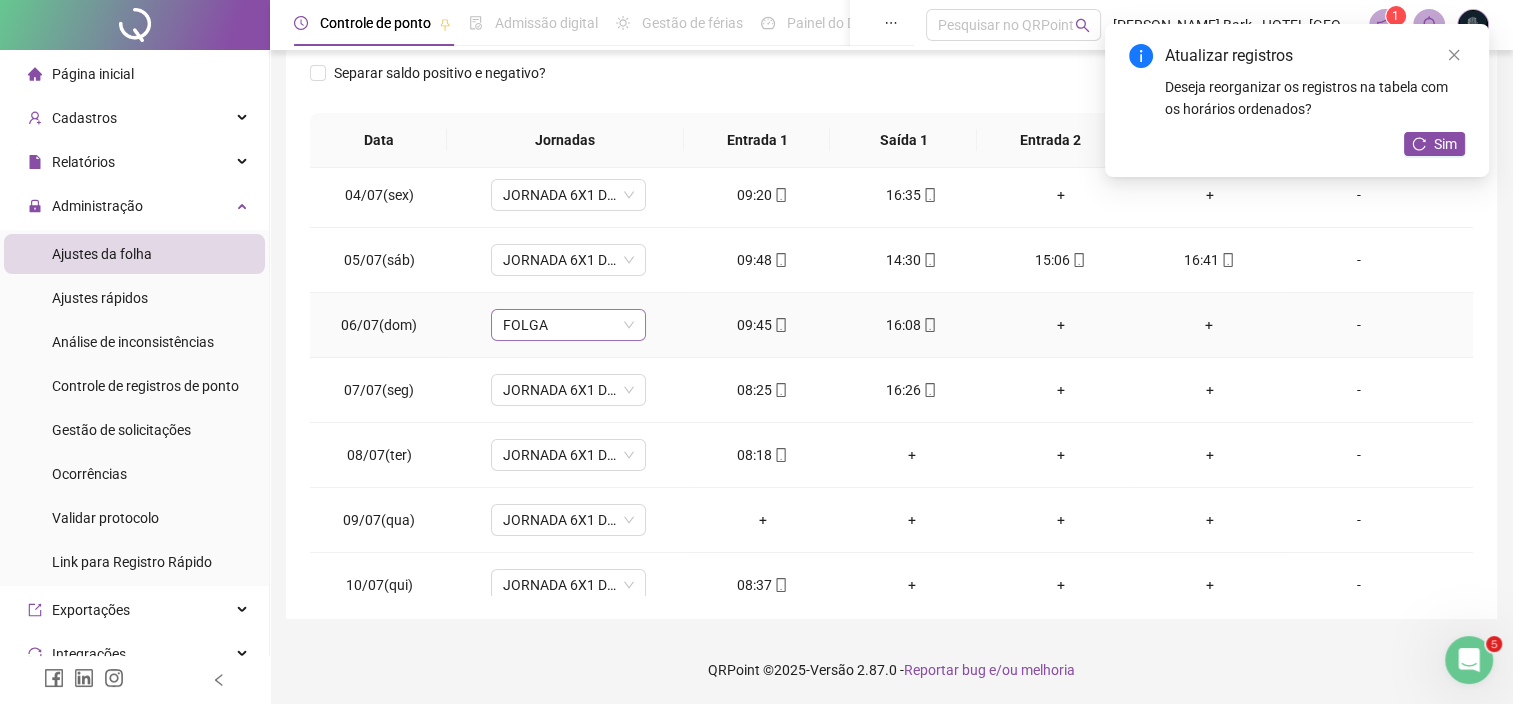 click on "FOLGA" at bounding box center [568, 325] 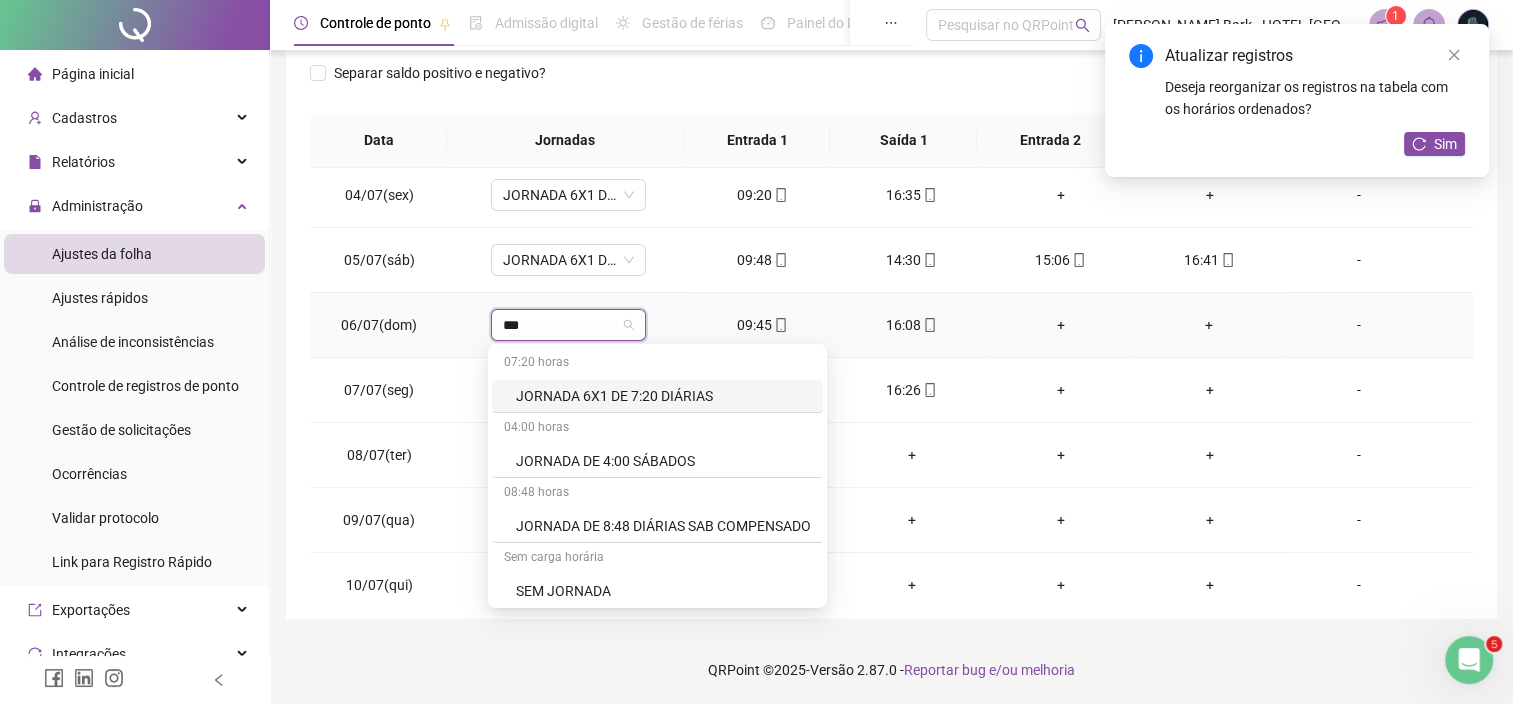type on "****" 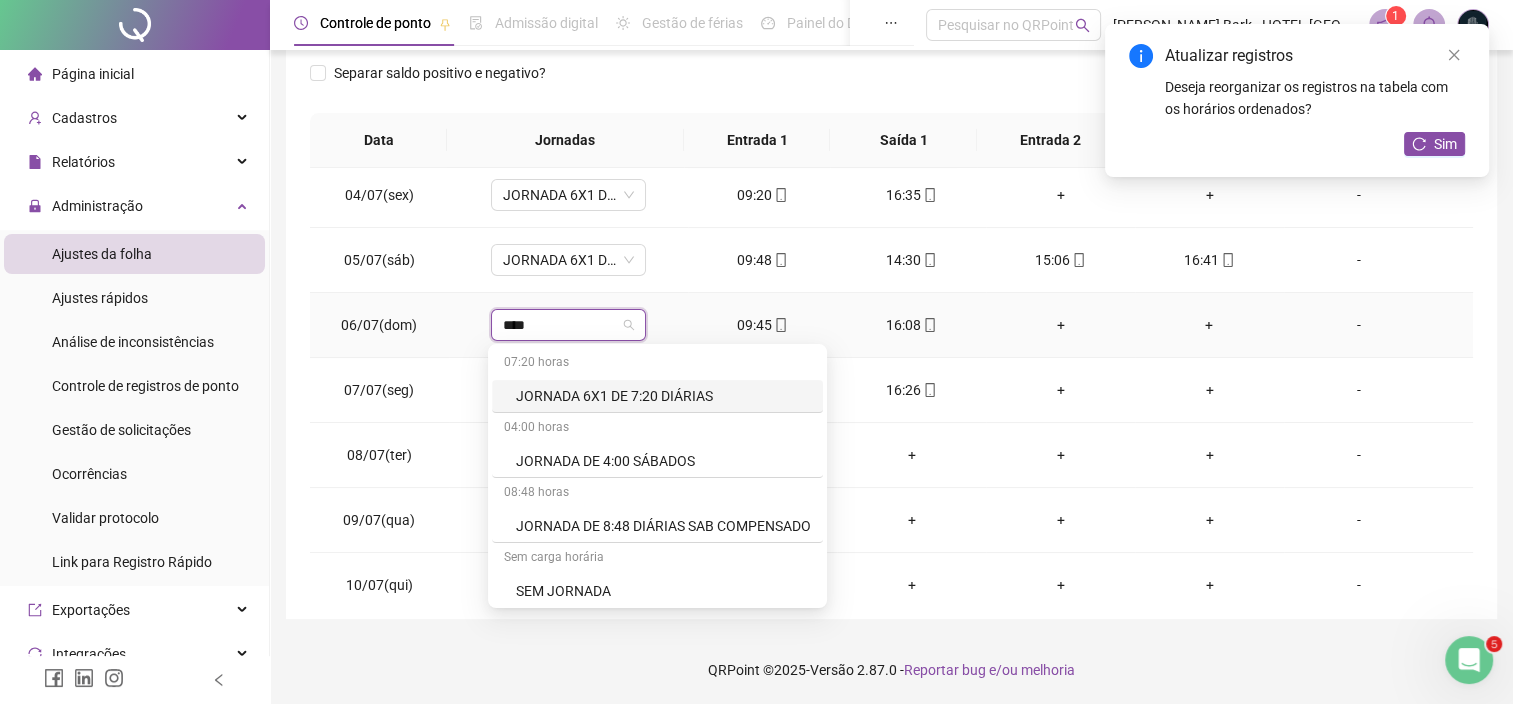 click on "JORNADA 6X1 DE 7:20 DIÁRIAS" at bounding box center [663, 396] 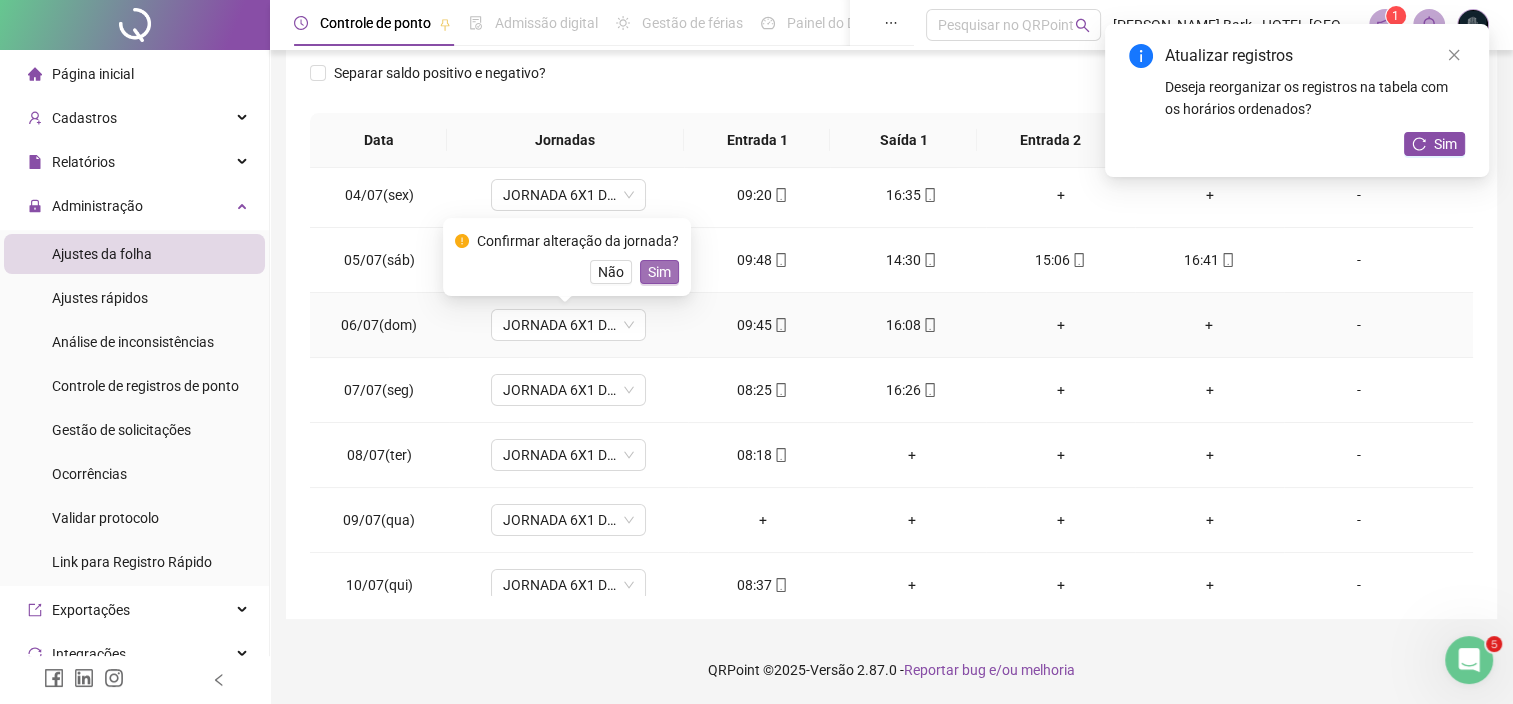 click on "Sim" at bounding box center (659, 272) 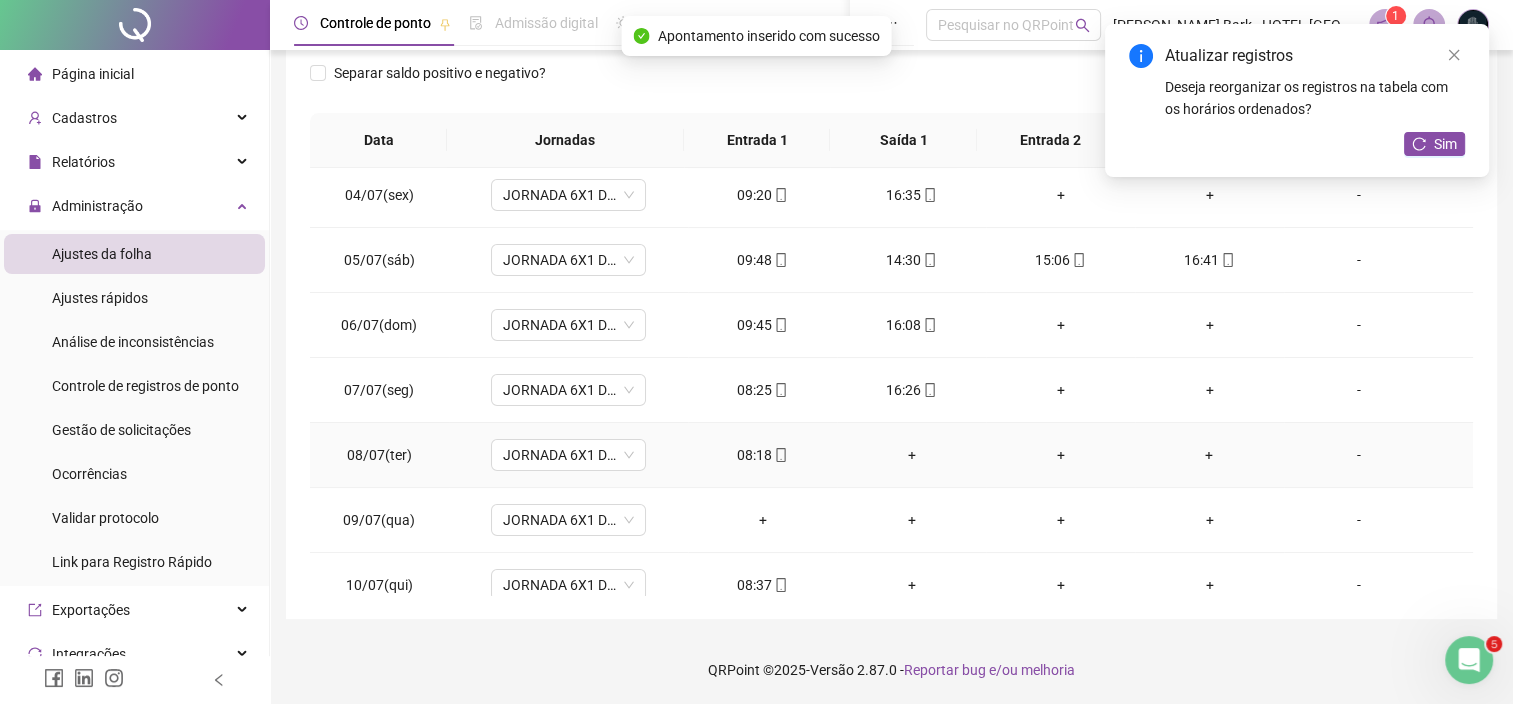 click on "+" at bounding box center (911, 455) 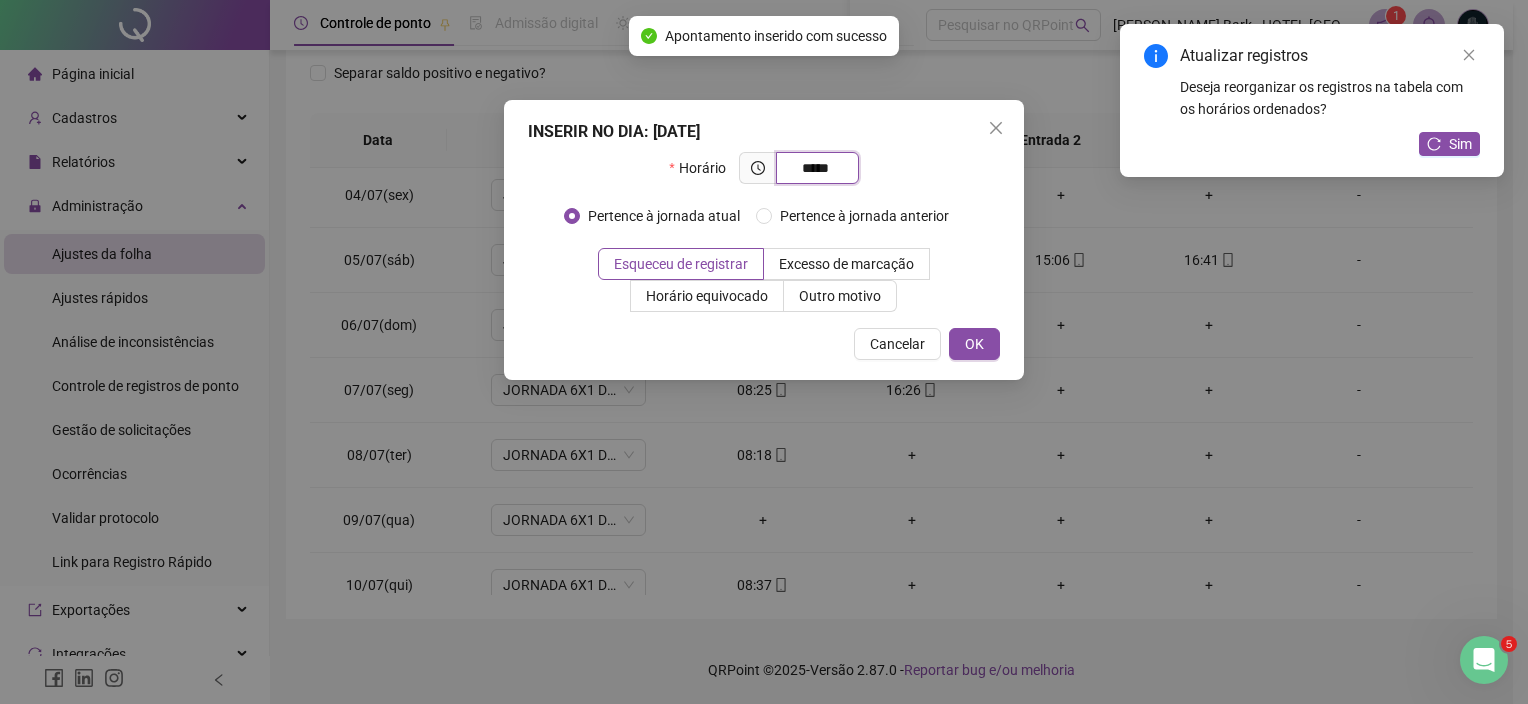 type on "*****" 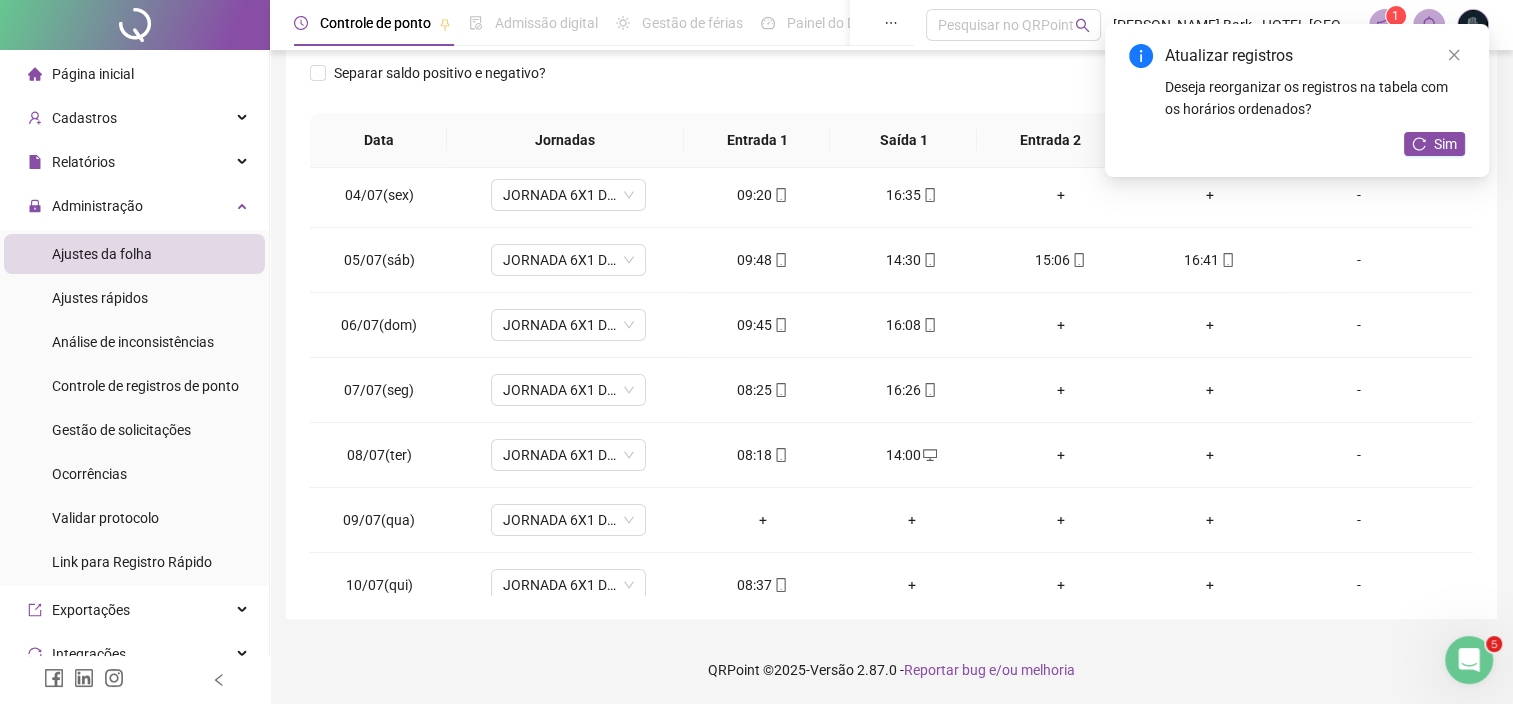 click on "+" at bounding box center [1060, 455] 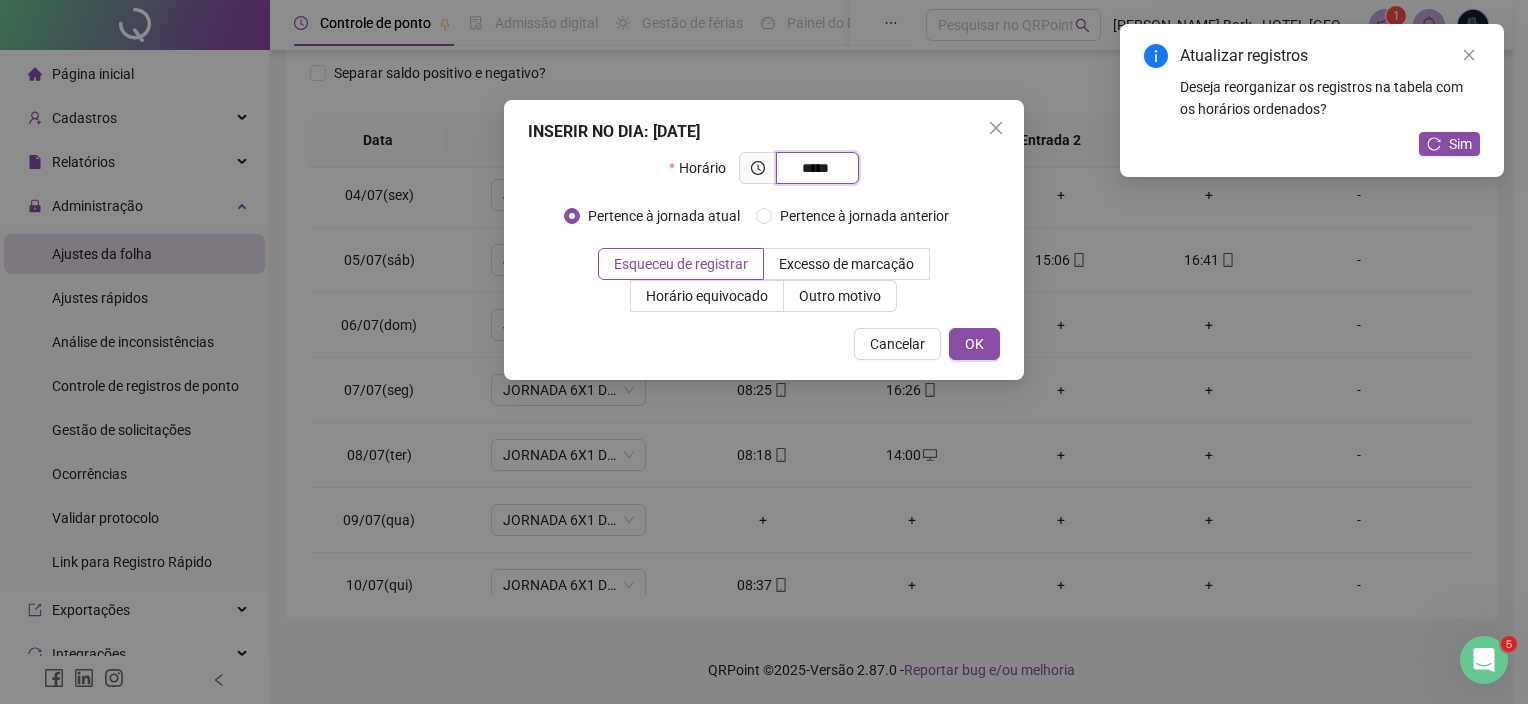 type on "*****" 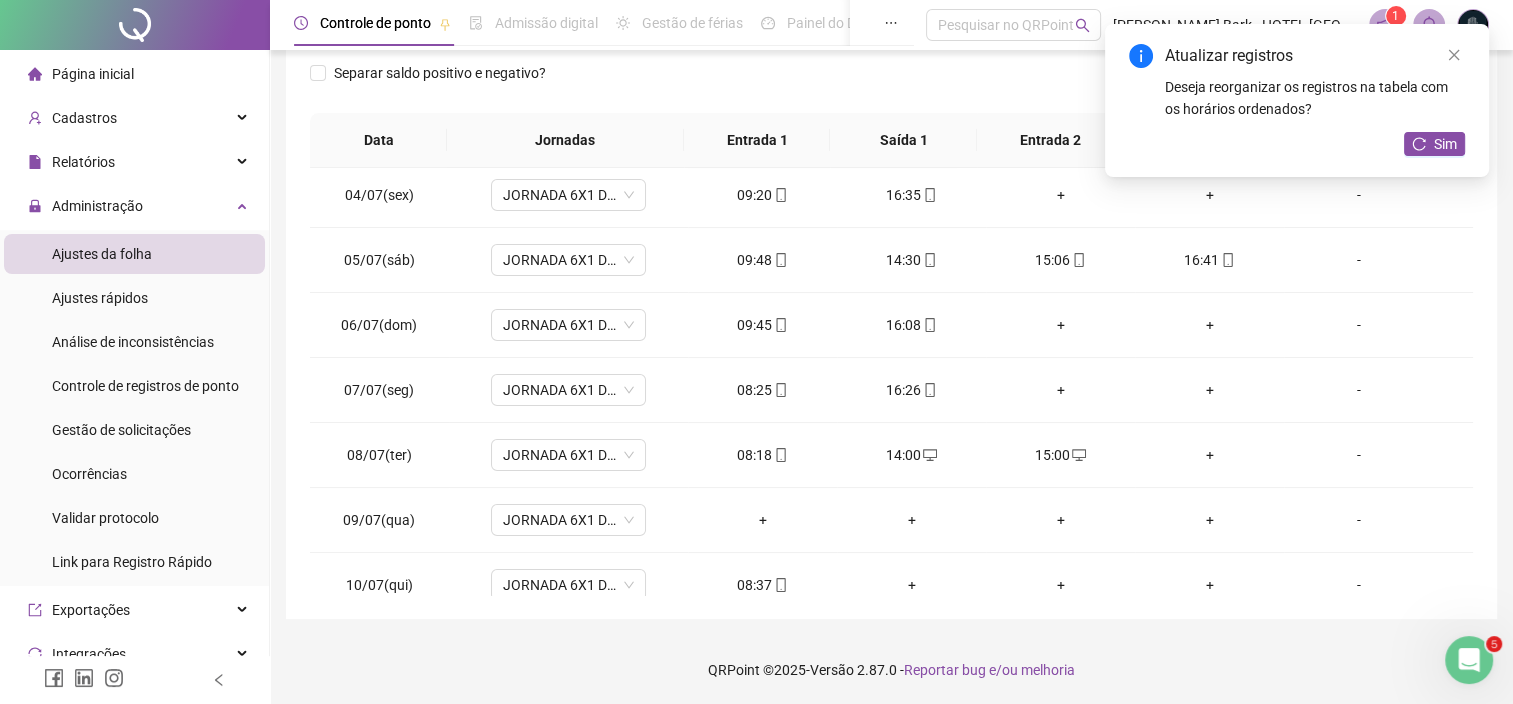 click on "+" at bounding box center [1209, 455] 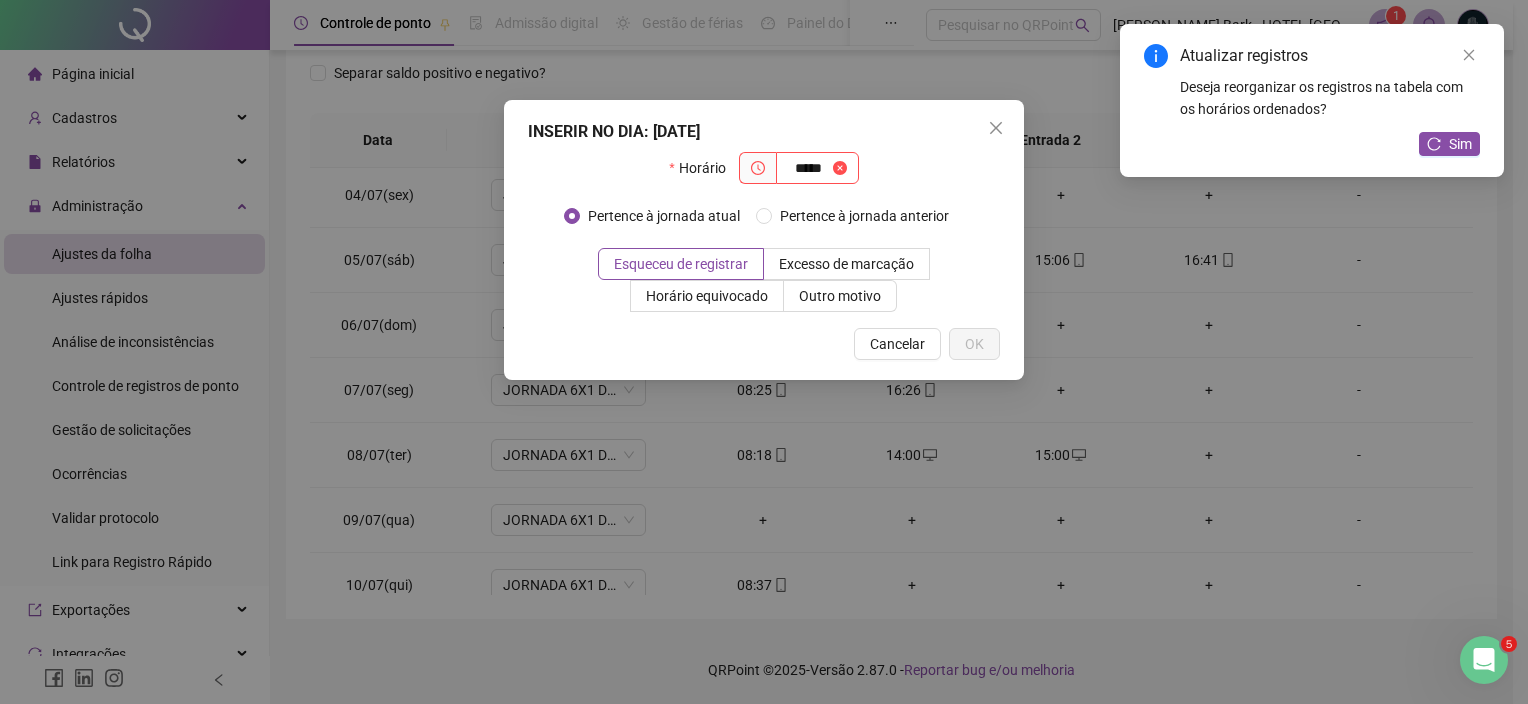 type on "*****" 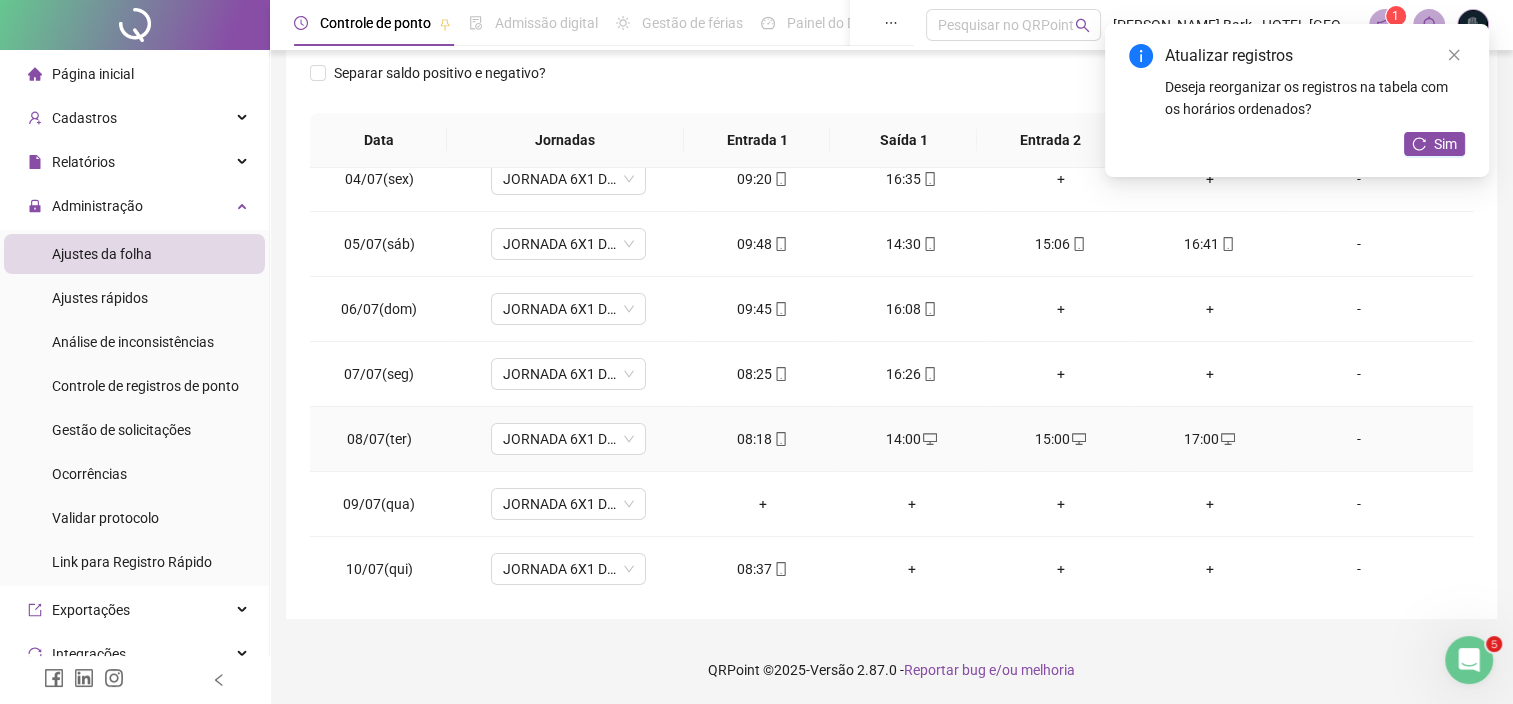 scroll, scrollTop: 220, scrollLeft: 0, axis: vertical 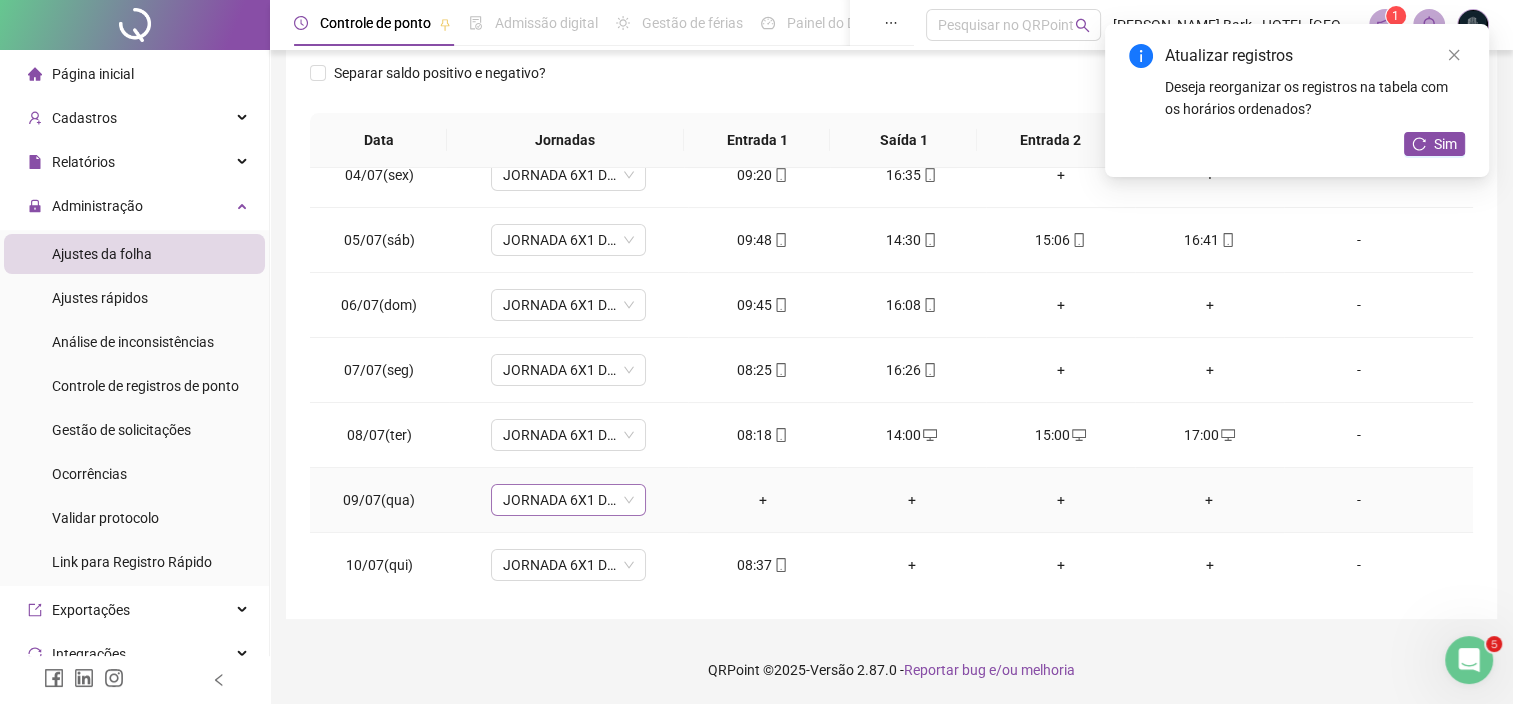 click on "JORNADA 6X1 DE 7:20 DIÁRIAS" at bounding box center [568, 500] 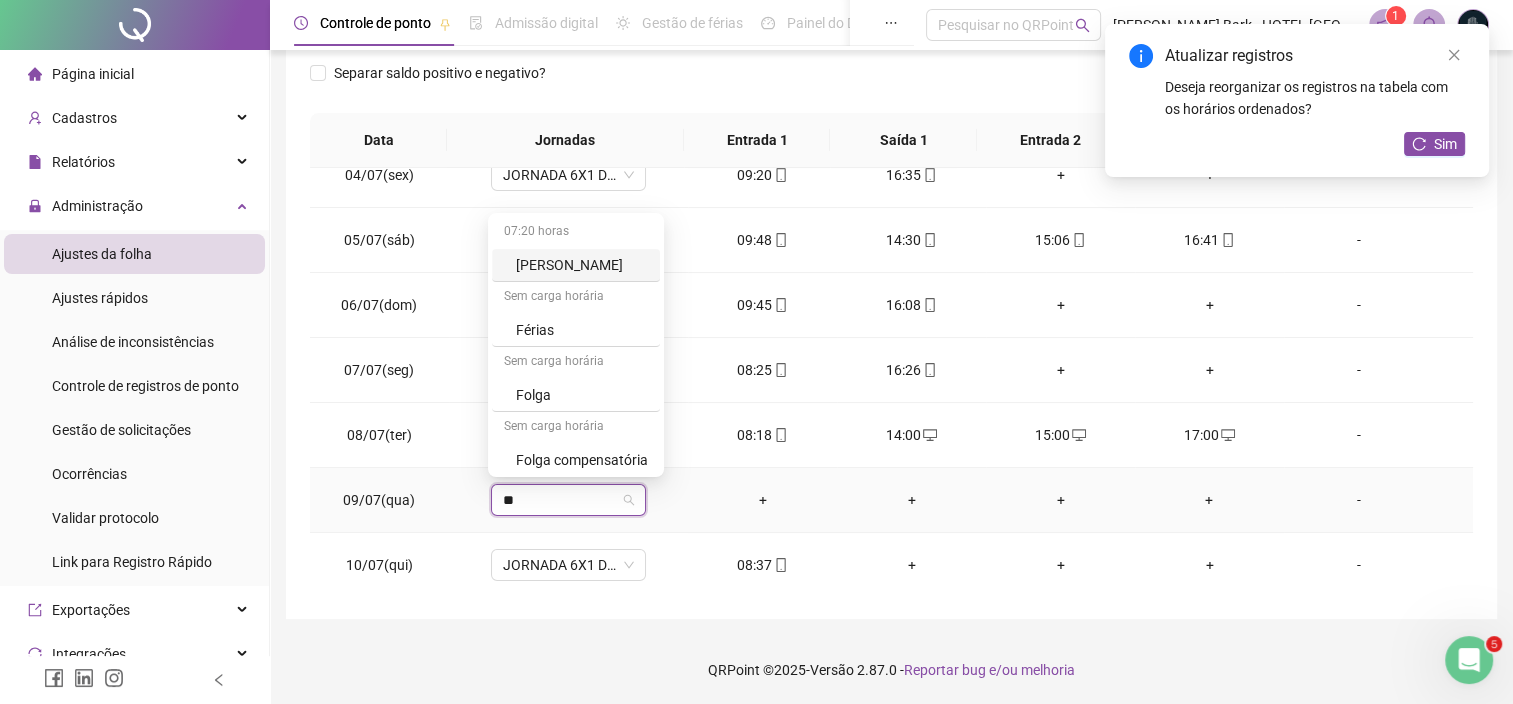 type on "***" 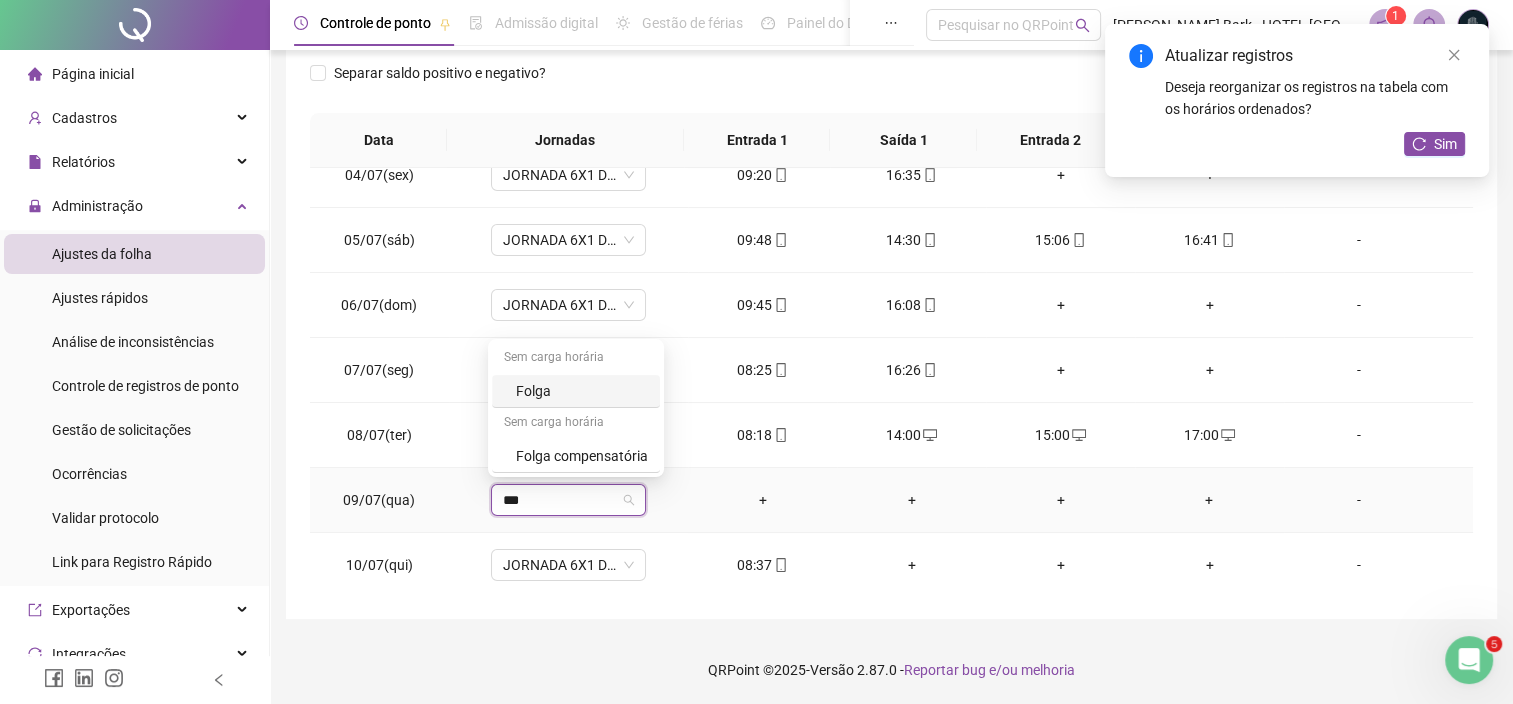 click on "Folga" at bounding box center (582, 391) 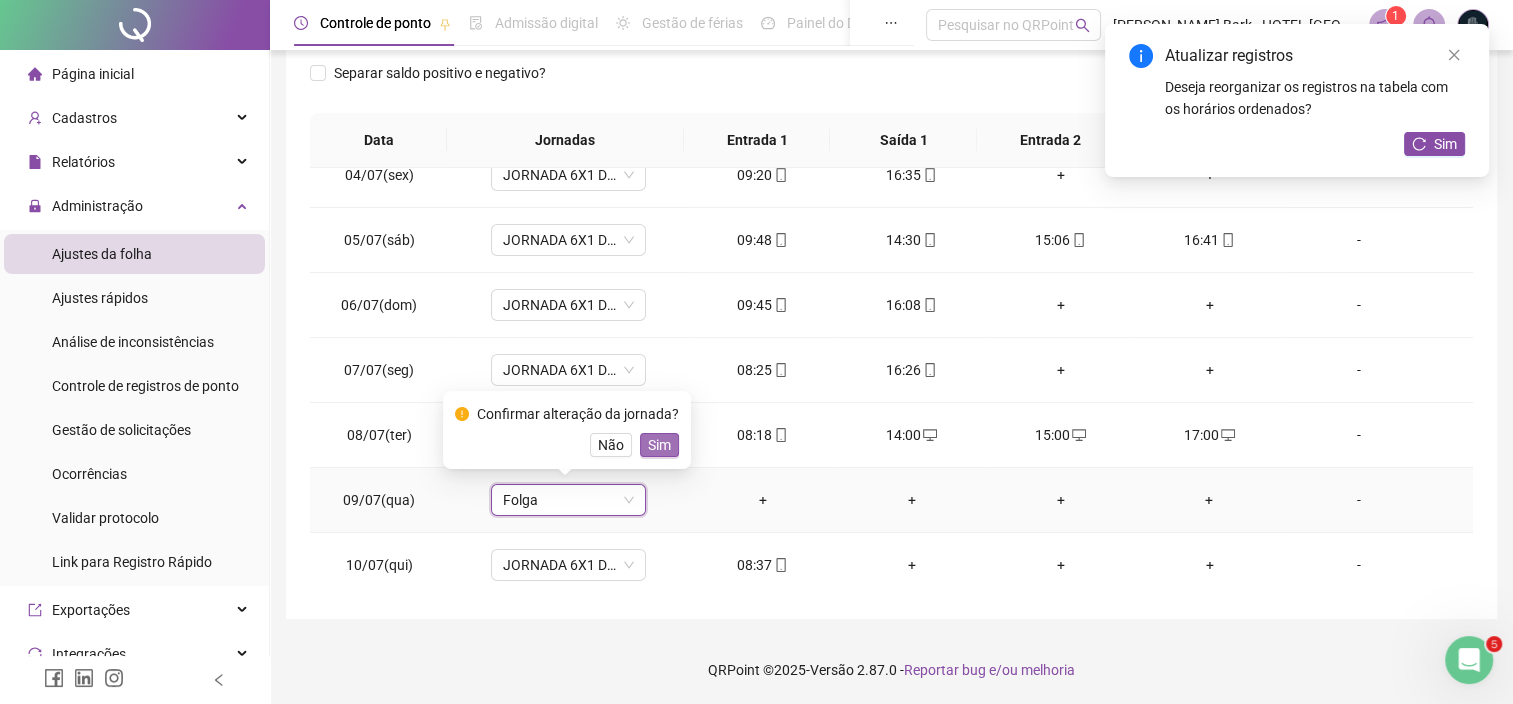 type 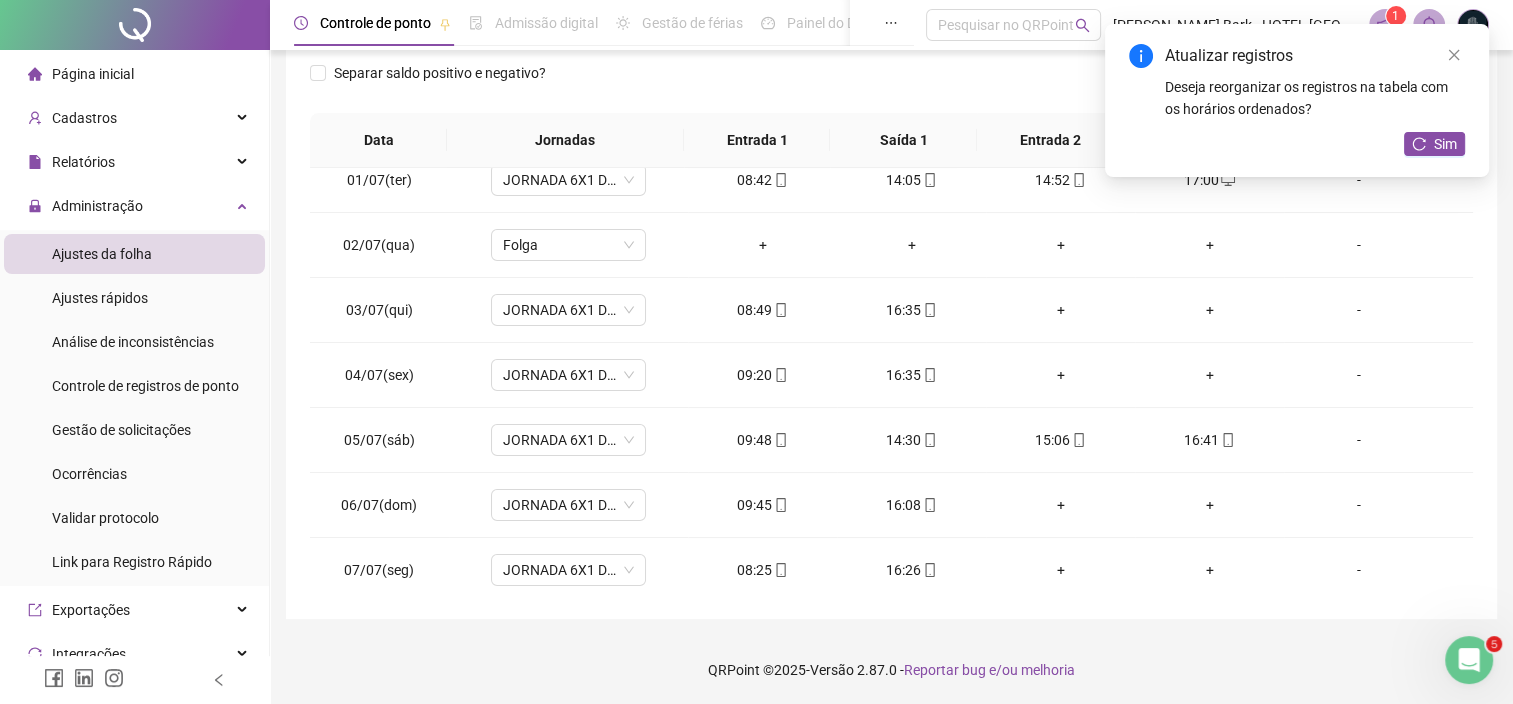 scroll, scrollTop: 0, scrollLeft: 0, axis: both 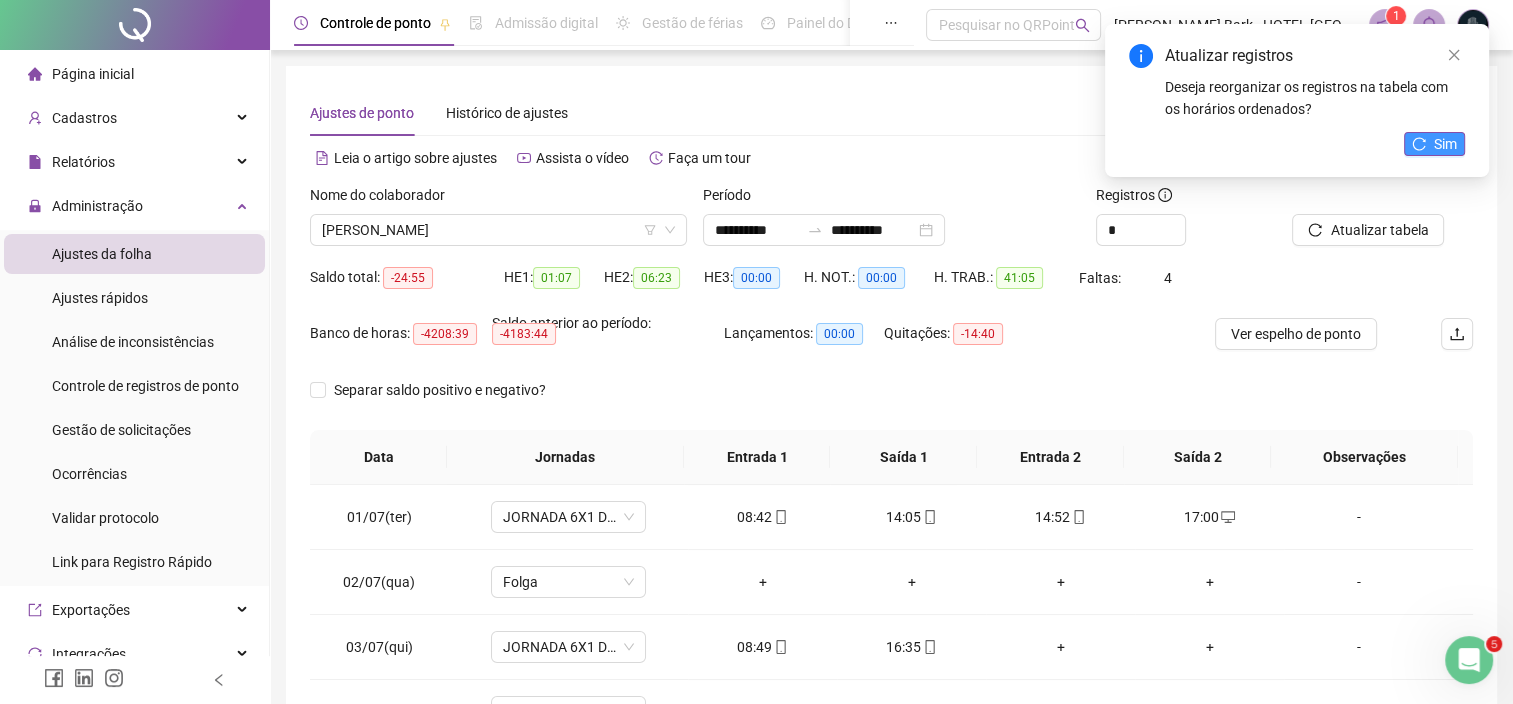 click on "Sim" at bounding box center [1434, 144] 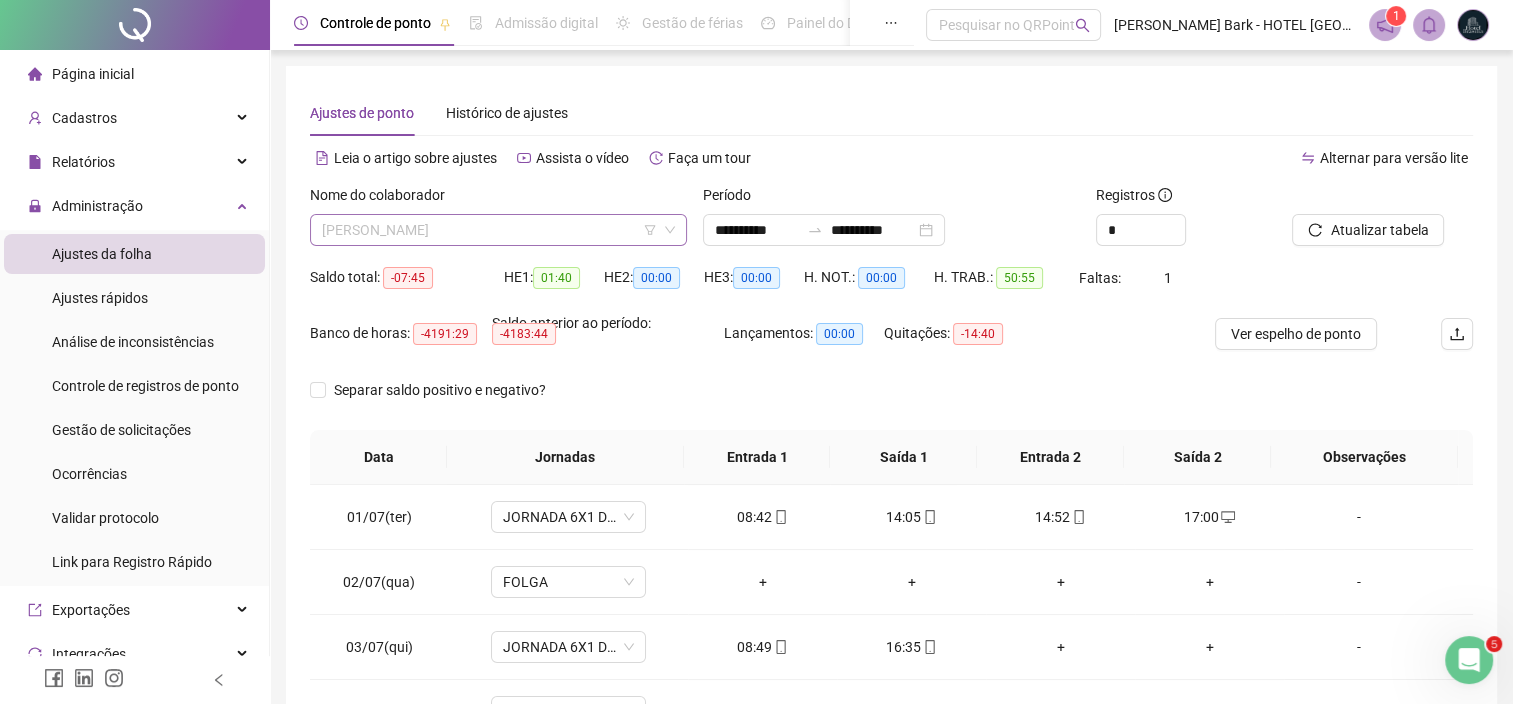 click on "[PERSON_NAME]" at bounding box center (498, 230) 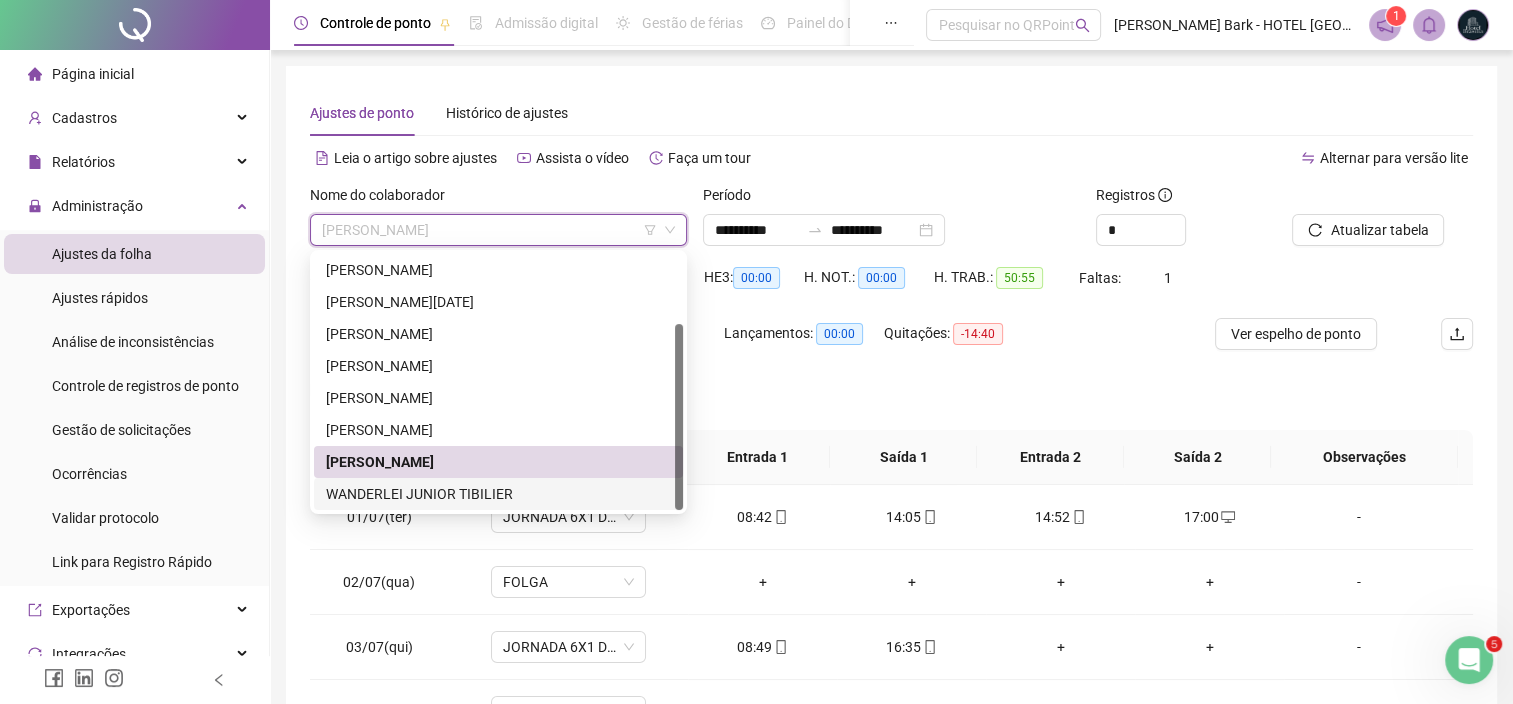 click on "WANDERLEI JUNIOR TIBILIER" at bounding box center [498, 494] 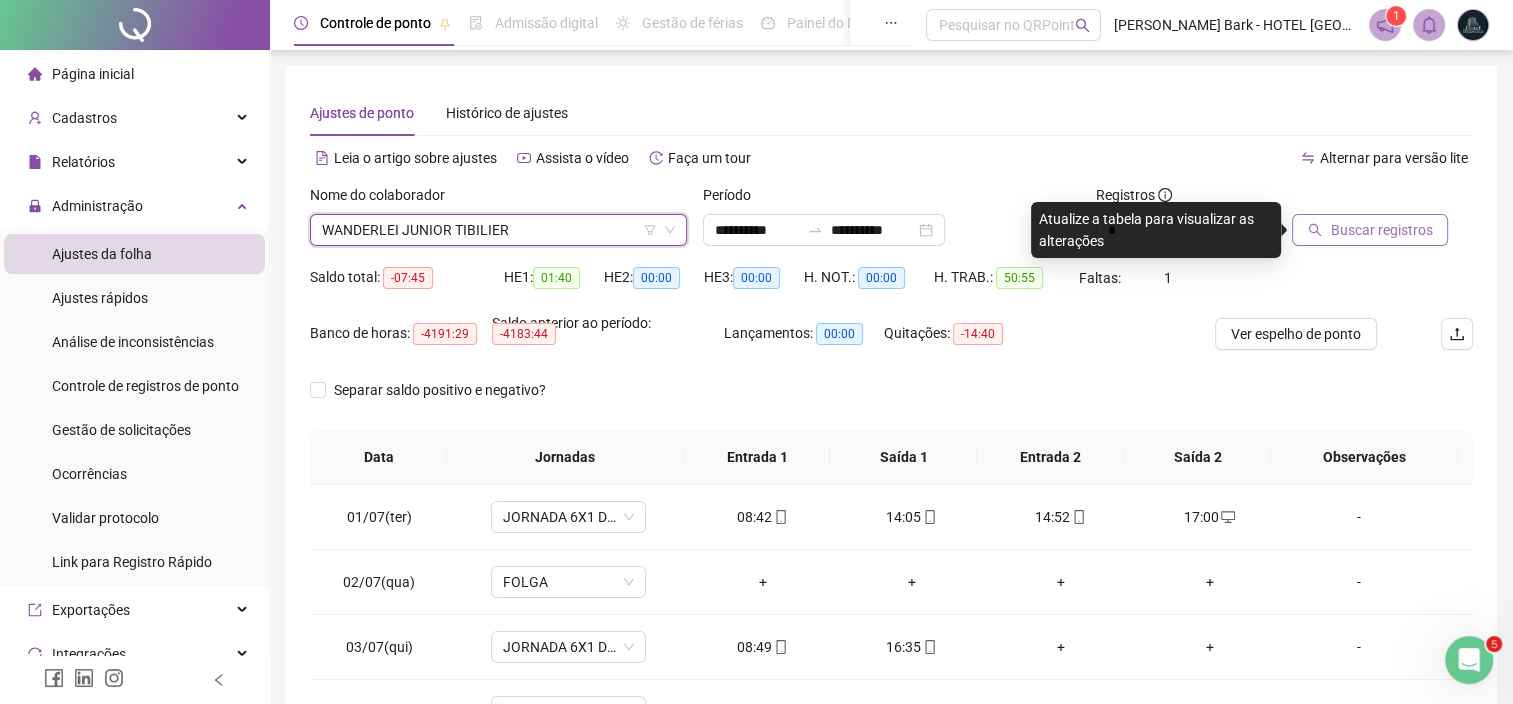 click on "Buscar registros" at bounding box center (1370, 230) 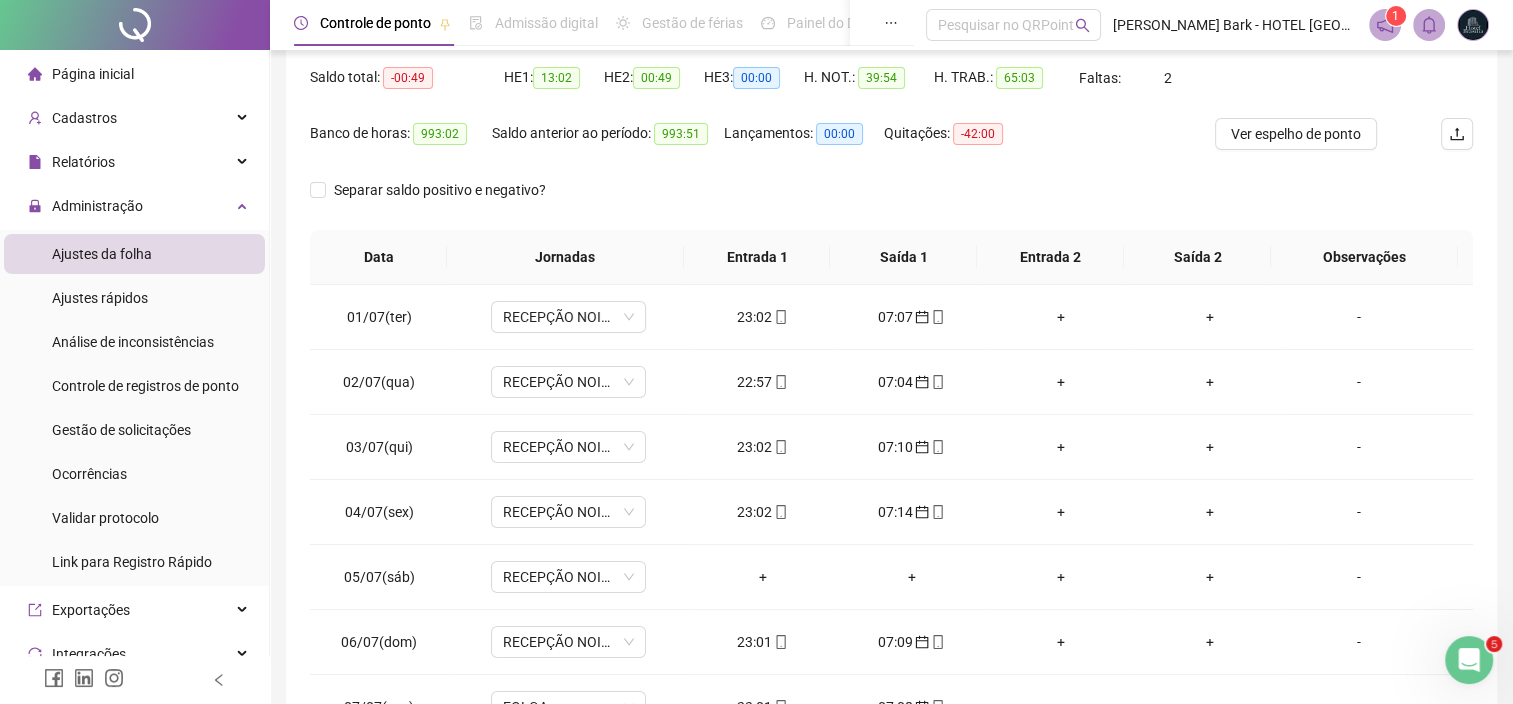 scroll, scrollTop: 317, scrollLeft: 0, axis: vertical 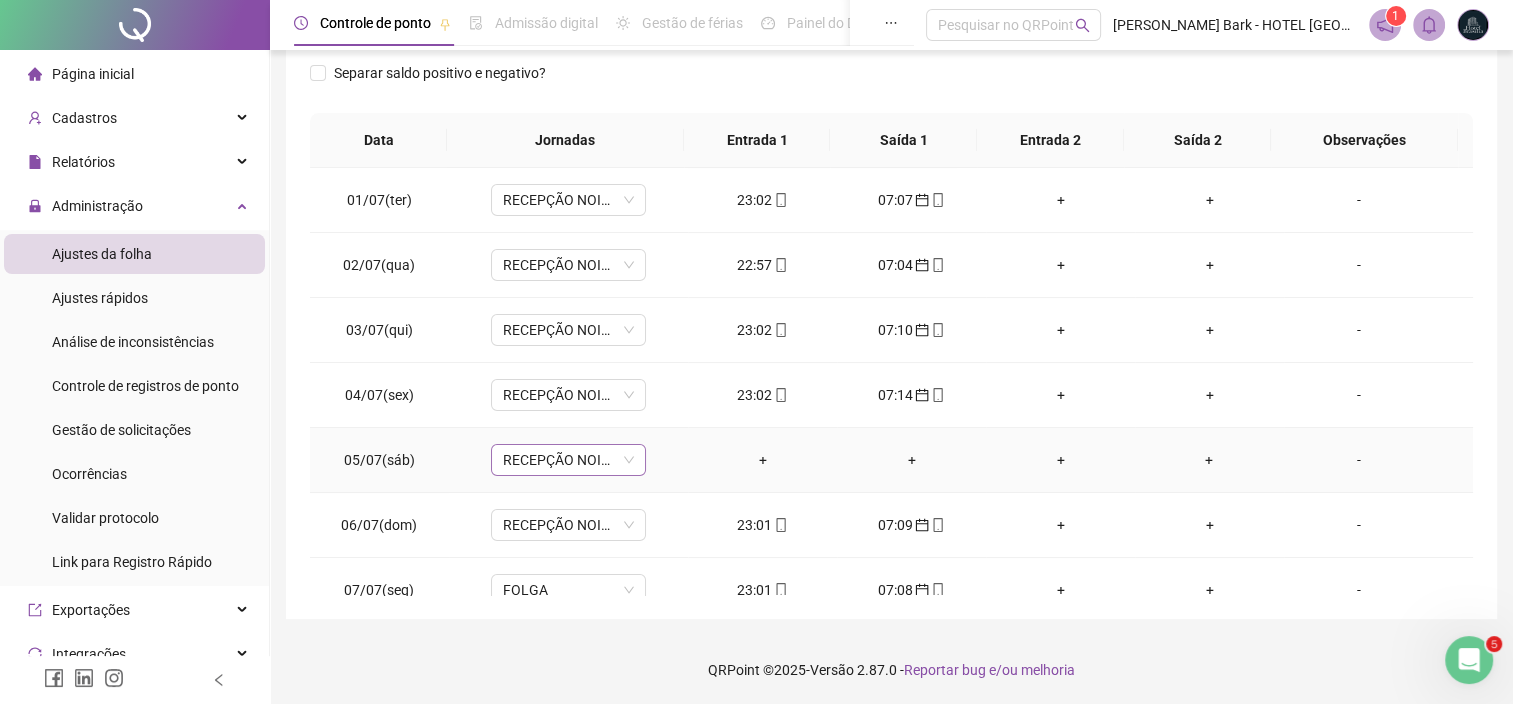 click on "RECEPÇÃO NOITE" at bounding box center (568, 460) 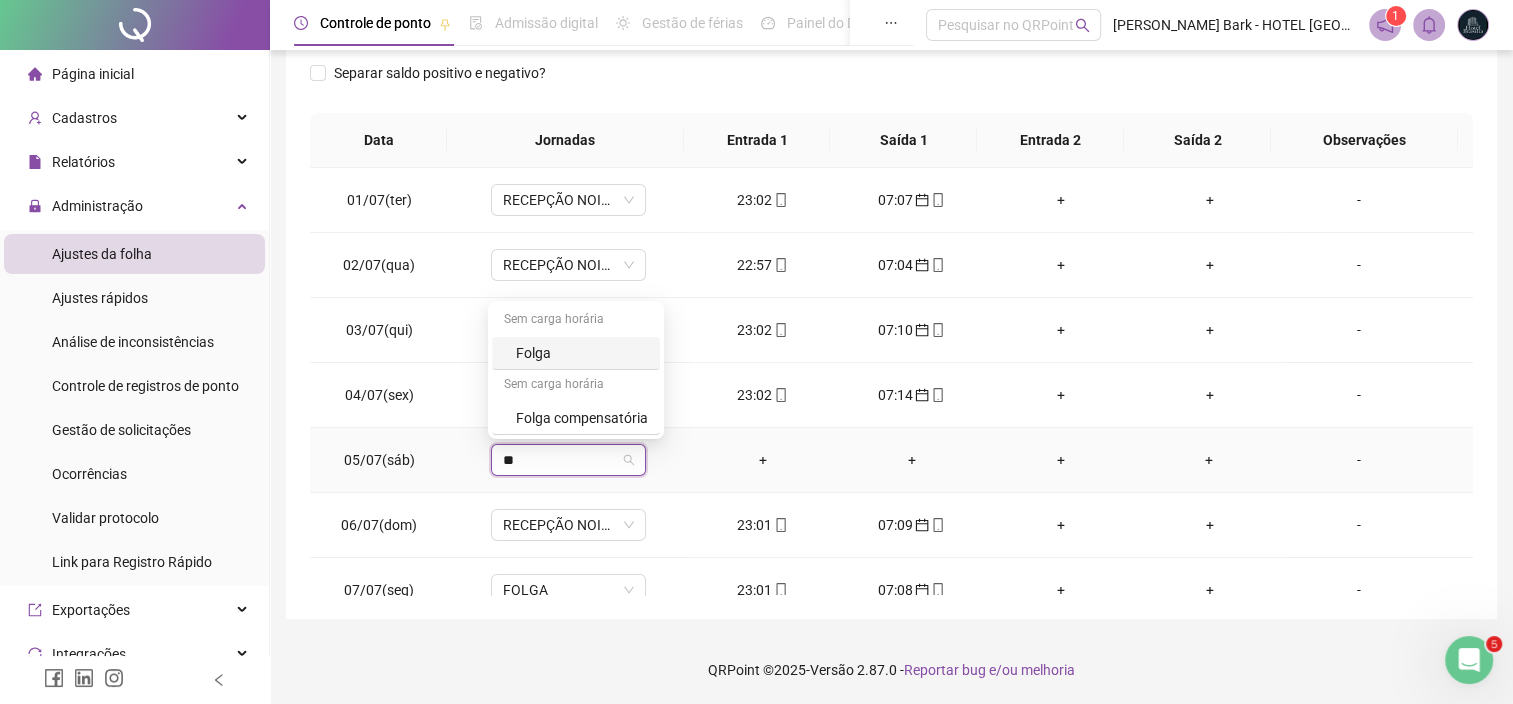 type on "***" 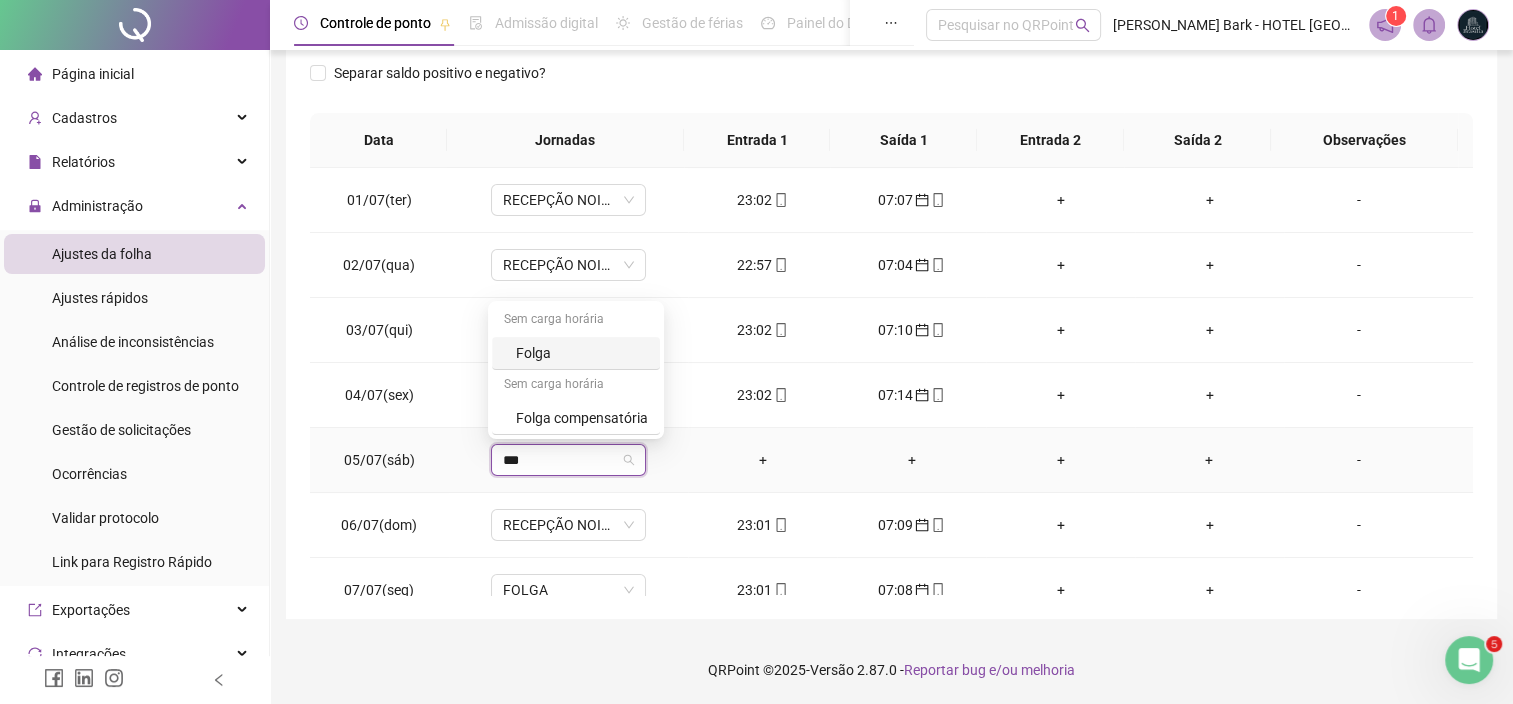 click on "Folga" at bounding box center (582, 353) 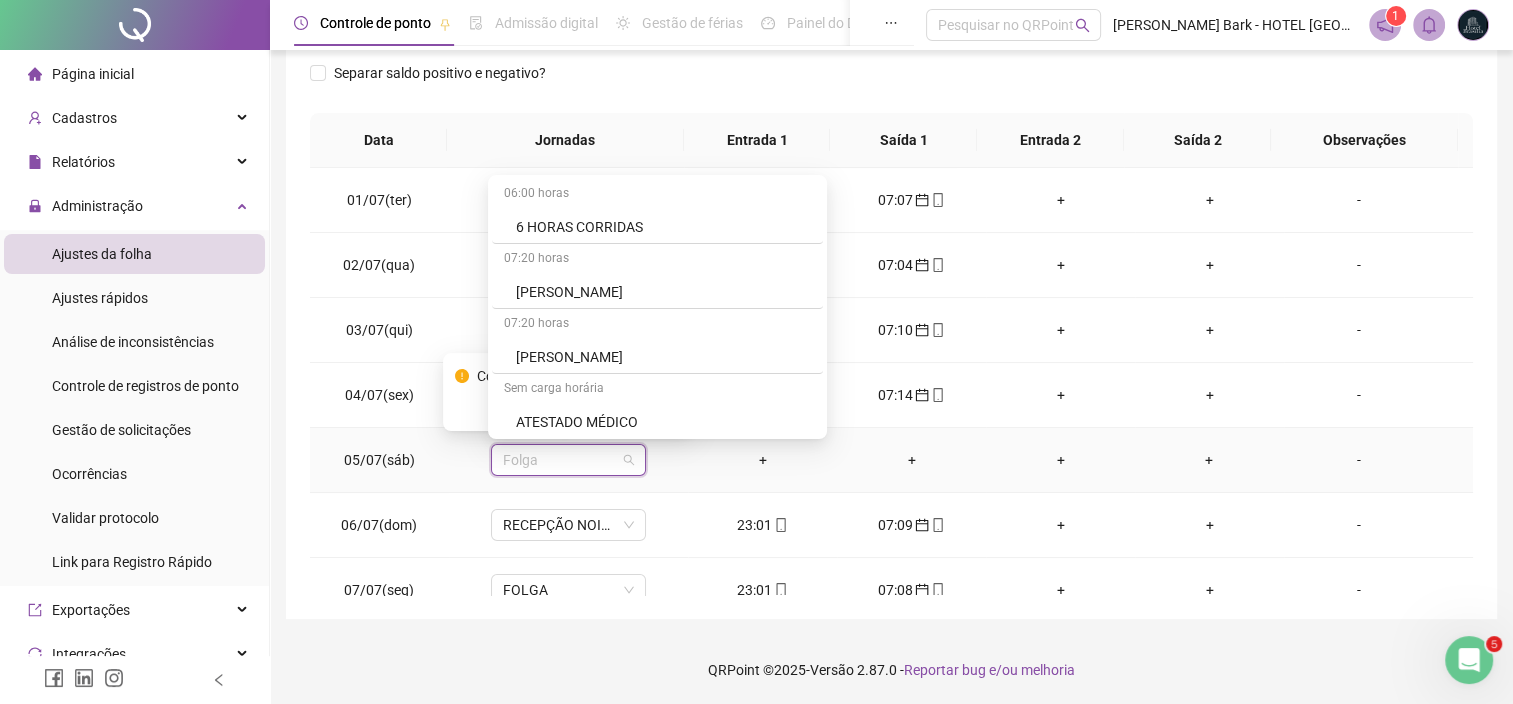 scroll, scrollTop: 1174, scrollLeft: 0, axis: vertical 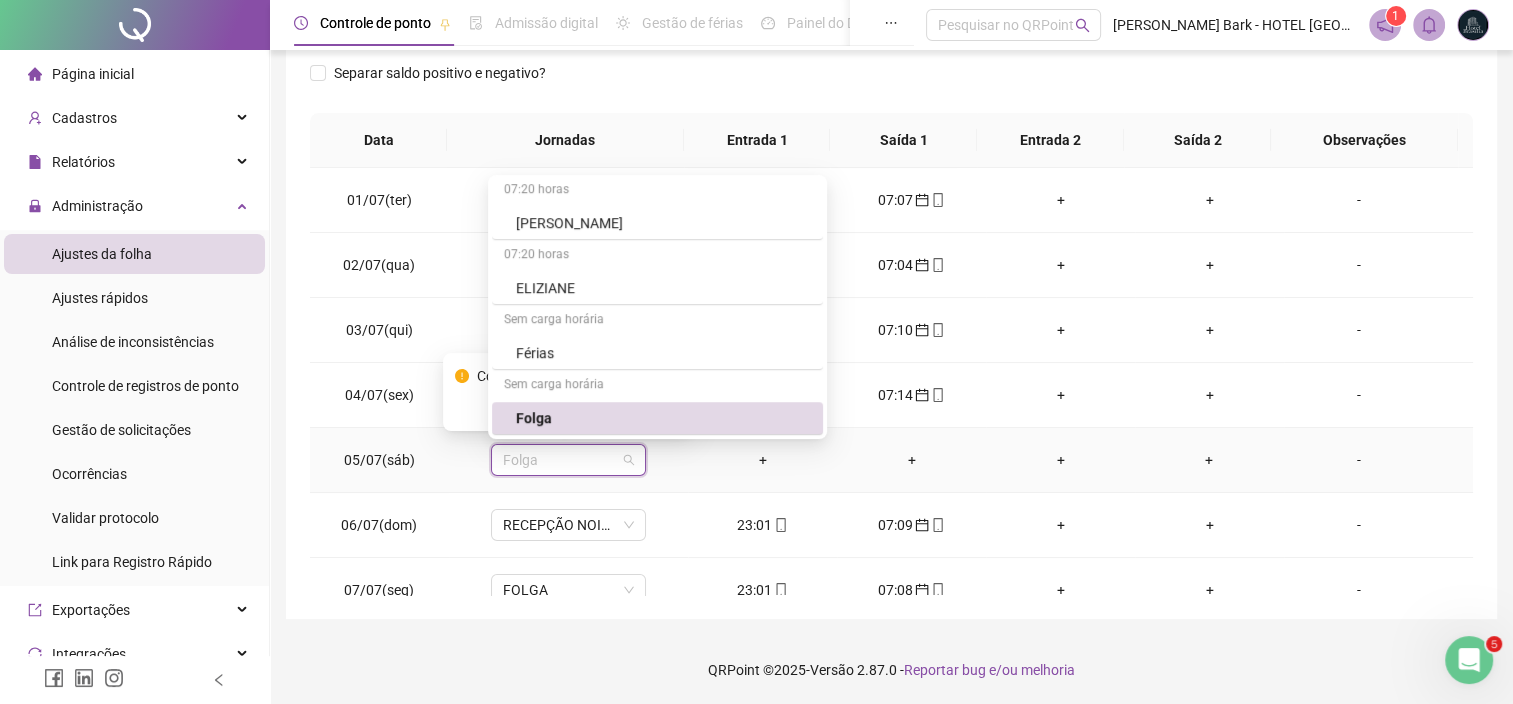 click on "Folga" at bounding box center [663, 418] 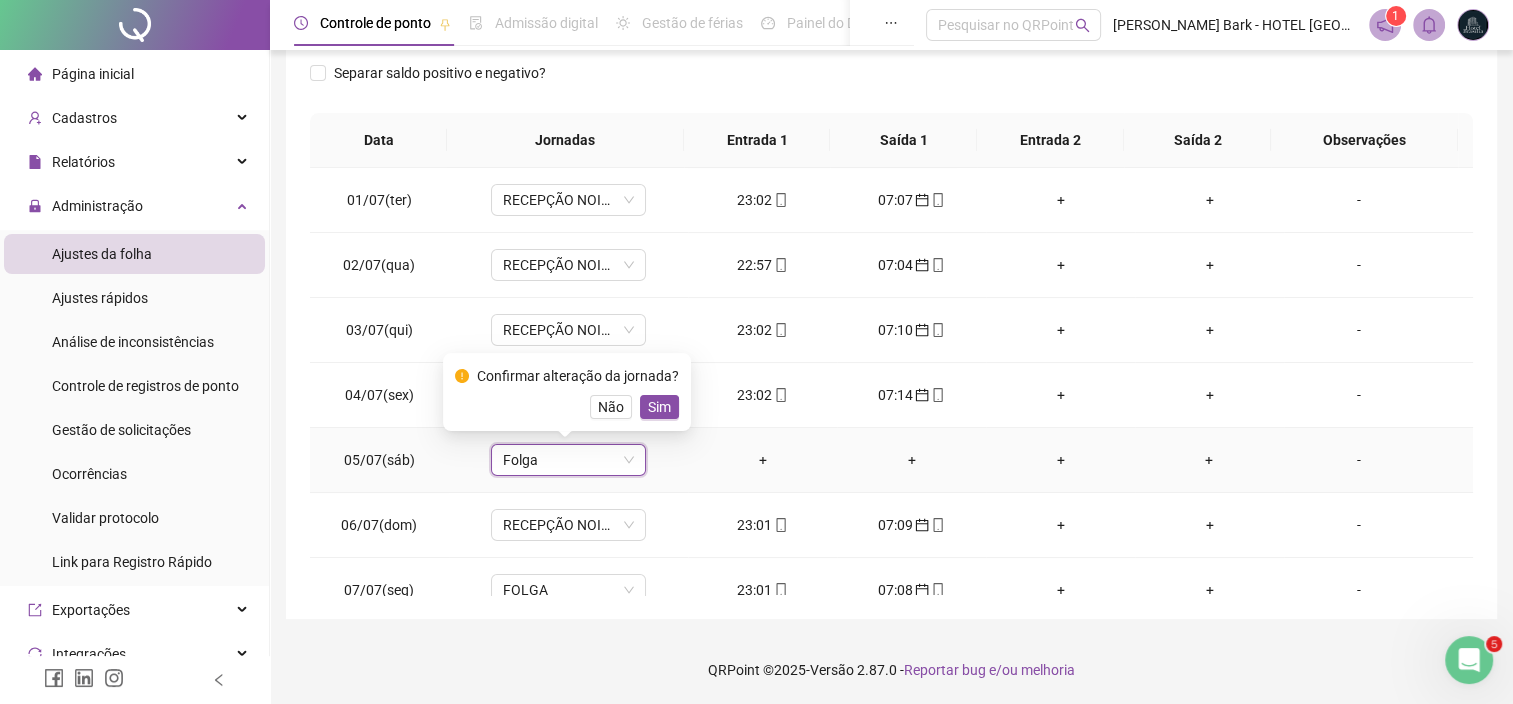 click on "Sim" at bounding box center [659, 407] 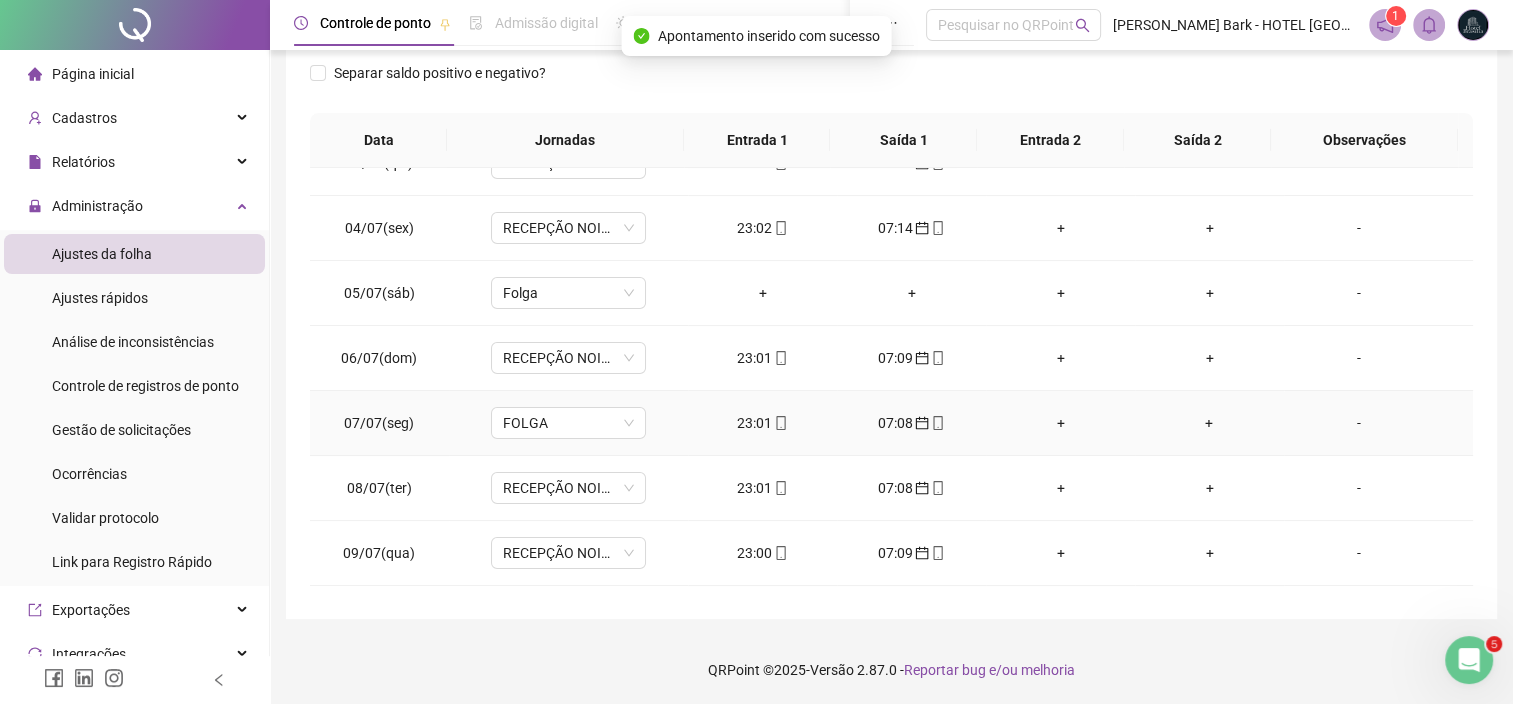 scroll, scrollTop: 200, scrollLeft: 0, axis: vertical 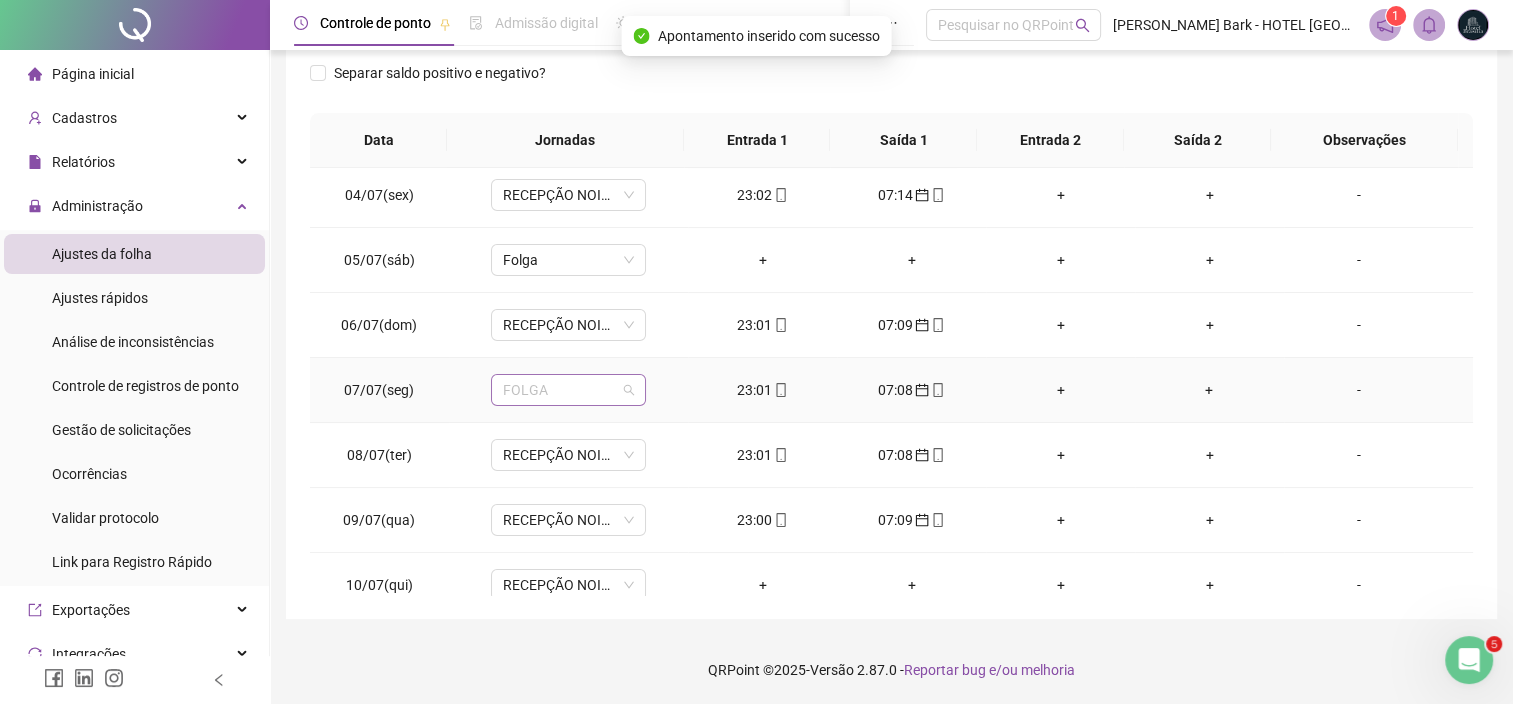 click on "FOLGA" at bounding box center [568, 390] 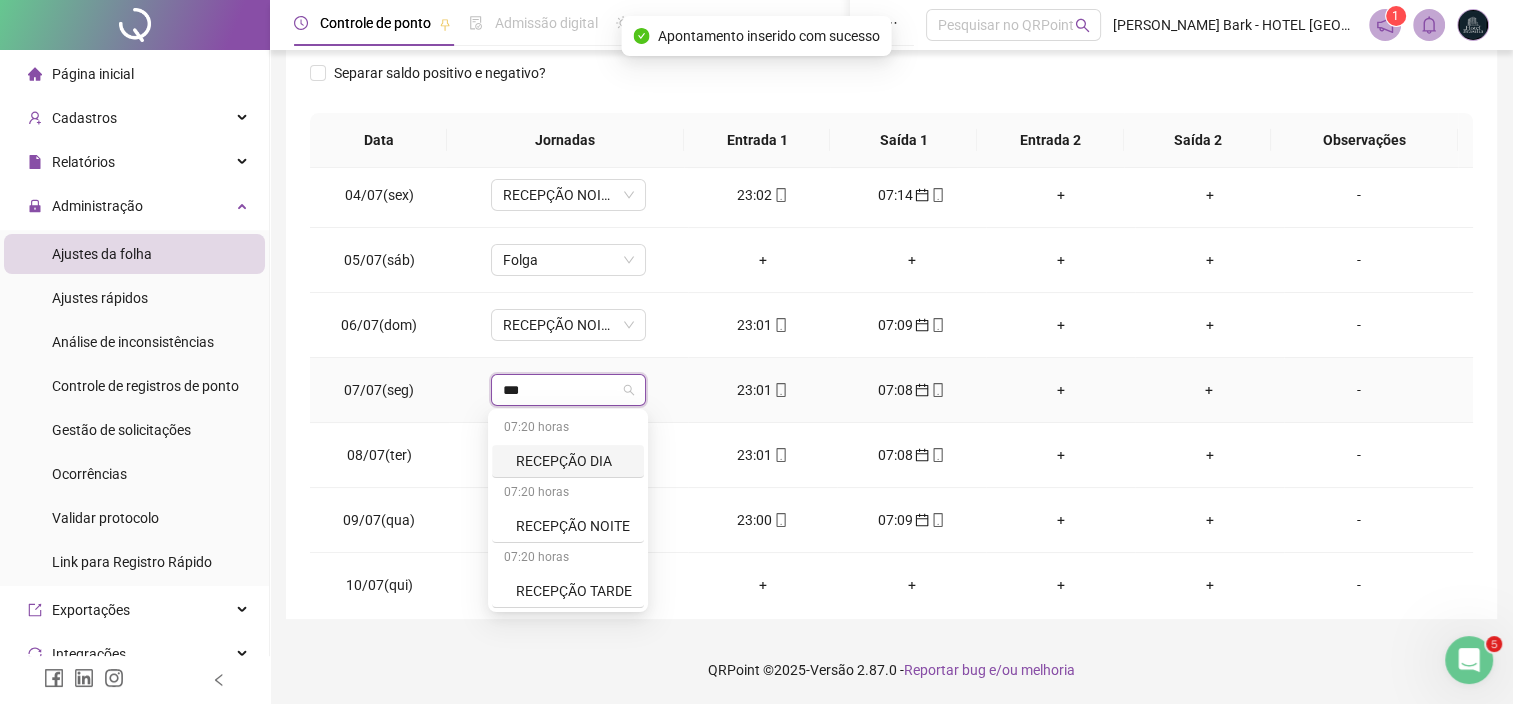 type on "****" 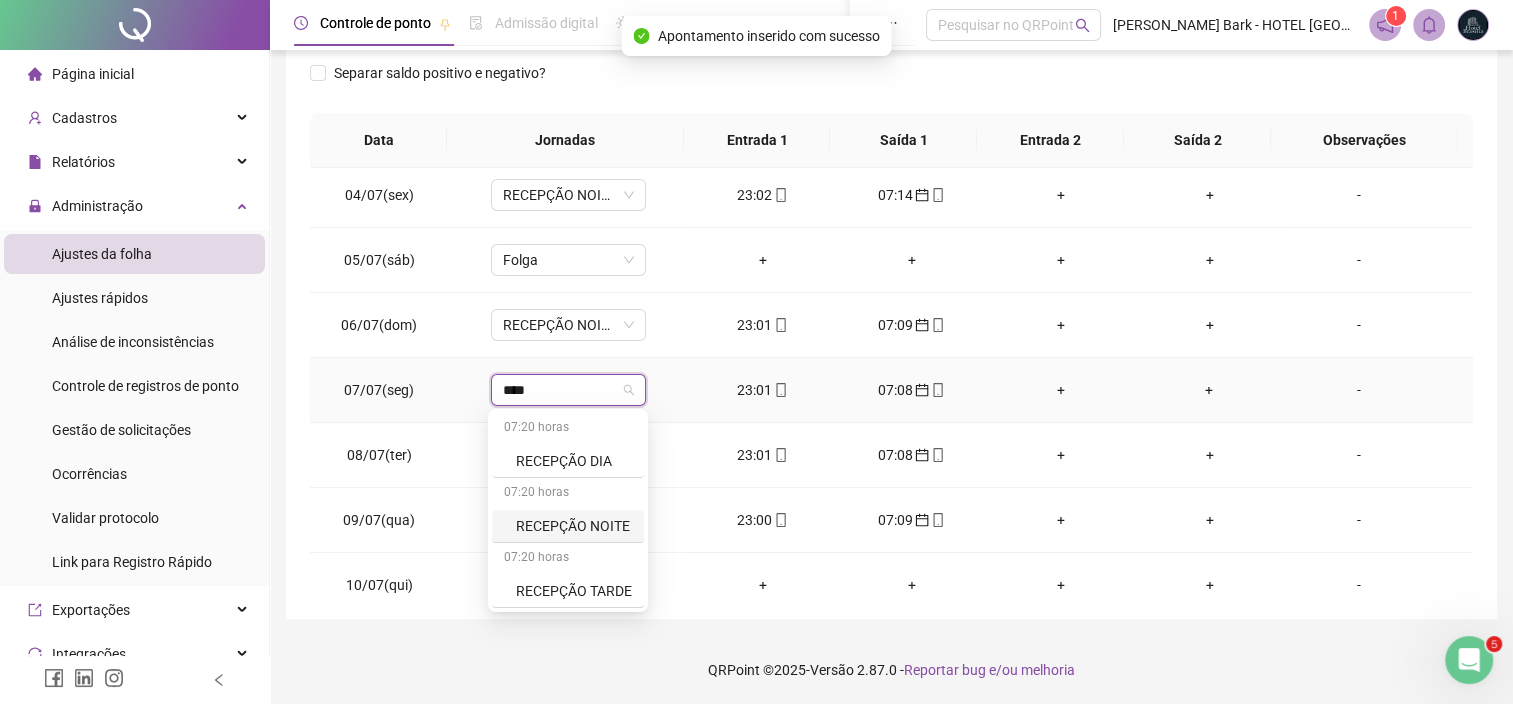 click on "RECEPÇÃO NOITE" at bounding box center [574, 526] 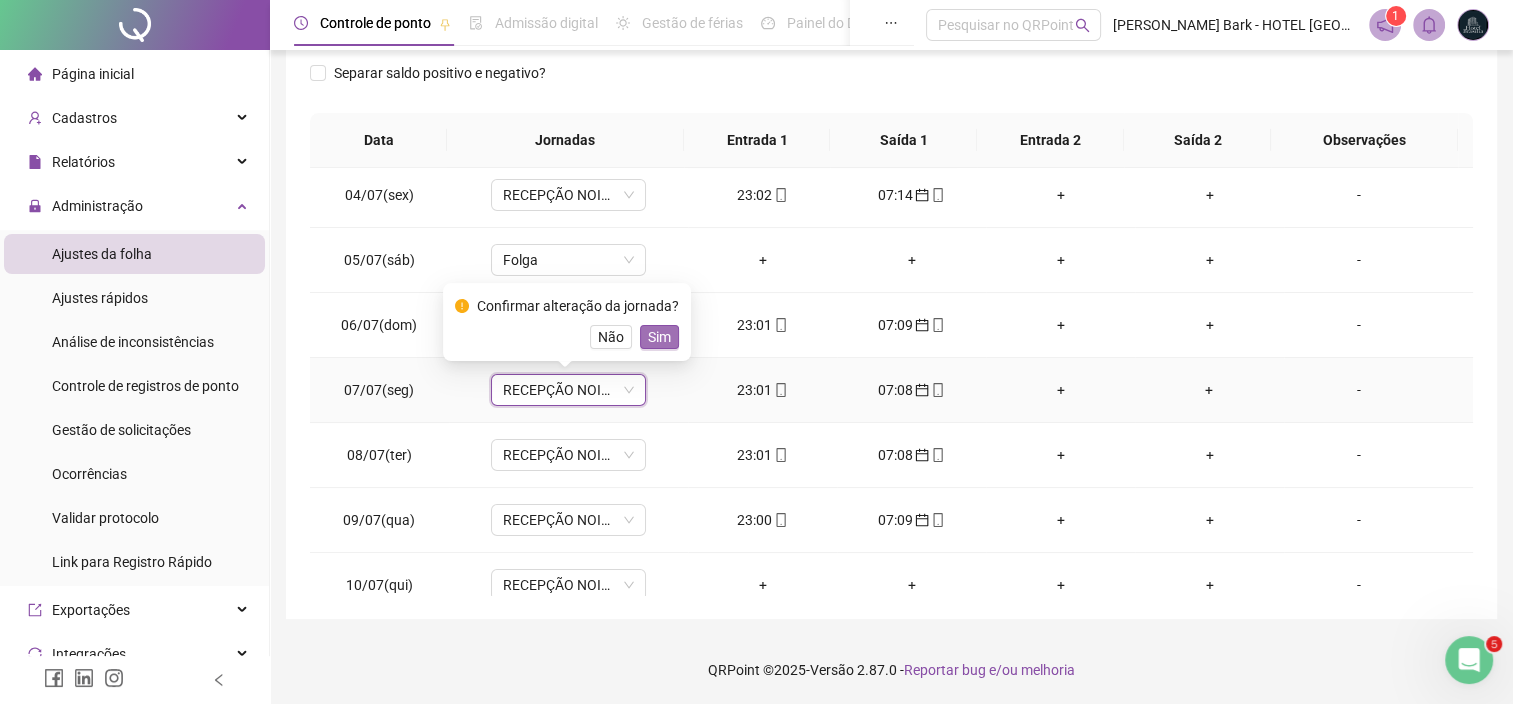 click on "Sim" at bounding box center [659, 337] 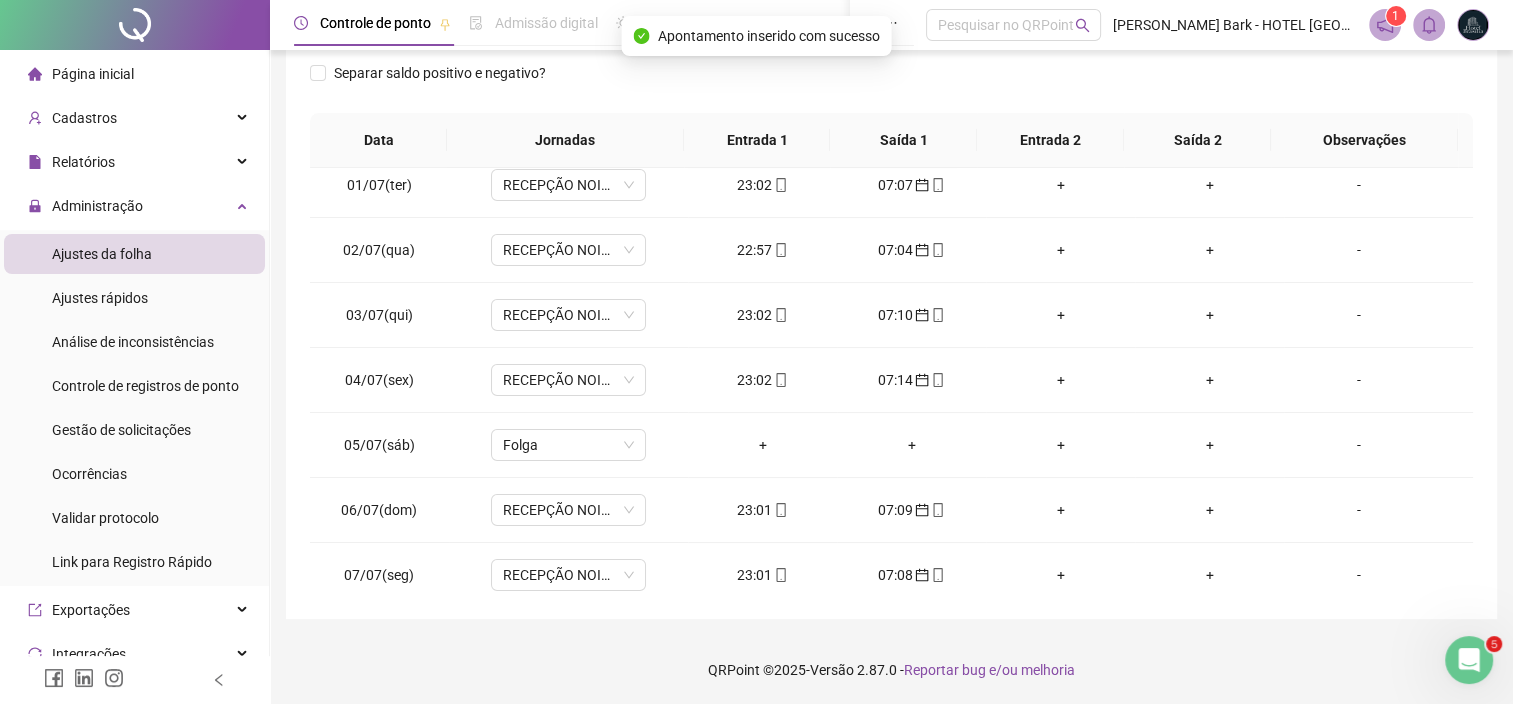 scroll, scrollTop: 0, scrollLeft: 0, axis: both 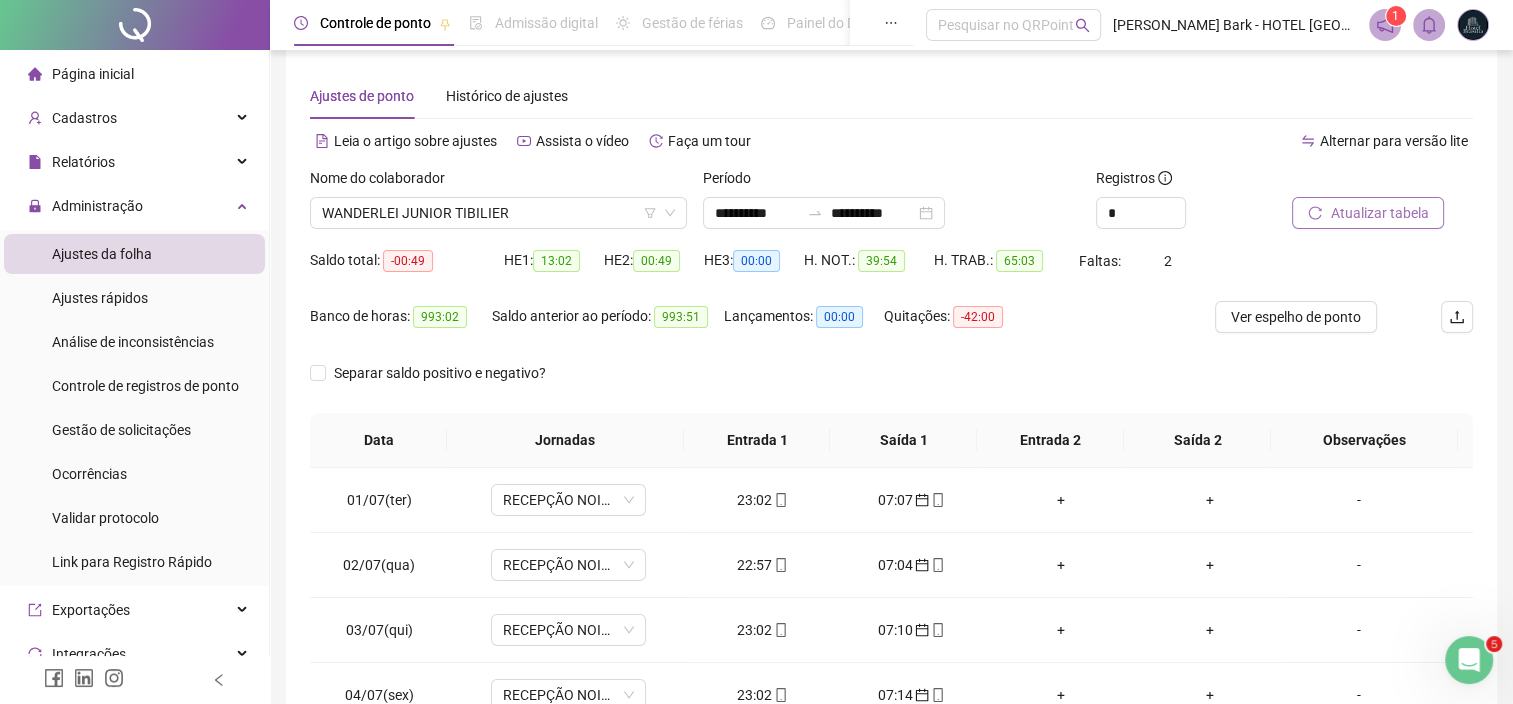 click on "Atualizar tabela" at bounding box center (1379, 213) 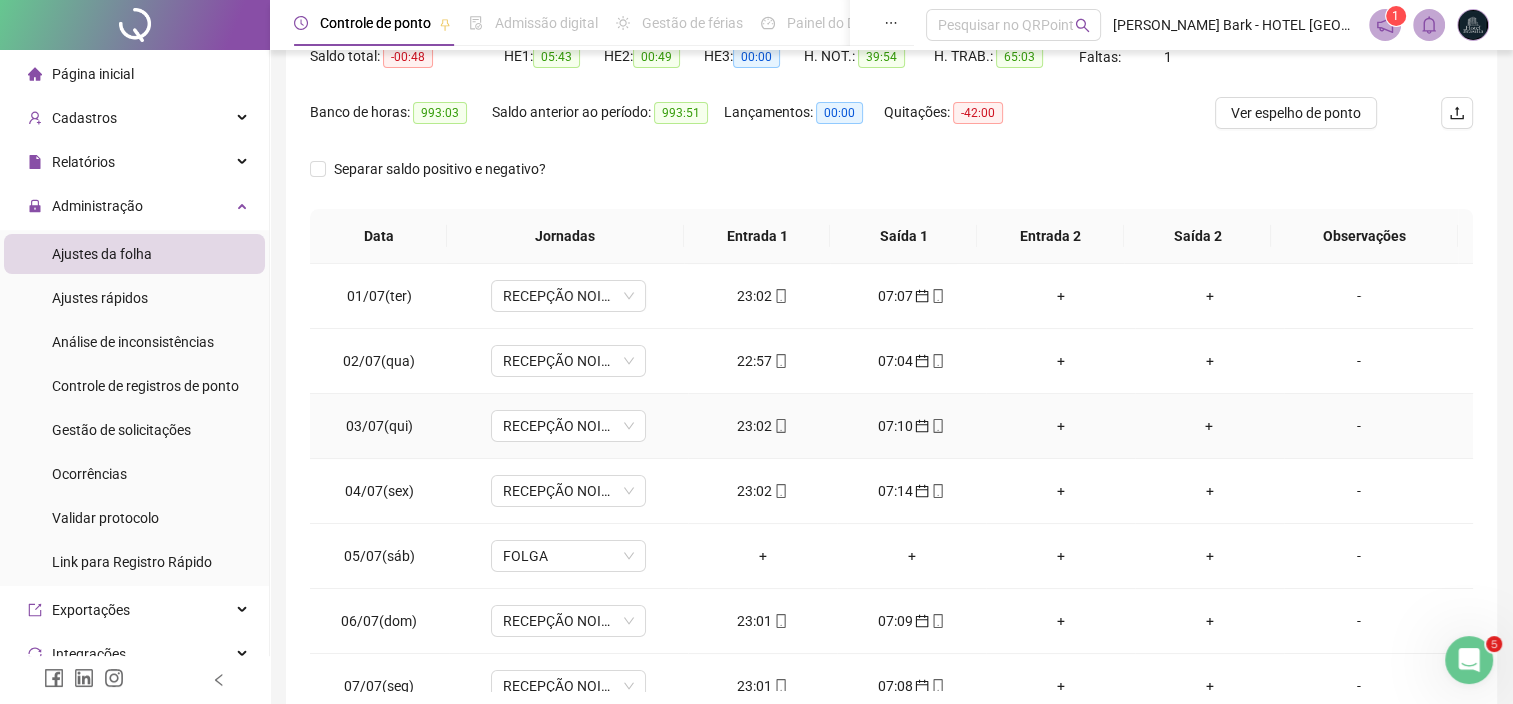 scroll, scrollTop: 317, scrollLeft: 0, axis: vertical 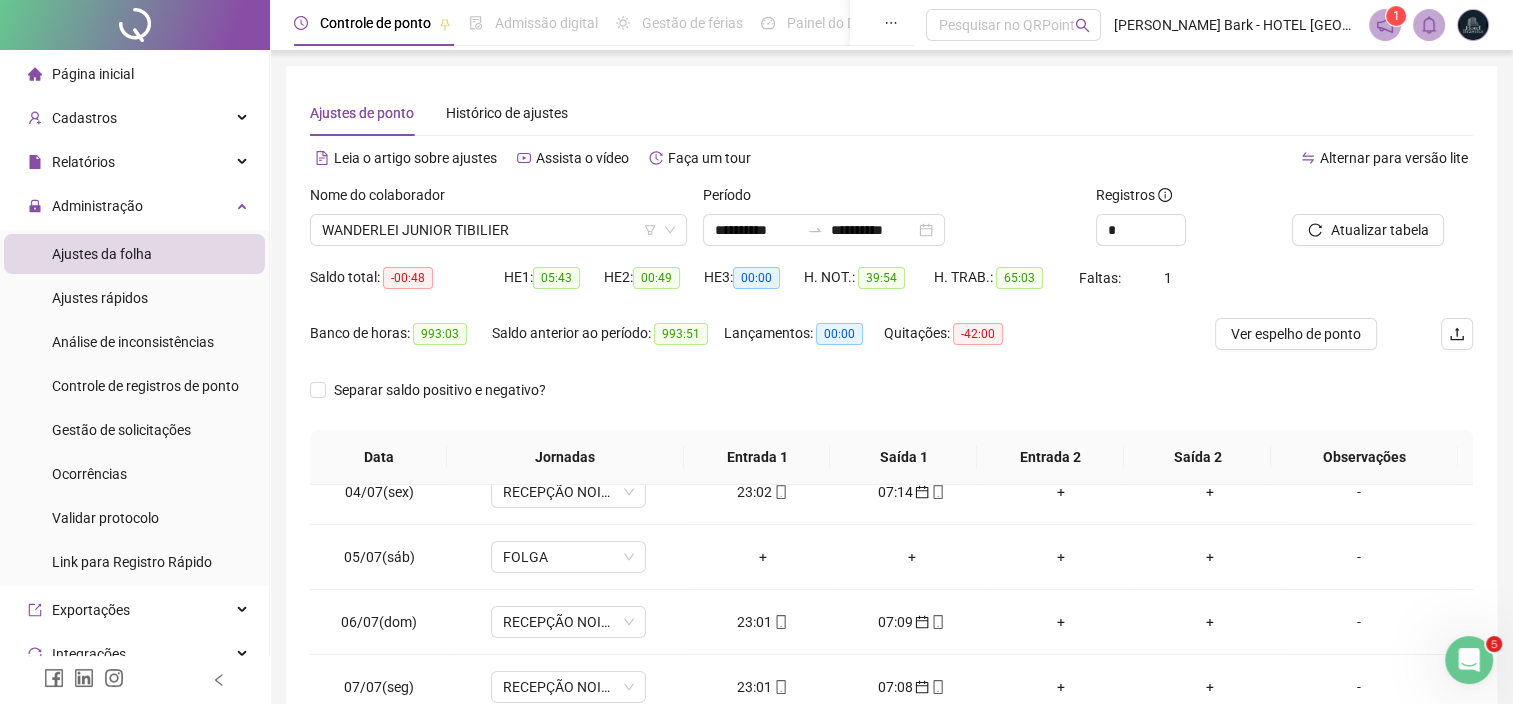 drag, startPoint x: 132, startPoint y: 19, endPoint x: 132, endPoint y: 5, distance: 14 